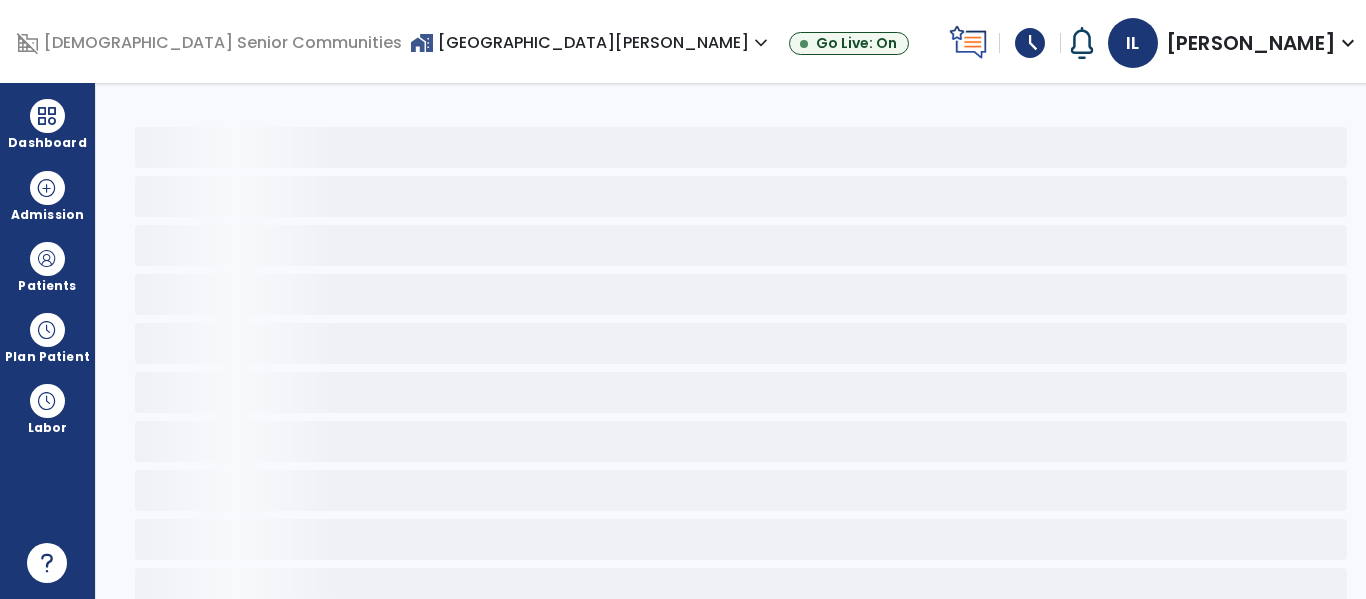scroll, scrollTop: 0, scrollLeft: 0, axis: both 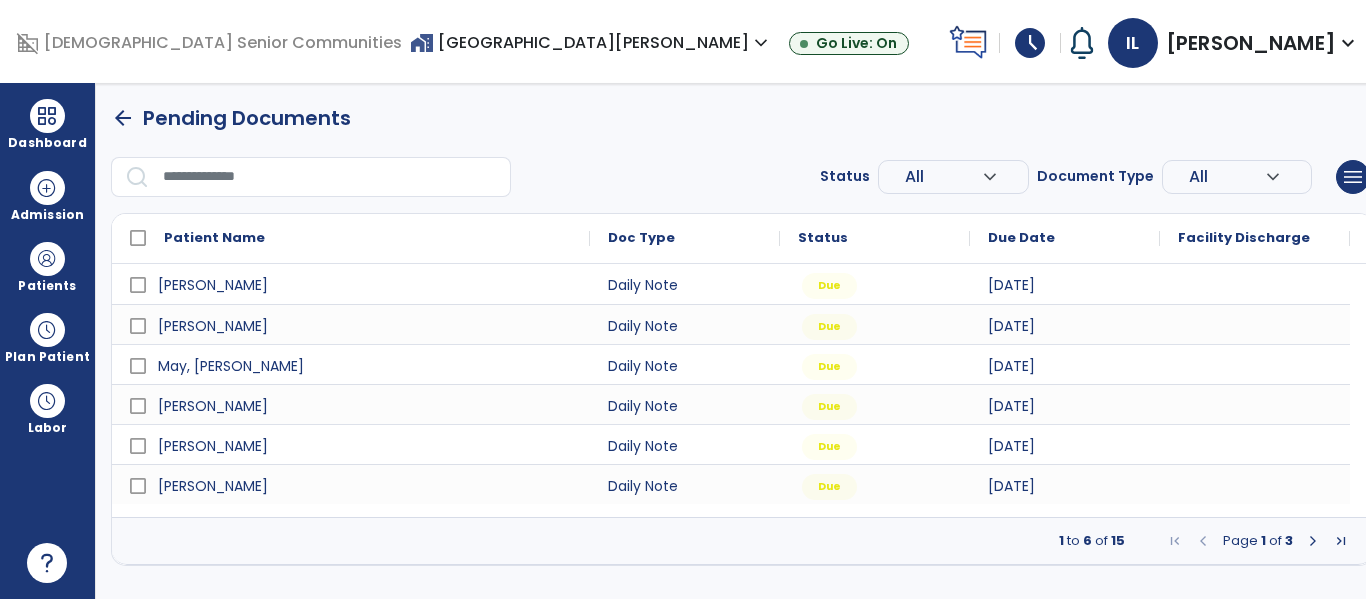 click at bounding box center (1341, 541) 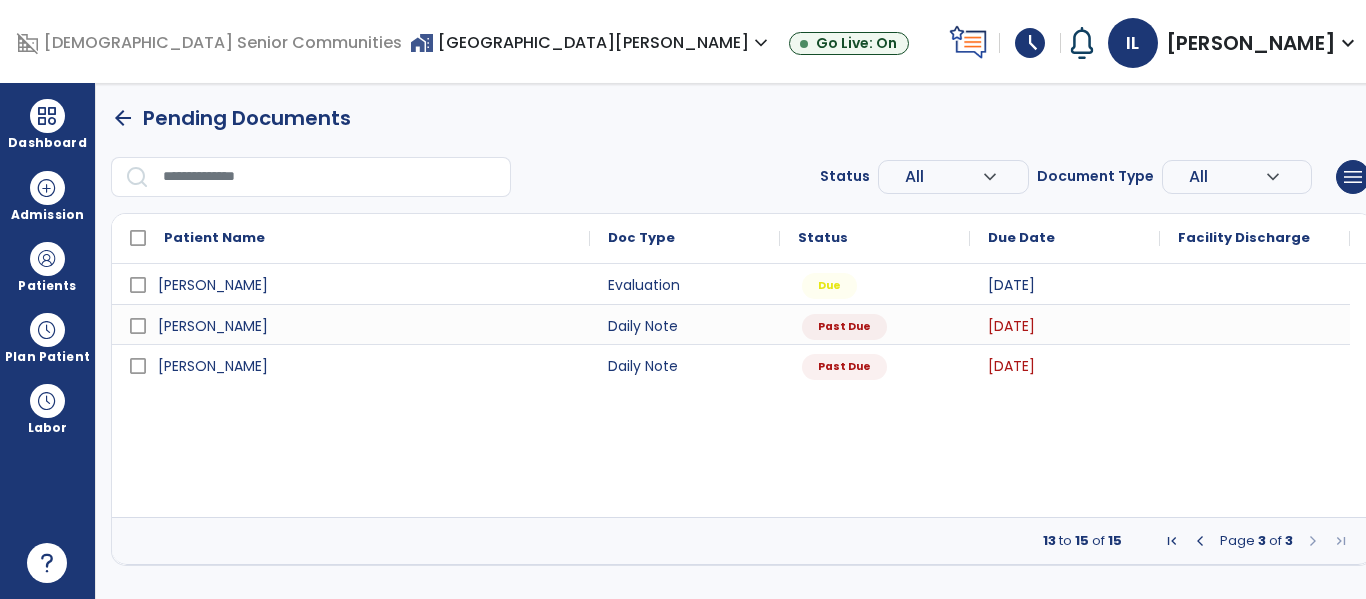 click at bounding box center [1200, 541] 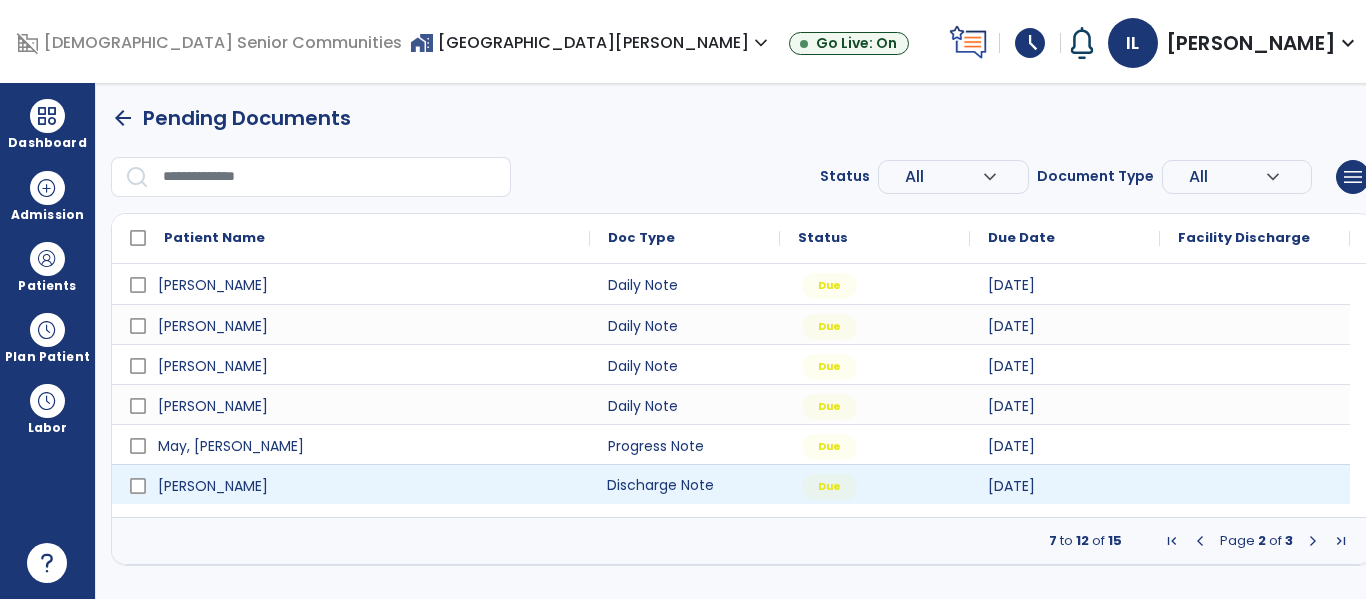 click on "Discharge Note" at bounding box center (685, 484) 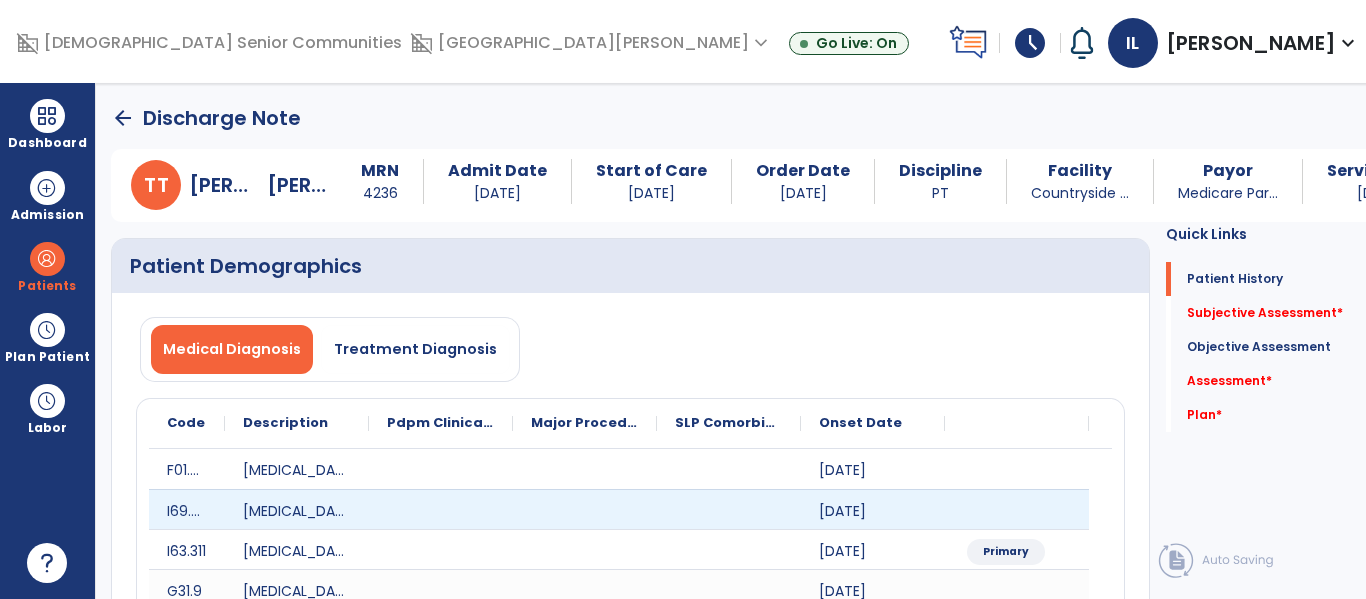 scroll, scrollTop: 12, scrollLeft: 0, axis: vertical 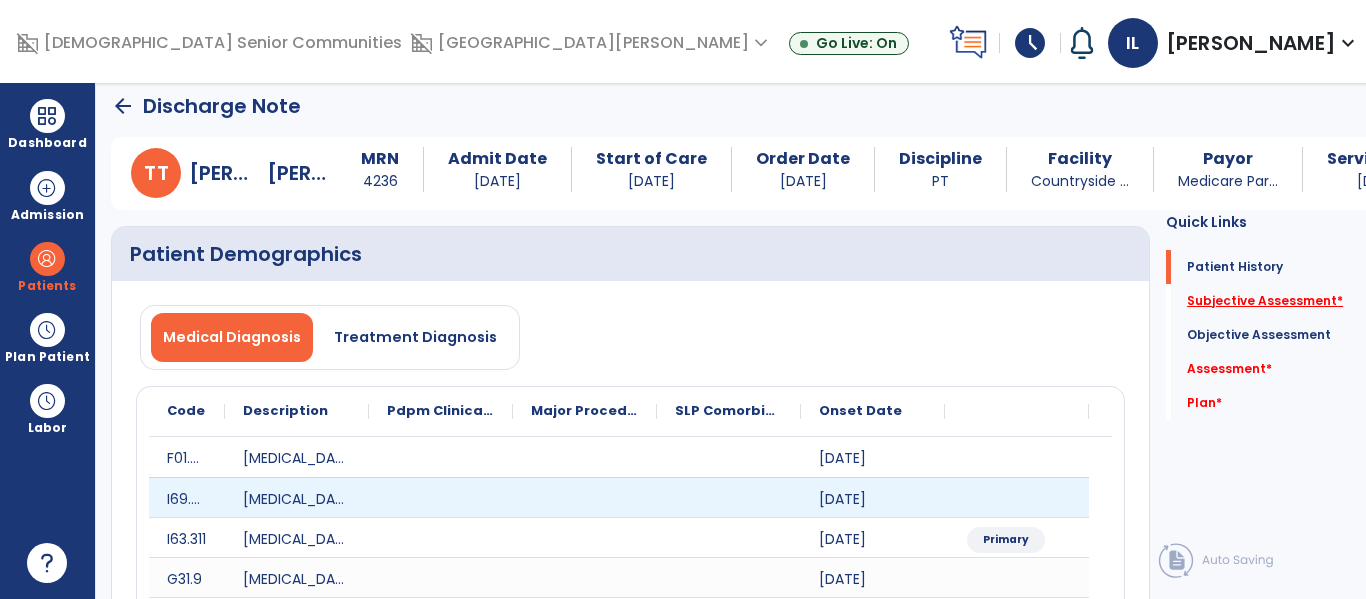 click on "Subjective Assessment   *" 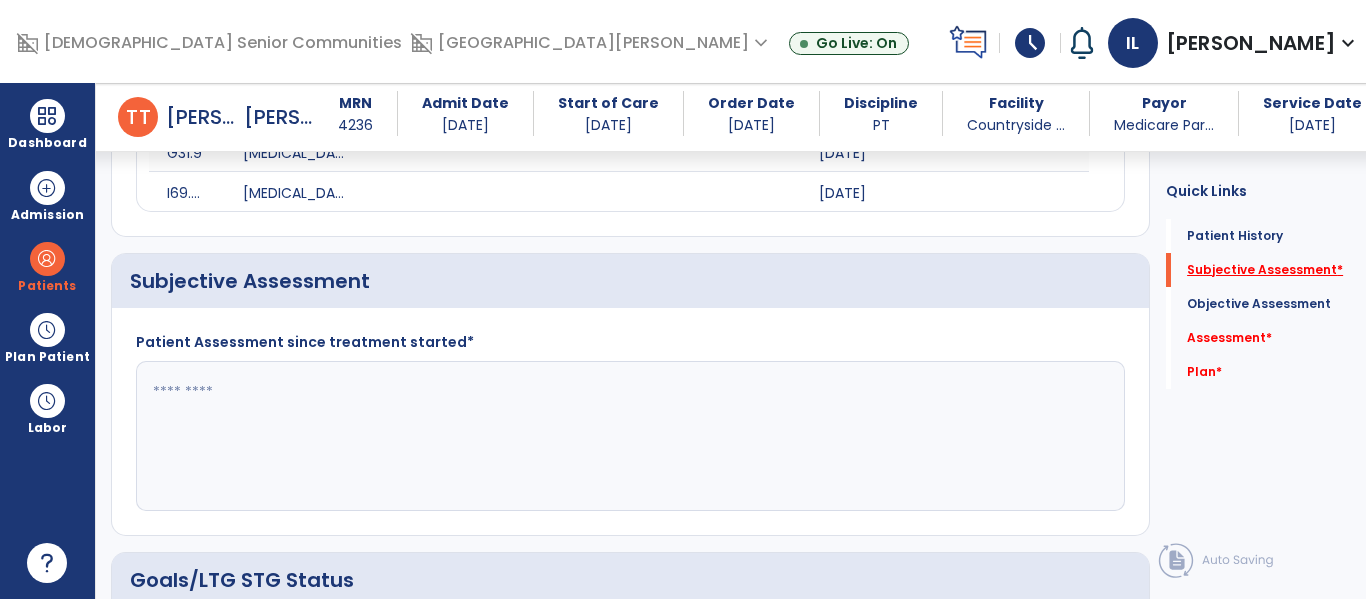 scroll, scrollTop: 491, scrollLeft: 0, axis: vertical 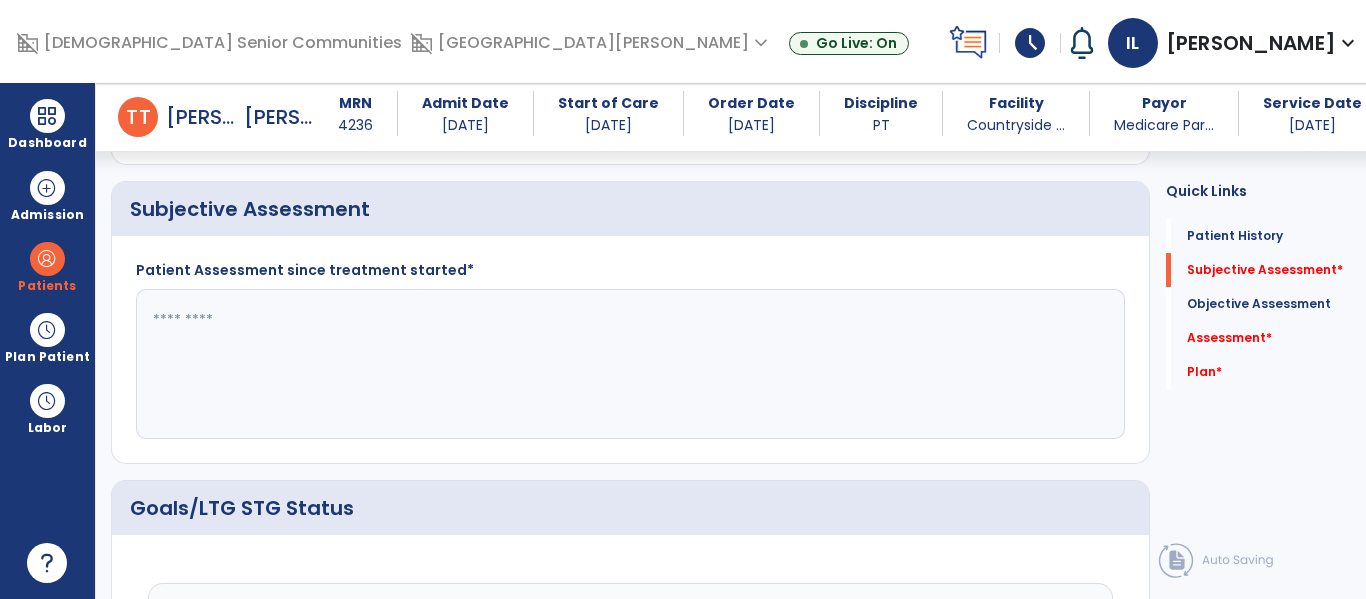 click 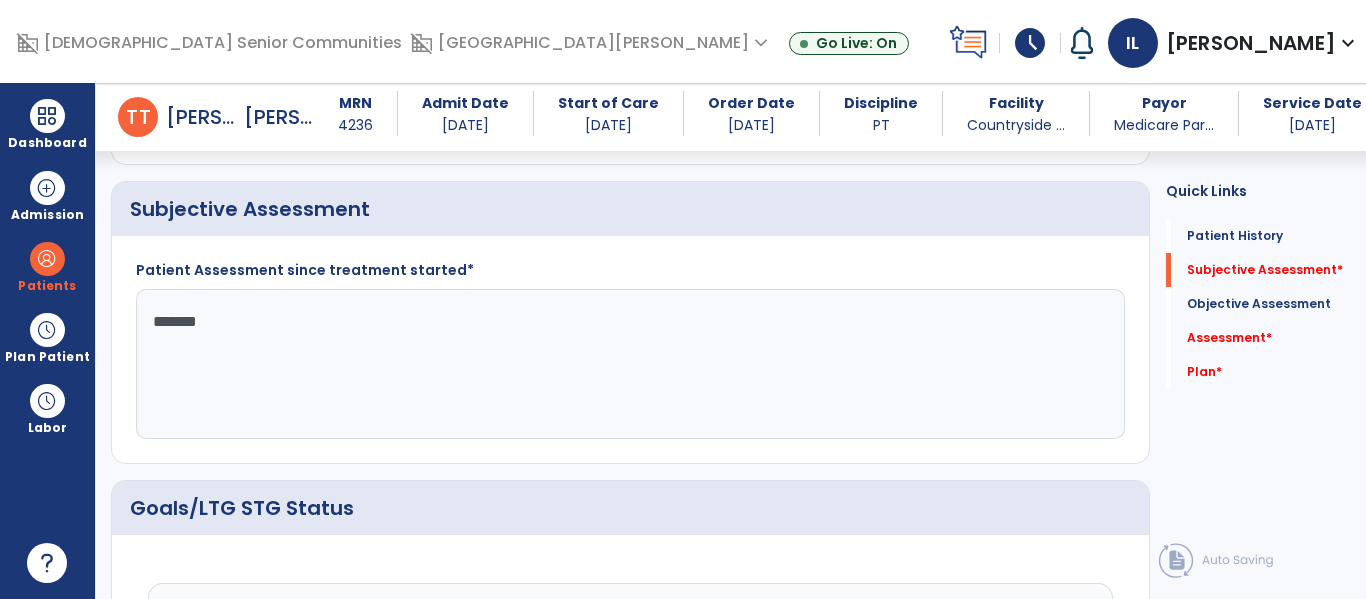 type on "********" 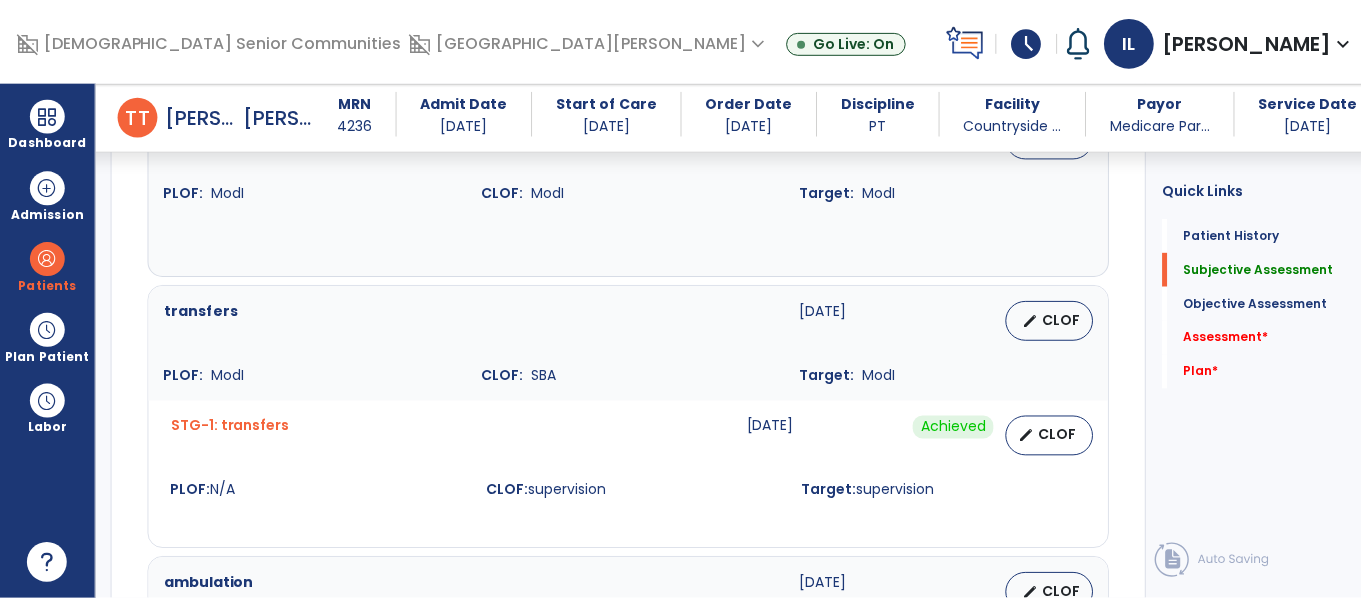 scroll, scrollTop: 1014, scrollLeft: 0, axis: vertical 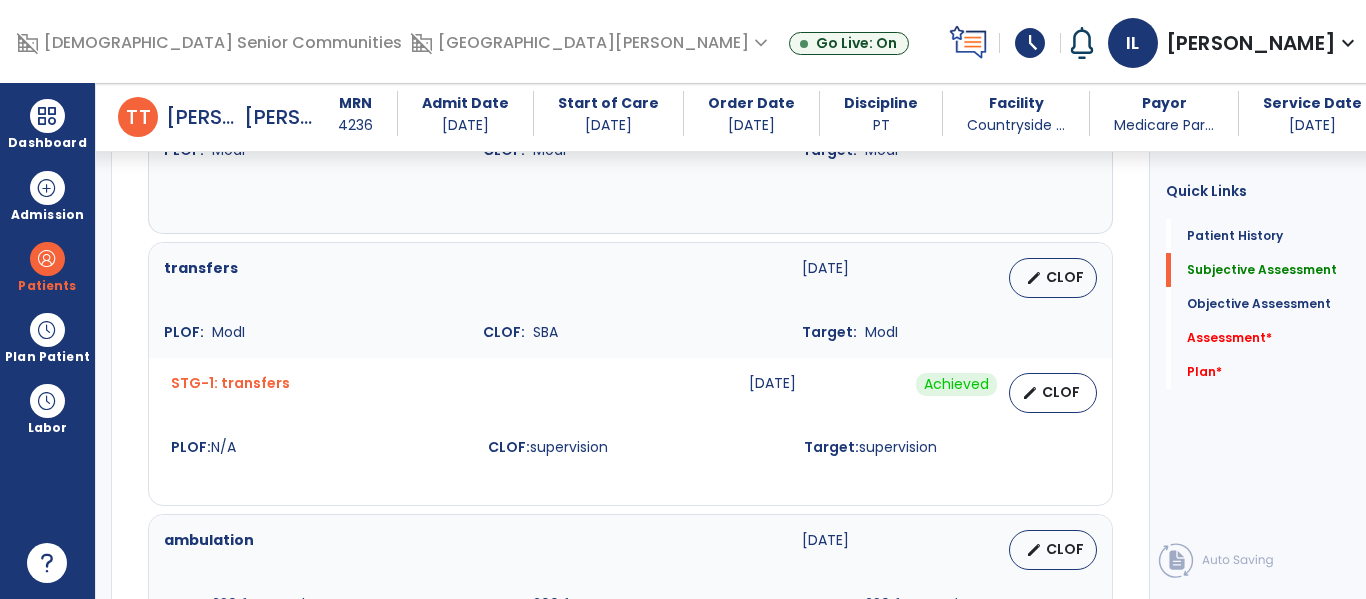 type on "**********" 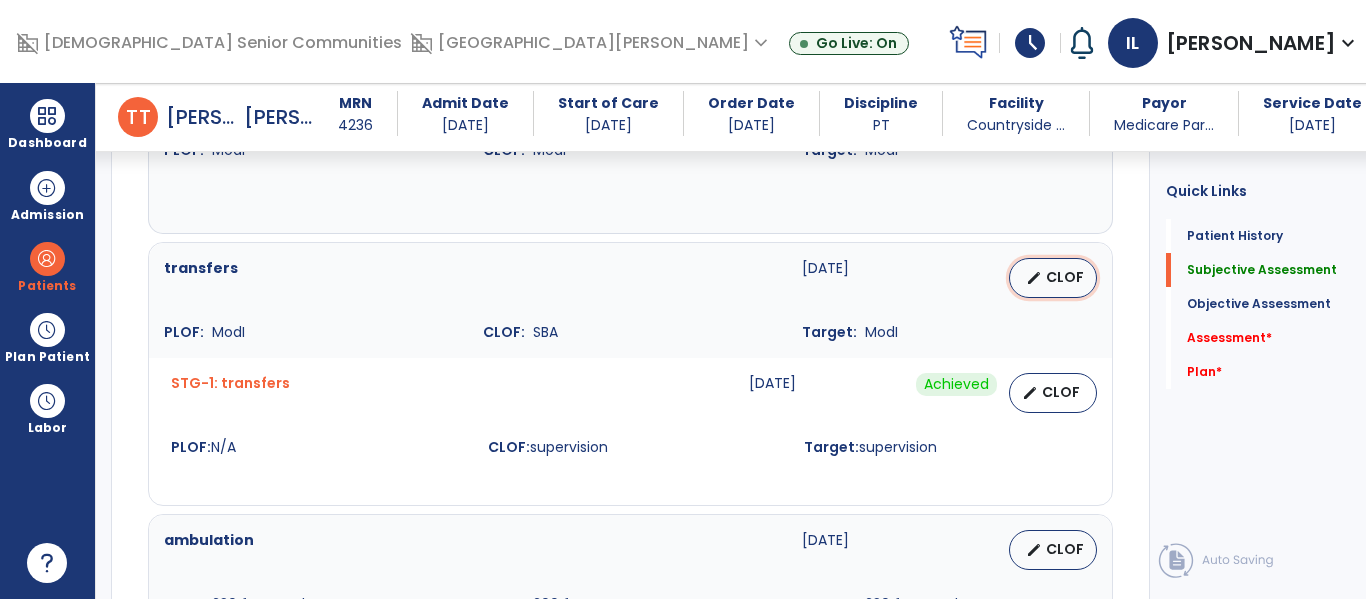 select on "********" 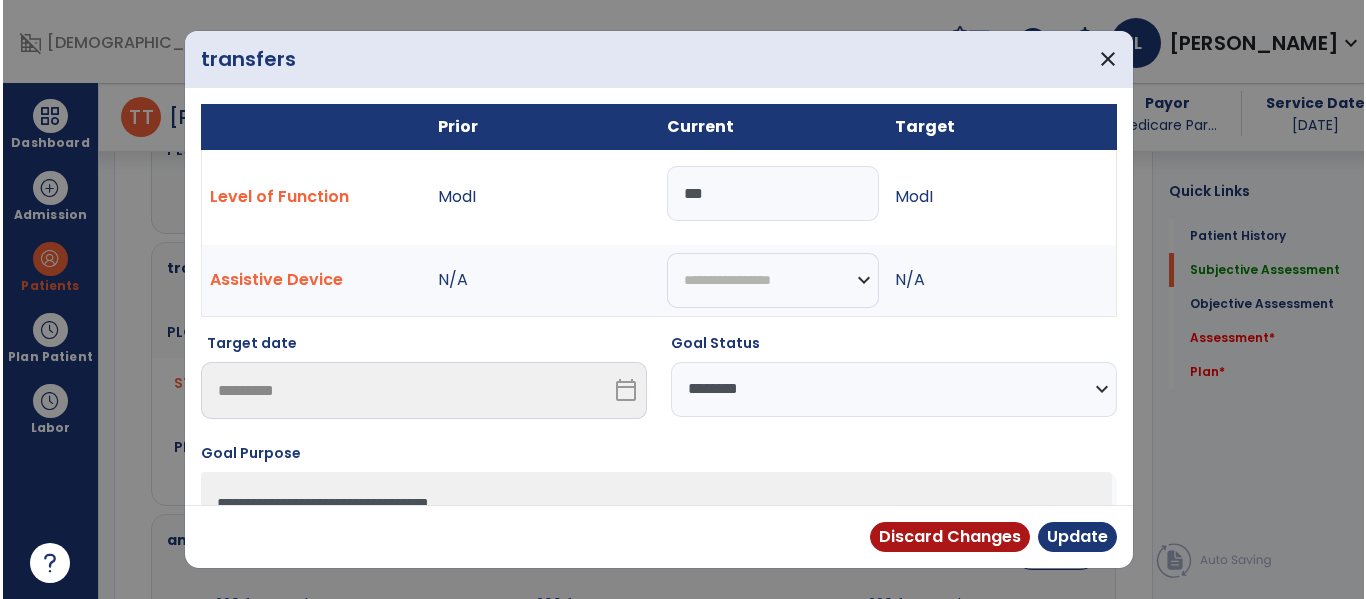 scroll, scrollTop: 1014, scrollLeft: 0, axis: vertical 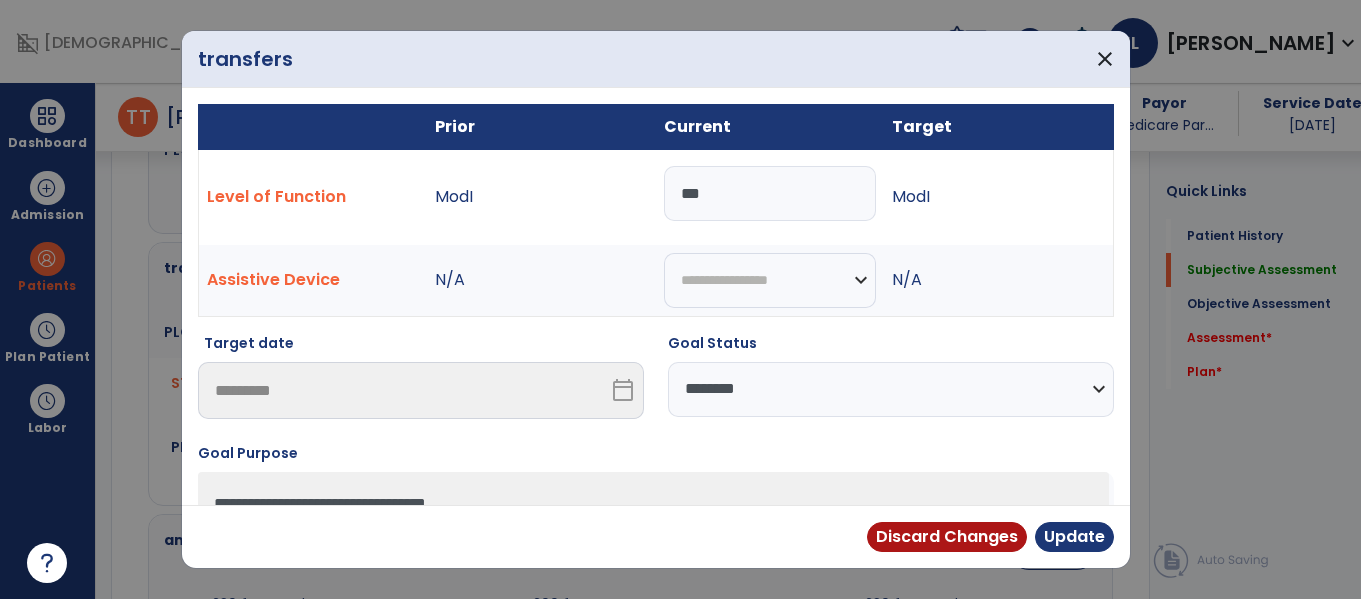 click on "***" at bounding box center (770, 193) 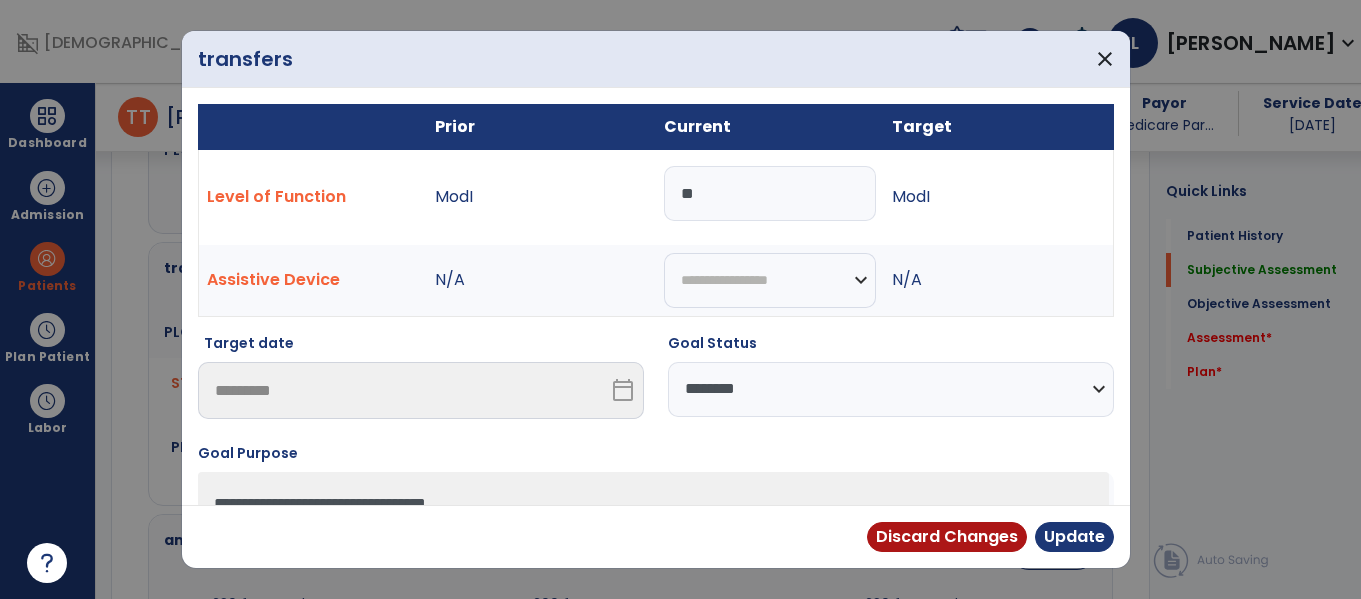 type on "*" 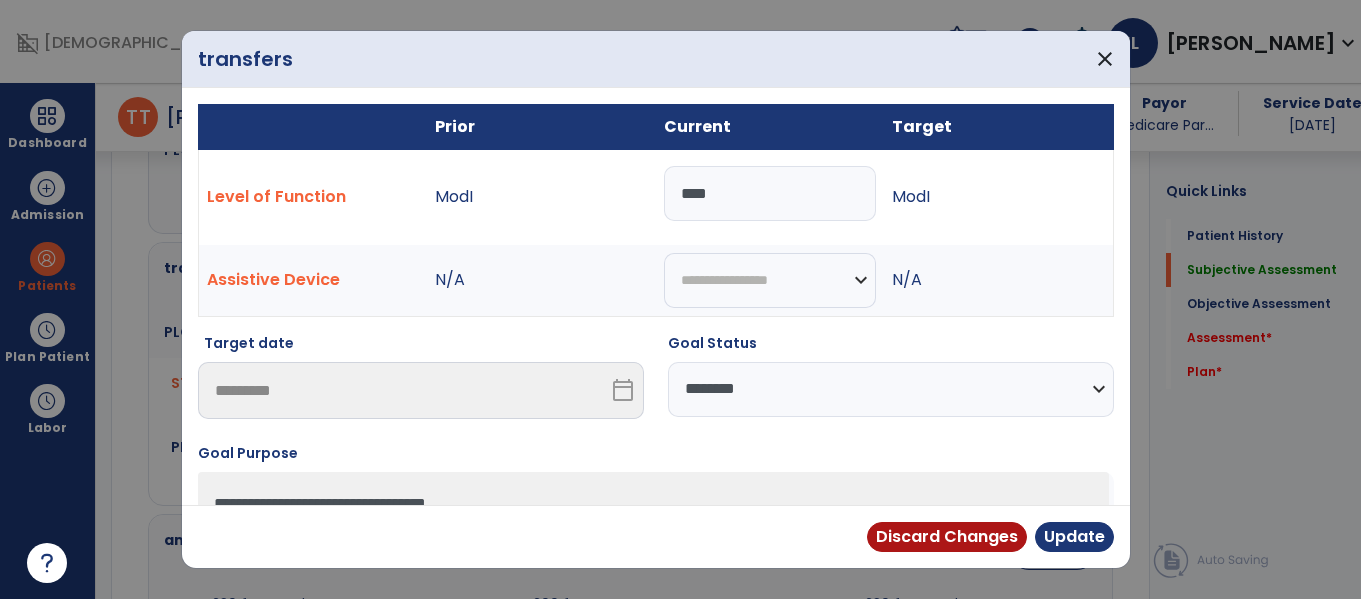 type on "****" 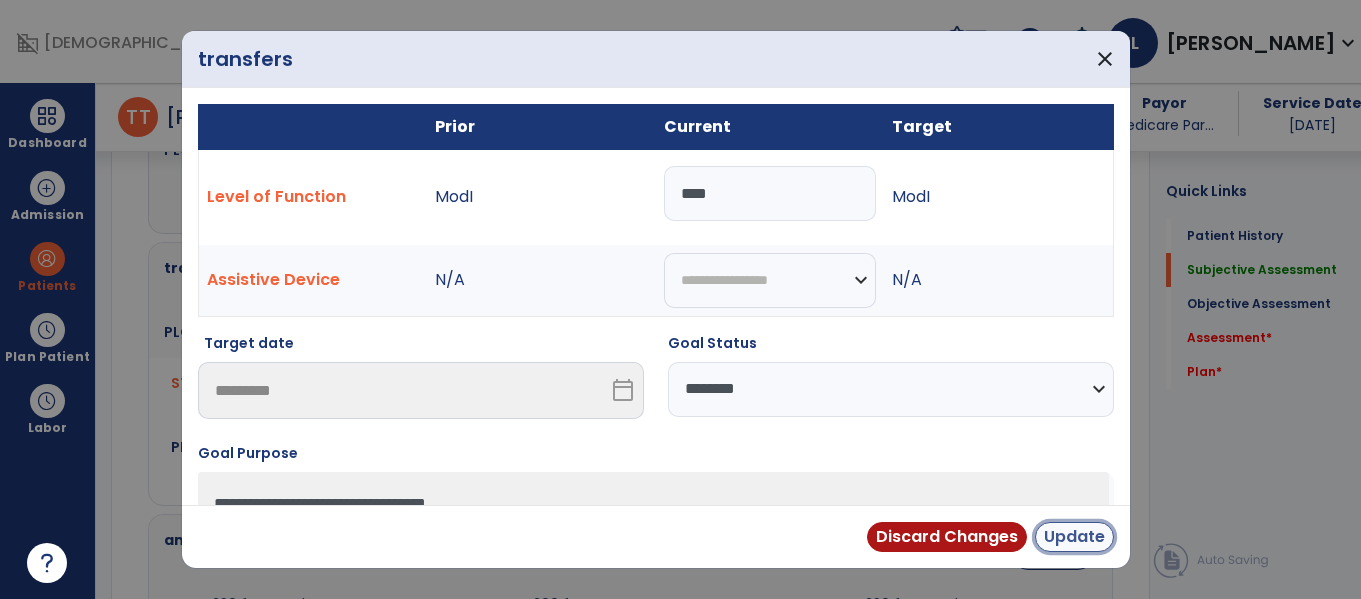 click on "Update" at bounding box center (1074, 537) 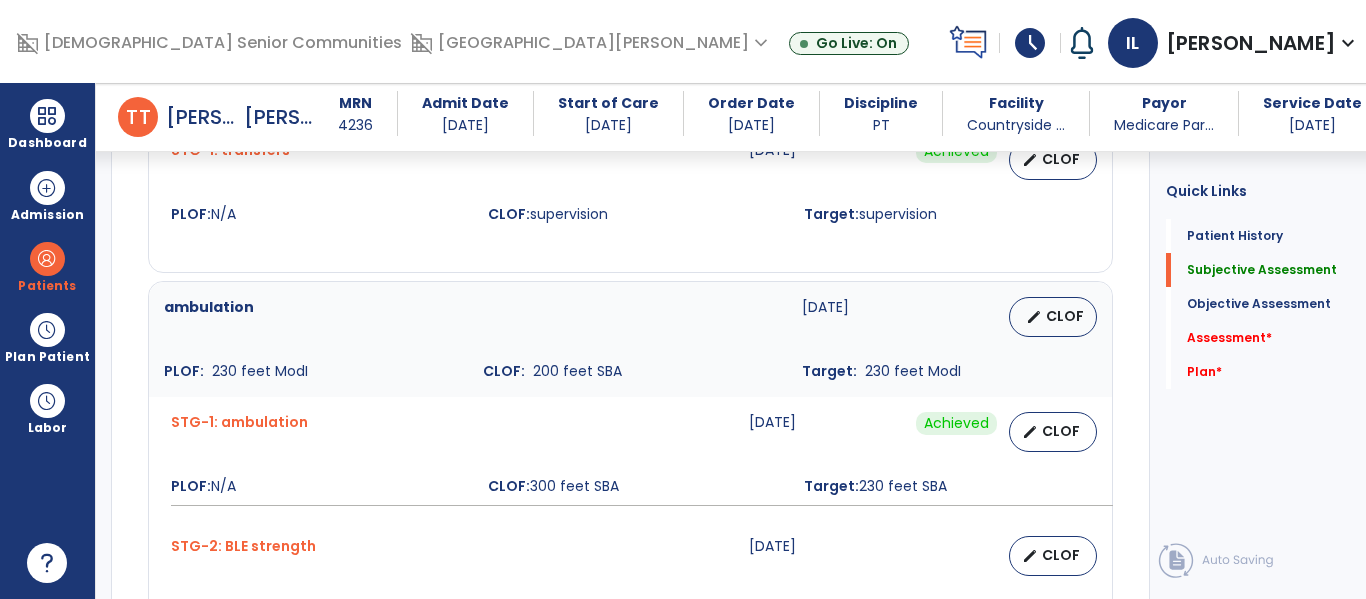 scroll, scrollTop: 1272, scrollLeft: 0, axis: vertical 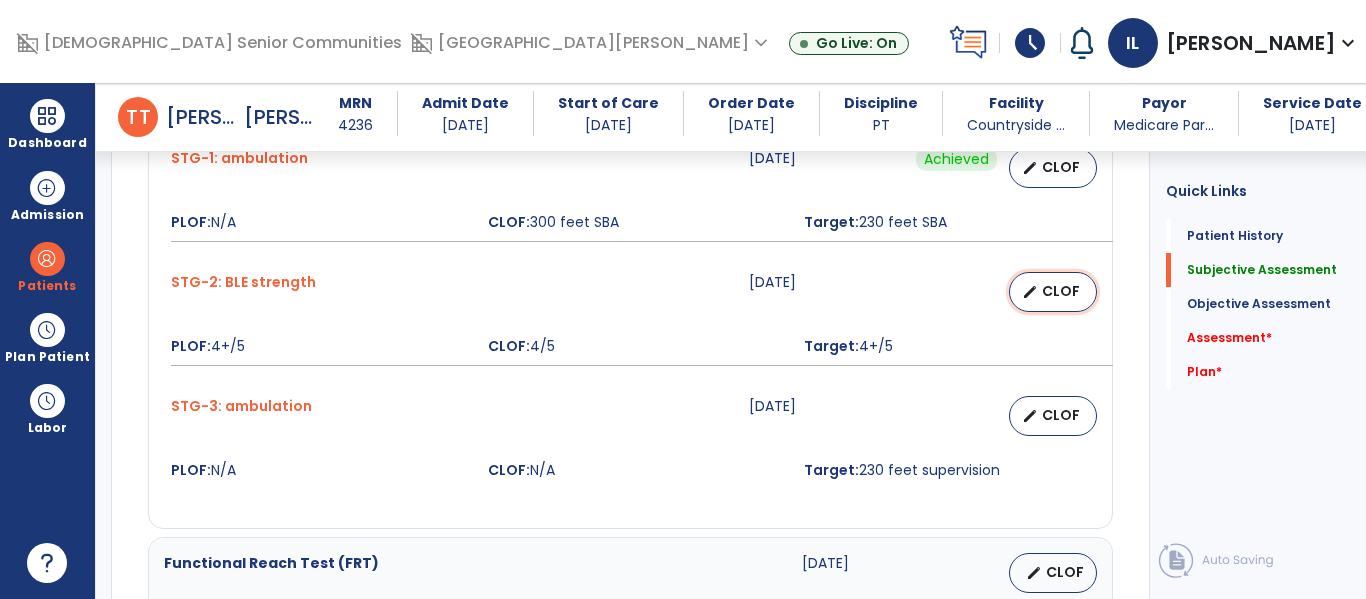 click on "edit   CLOF" at bounding box center (1053, 292) 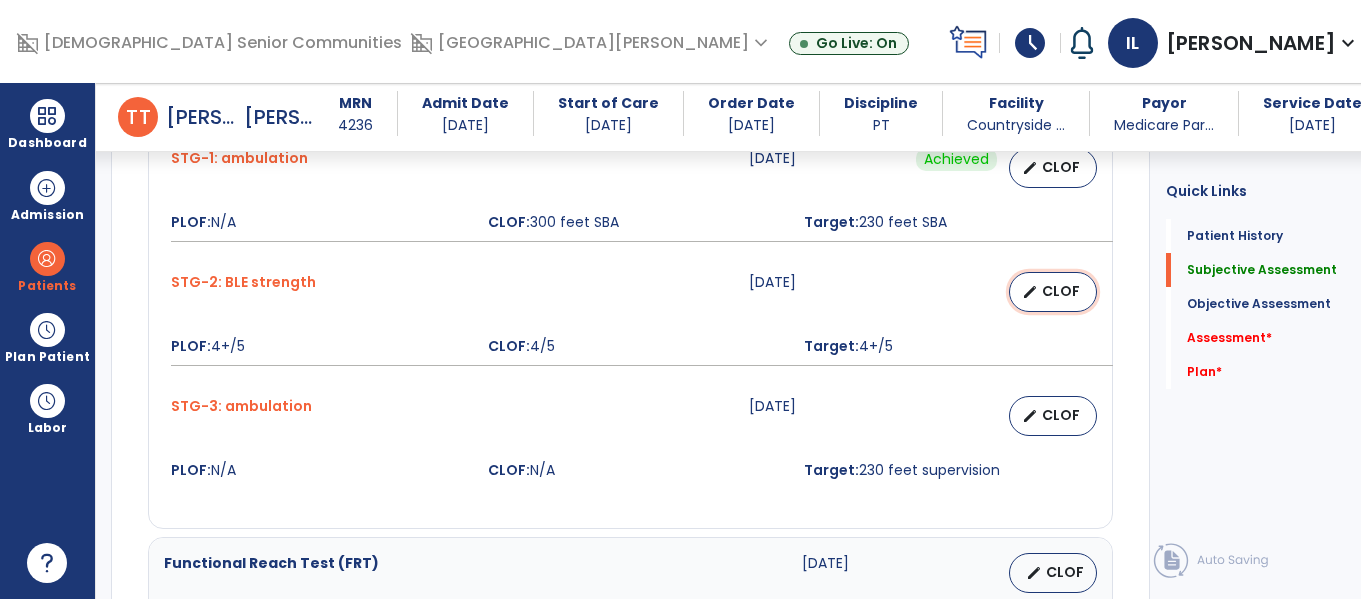select on "********" 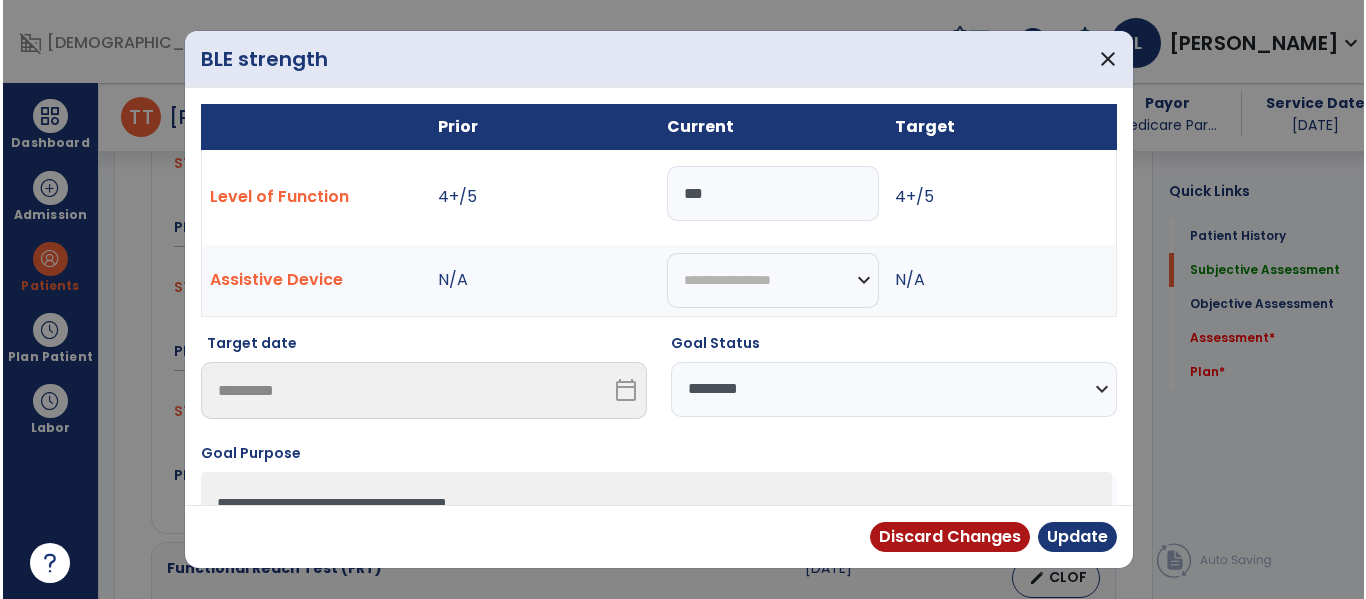 scroll, scrollTop: 1511, scrollLeft: 0, axis: vertical 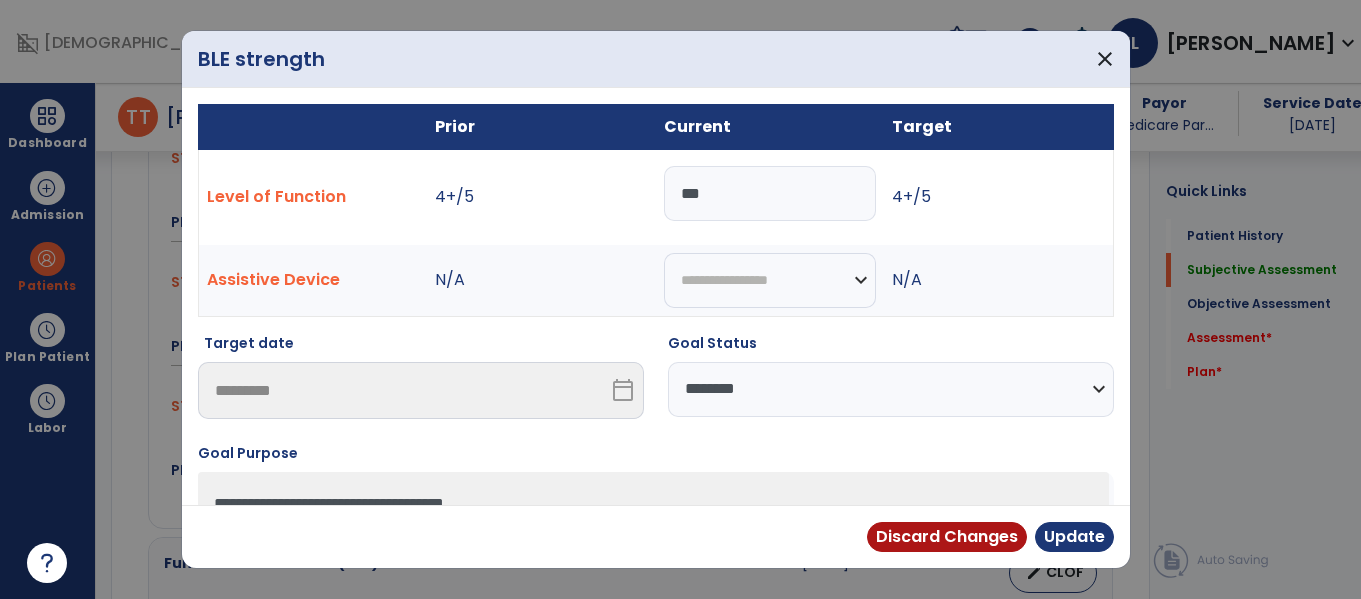click on "***" at bounding box center [770, 193] 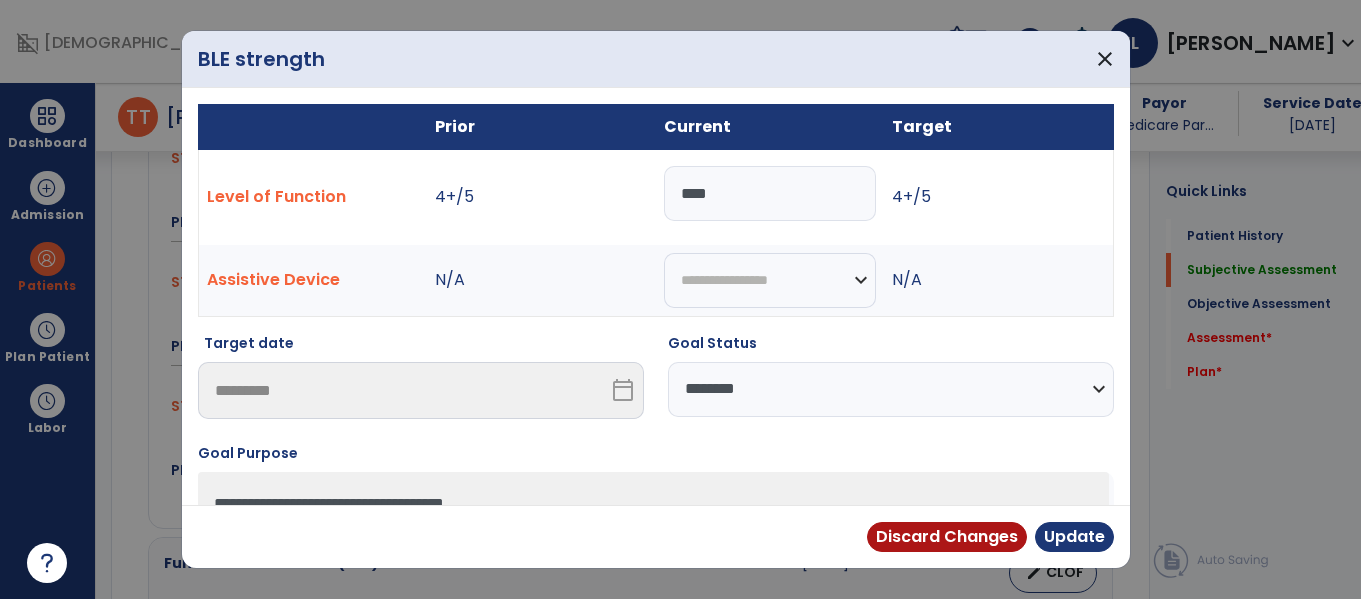 type on "****" 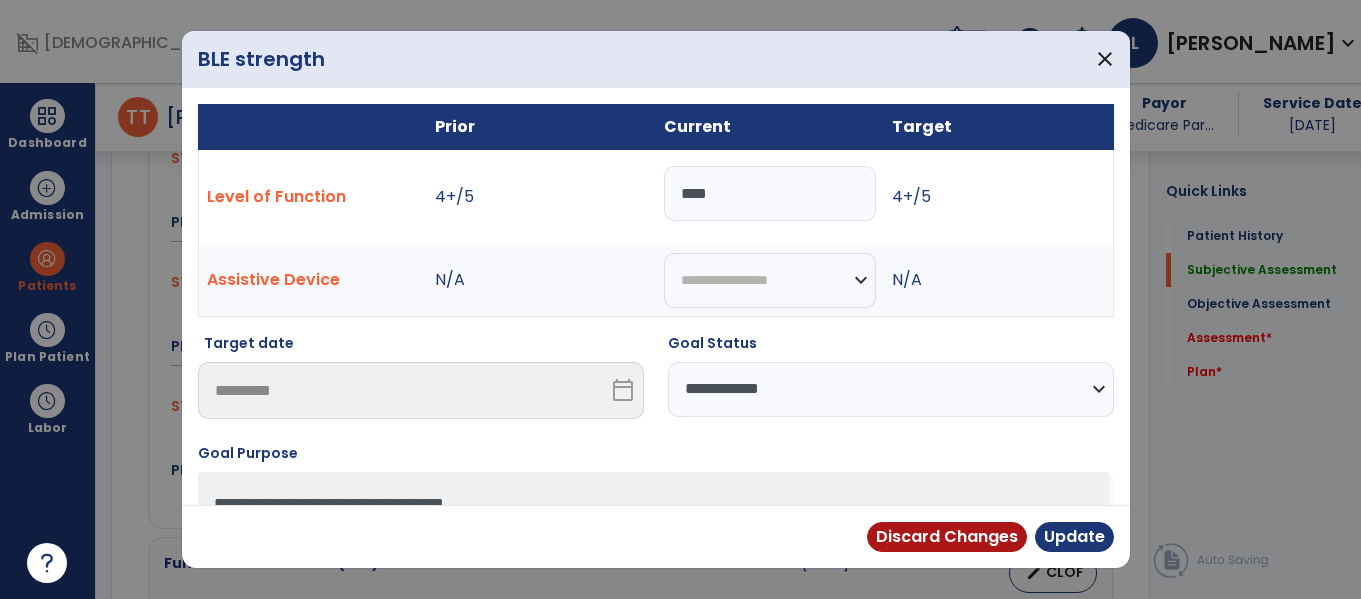 click on "**********" at bounding box center [891, 389] 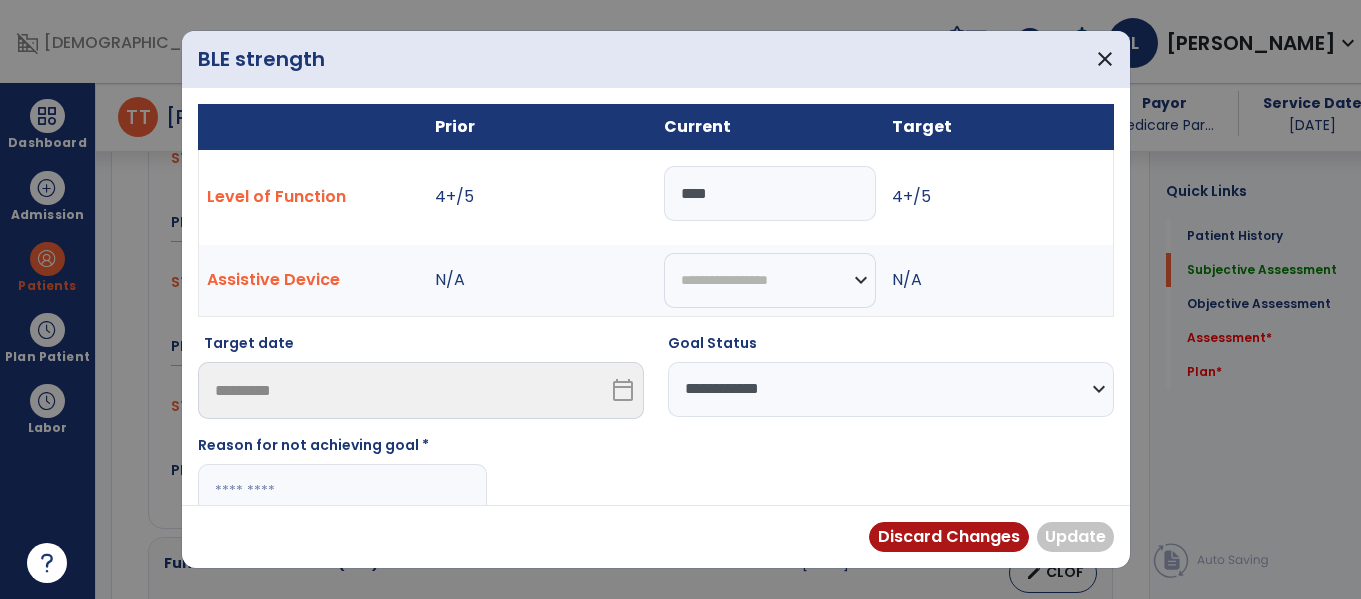 click on "**********" at bounding box center (891, 389) 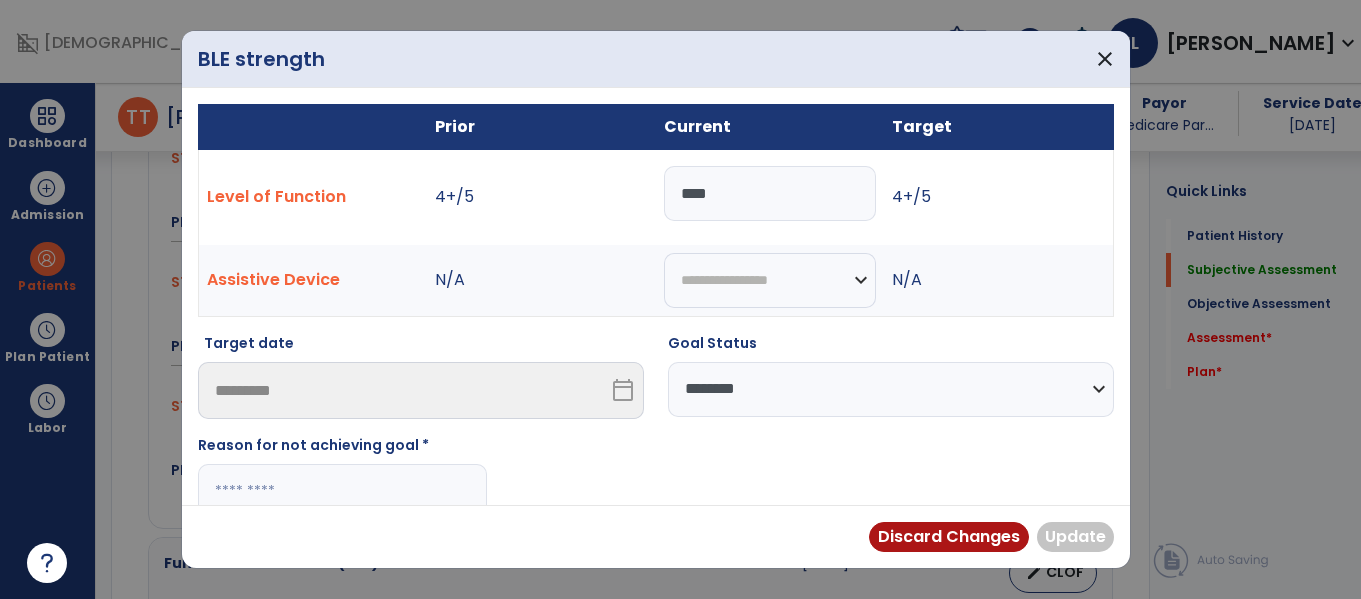 click on "**********" at bounding box center [891, 389] 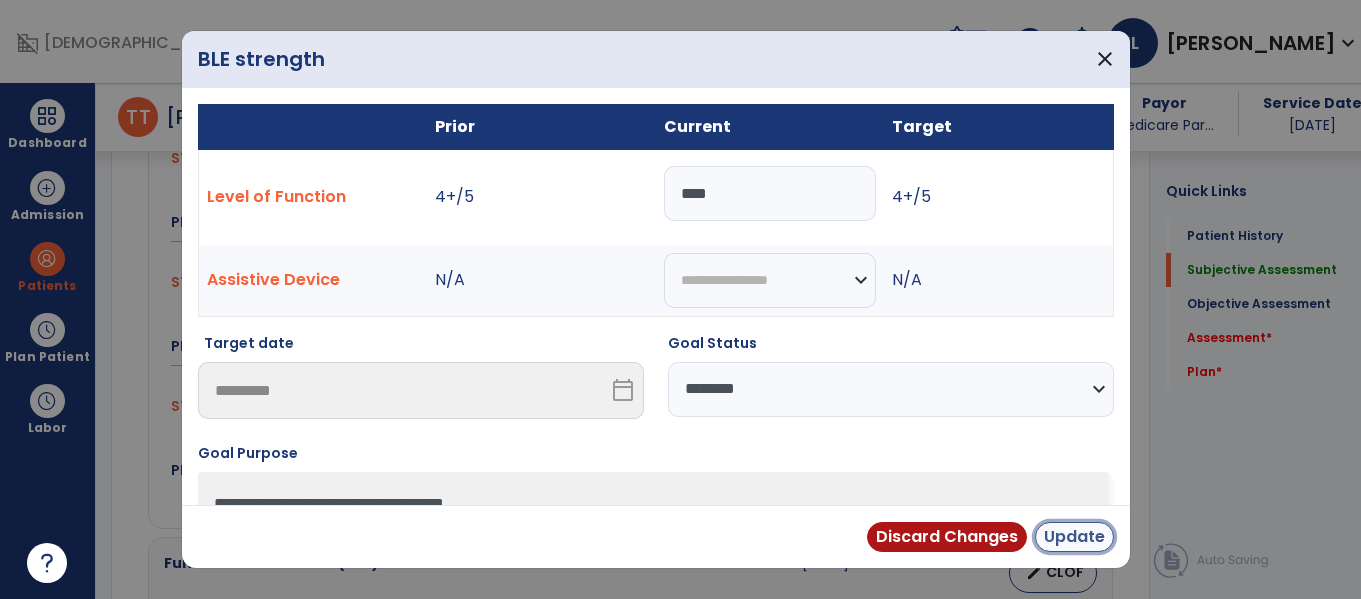 click on "Update" at bounding box center (1074, 537) 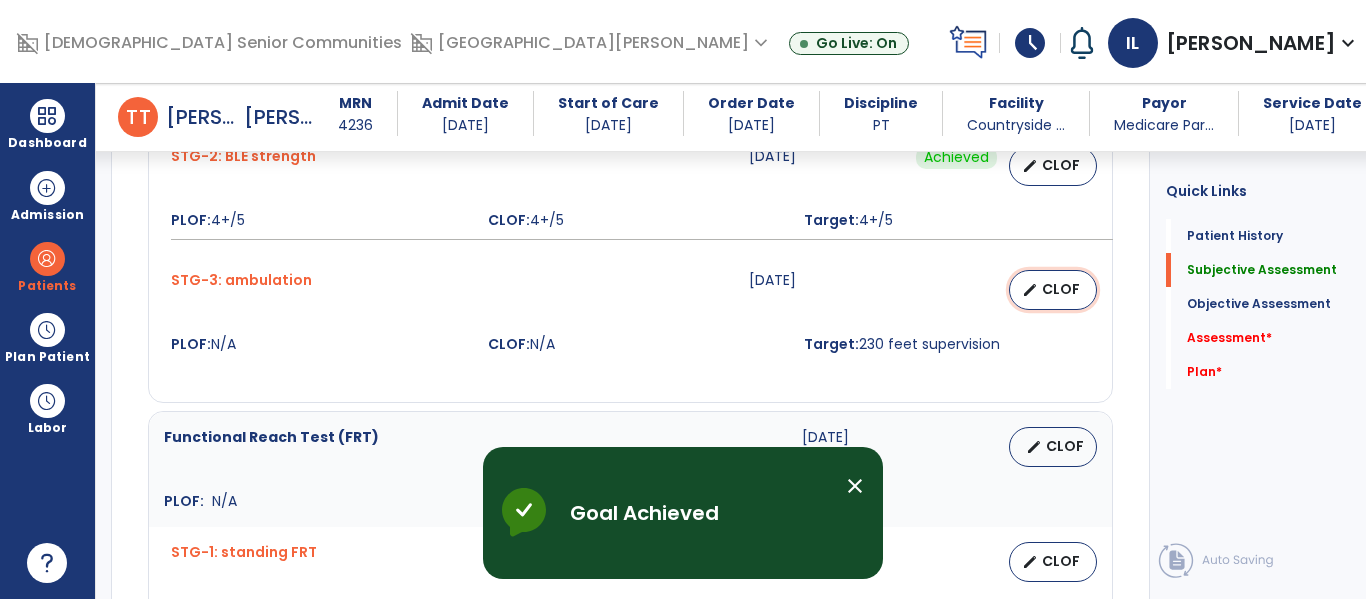 click on "CLOF" at bounding box center [1061, 289] 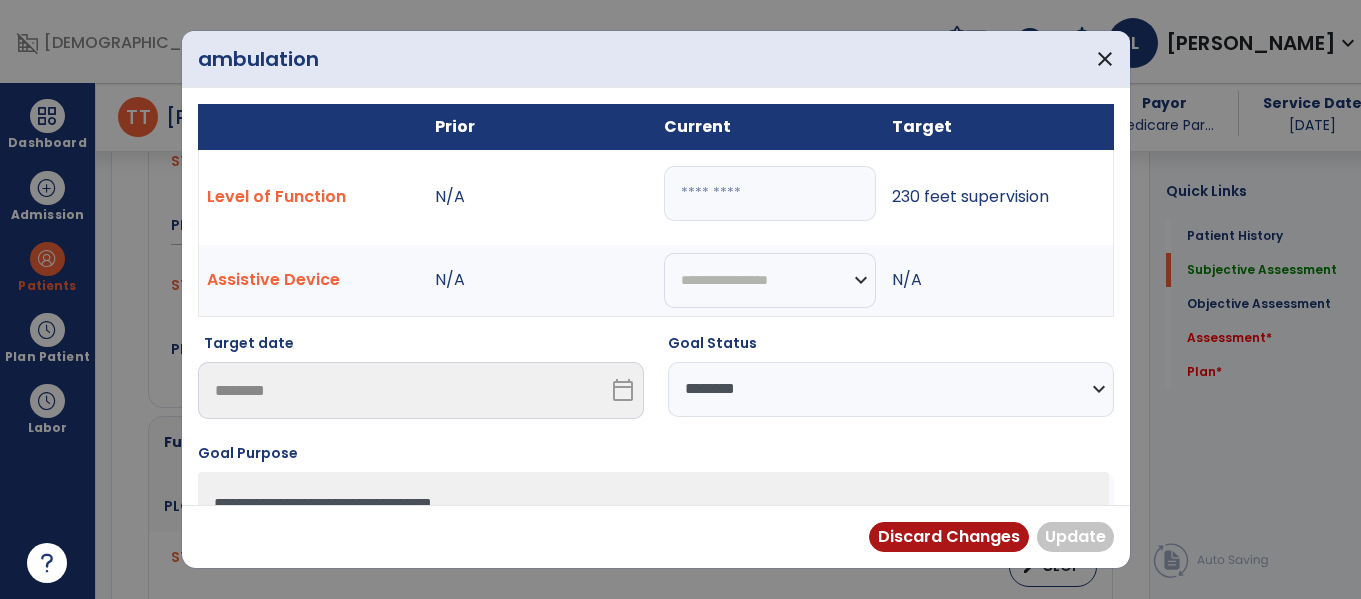 scroll, scrollTop: 1637, scrollLeft: 0, axis: vertical 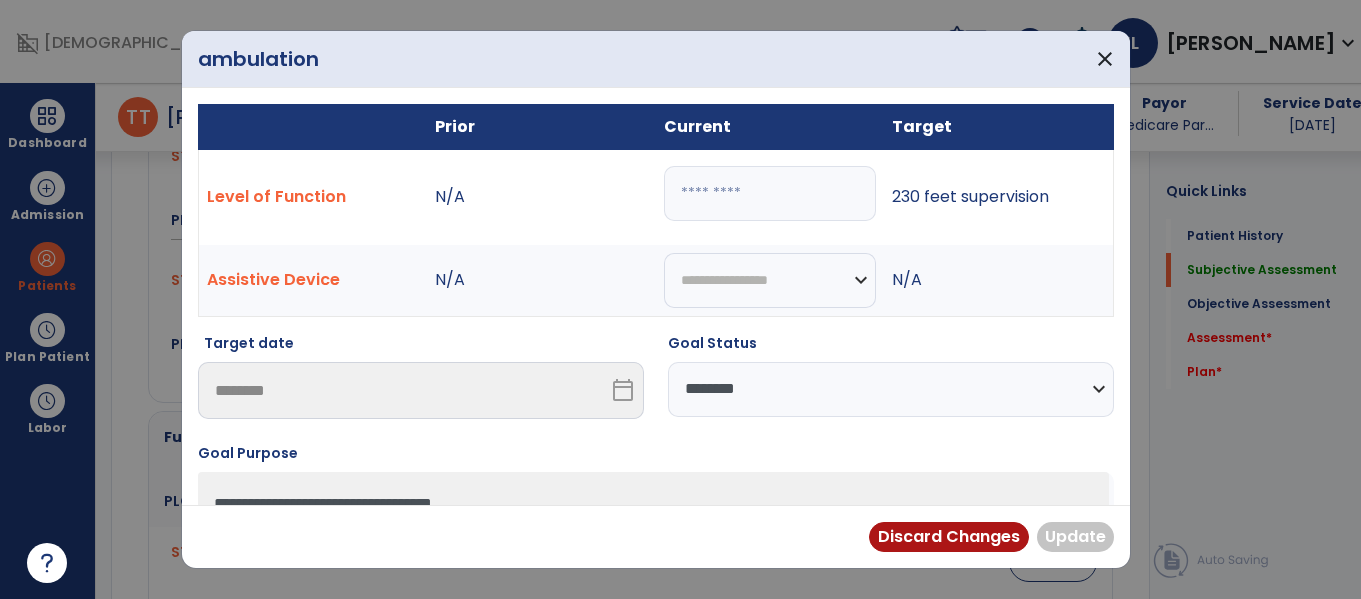 click at bounding box center [770, 193] 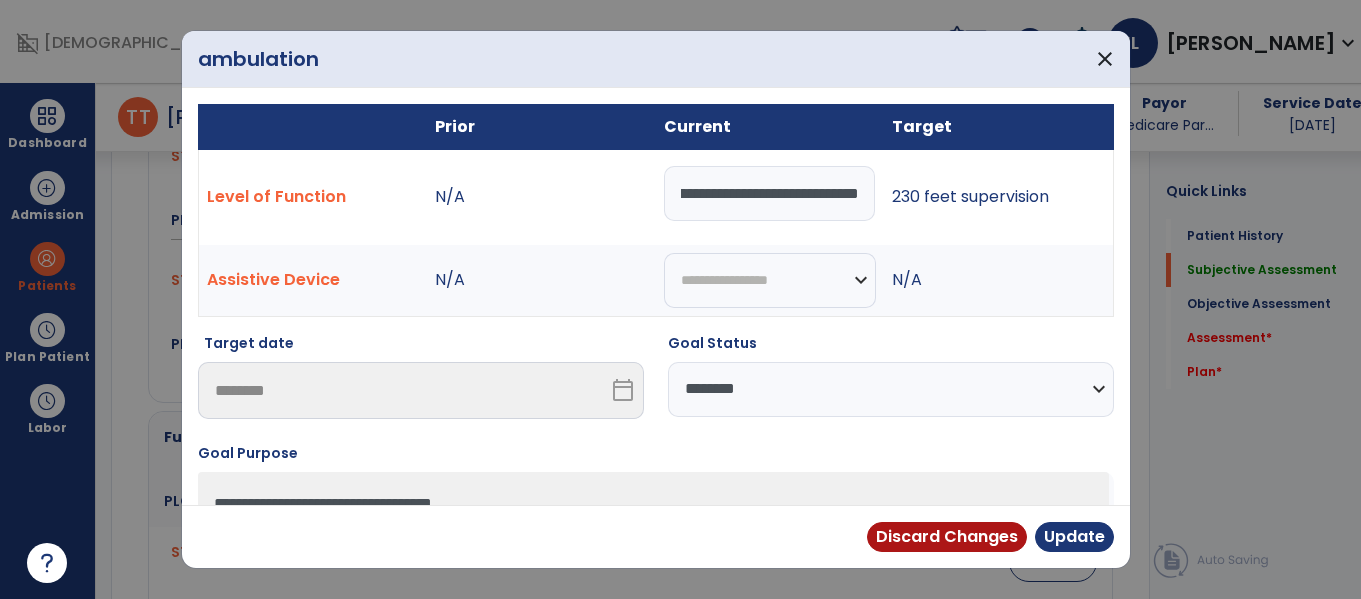 scroll, scrollTop: 0, scrollLeft: 61, axis: horizontal 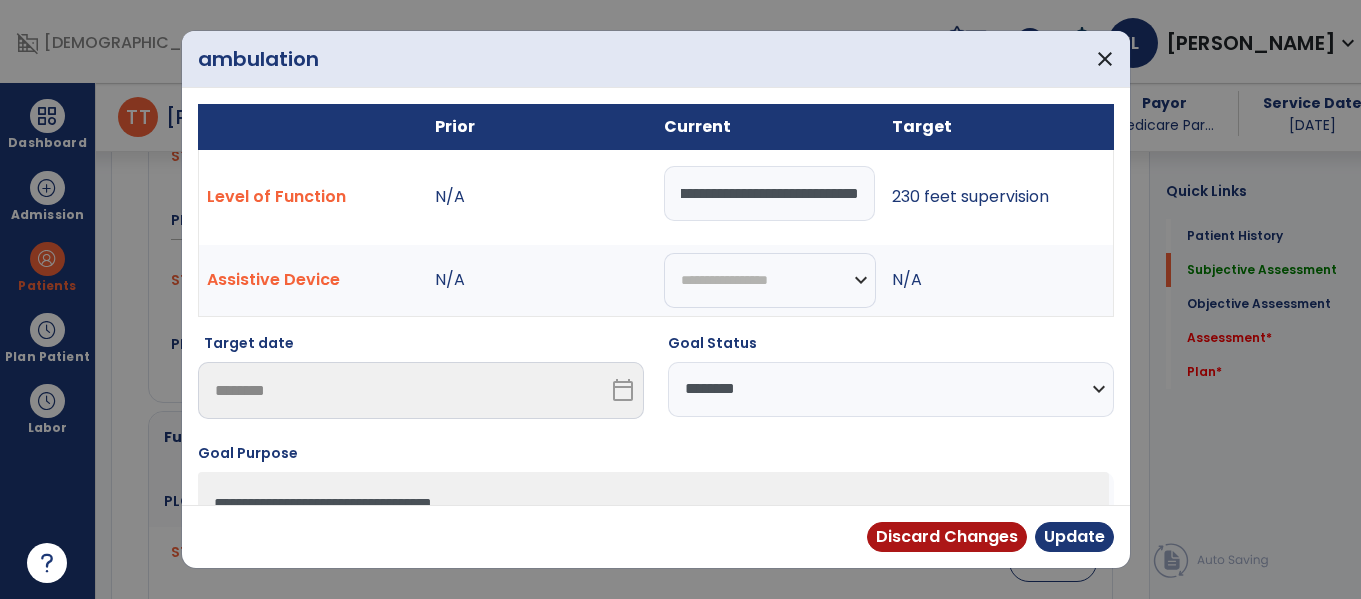type on "**********" 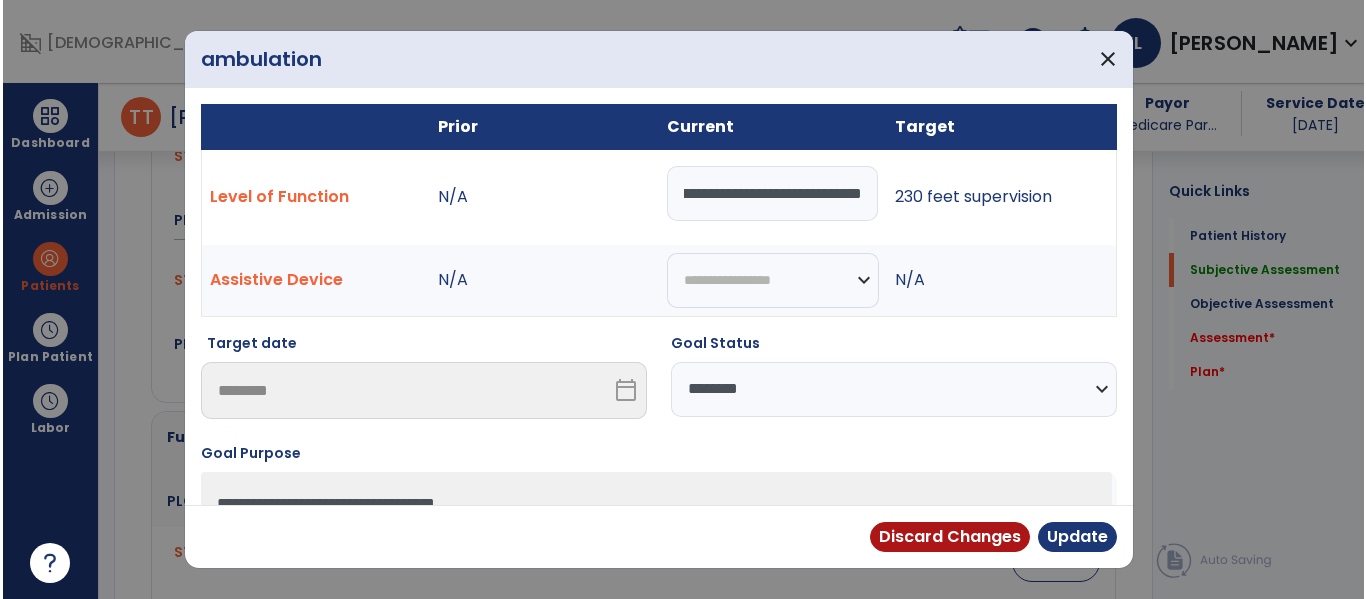 scroll, scrollTop: 0, scrollLeft: 0, axis: both 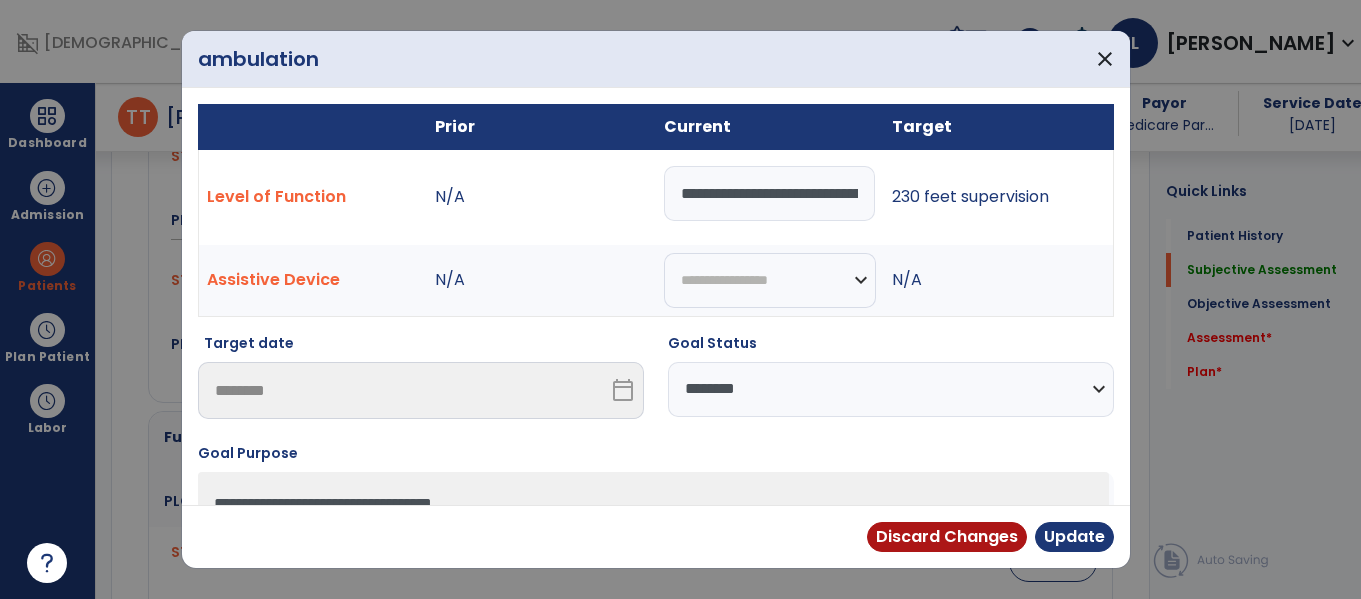 click on "**********" at bounding box center [891, 389] 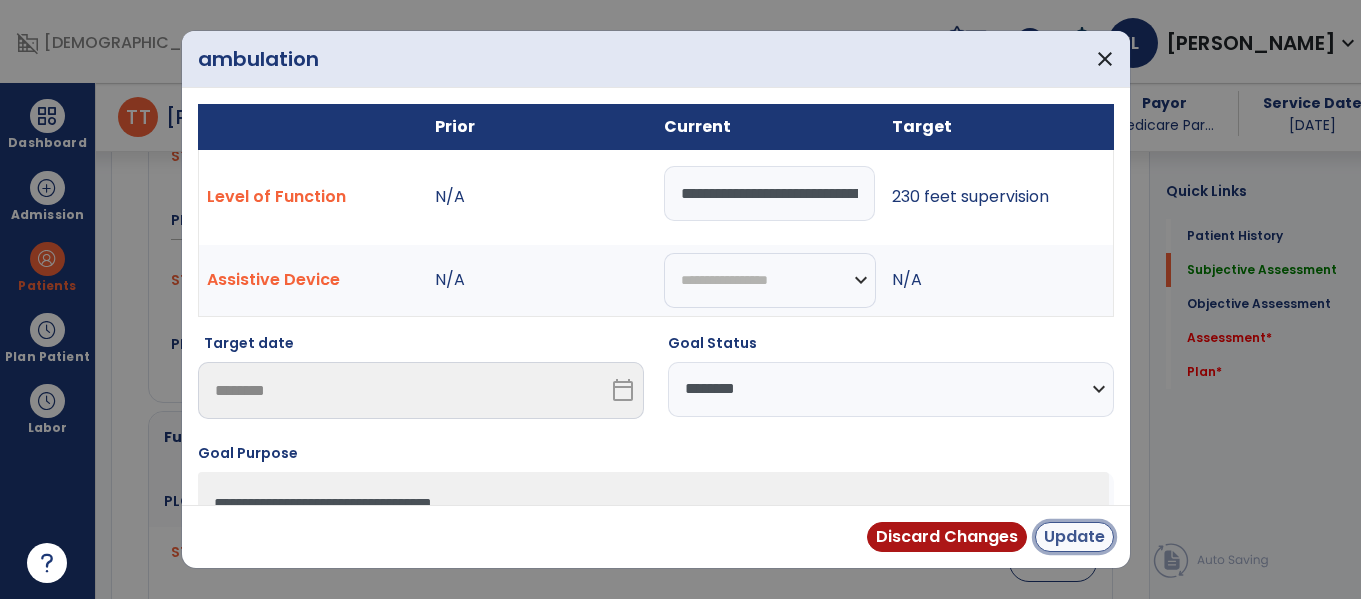 click on "Update" at bounding box center (1074, 537) 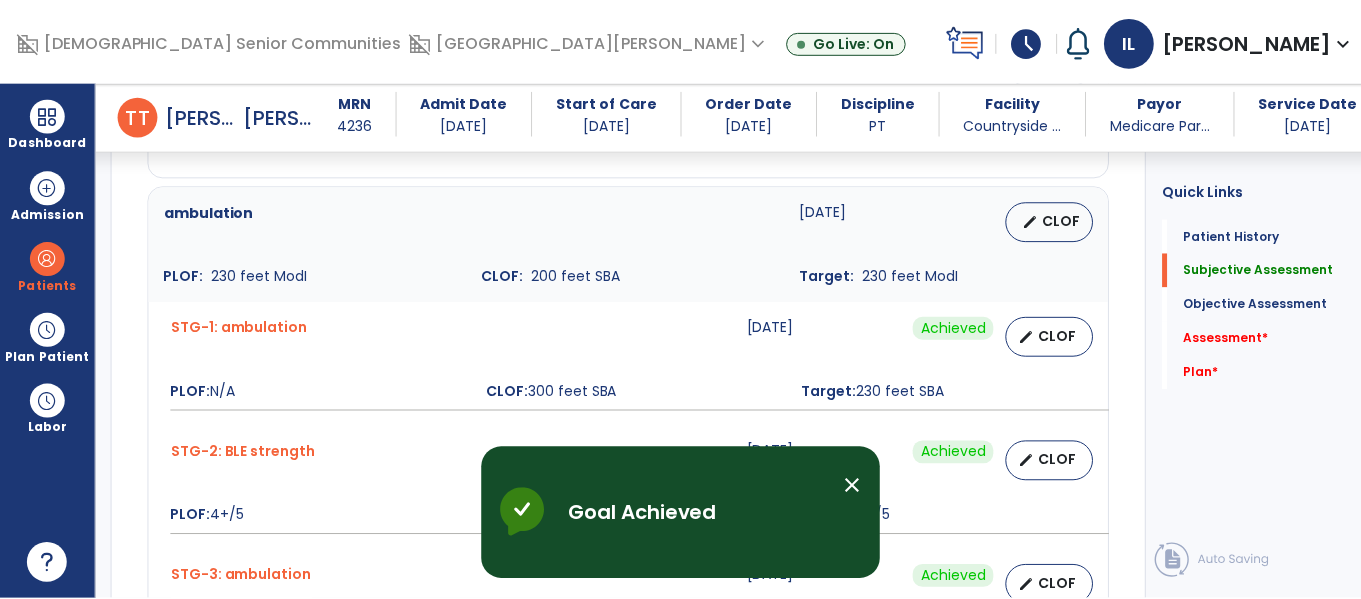 scroll, scrollTop: 1335, scrollLeft: 0, axis: vertical 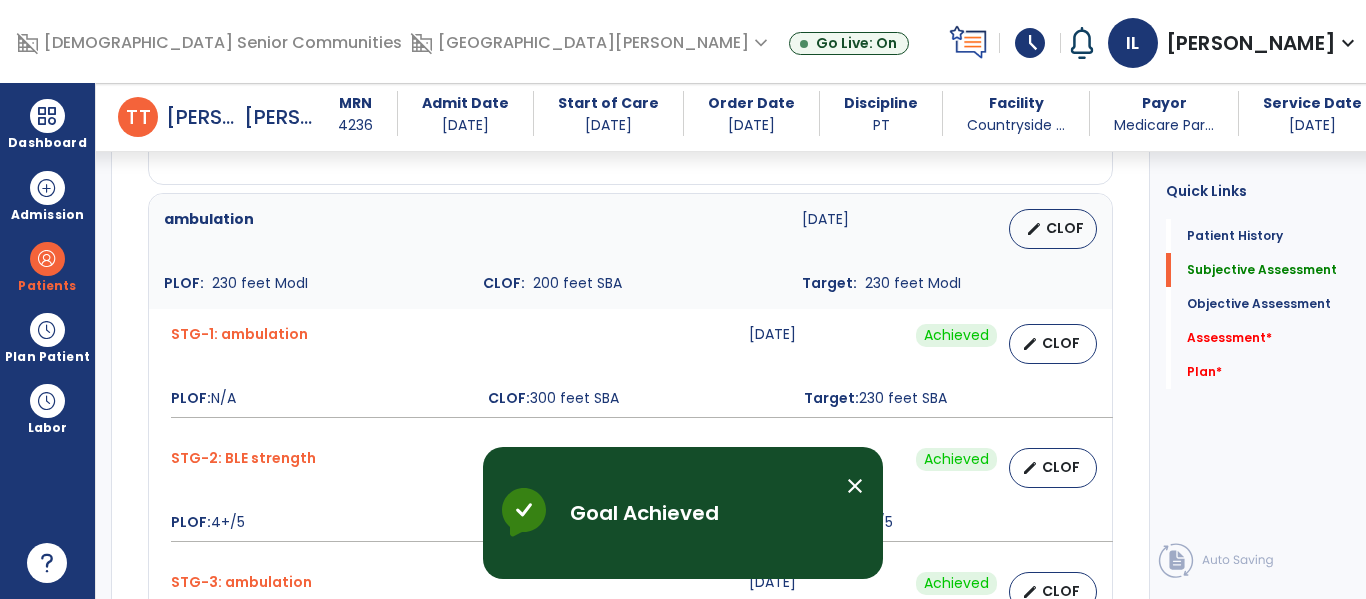 click on "230 feet ModI" at bounding box center (913, 283) 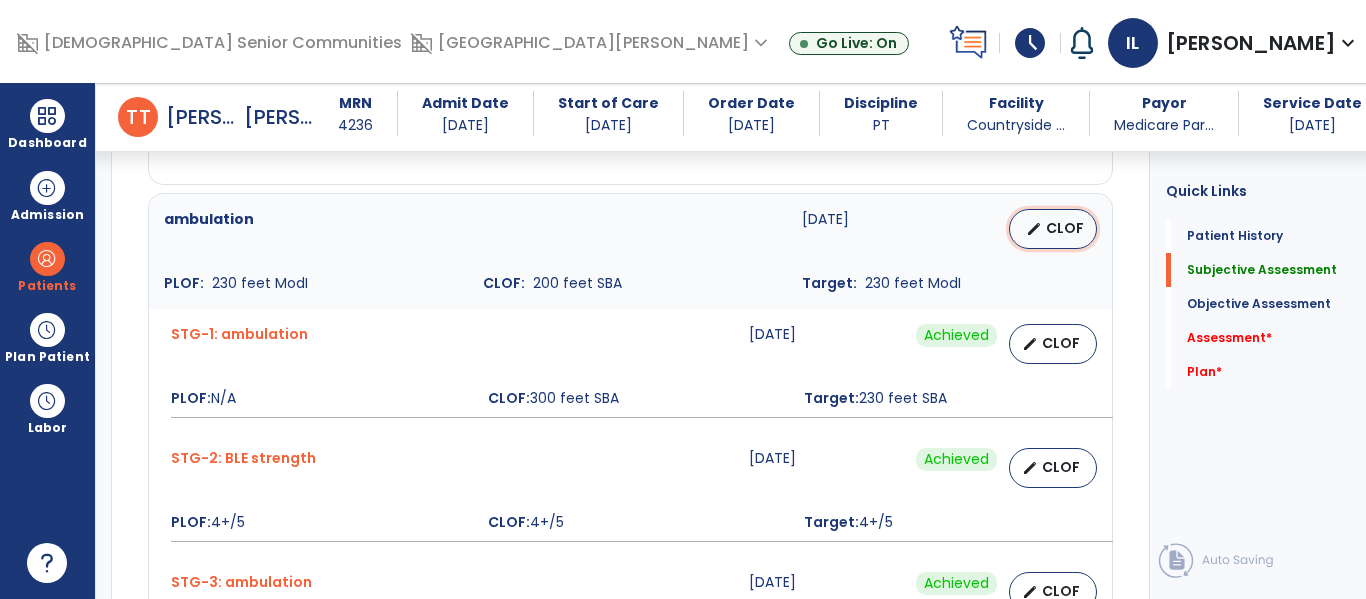 click on "CLOF" at bounding box center (1065, 228) 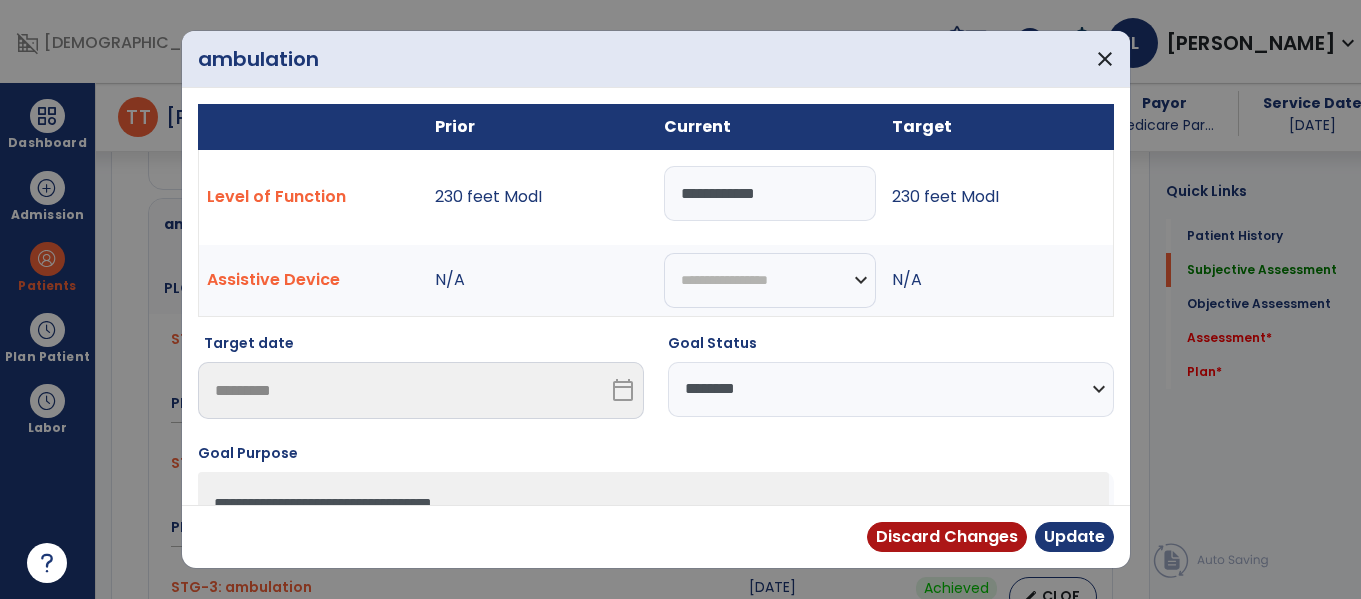 scroll, scrollTop: 1335, scrollLeft: 0, axis: vertical 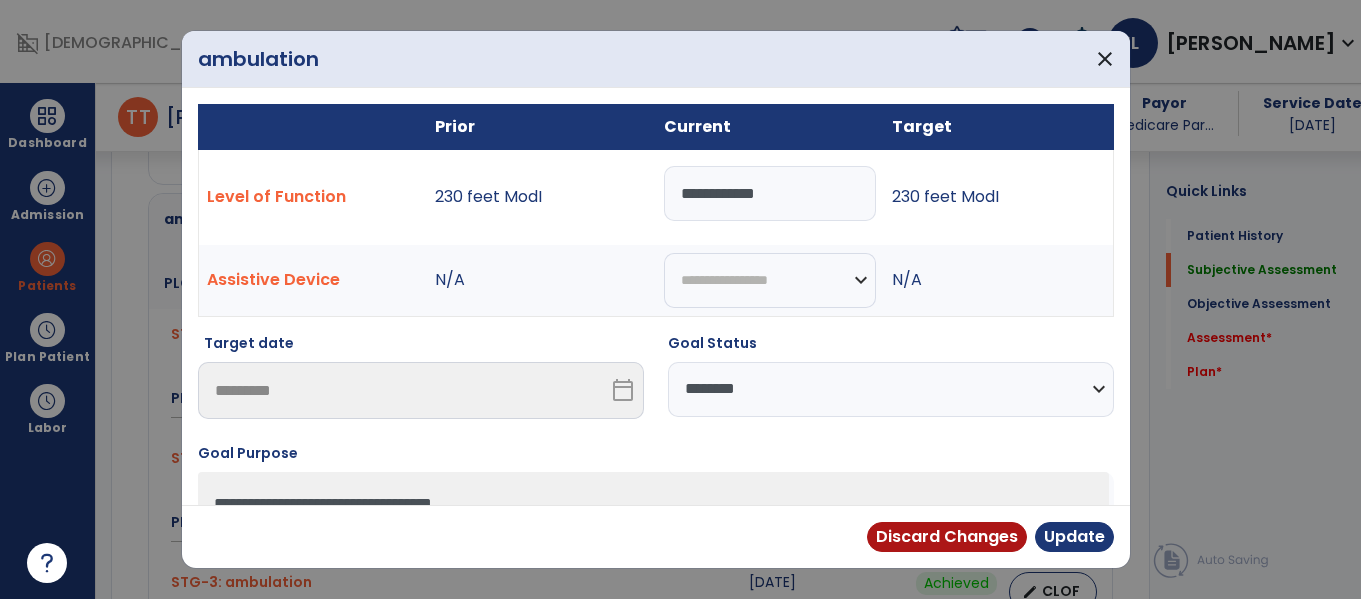 click on "**********" at bounding box center (770, 193) 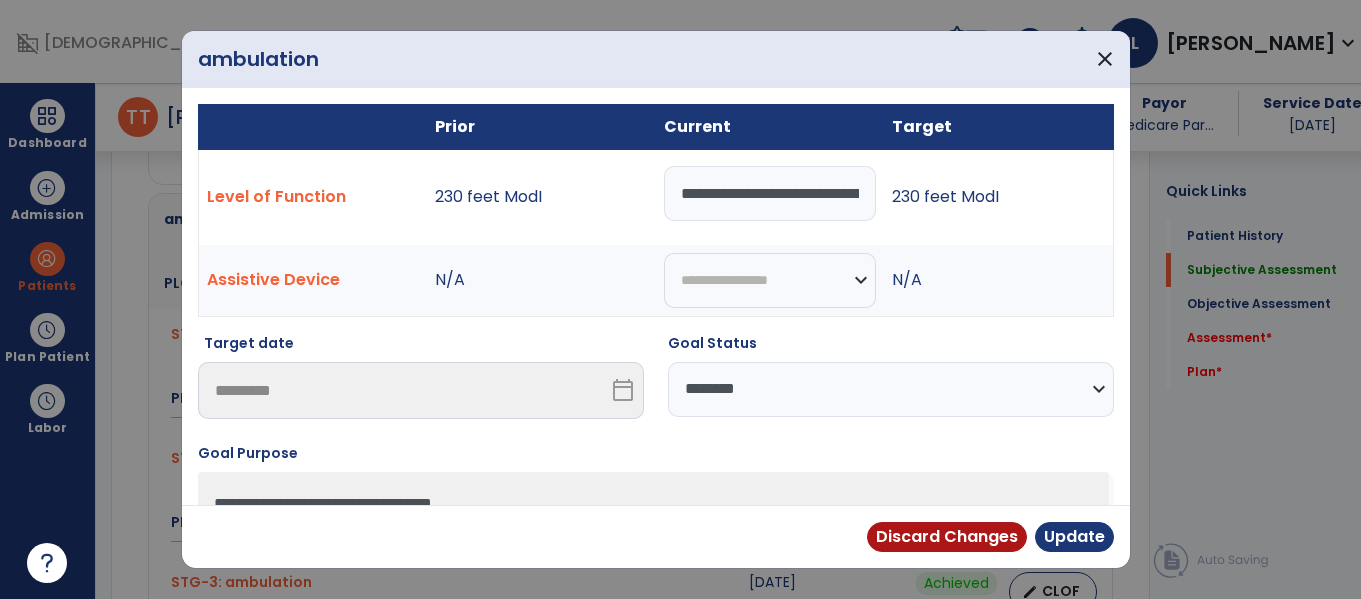 scroll, scrollTop: 0, scrollLeft: 61, axis: horizontal 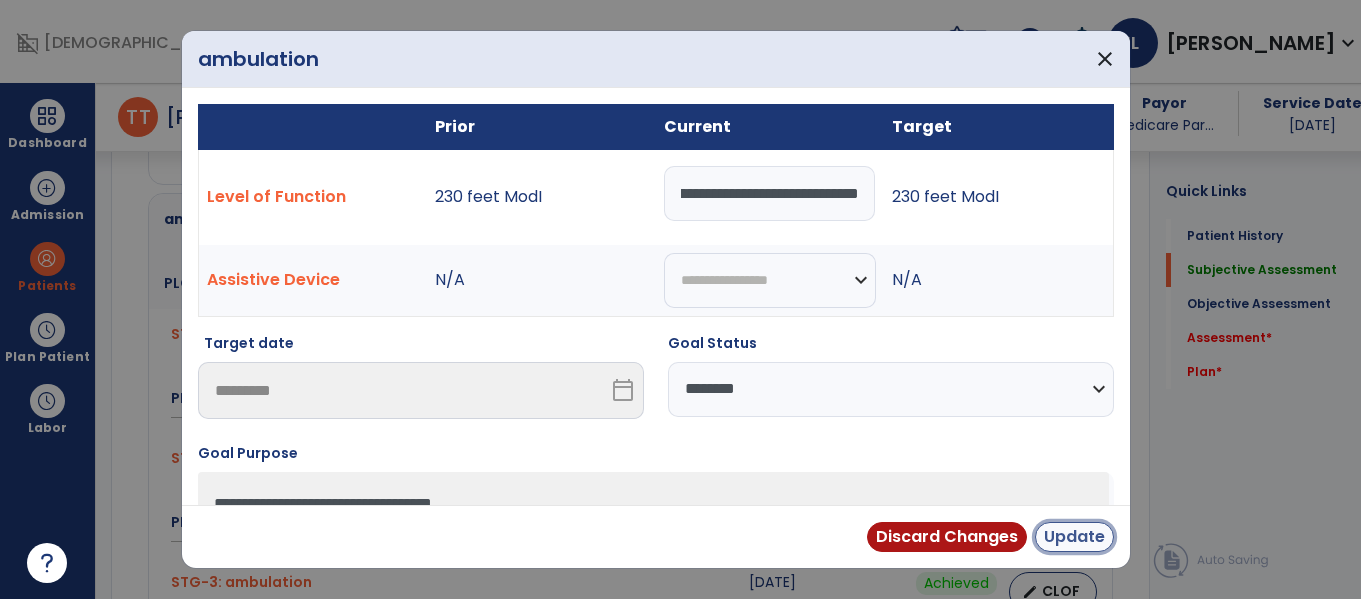 click on "Update" at bounding box center [1074, 537] 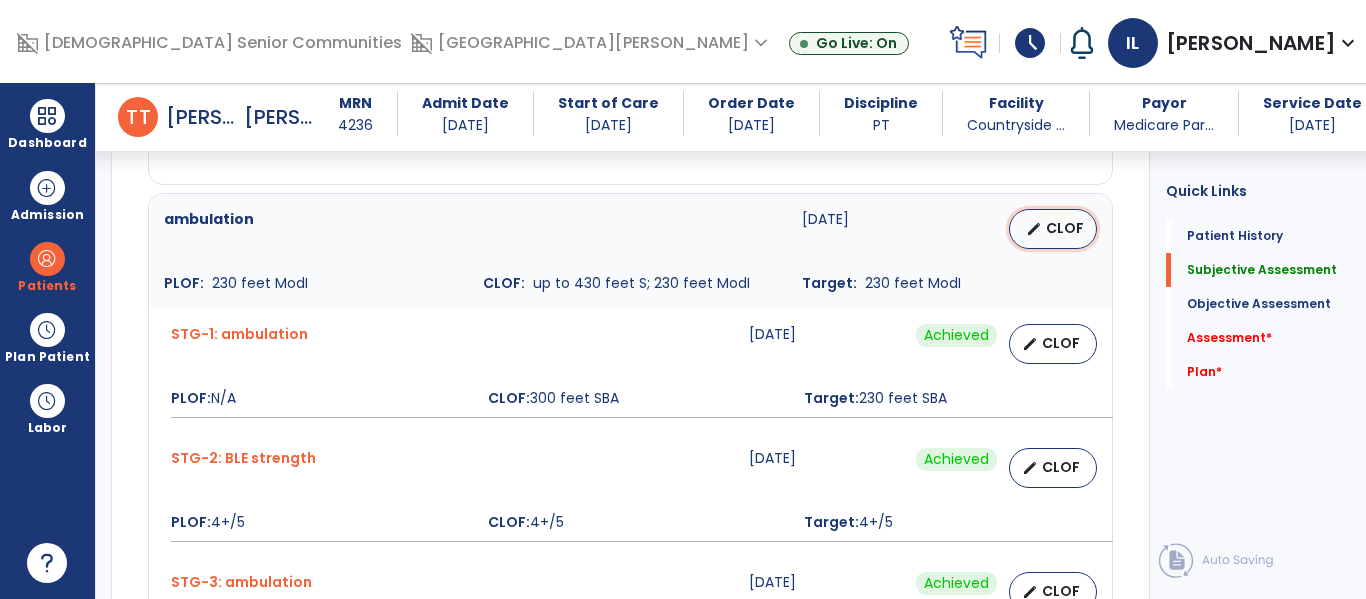 click on "CLOF" at bounding box center (1065, 228) 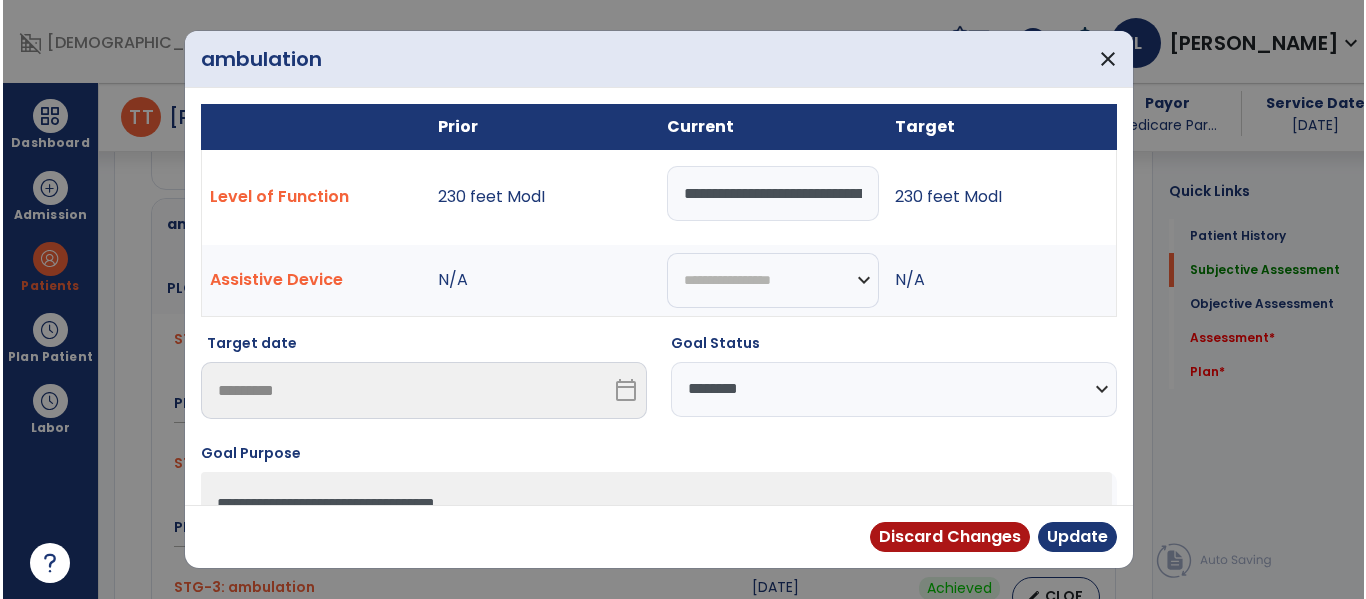 scroll, scrollTop: 1335, scrollLeft: 0, axis: vertical 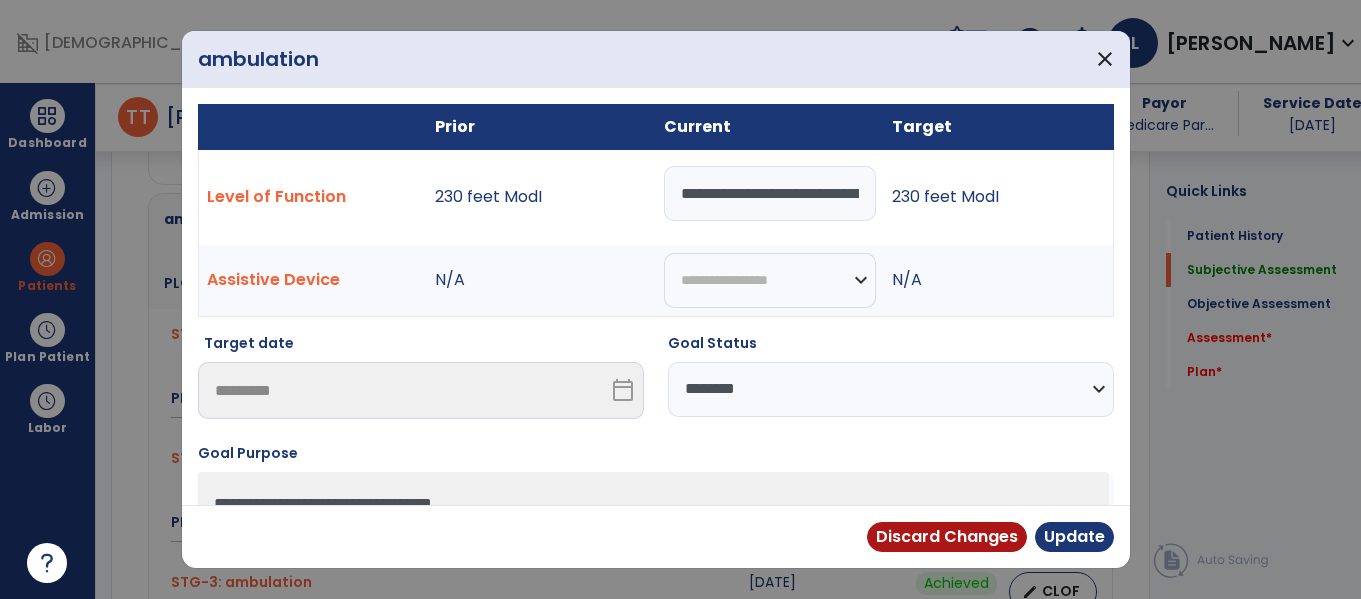 click on "**********" at bounding box center [891, 389] 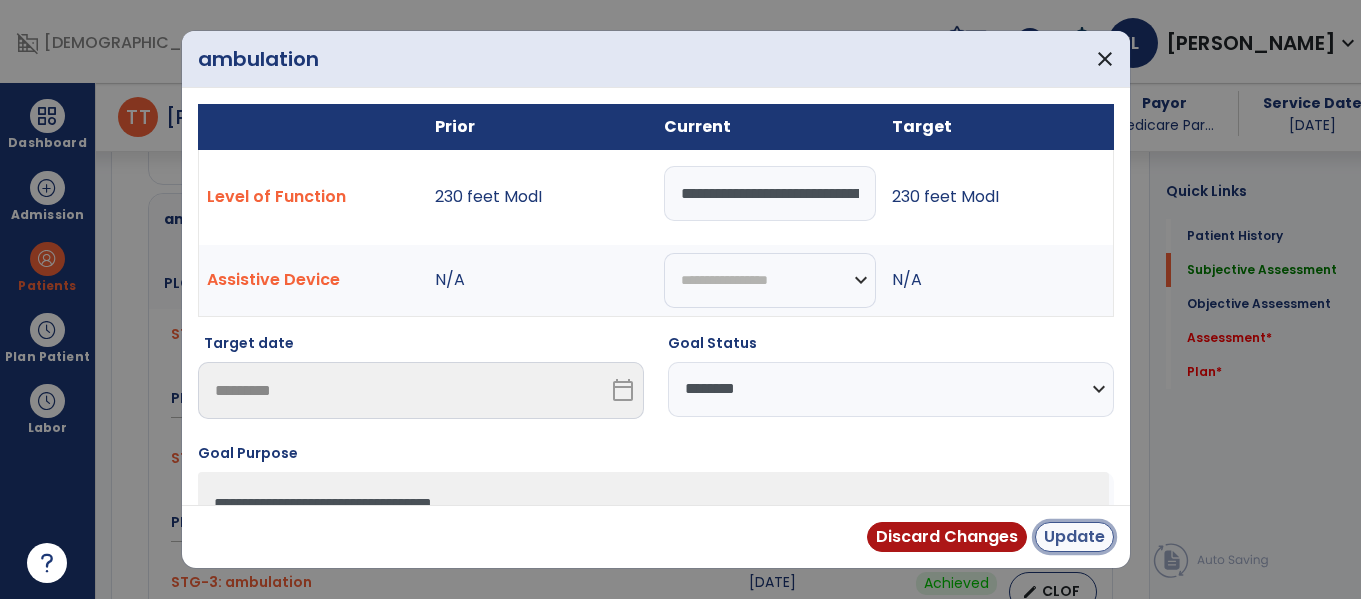 click on "Update" at bounding box center [1074, 537] 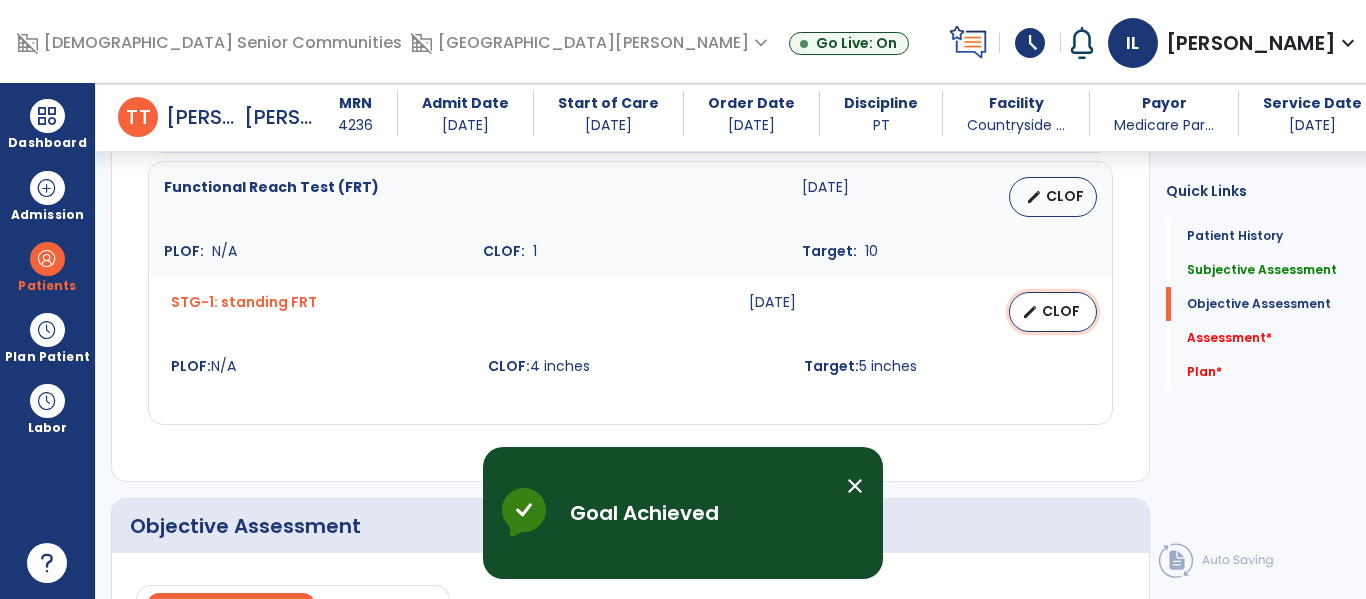 click on "edit   CLOF" at bounding box center [1053, 312] 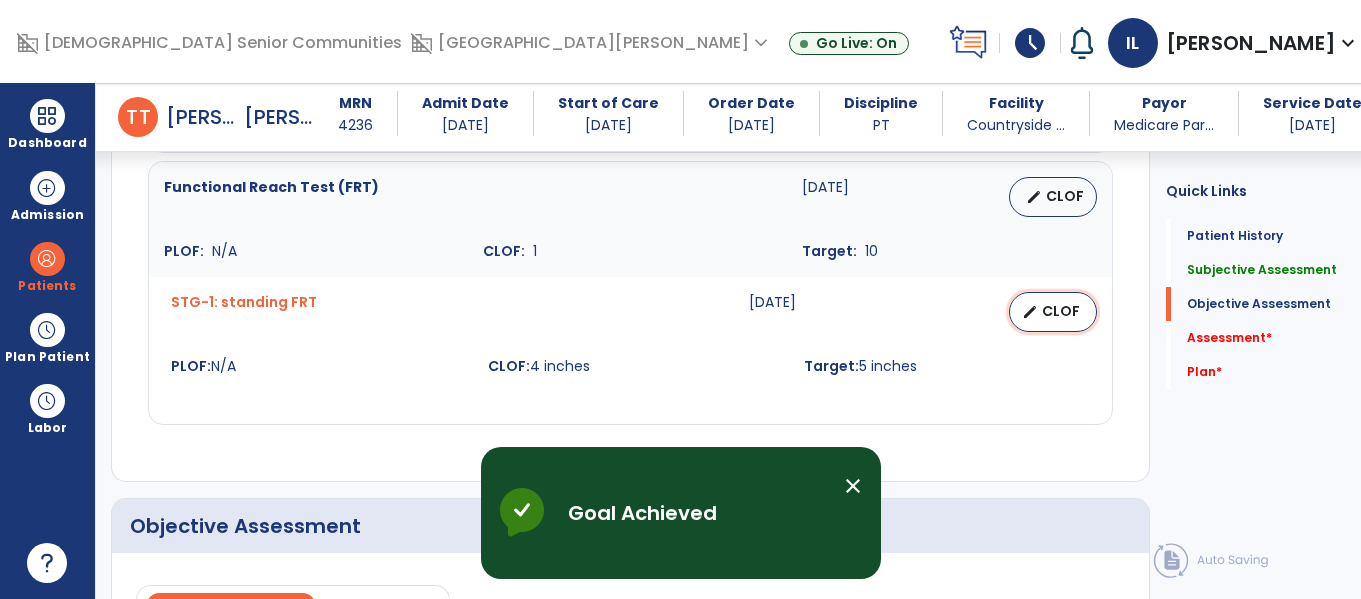 select on "********" 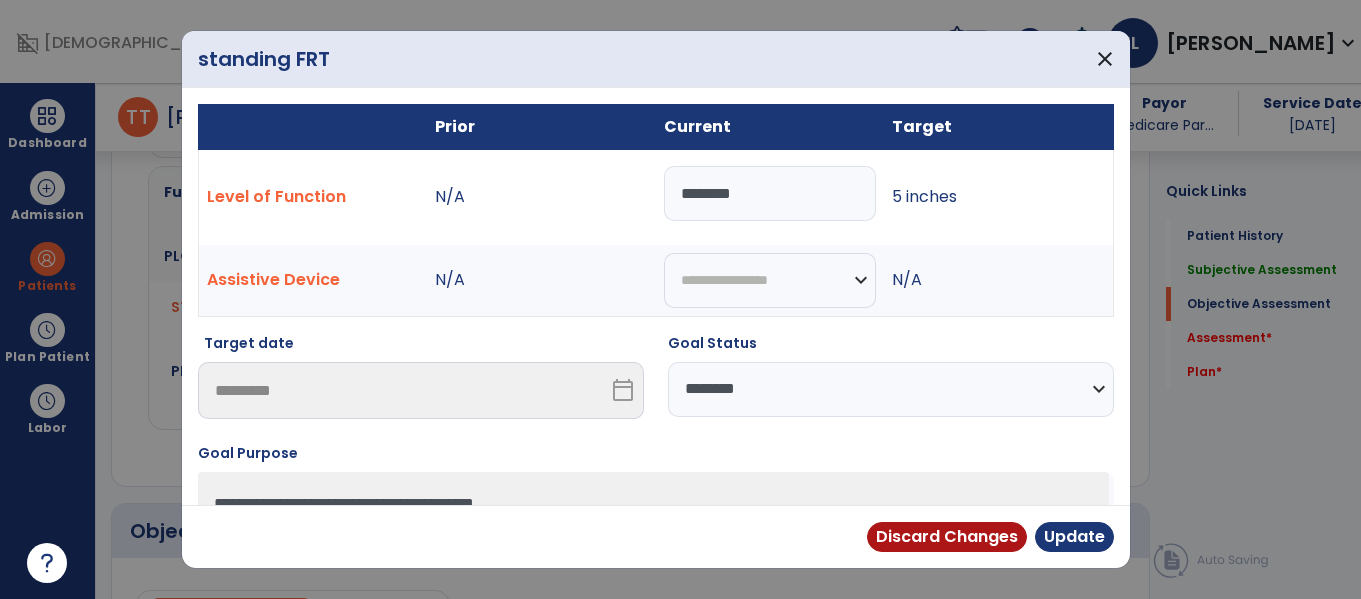 scroll, scrollTop: 1887, scrollLeft: 0, axis: vertical 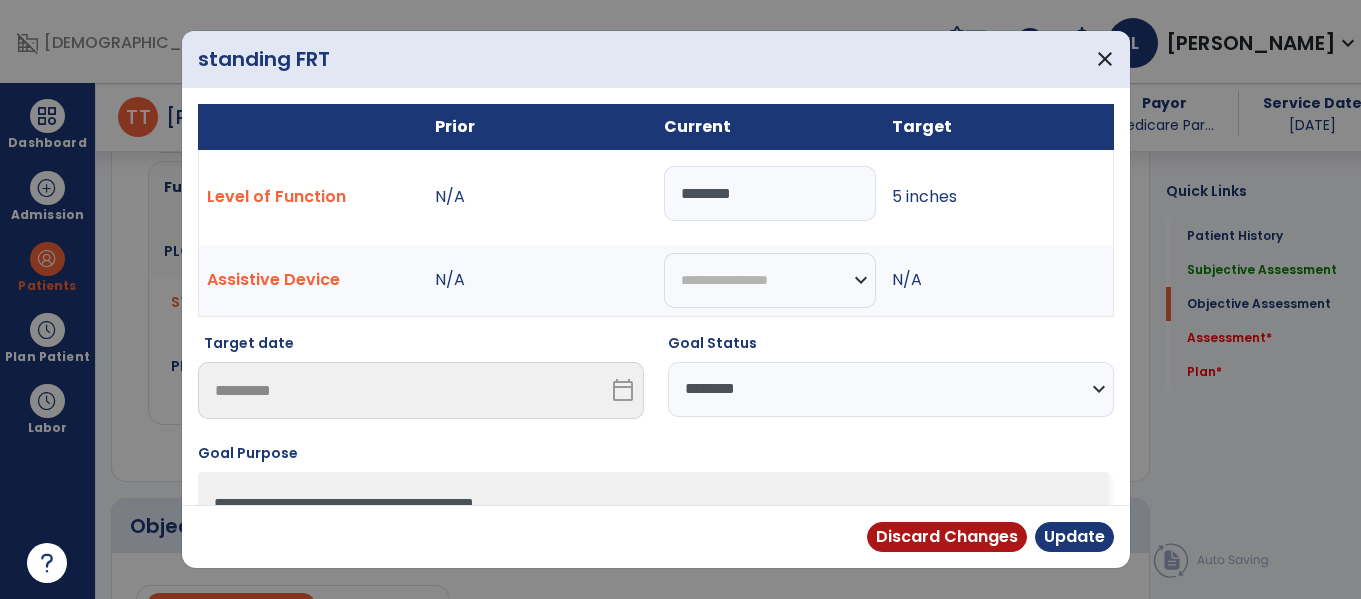 click on "********" at bounding box center [770, 193] 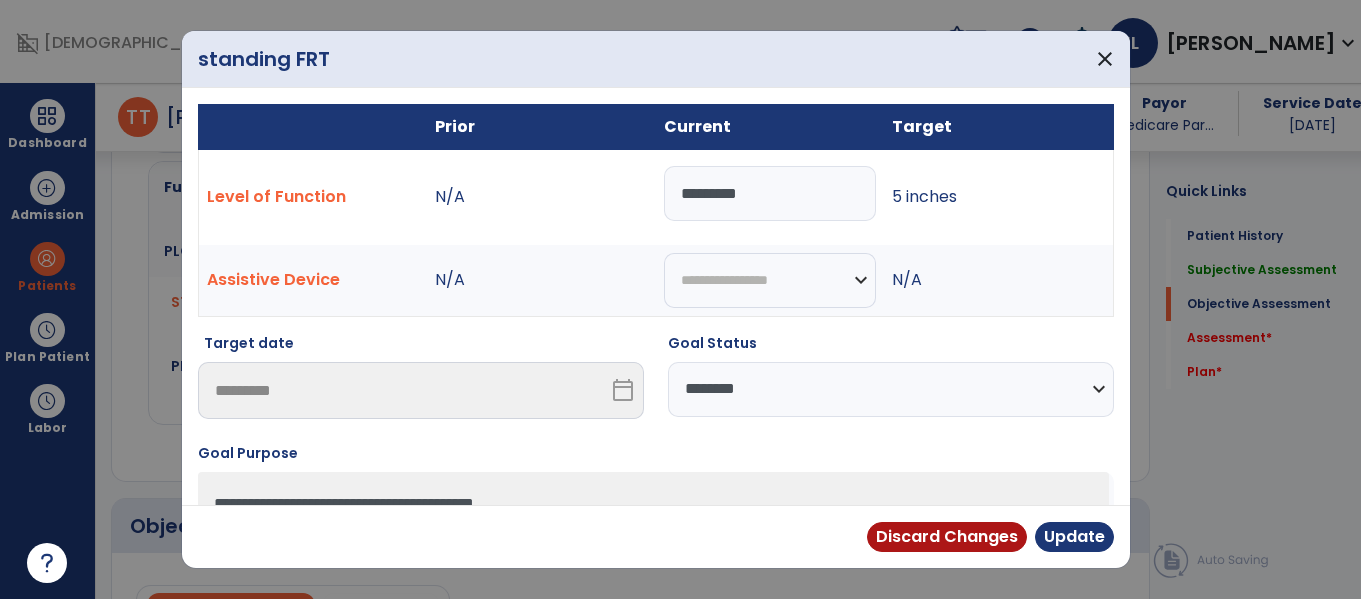 type on "*********" 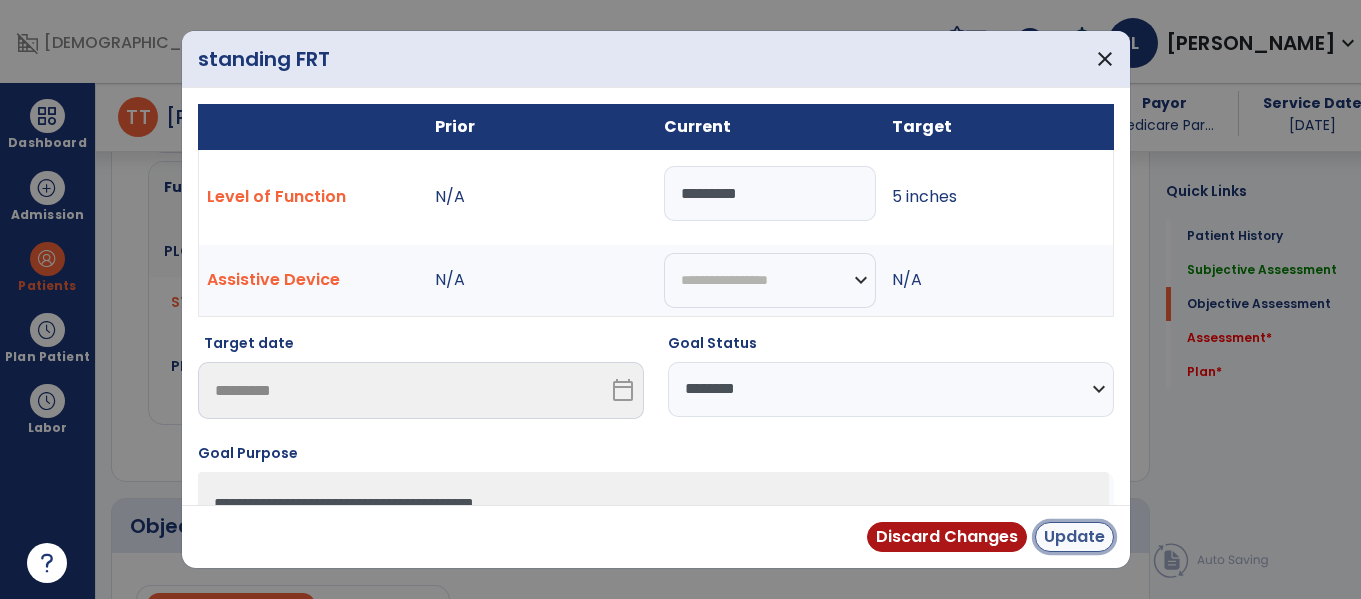 click on "Update" at bounding box center (1074, 537) 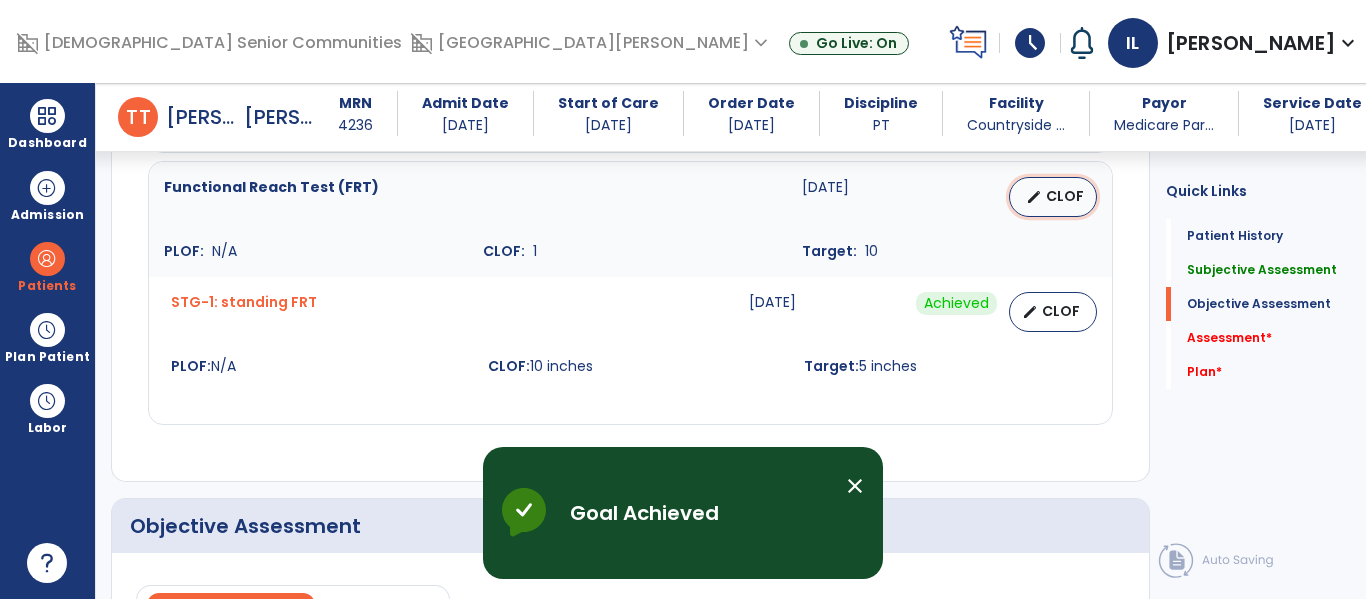 click on "CLOF" at bounding box center [1065, 196] 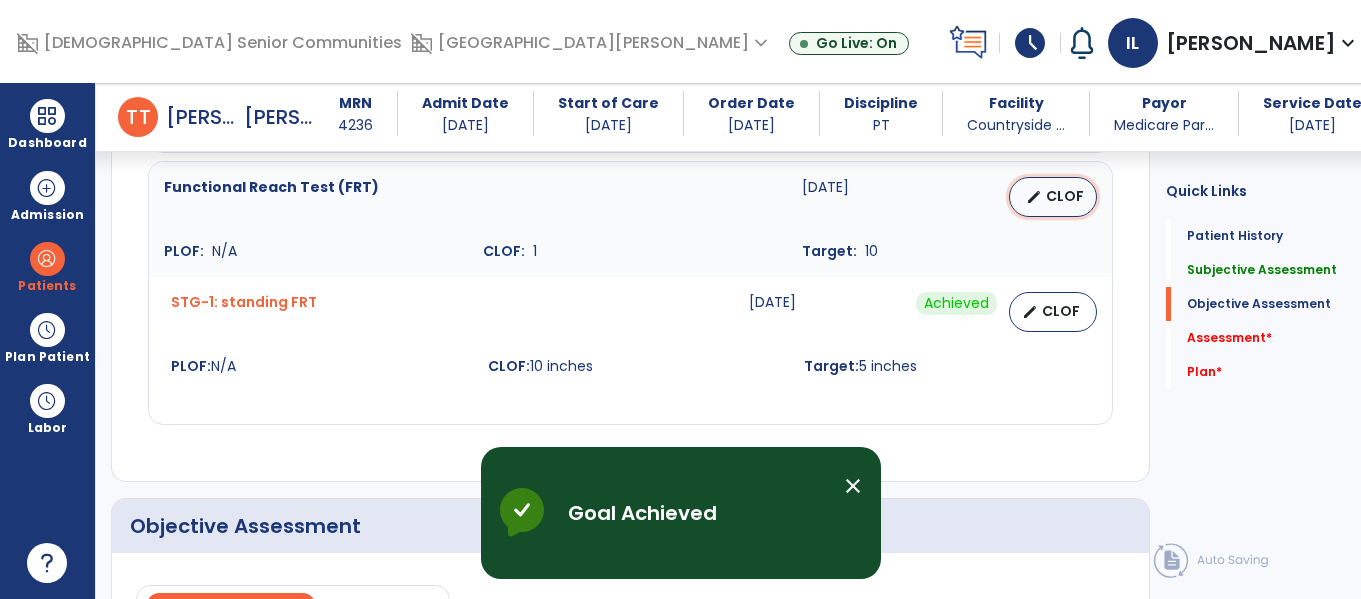 select on "********" 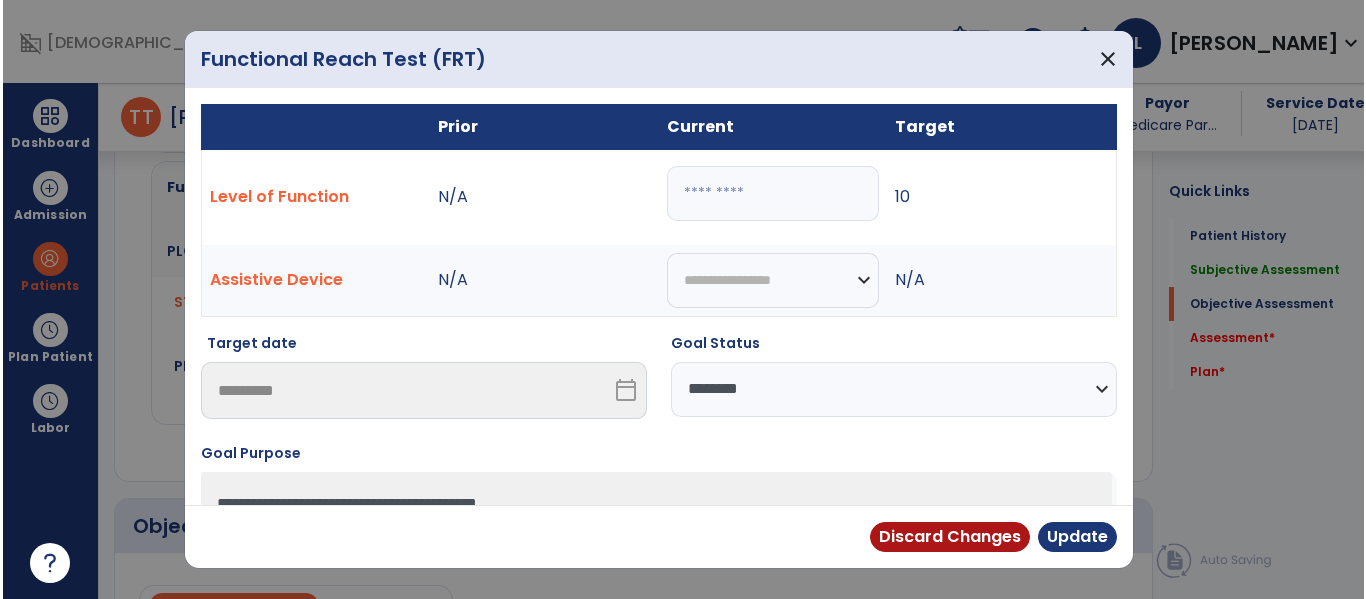 scroll, scrollTop: 1887, scrollLeft: 0, axis: vertical 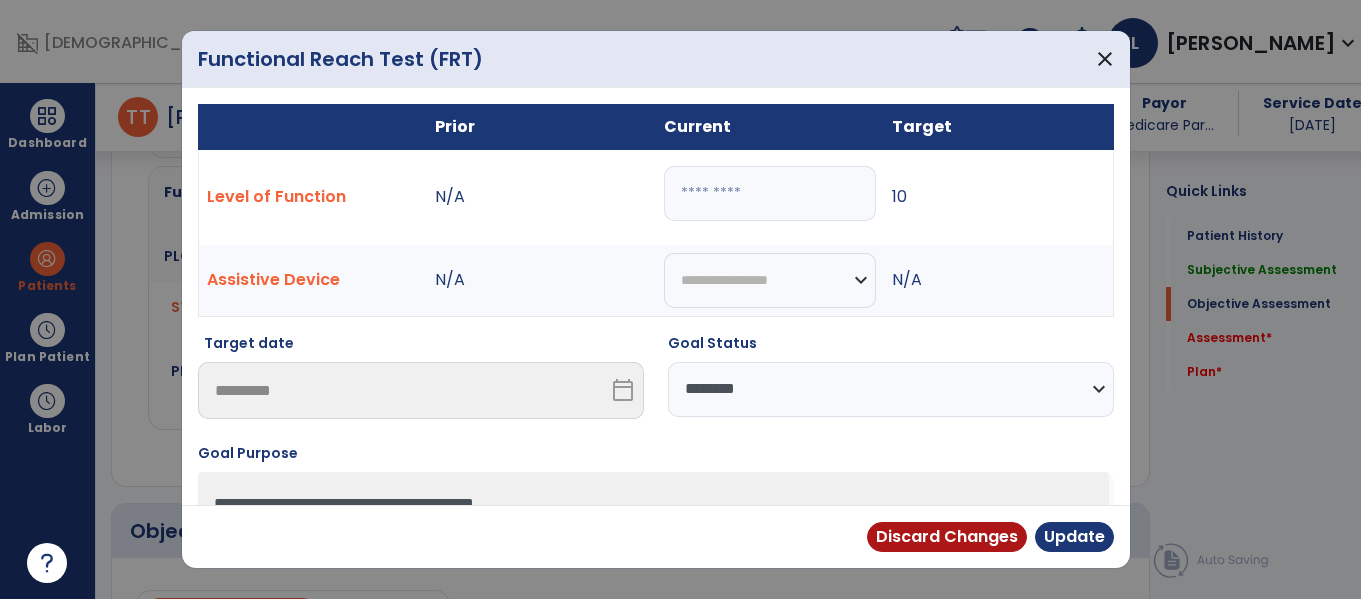 click on "*" at bounding box center [770, 193] 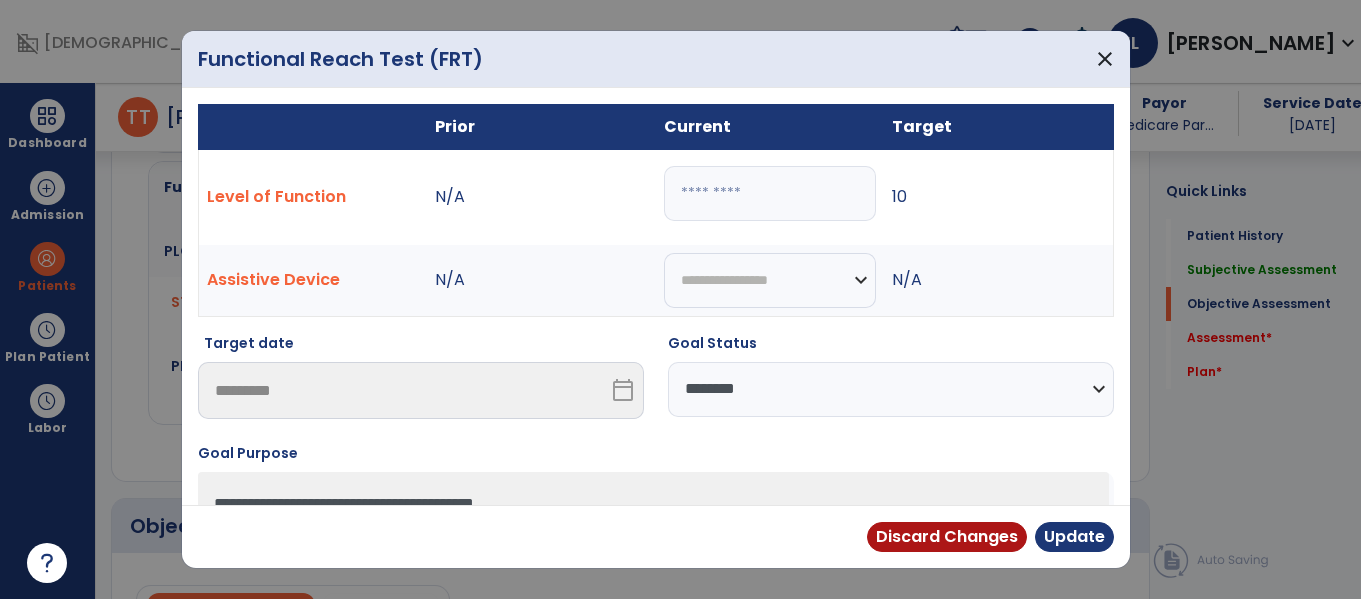 type on "**" 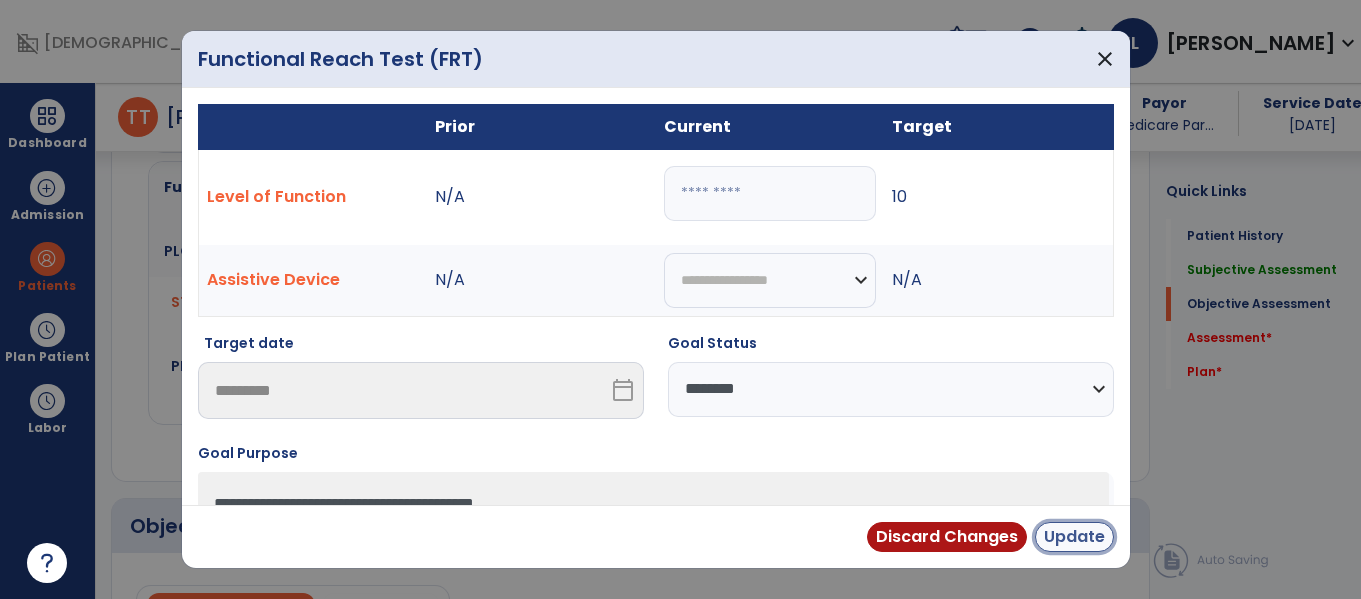 click on "Update" at bounding box center (1074, 537) 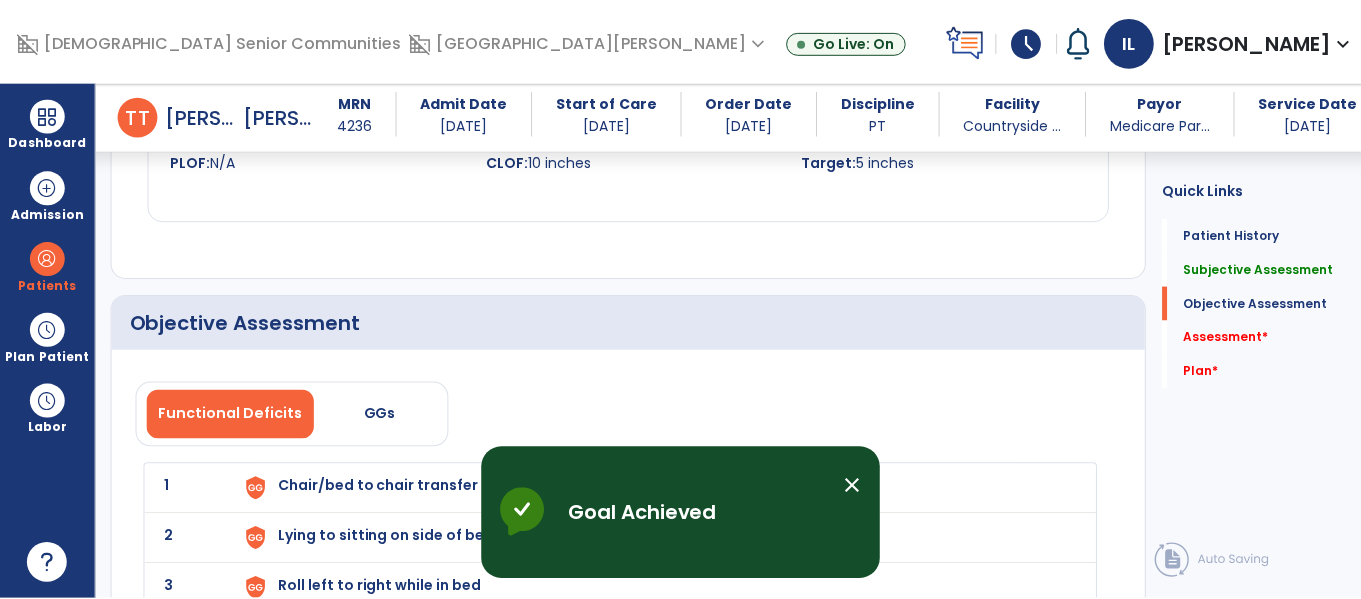 scroll, scrollTop: 2249, scrollLeft: 0, axis: vertical 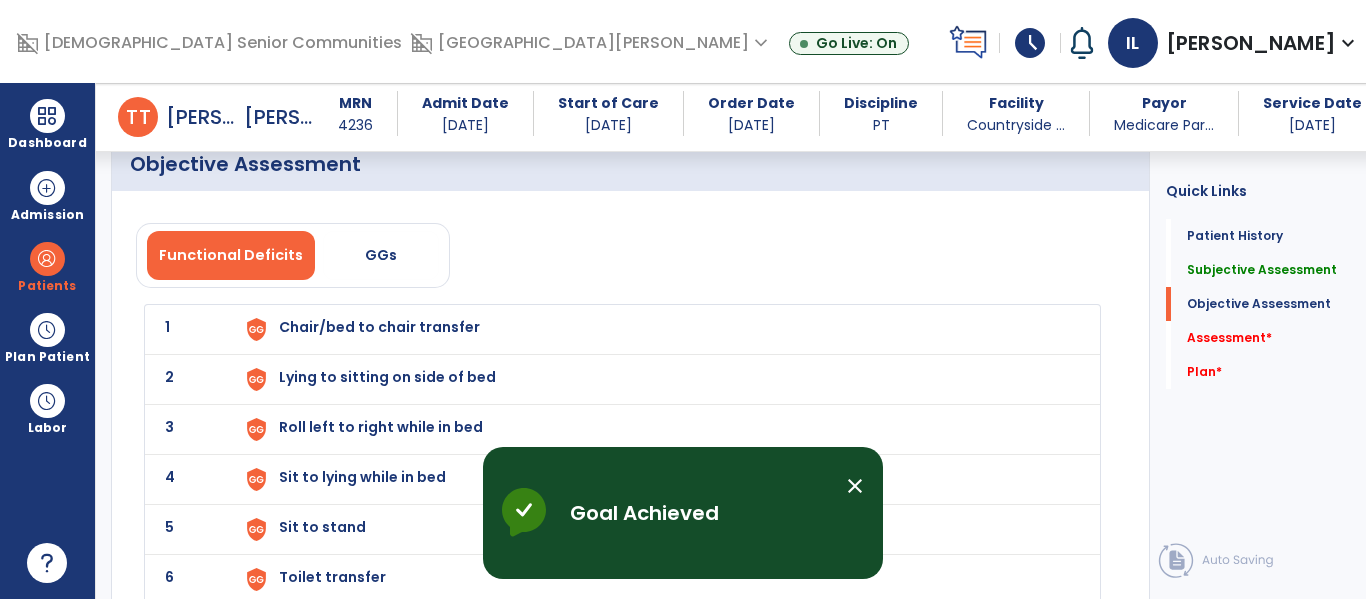 click on "Chair/bed to chair transfer" at bounding box center (379, 327) 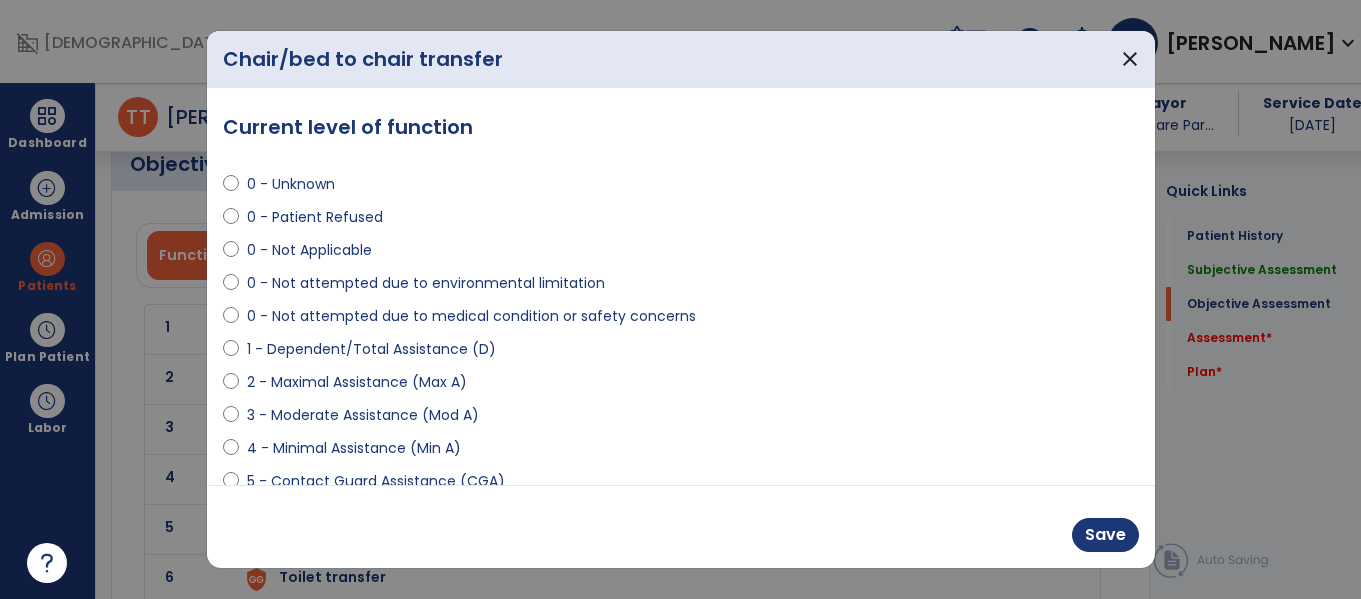 scroll, scrollTop: 2249, scrollLeft: 0, axis: vertical 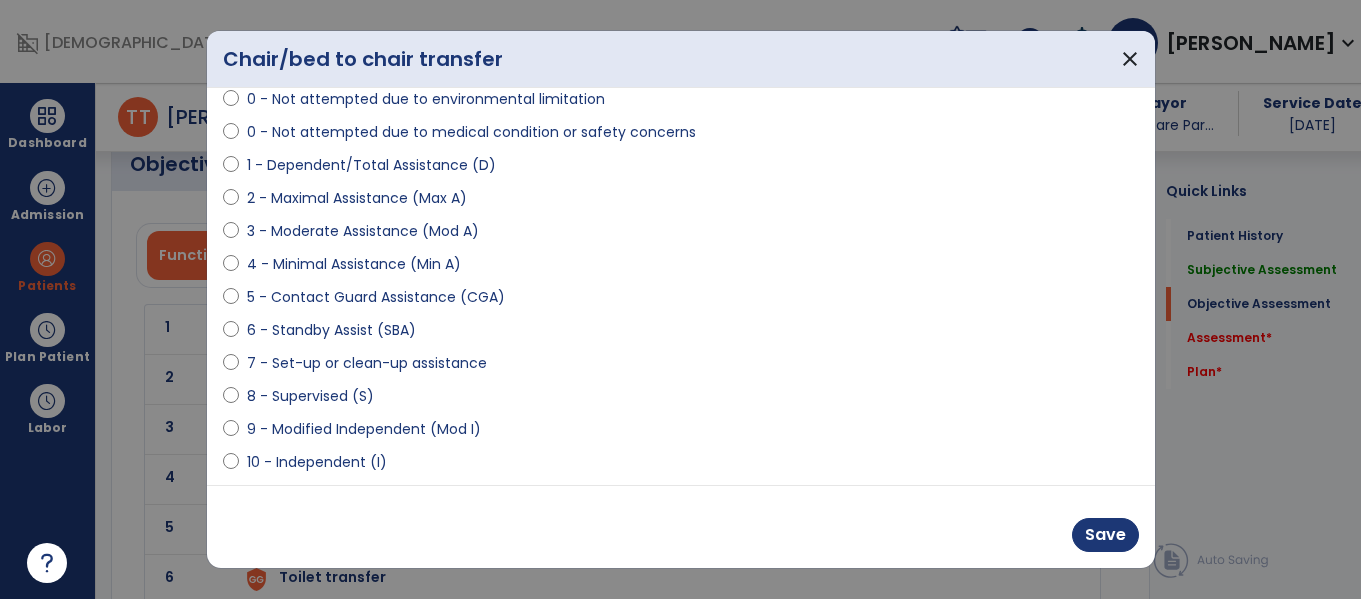 select on "**********" 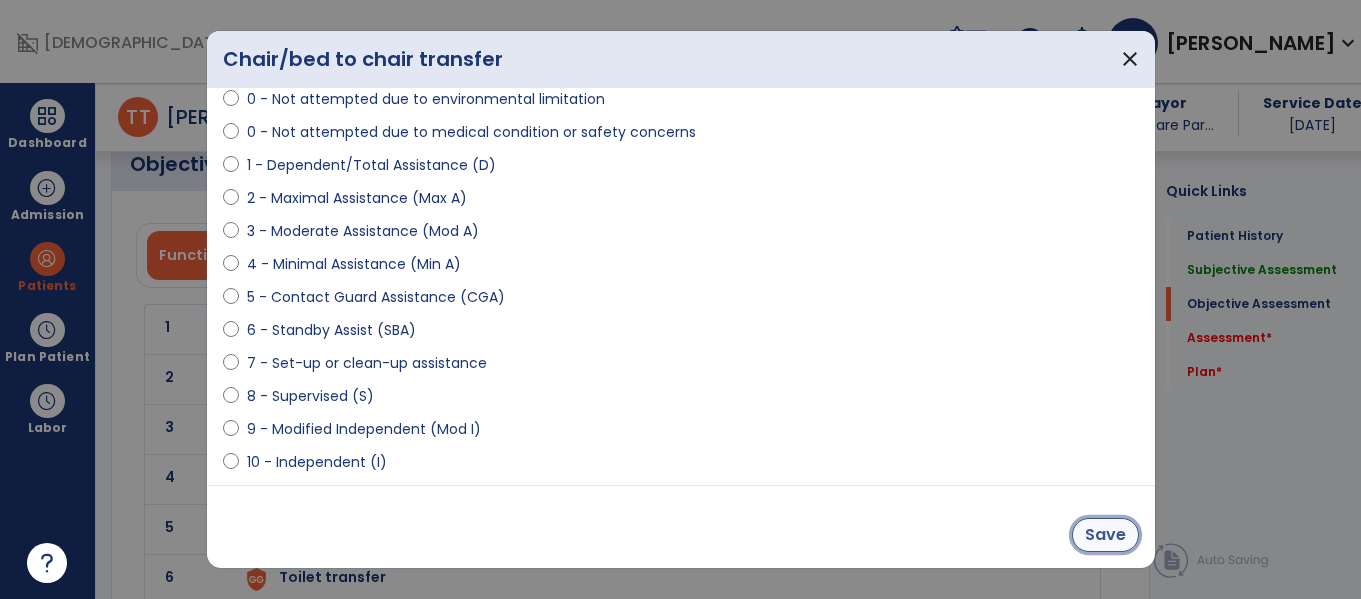 click on "Save" at bounding box center (1105, 535) 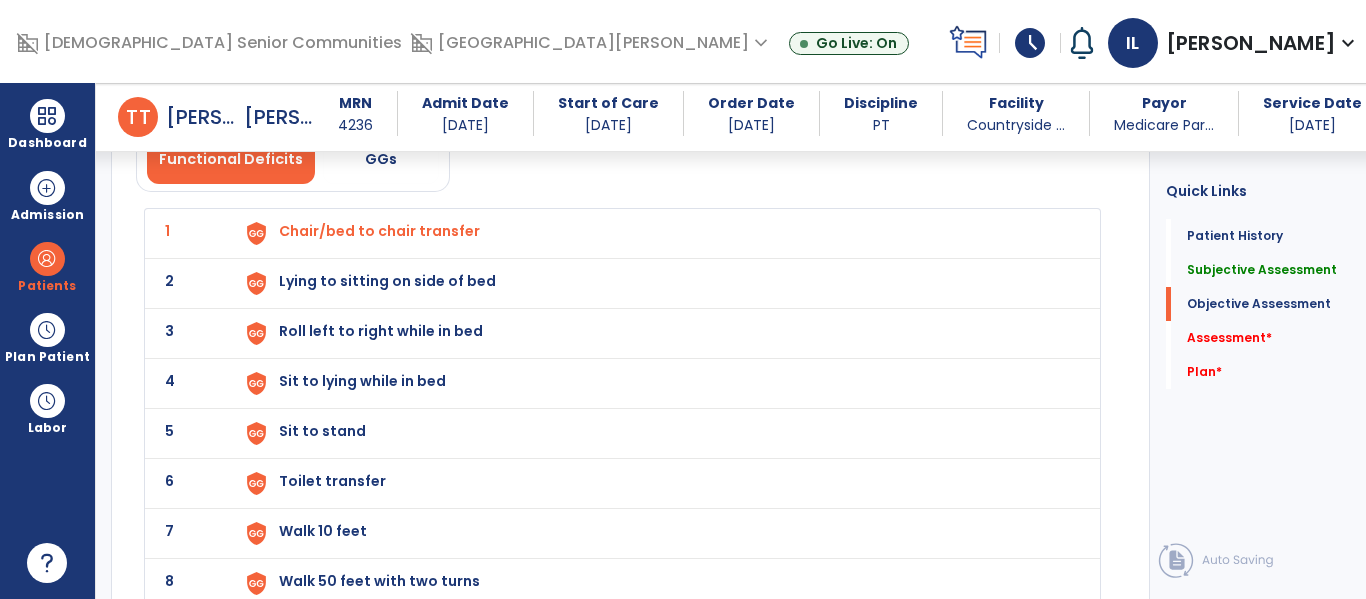 click on "Lying to sitting on side of bed" at bounding box center [379, 231] 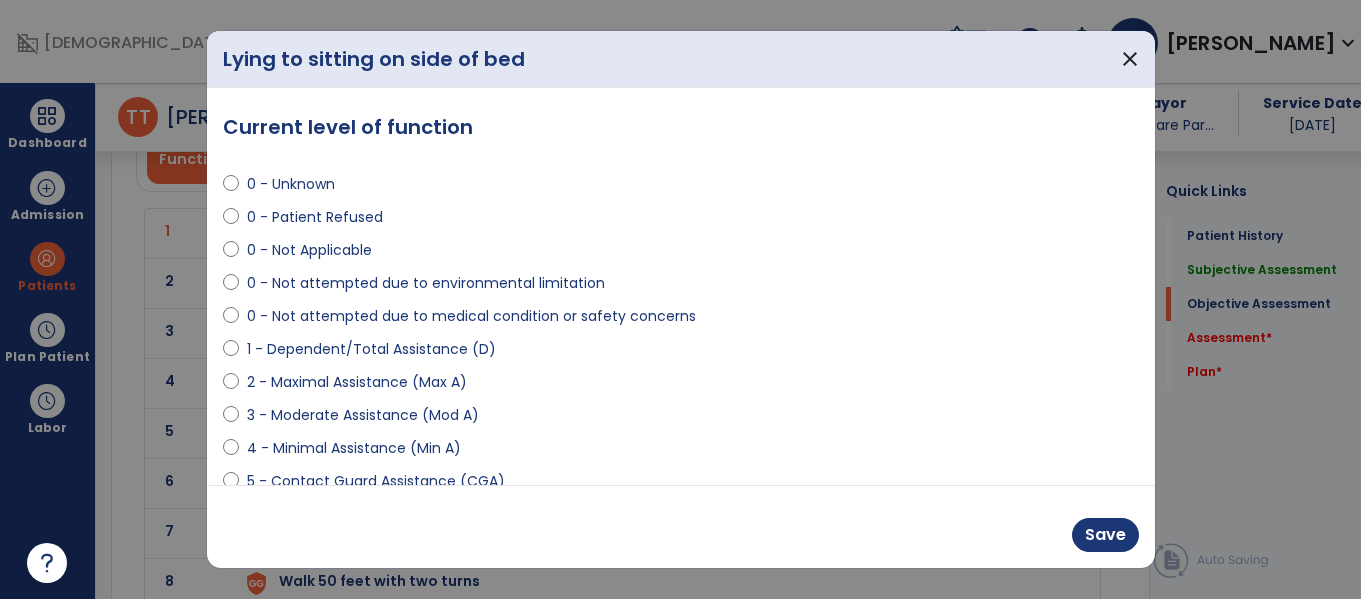 scroll, scrollTop: 2345, scrollLeft: 0, axis: vertical 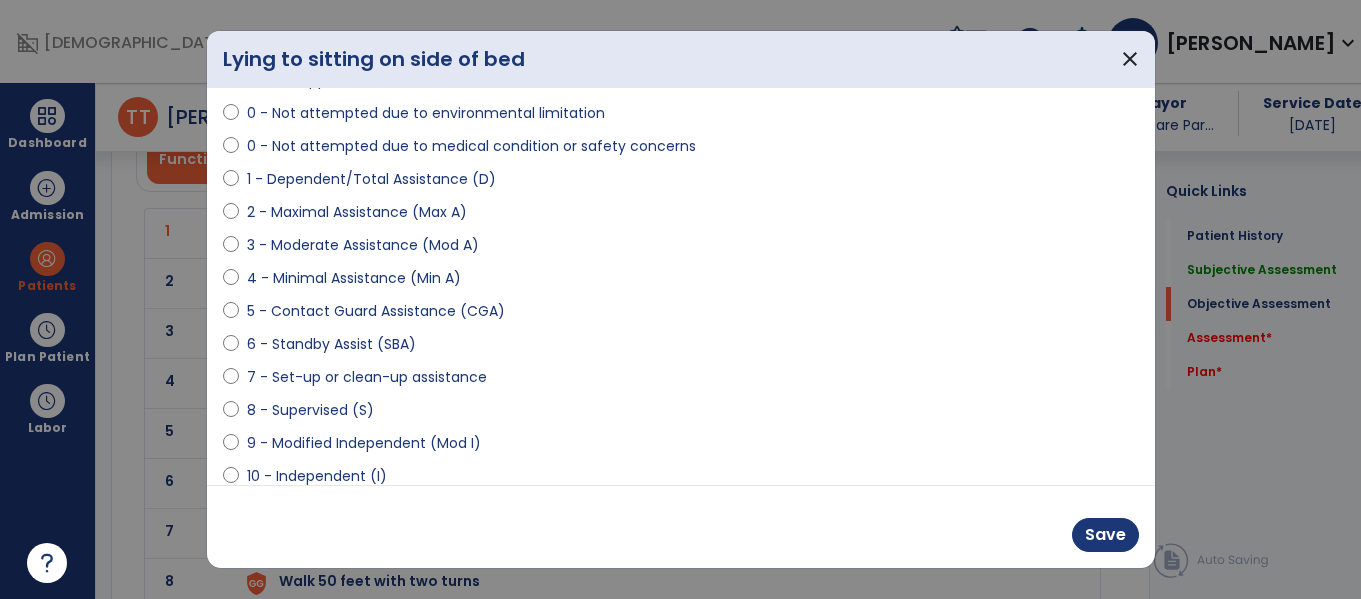 select on "**********" 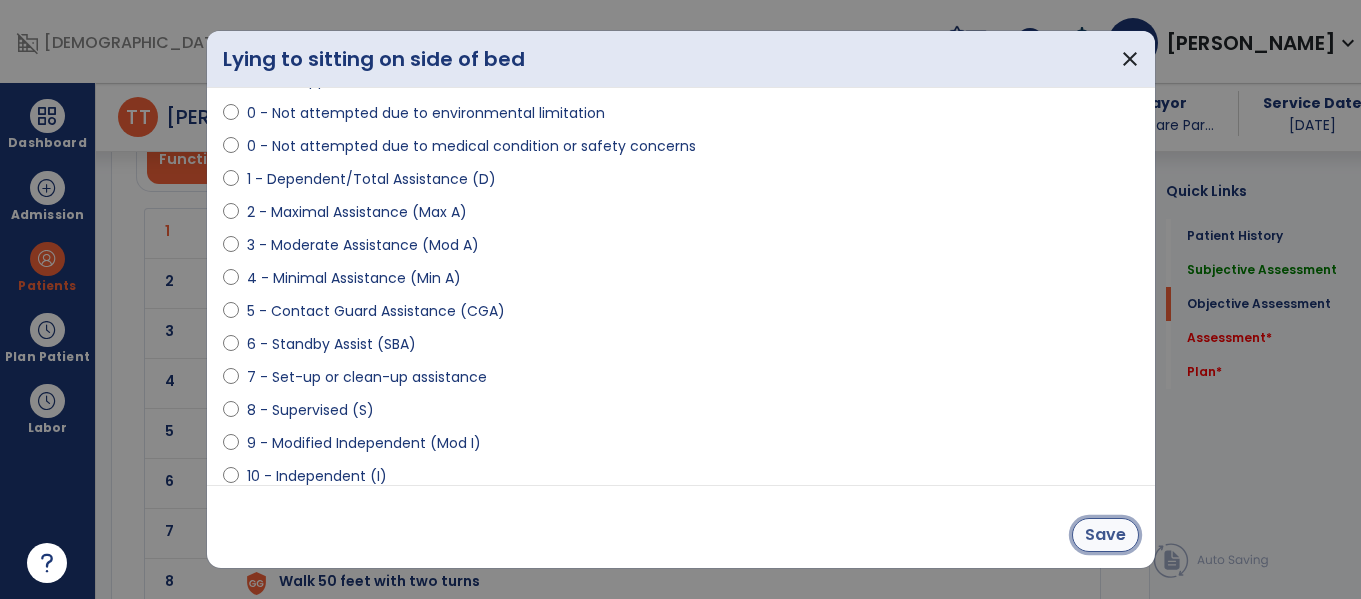click on "Save" at bounding box center [1105, 535] 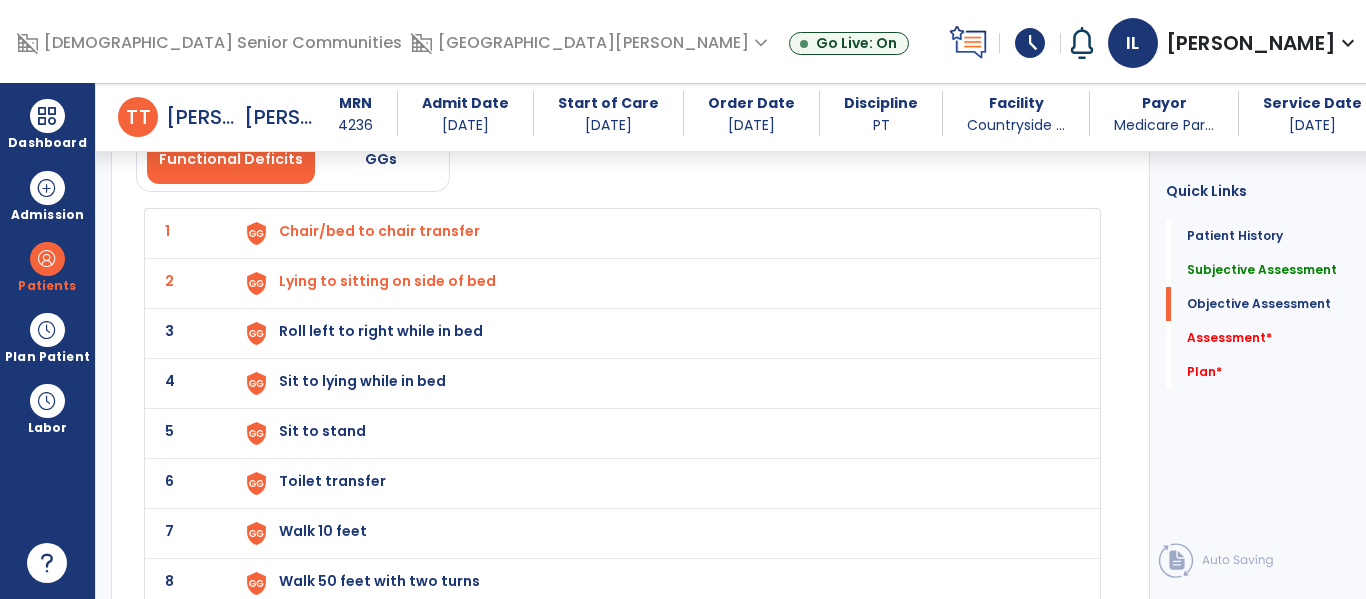 click on "Roll left to right while in bed" at bounding box center (379, 231) 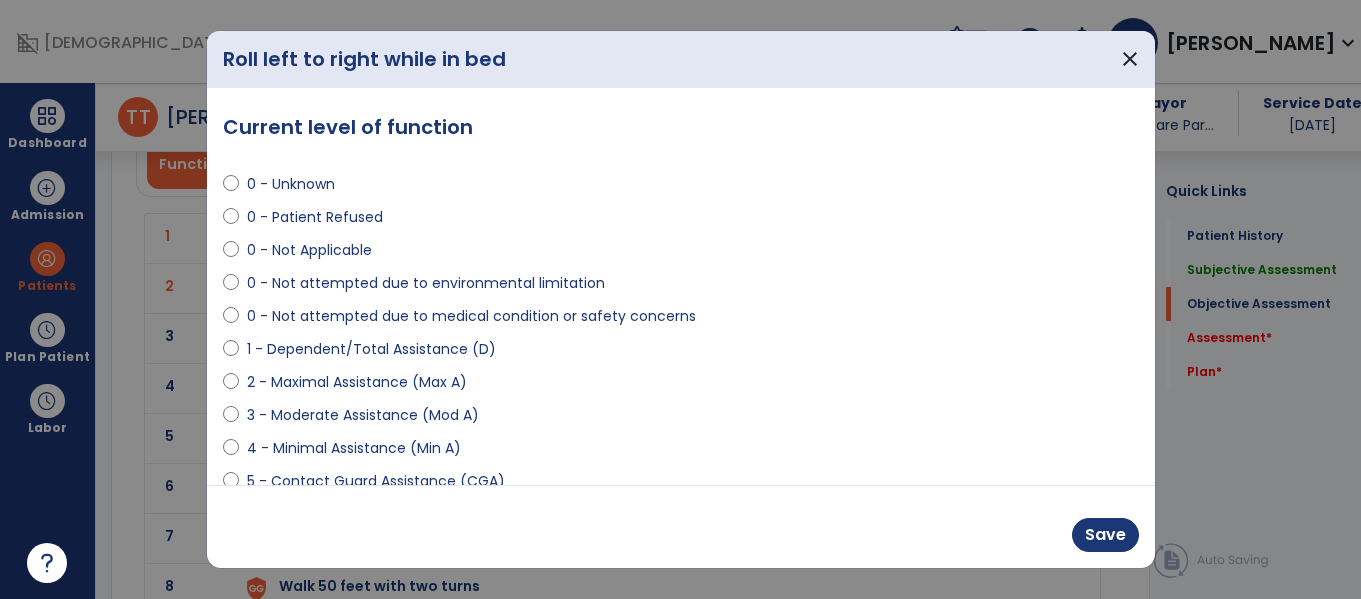 scroll, scrollTop: 2345, scrollLeft: 0, axis: vertical 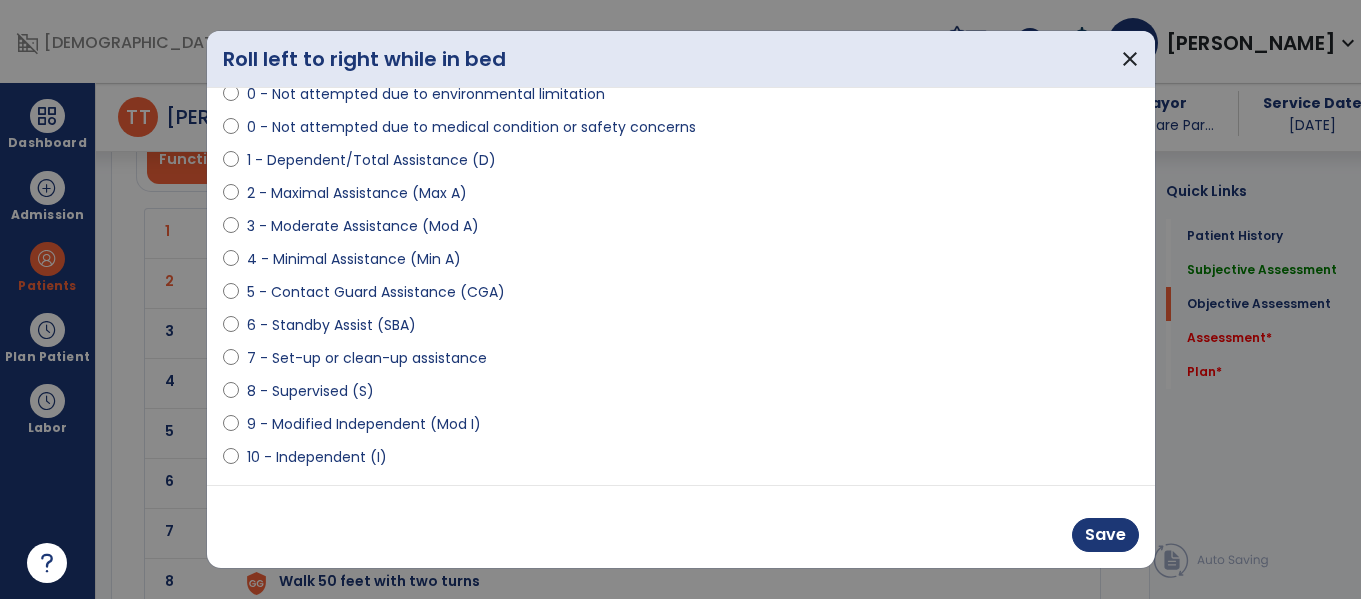 select on "**********" 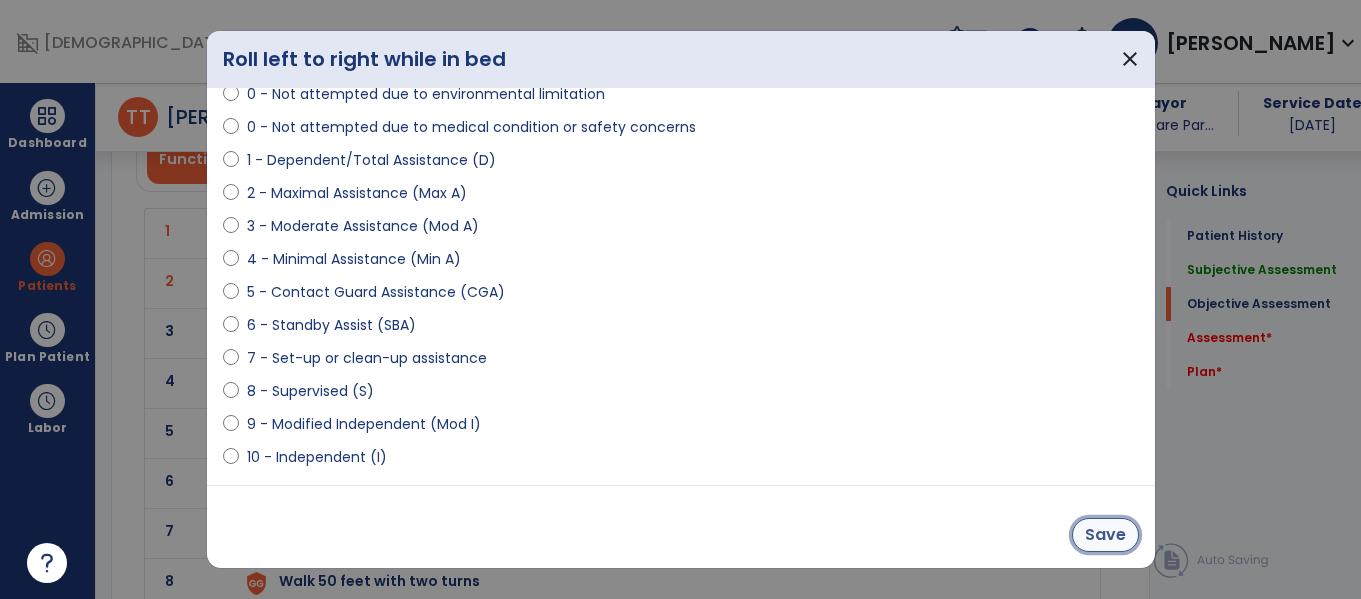 click on "Save" at bounding box center (1105, 535) 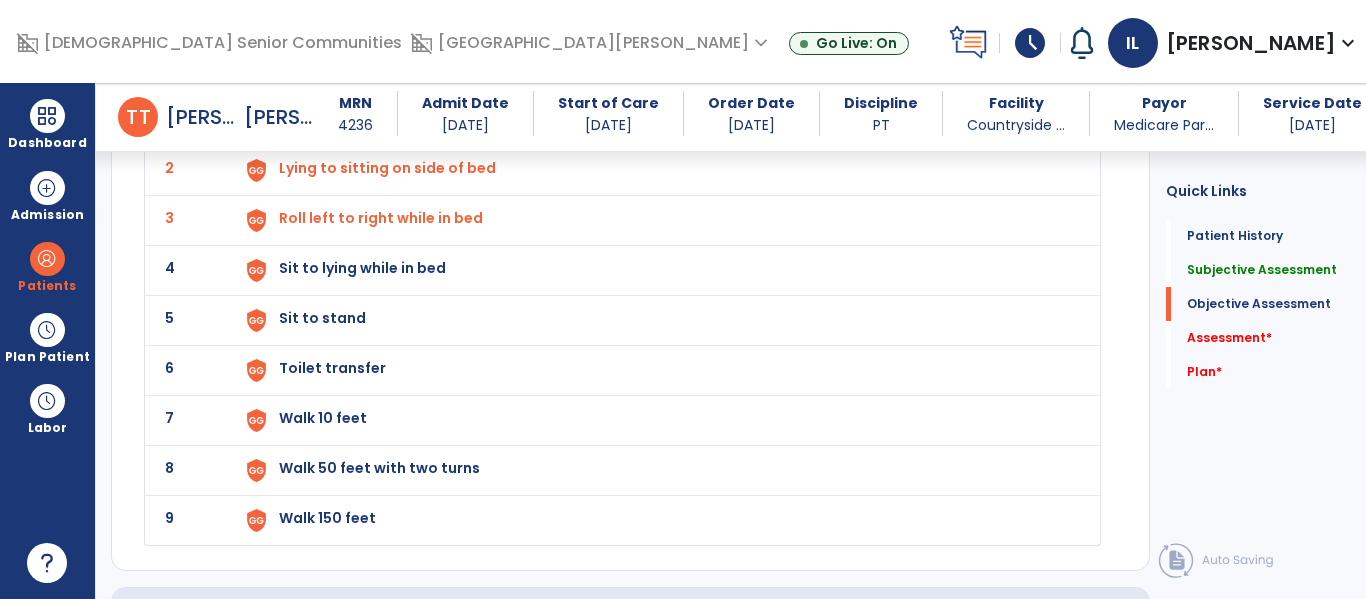 click on "Sit to lying while in bed" at bounding box center [379, 118] 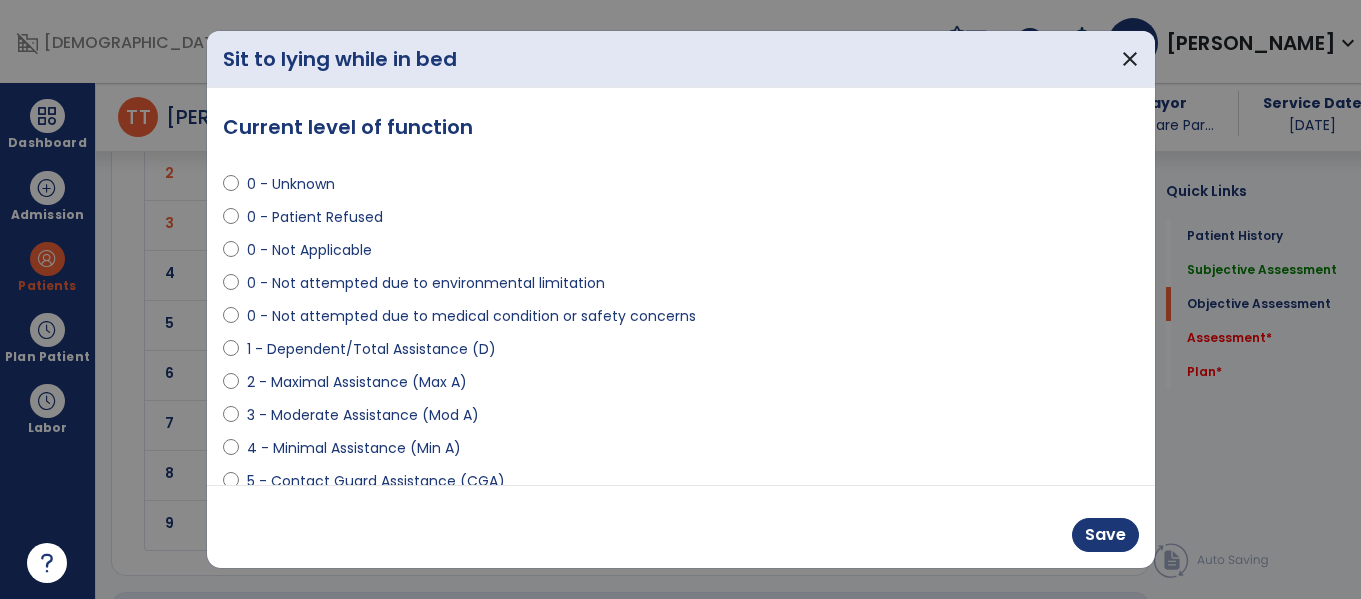 scroll, scrollTop: 2458, scrollLeft: 0, axis: vertical 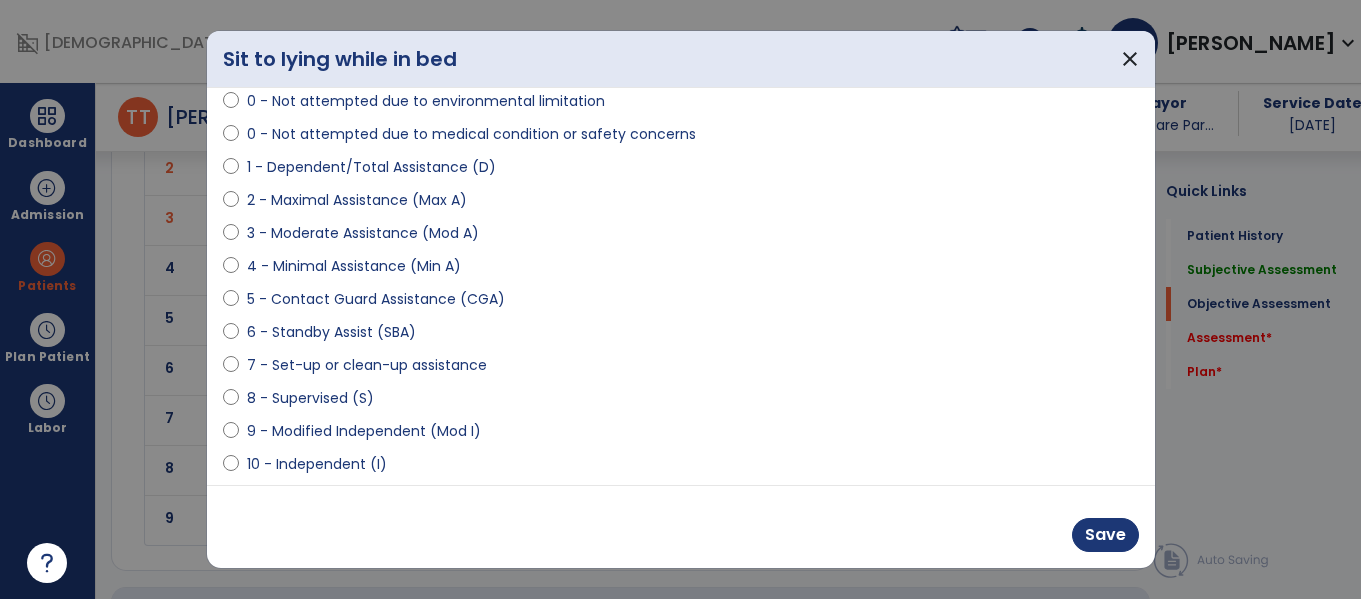 select on "**********" 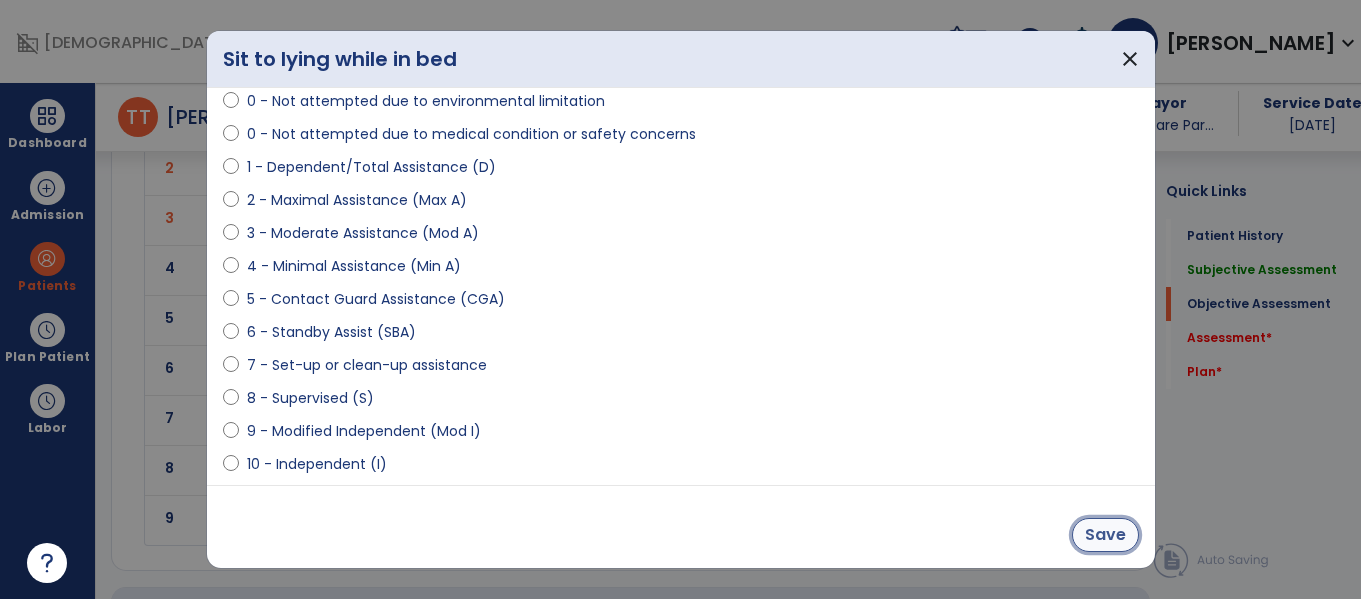 click on "Save" at bounding box center [1105, 535] 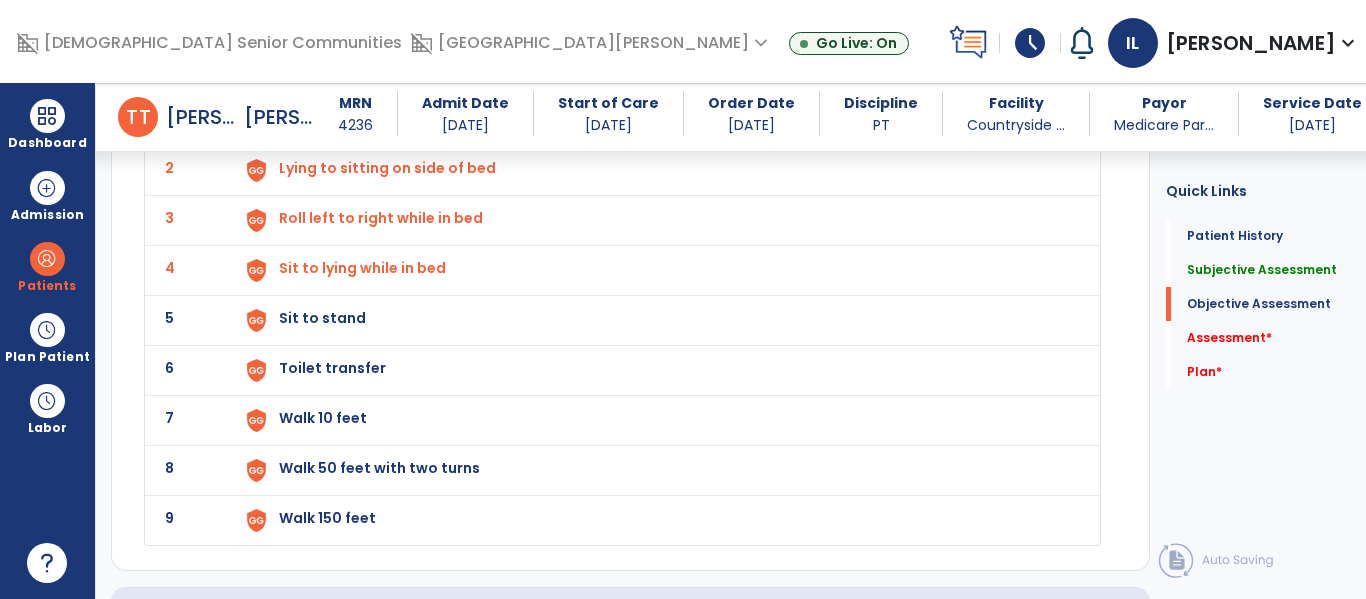 click on "Sit to stand" at bounding box center (379, 118) 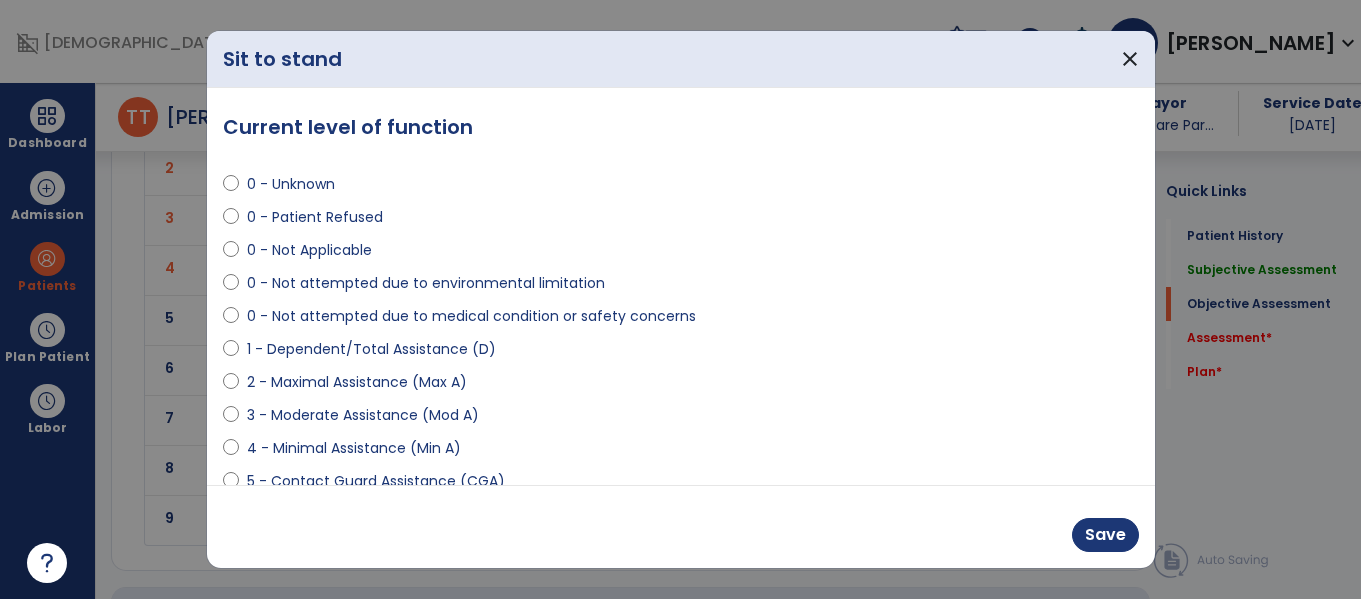 scroll, scrollTop: 2458, scrollLeft: 0, axis: vertical 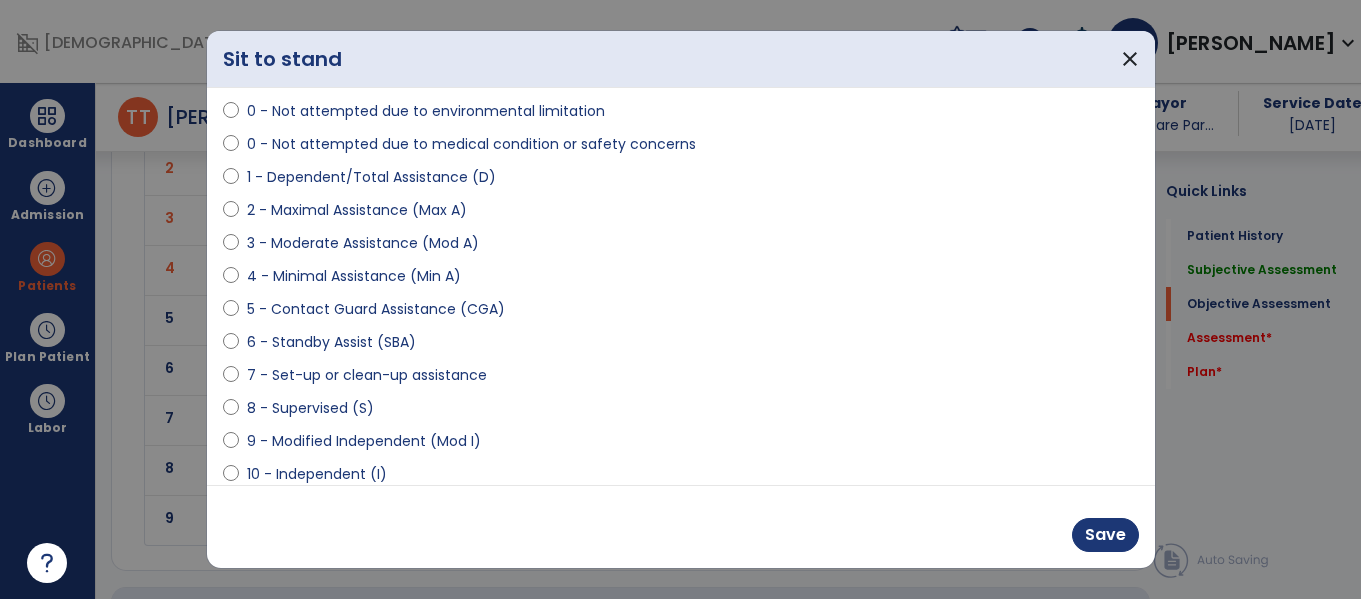 select on "**********" 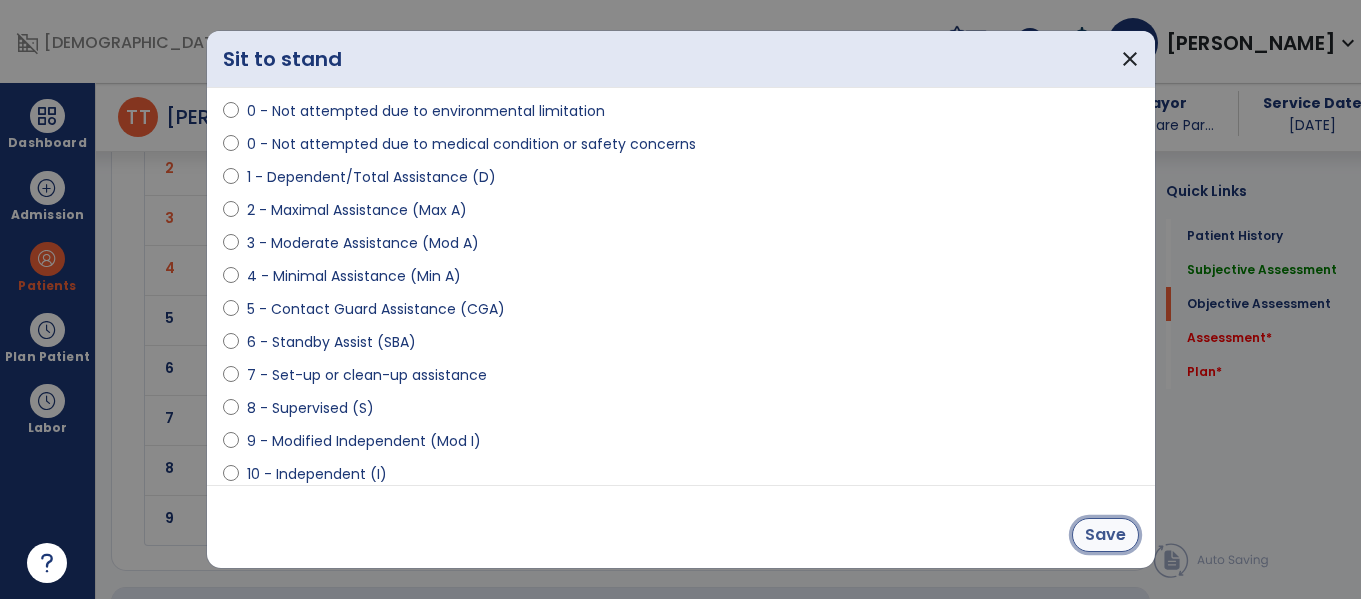 click on "Save" at bounding box center (1105, 535) 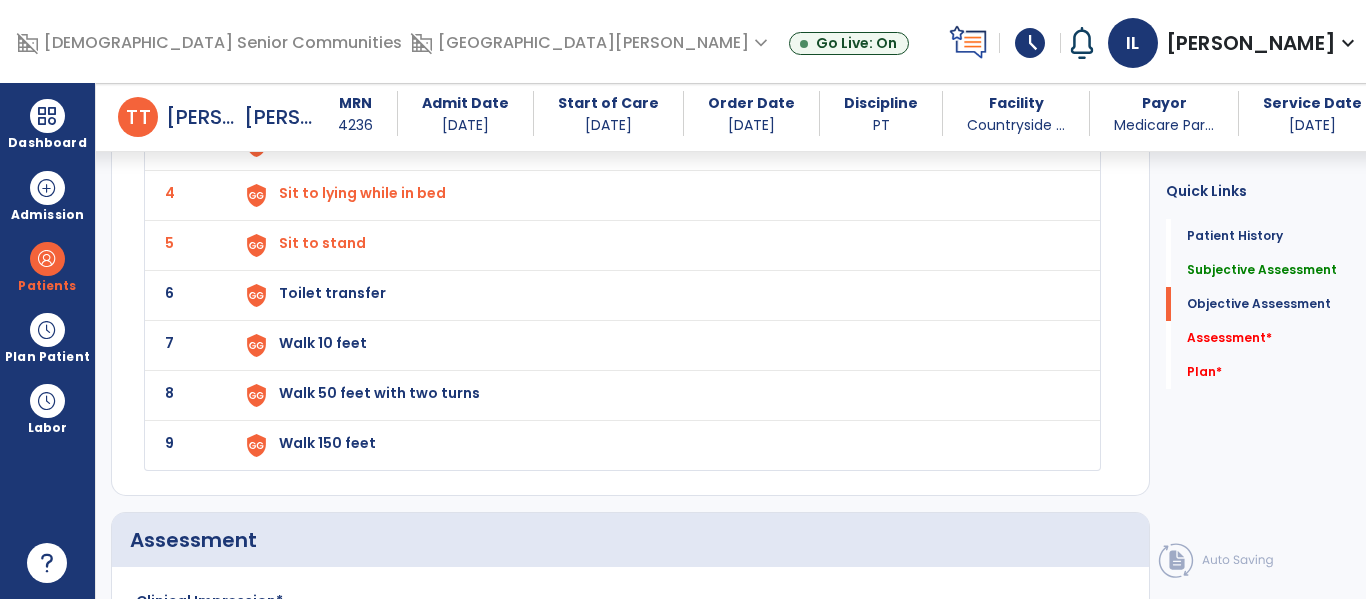 click on "Toilet transfer" at bounding box center [379, 43] 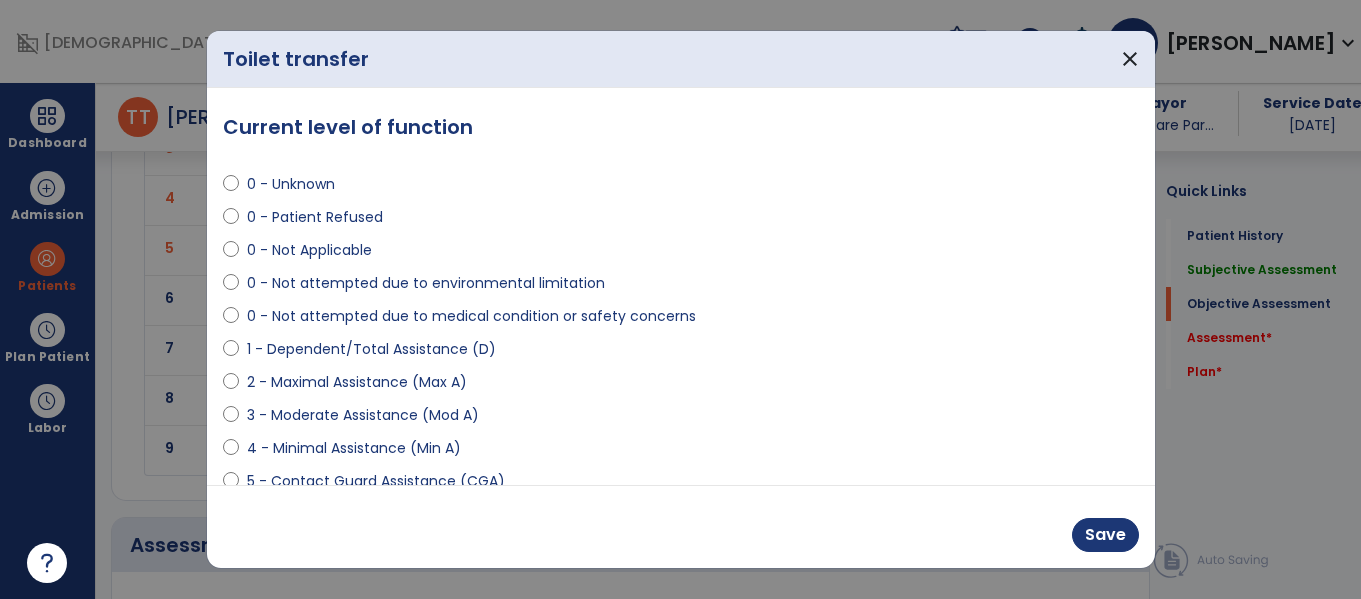 scroll, scrollTop: 2533, scrollLeft: 0, axis: vertical 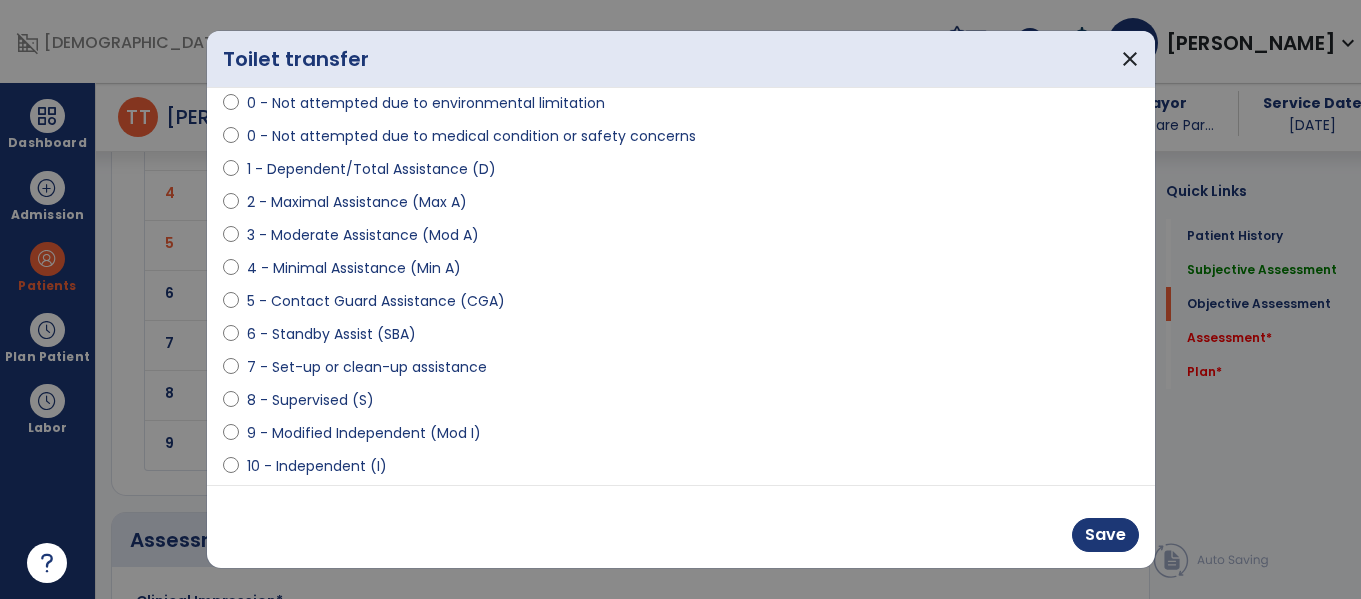 select on "**********" 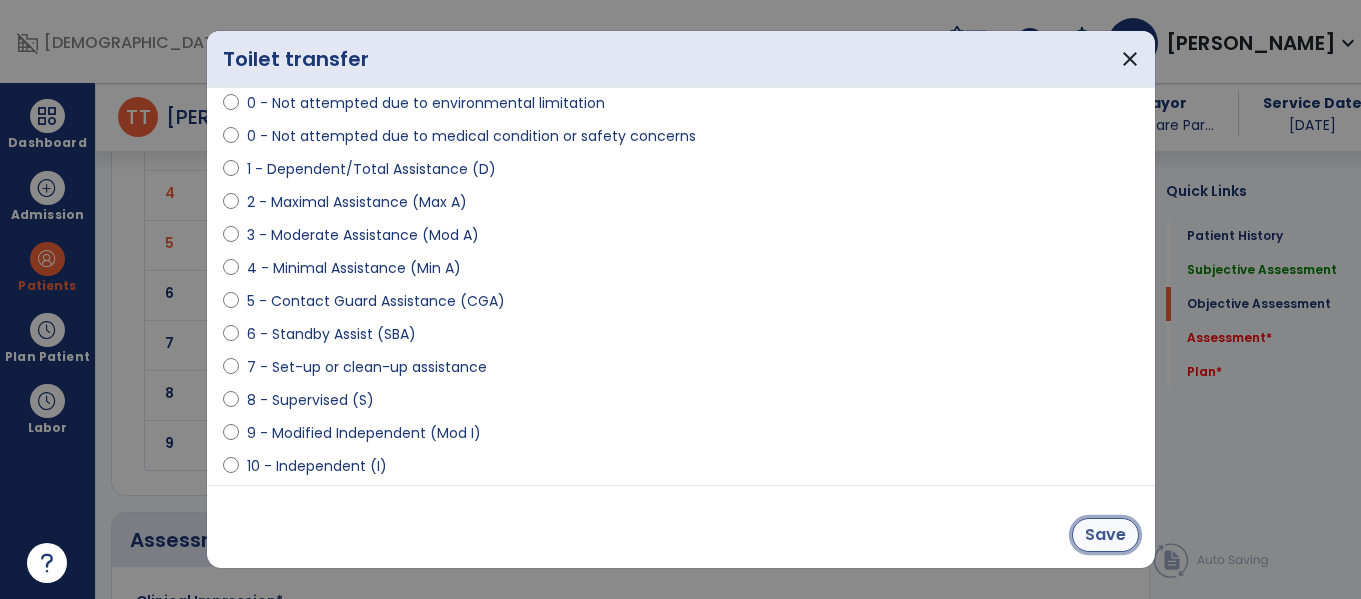 click on "Save" at bounding box center (1105, 535) 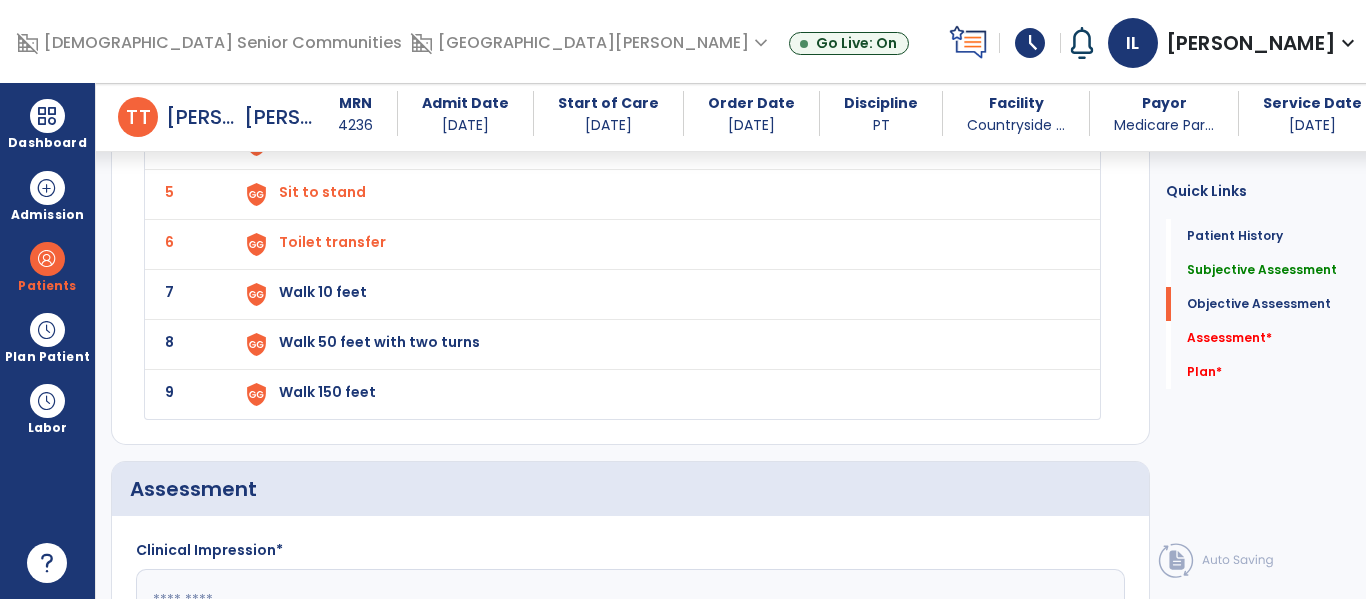 click on "Walk 10 feet" at bounding box center [379, -8] 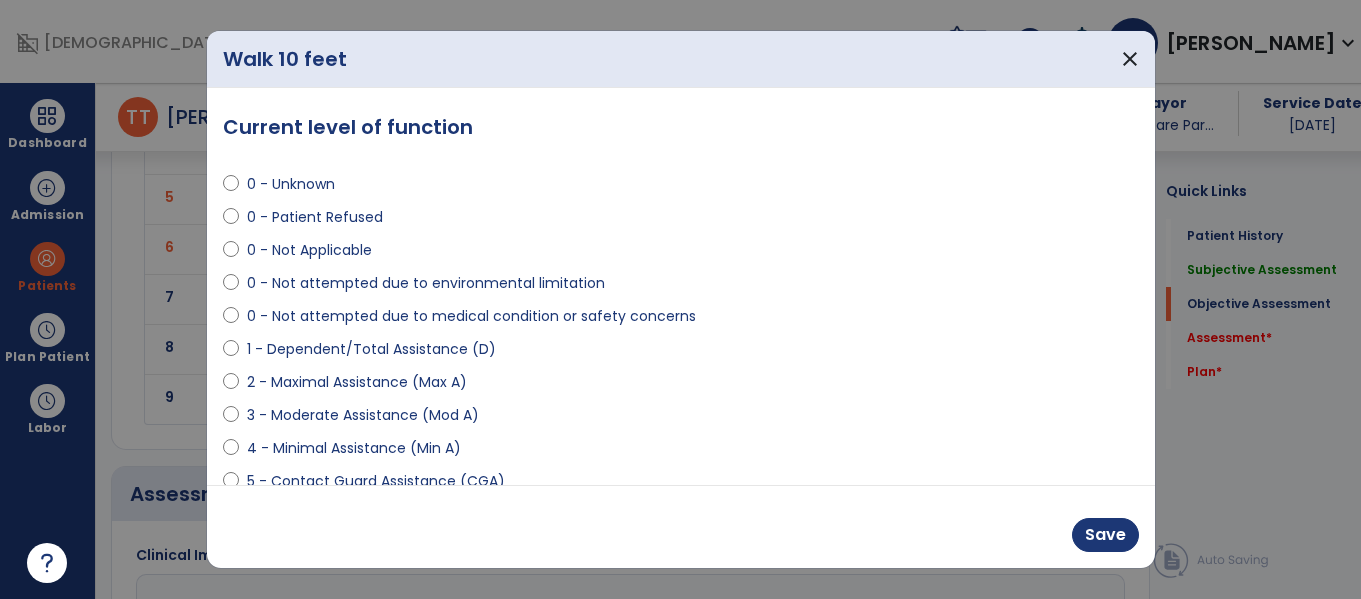 scroll, scrollTop: 2584, scrollLeft: 0, axis: vertical 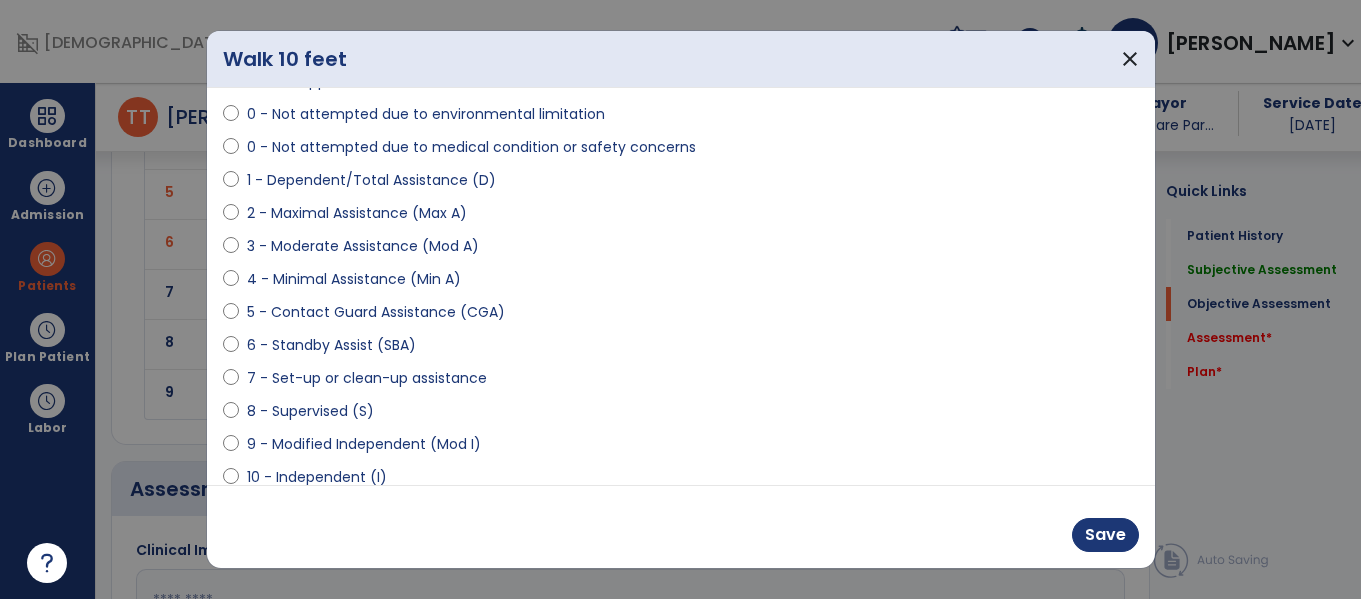 select on "**********" 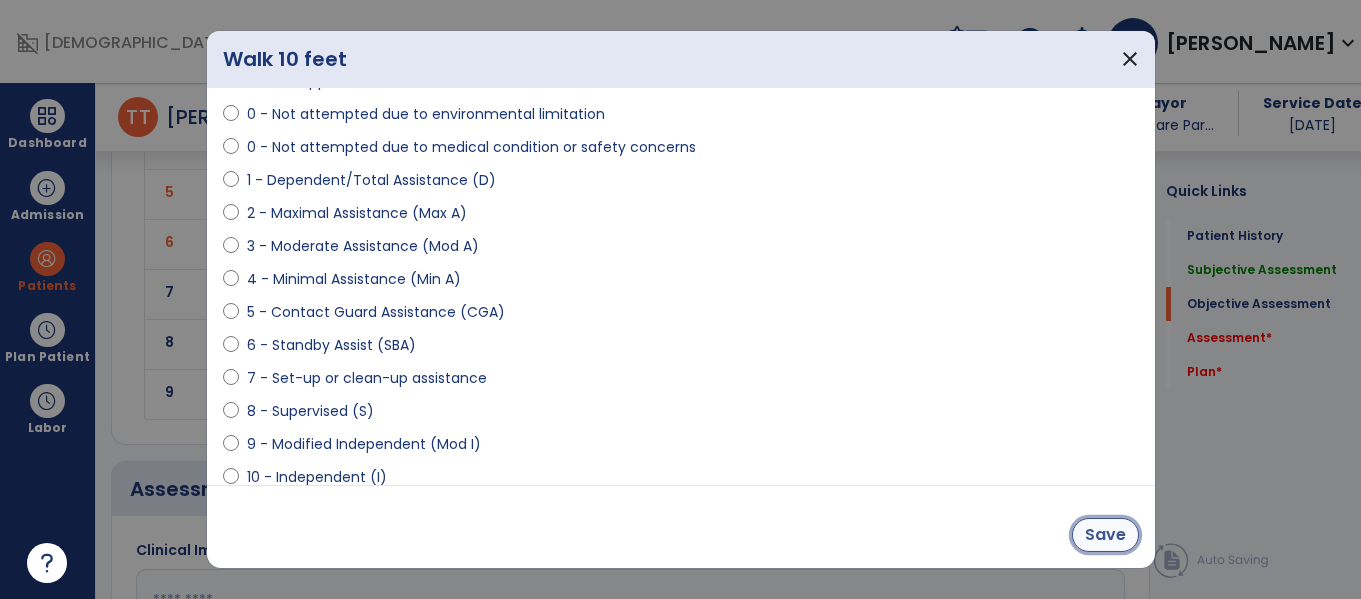 click on "Save" at bounding box center [1105, 535] 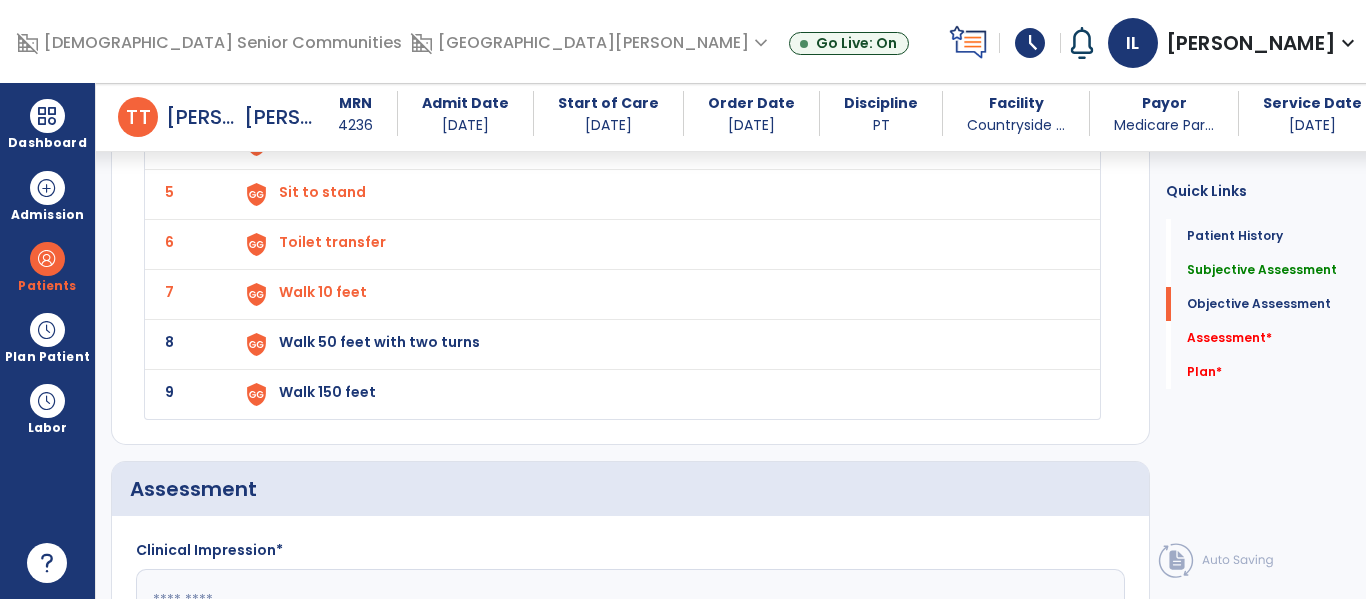 click on "Walk 50 feet with two turns" at bounding box center [379, -8] 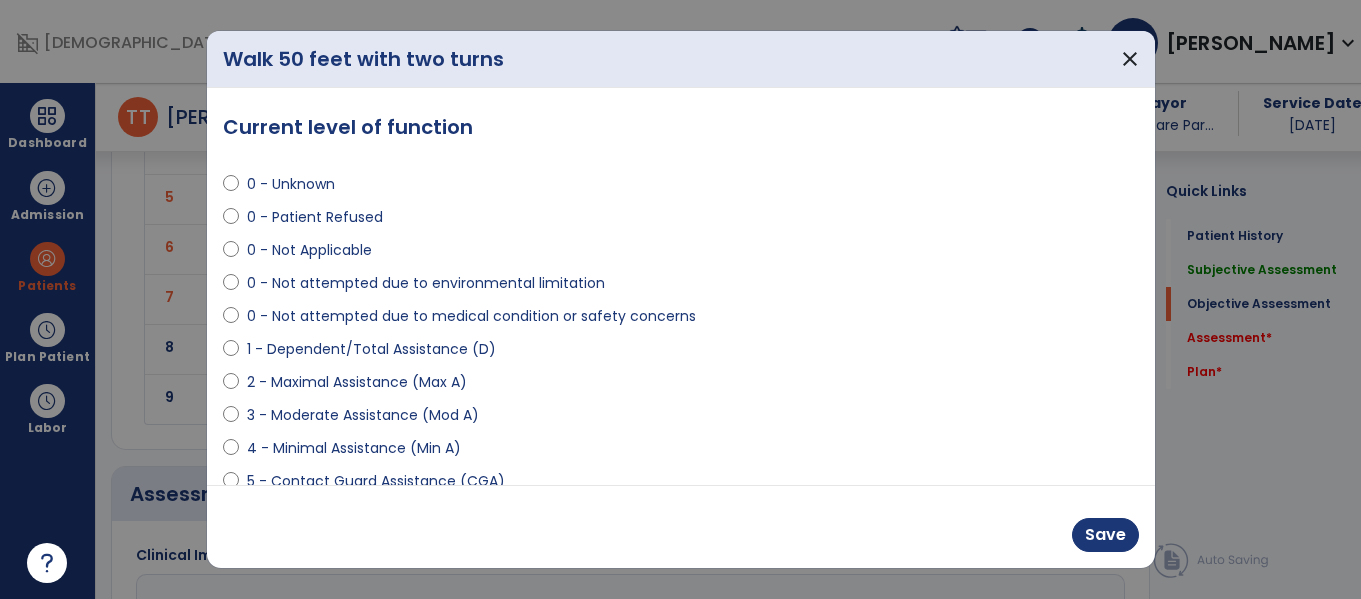 scroll, scrollTop: 2584, scrollLeft: 0, axis: vertical 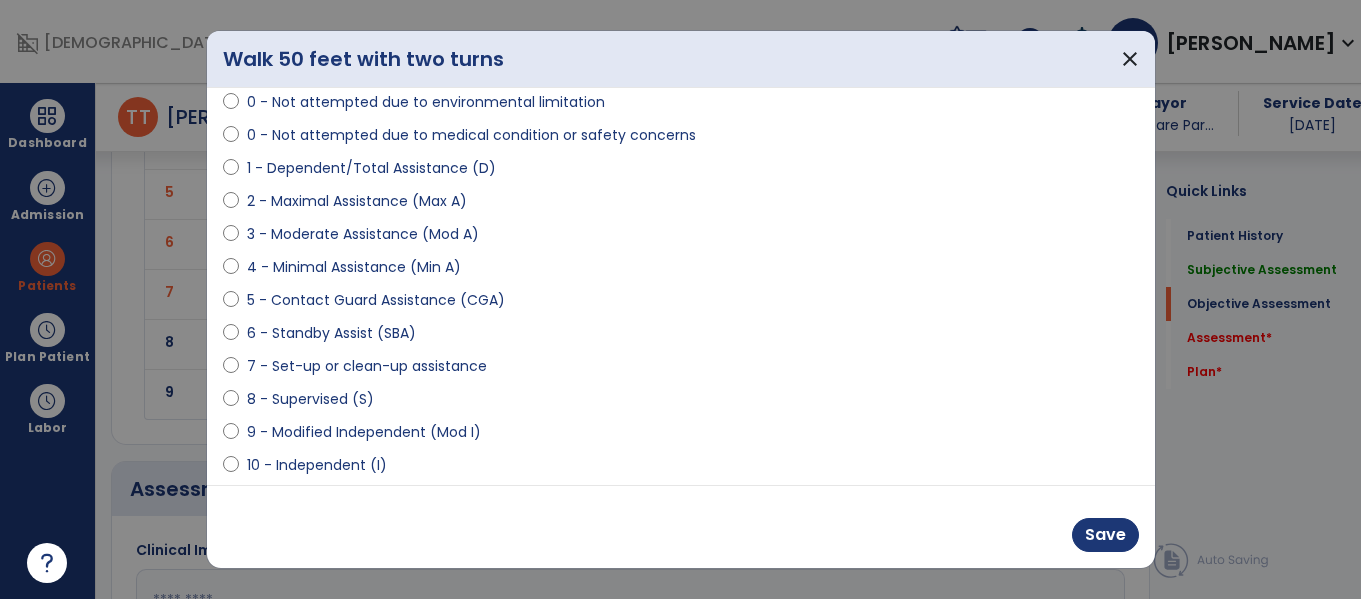 select on "**********" 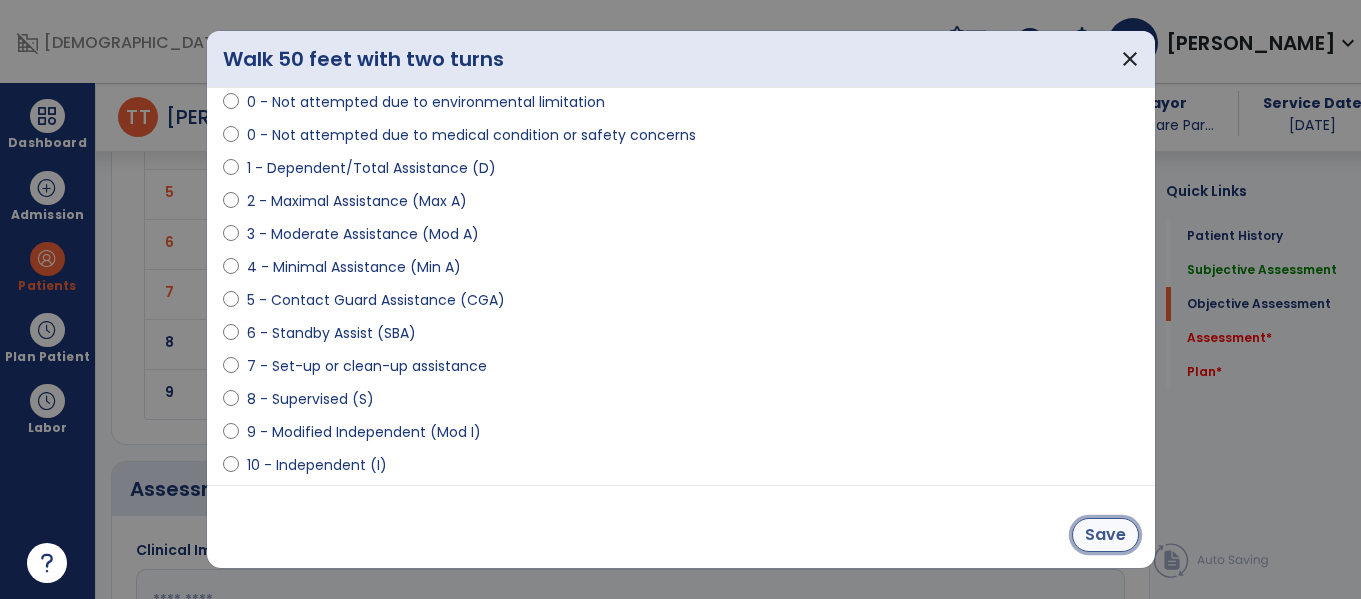 click on "Save" at bounding box center [1105, 535] 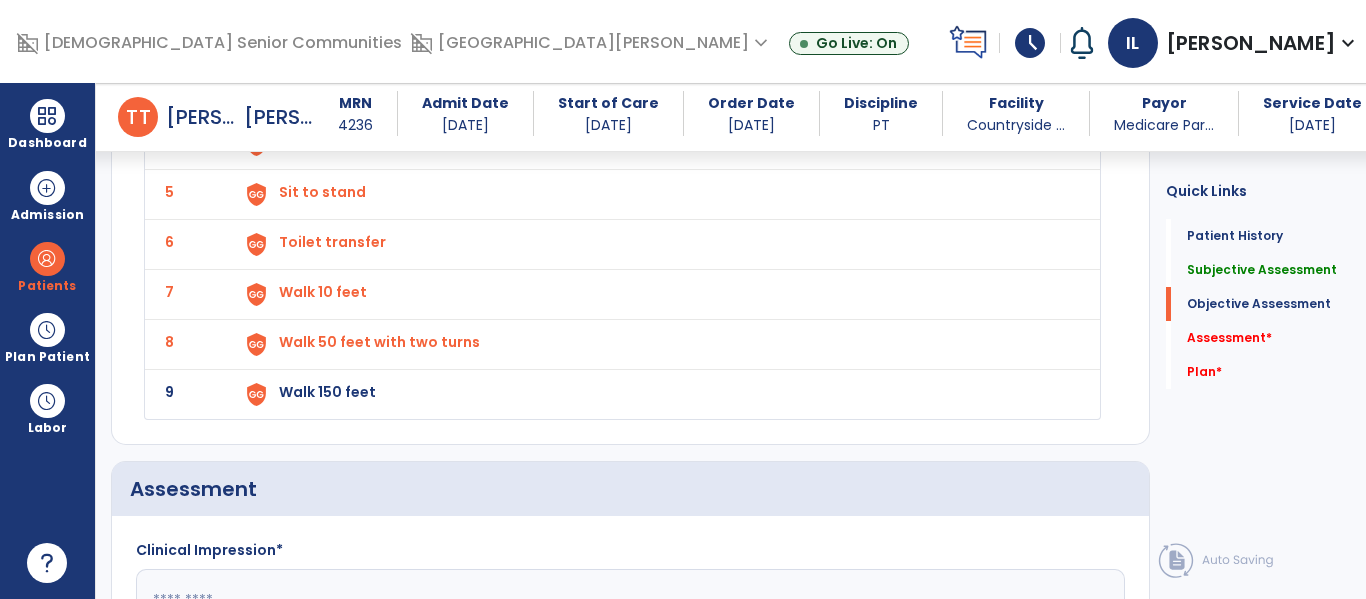 click on "Walk 150 feet" at bounding box center [379, -8] 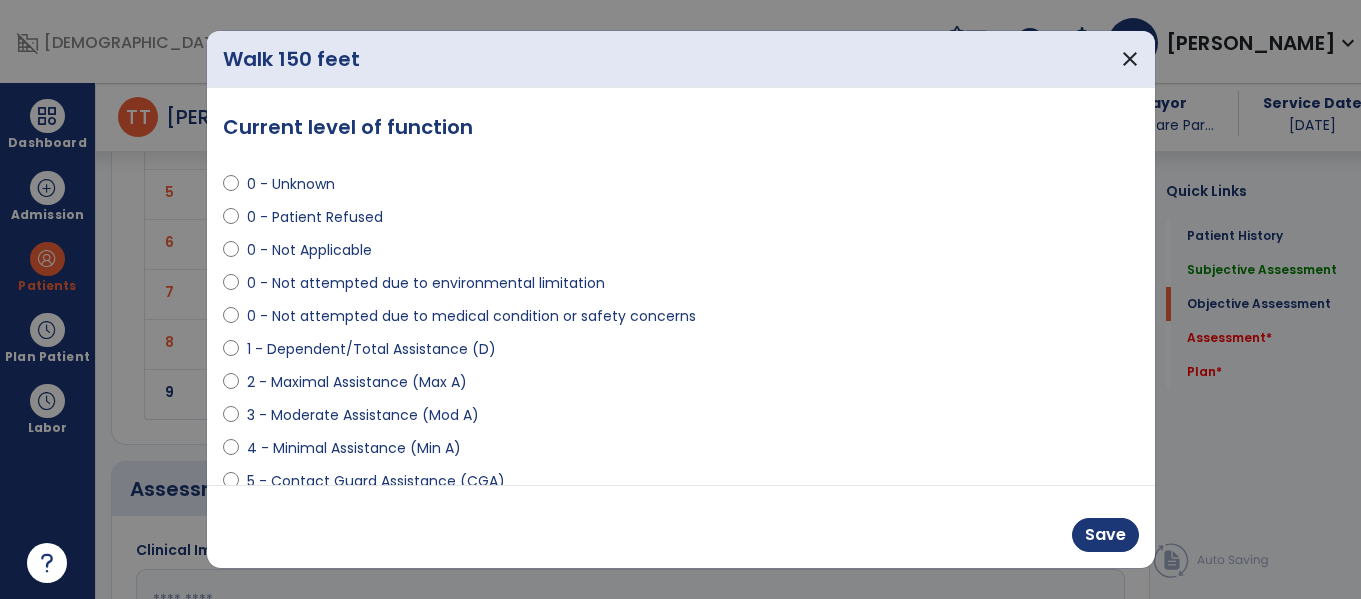 scroll, scrollTop: 2584, scrollLeft: 0, axis: vertical 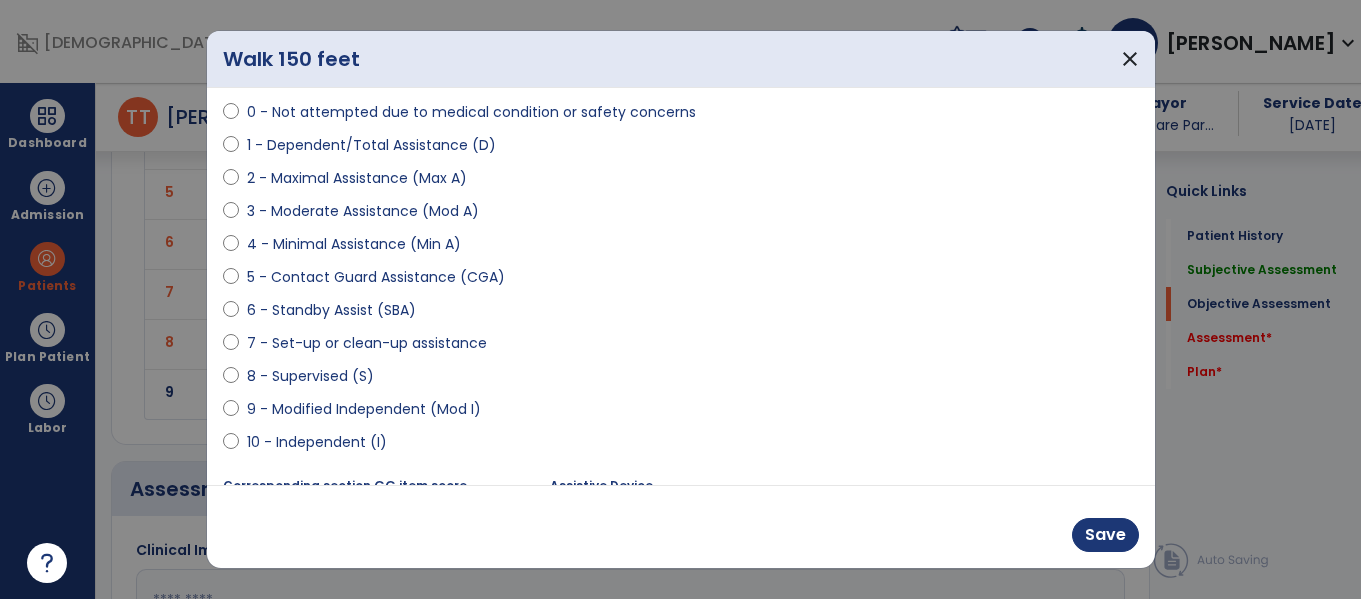 select on "**********" 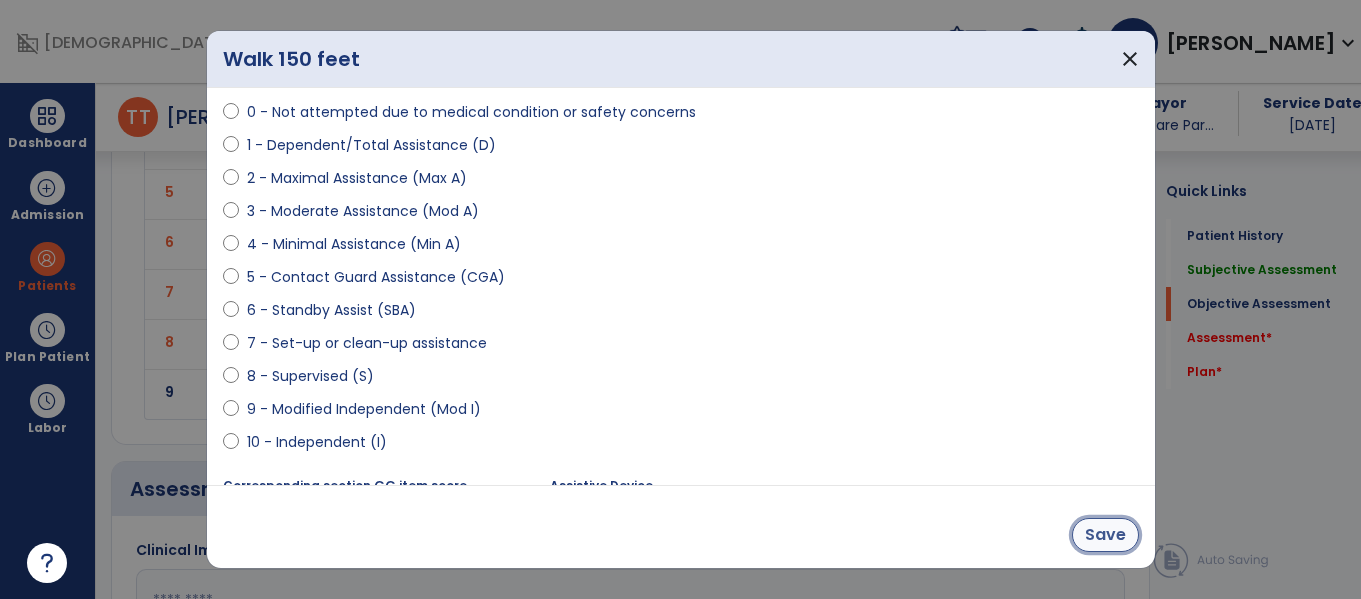 click on "Save" at bounding box center [1105, 535] 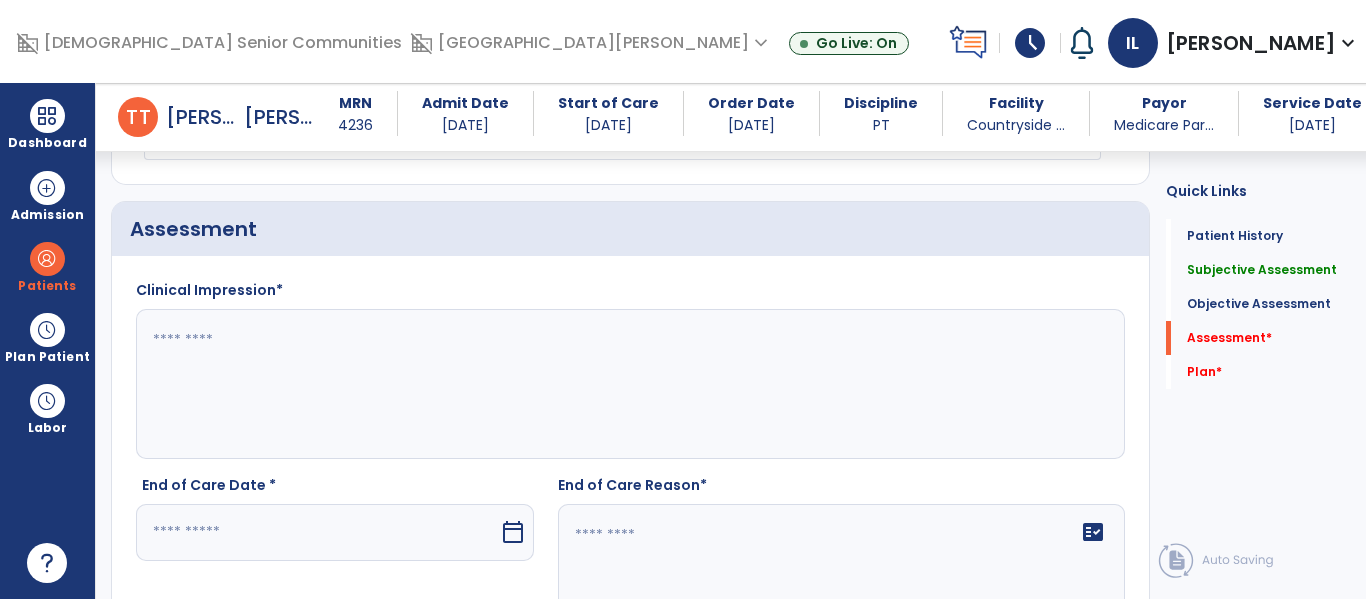 scroll, scrollTop: 2845, scrollLeft: 0, axis: vertical 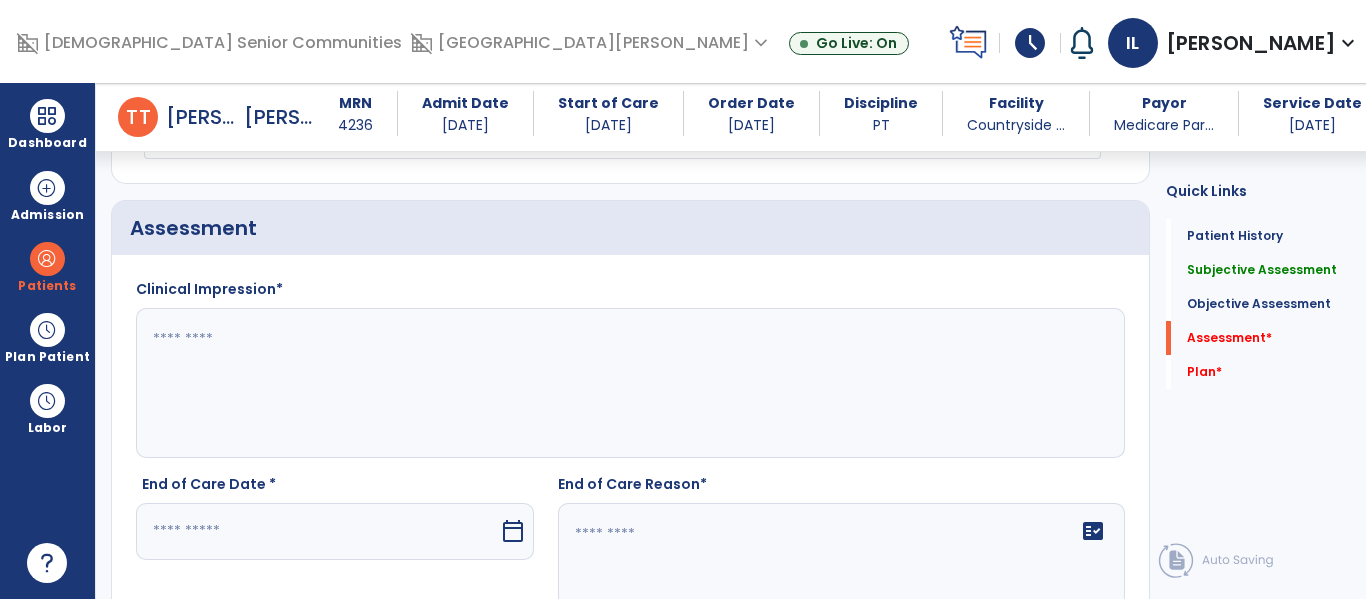 click 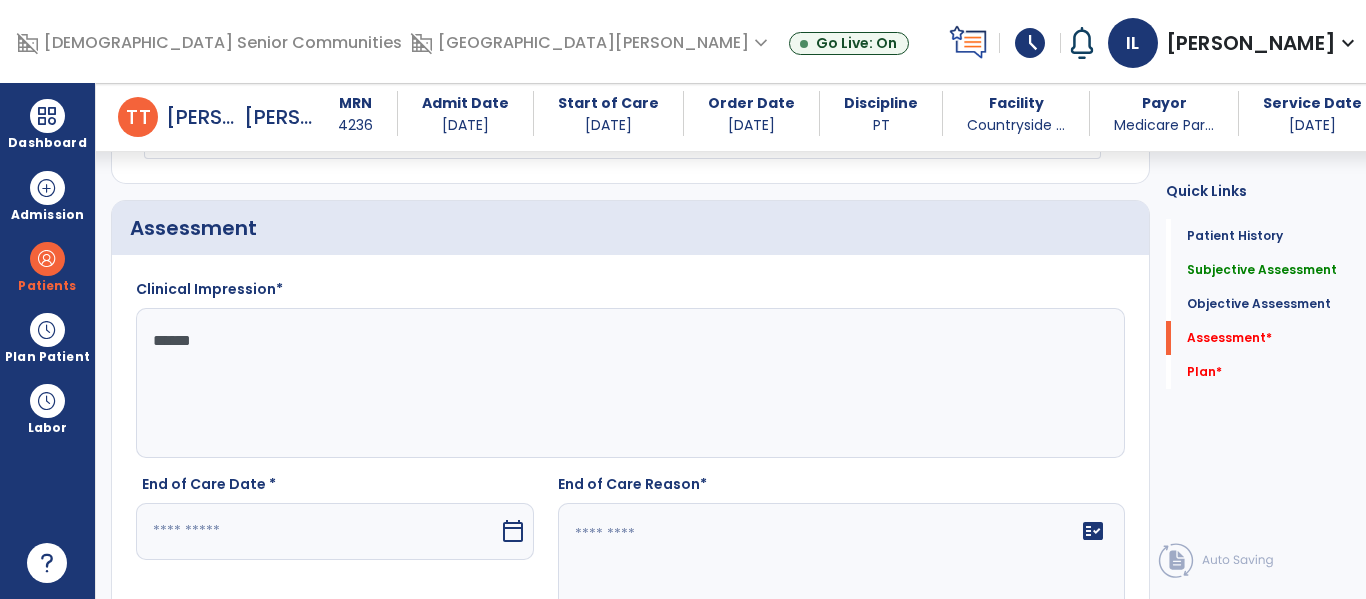 type on "*******" 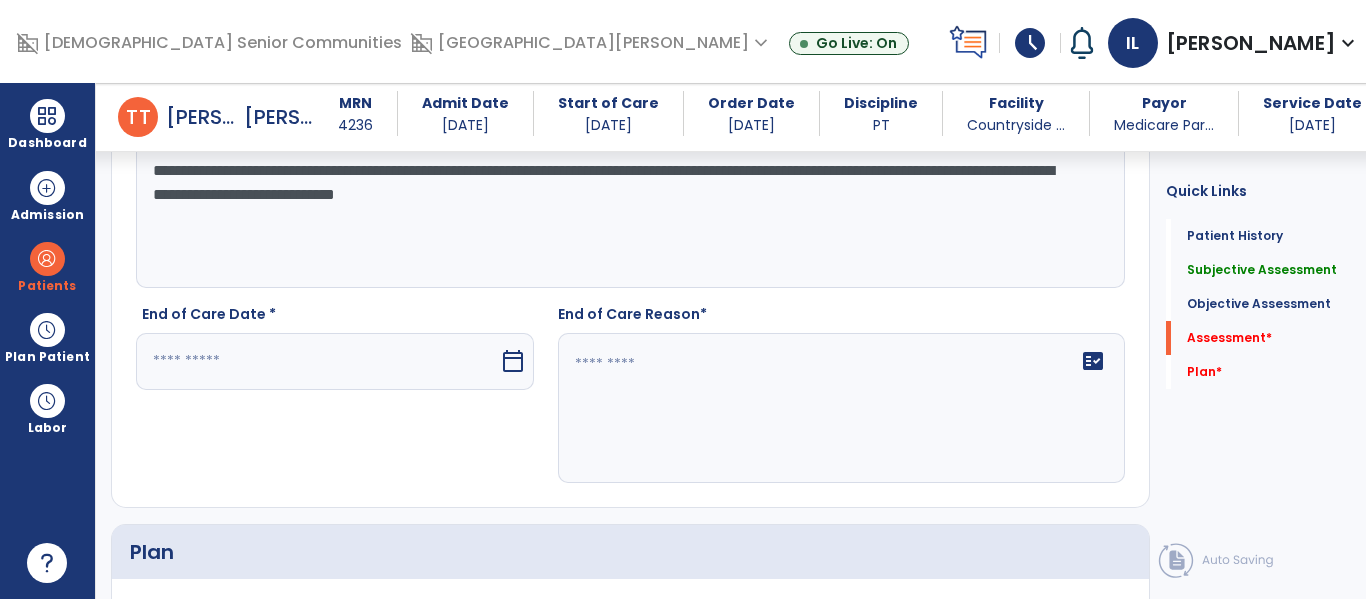 scroll, scrollTop: 3089, scrollLeft: 0, axis: vertical 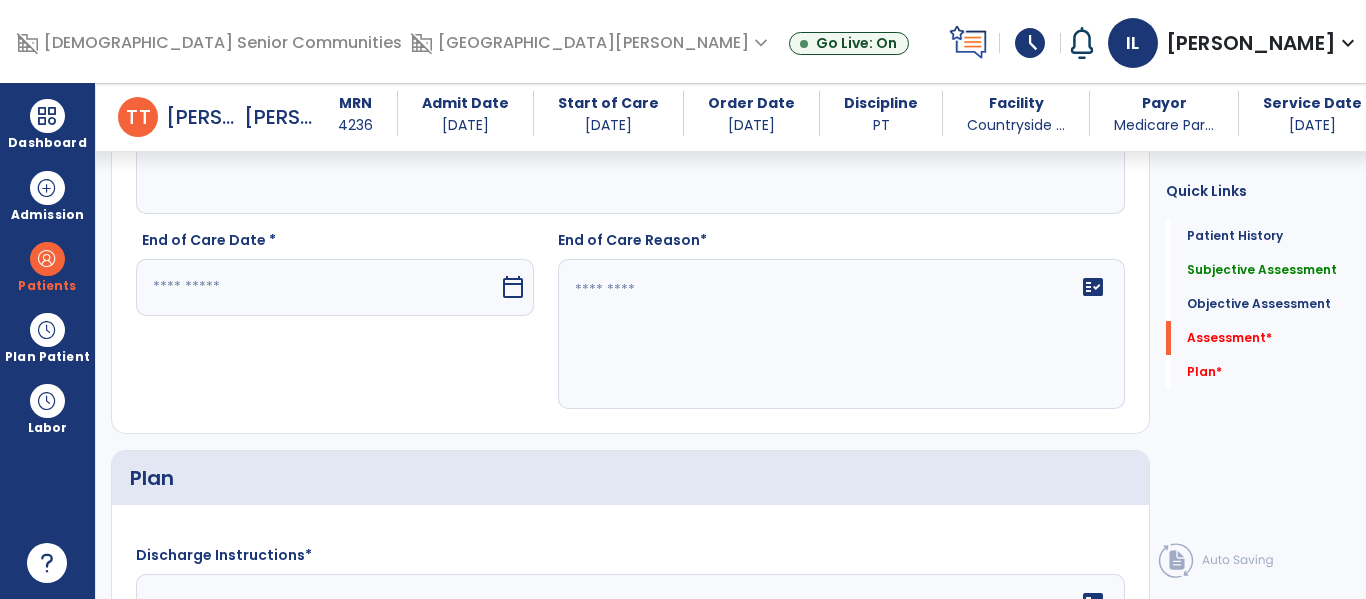 type on "**********" 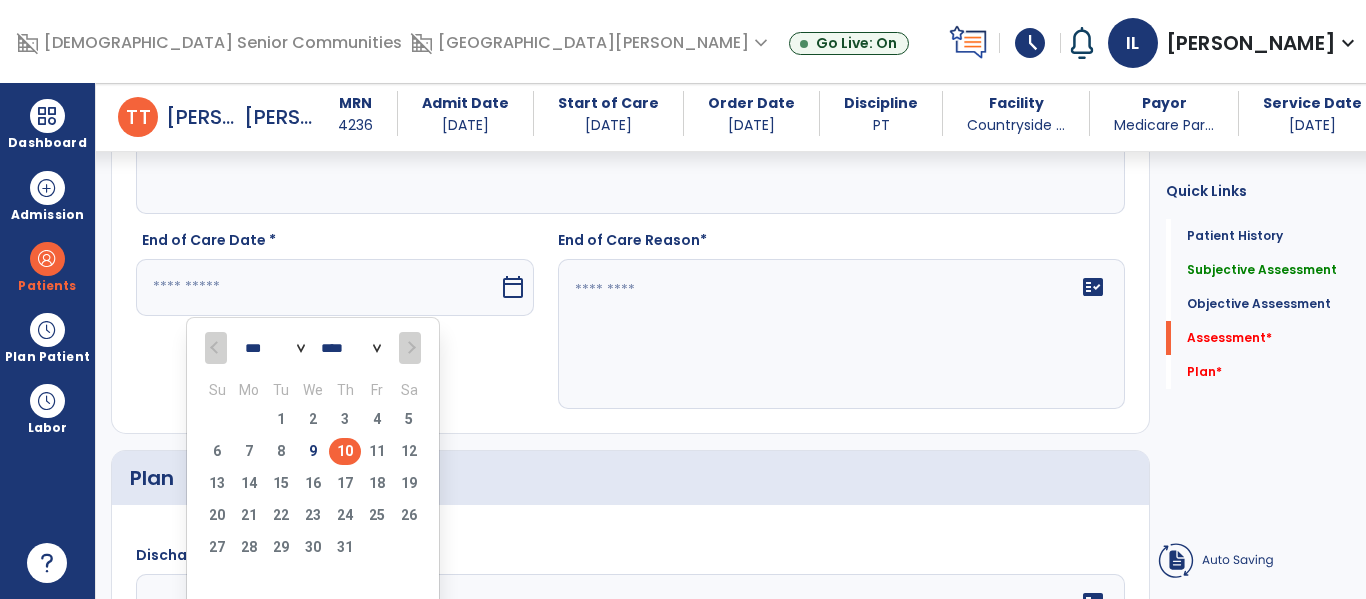 click on "10" at bounding box center [345, 451] 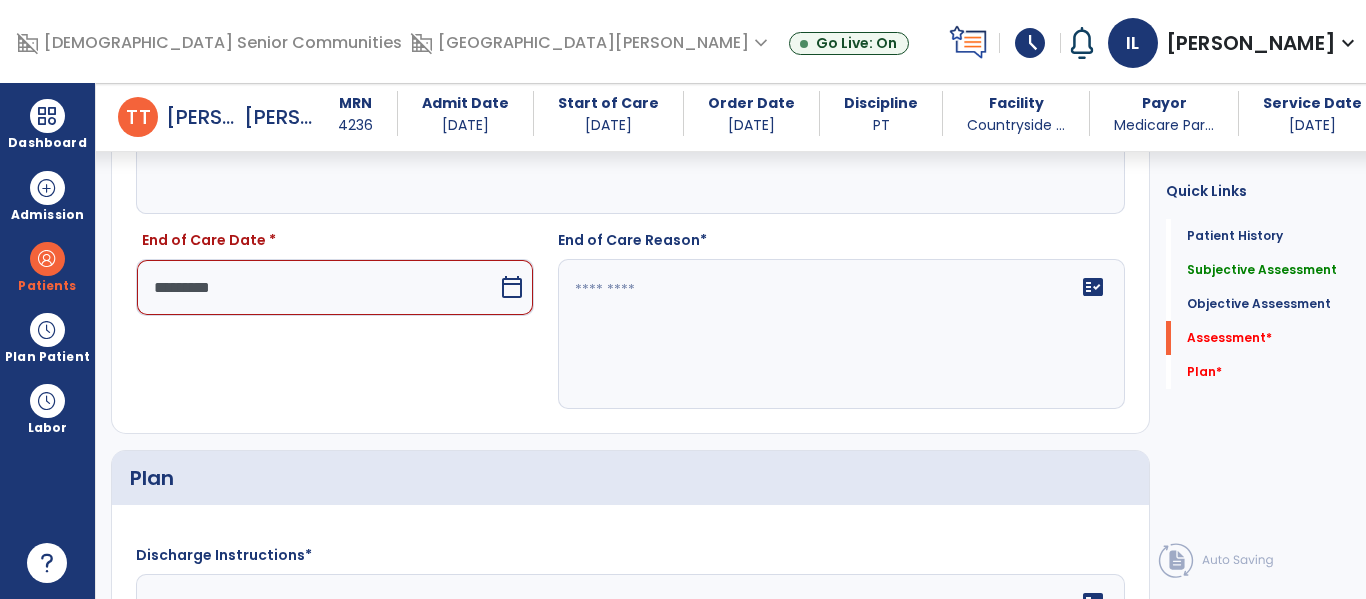 type on "*********" 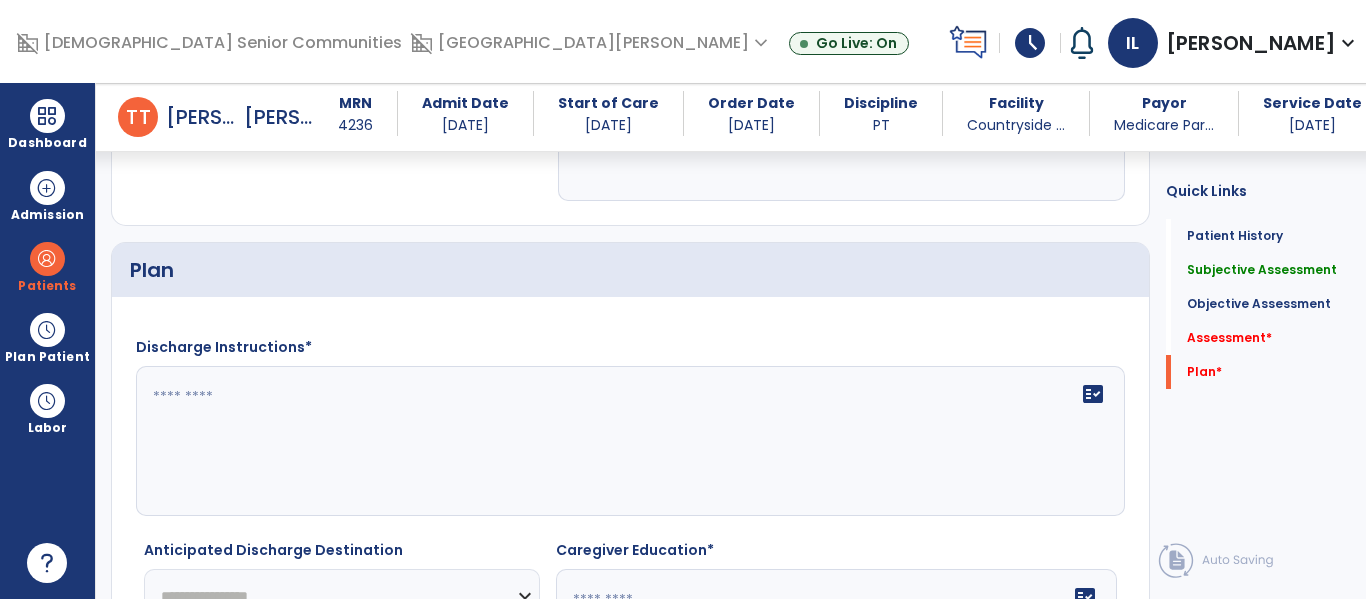 scroll, scrollTop: 3387, scrollLeft: 0, axis: vertical 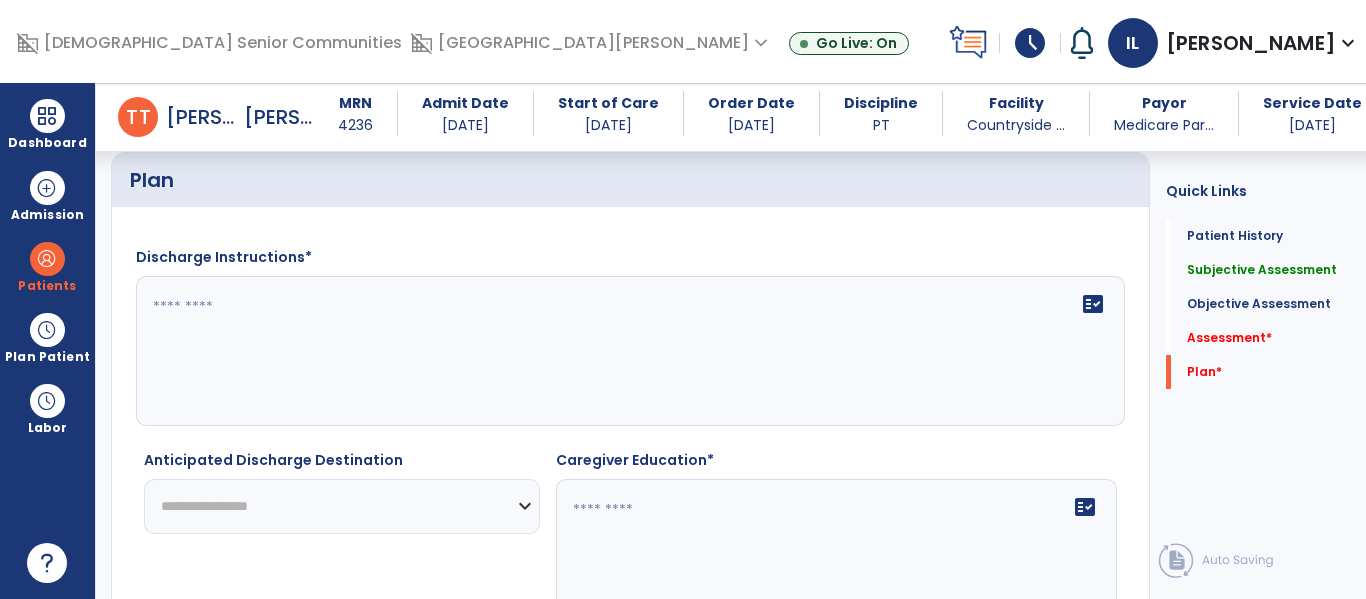 type on "**********" 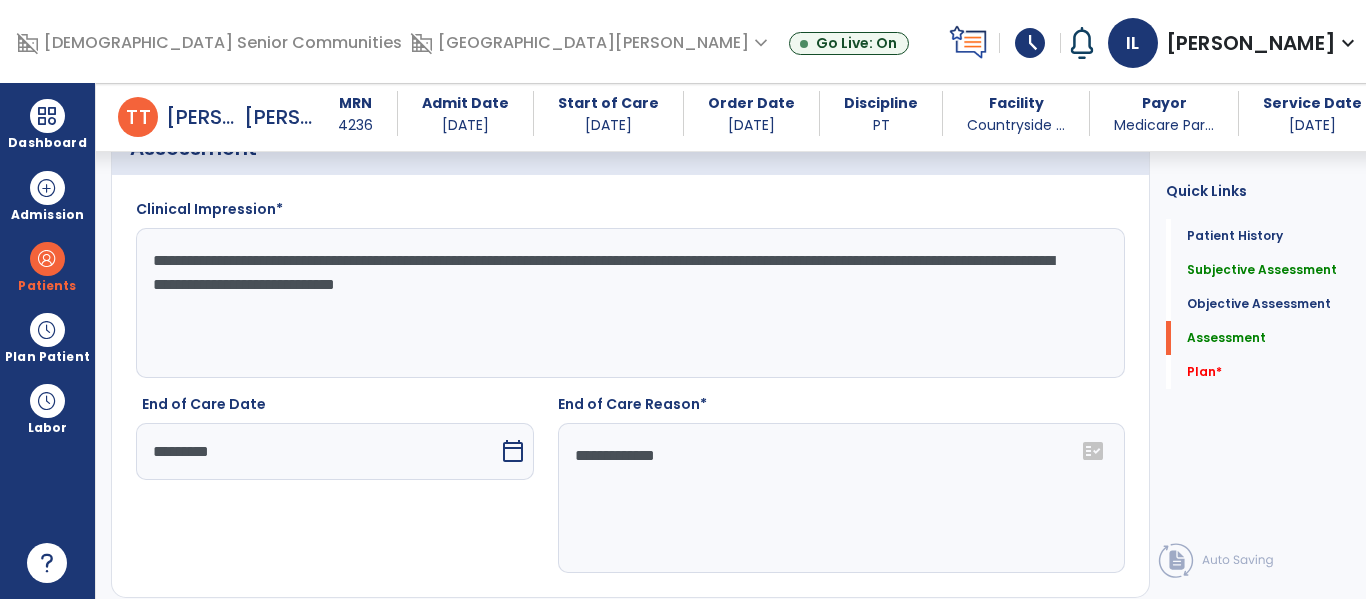 scroll, scrollTop: 2924, scrollLeft: 0, axis: vertical 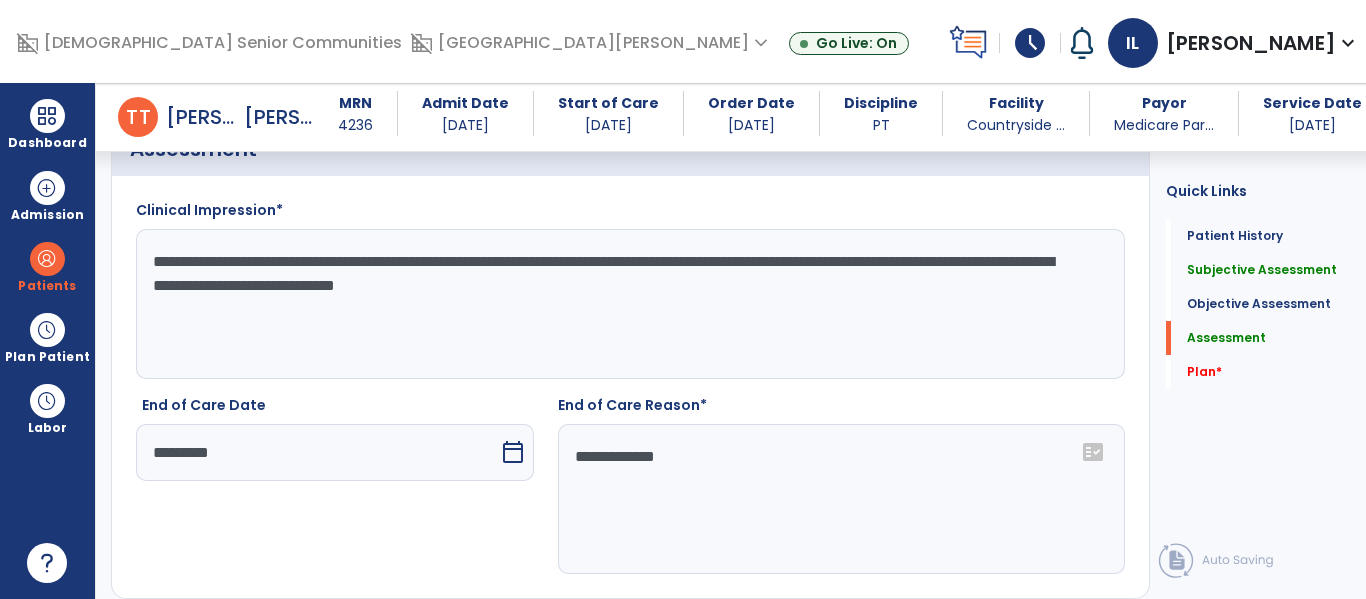 type on "**********" 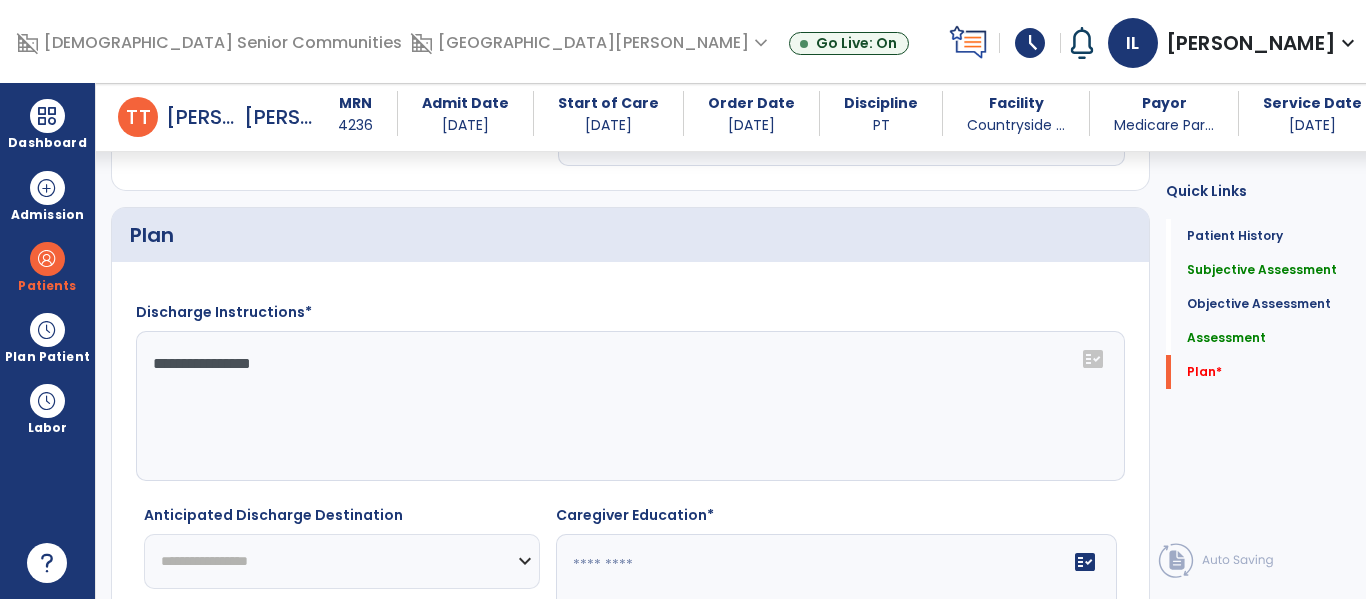 type on "**********" 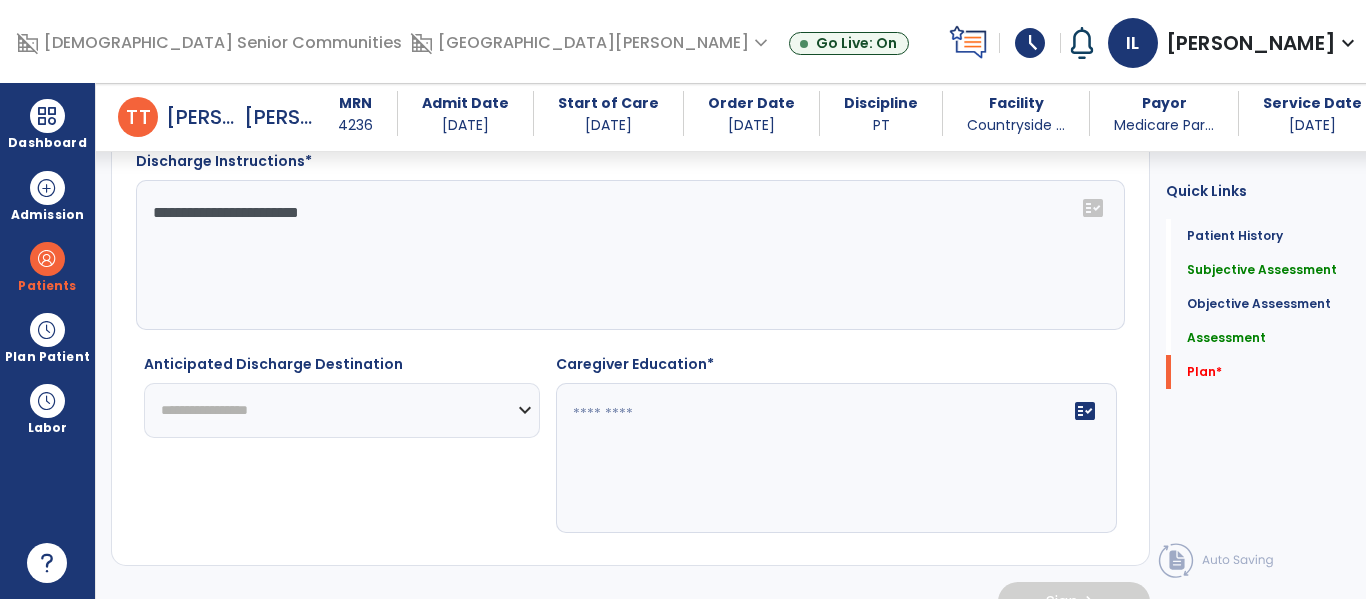 scroll, scrollTop: 3522, scrollLeft: 0, axis: vertical 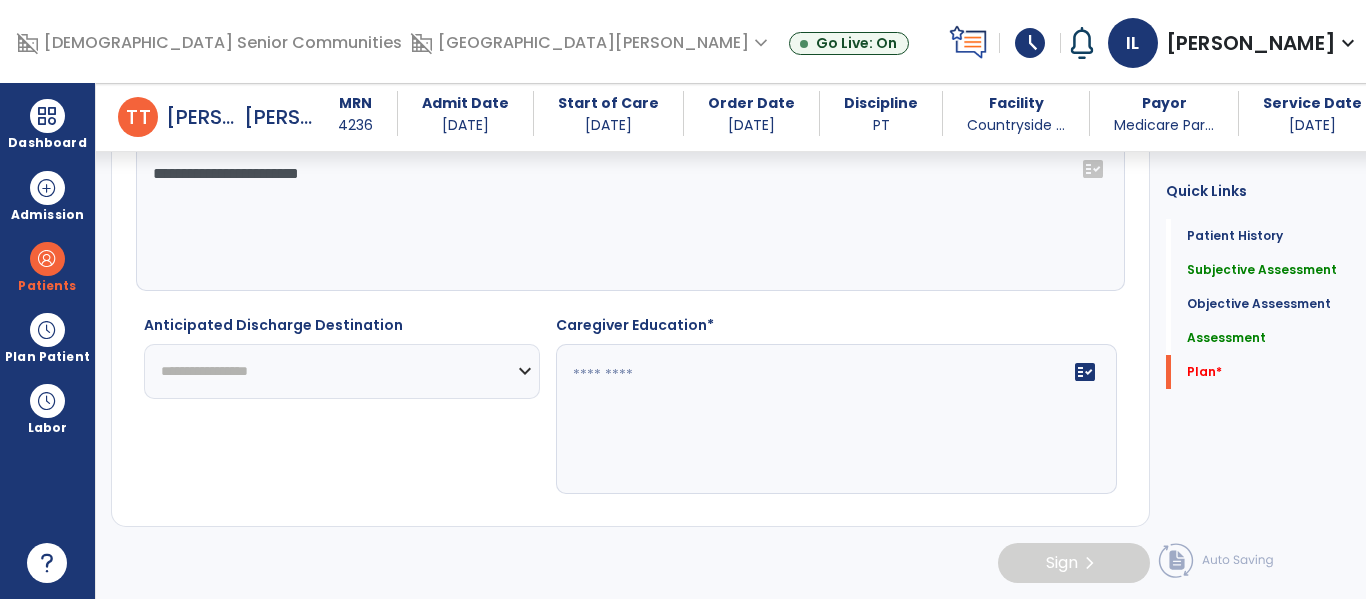 type on "**********" 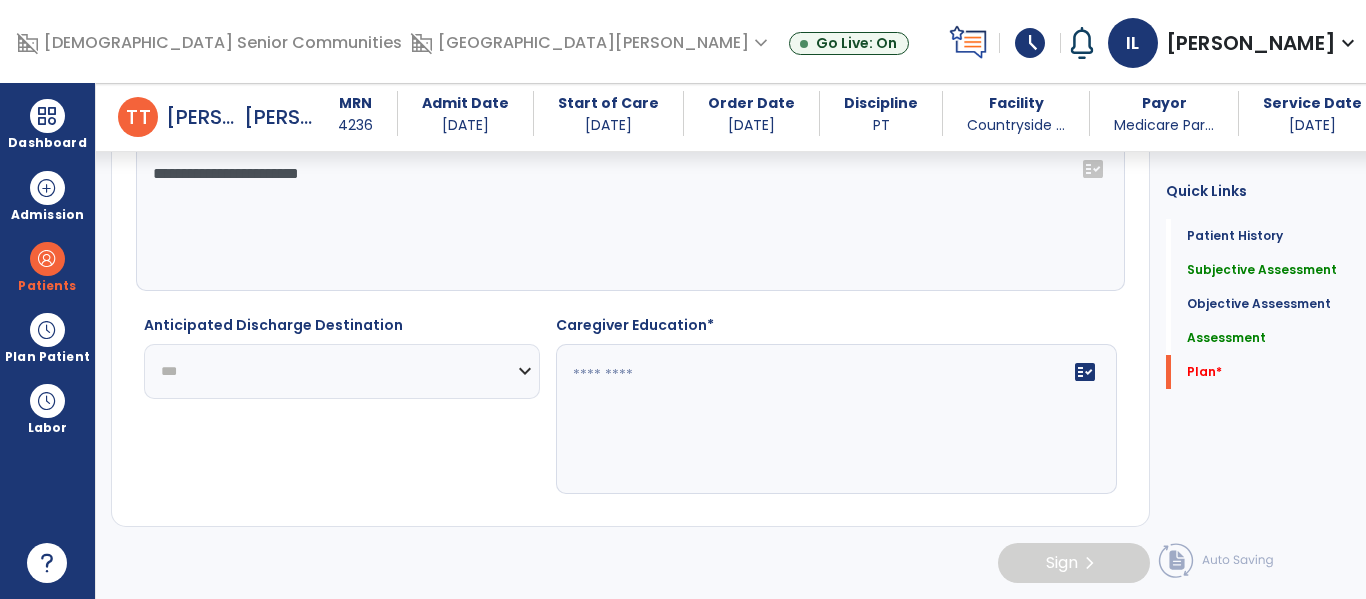 click on "**********" 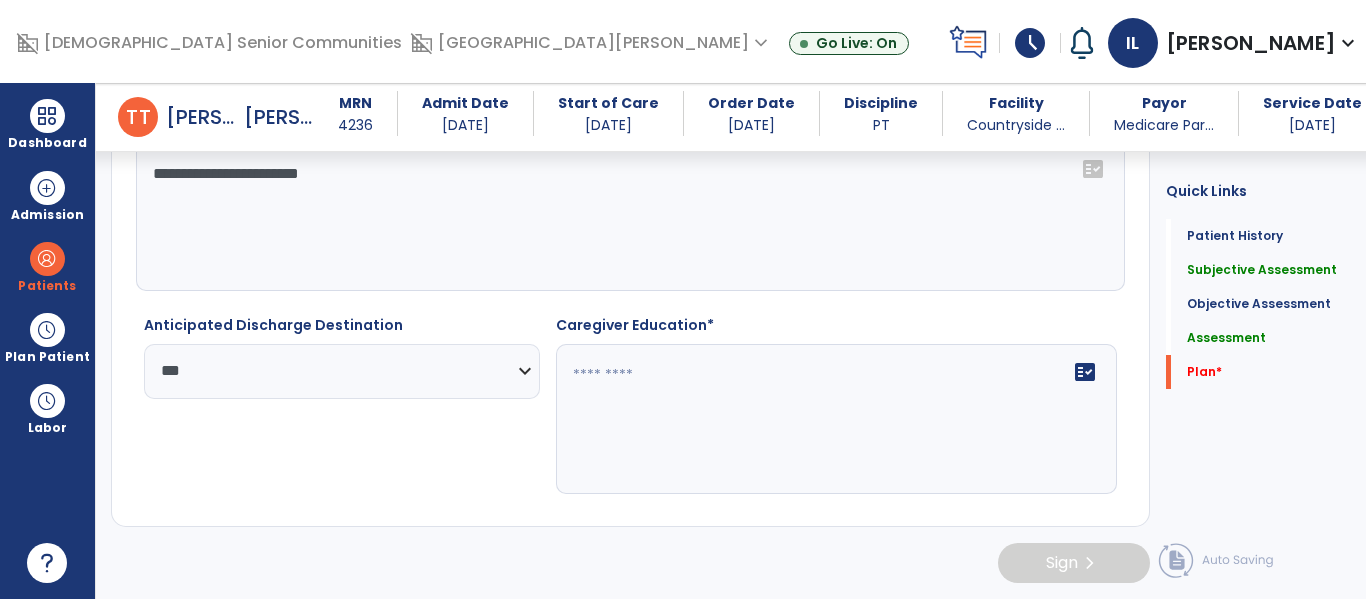 click on "fact_check" 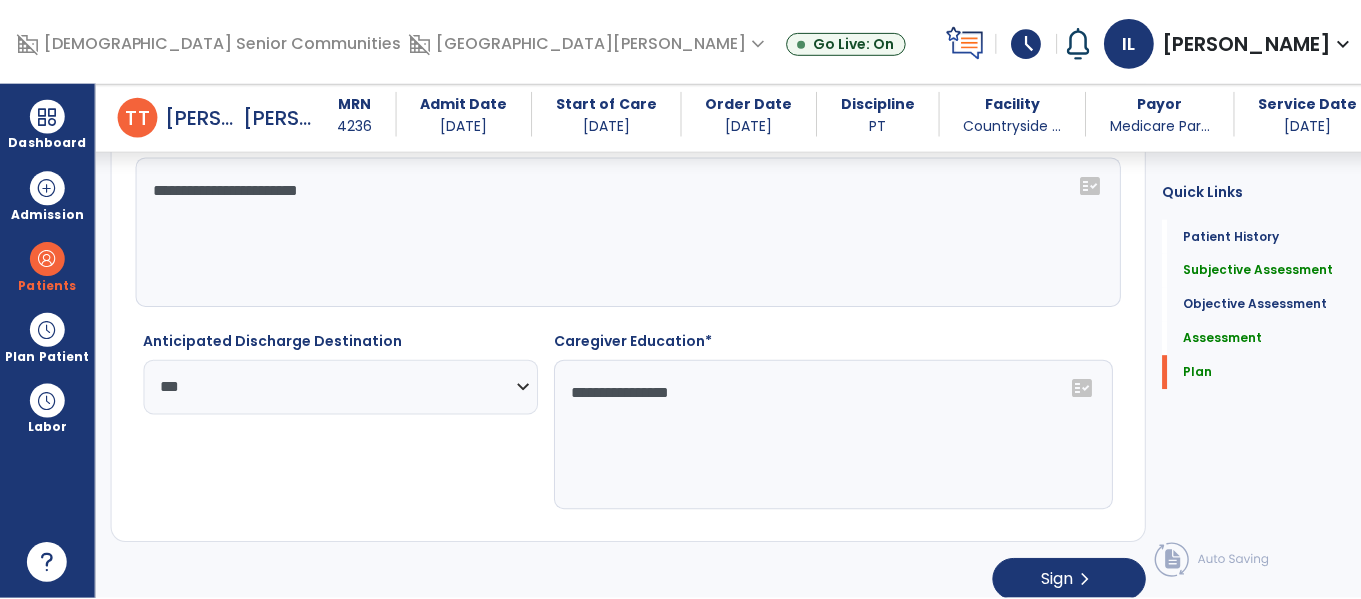 scroll, scrollTop: 3524, scrollLeft: 0, axis: vertical 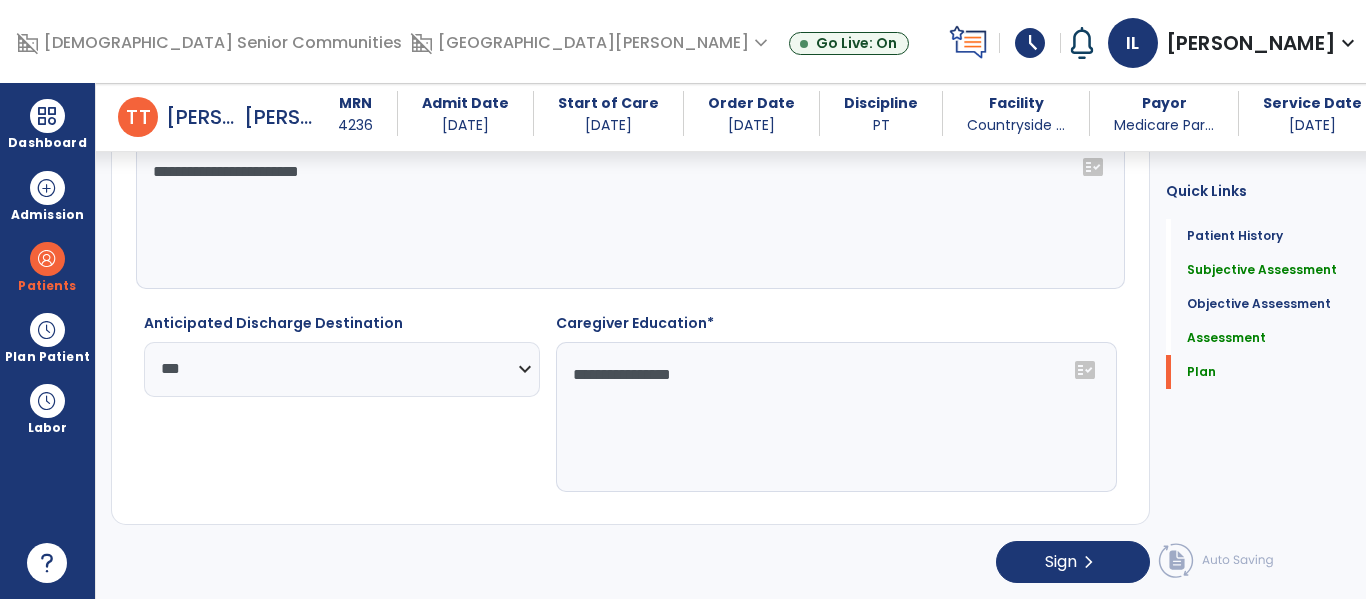 type on "**********" 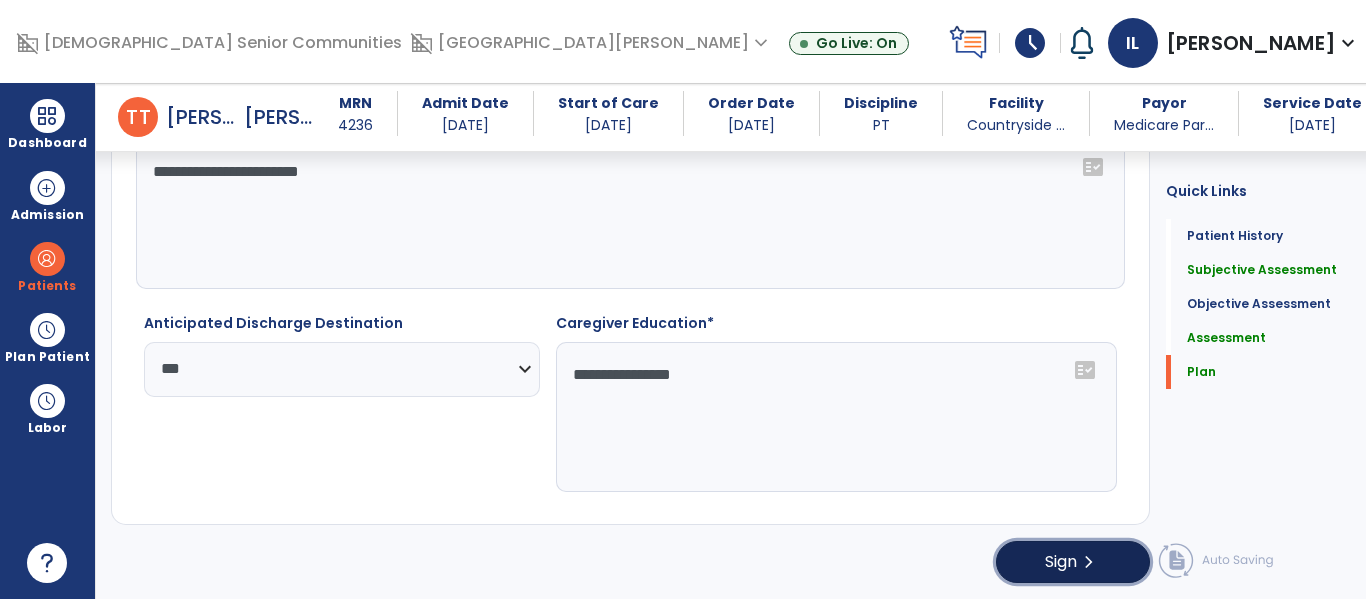 click on "chevron_right" 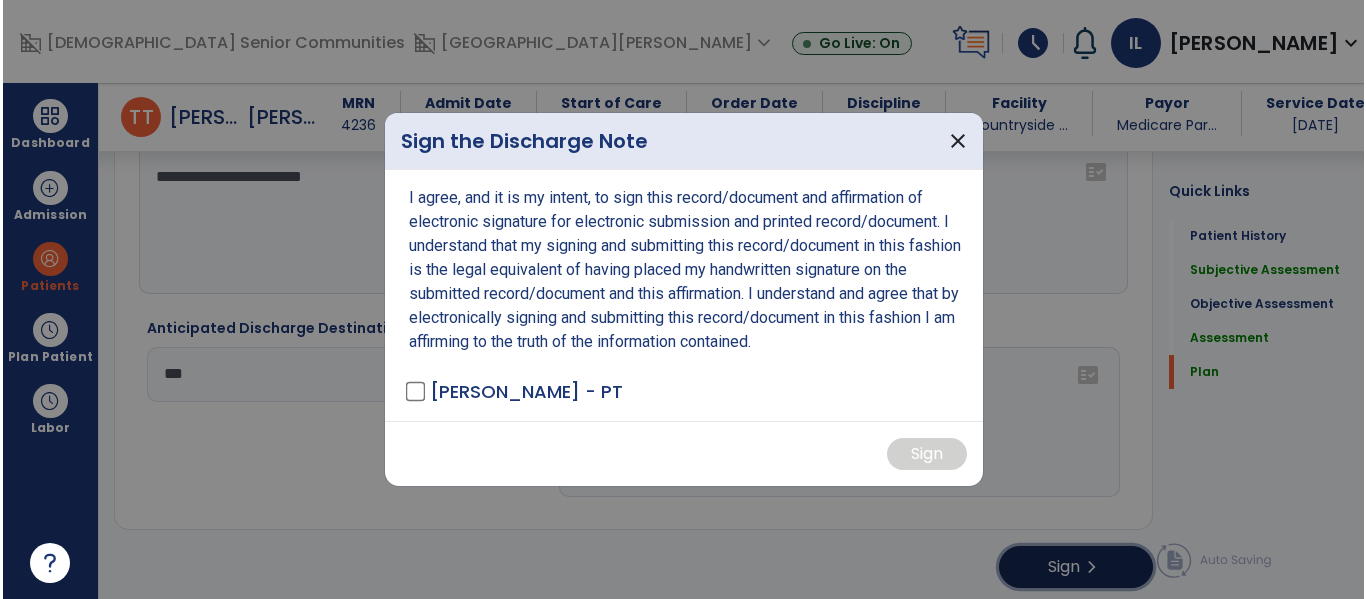 scroll, scrollTop: 3524, scrollLeft: 0, axis: vertical 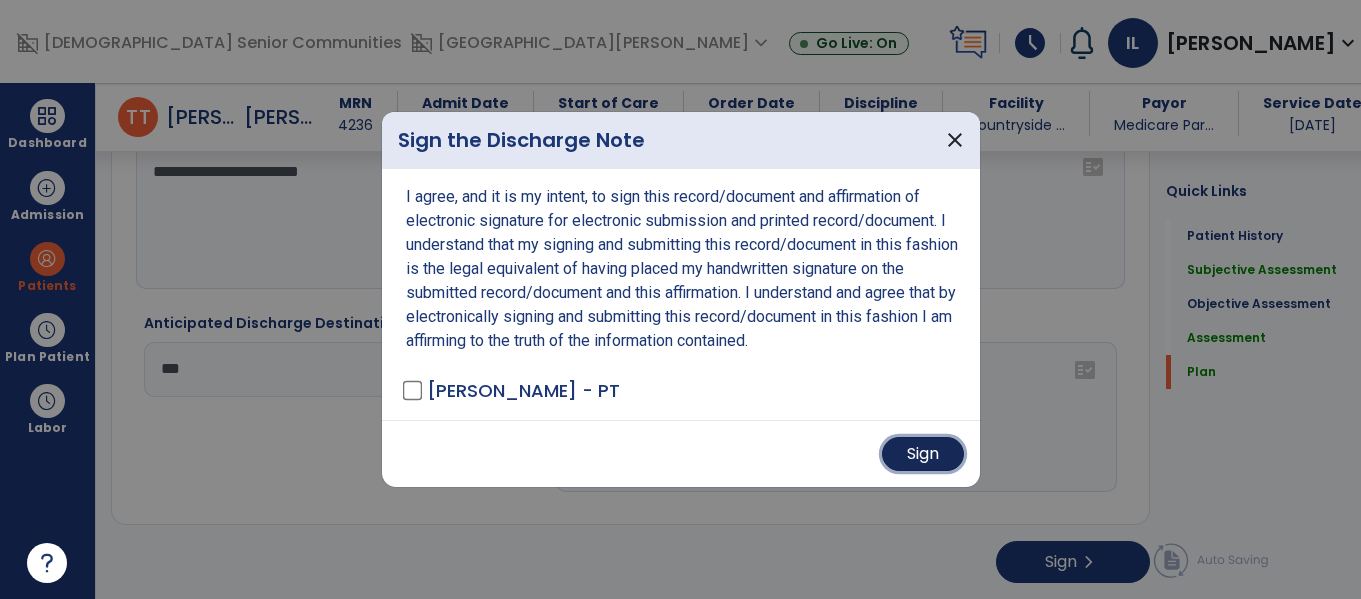 click on "Sign" at bounding box center [923, 454] 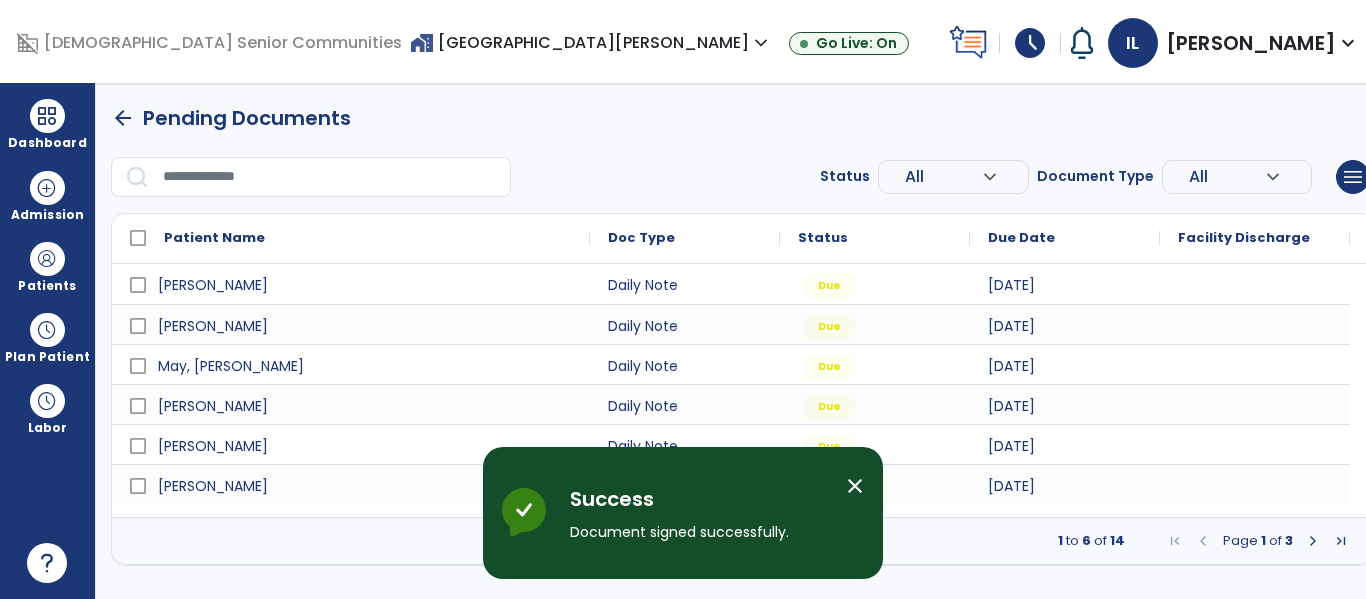 scroll, scrollTop: 0, scrollLeft: 0, axis: both 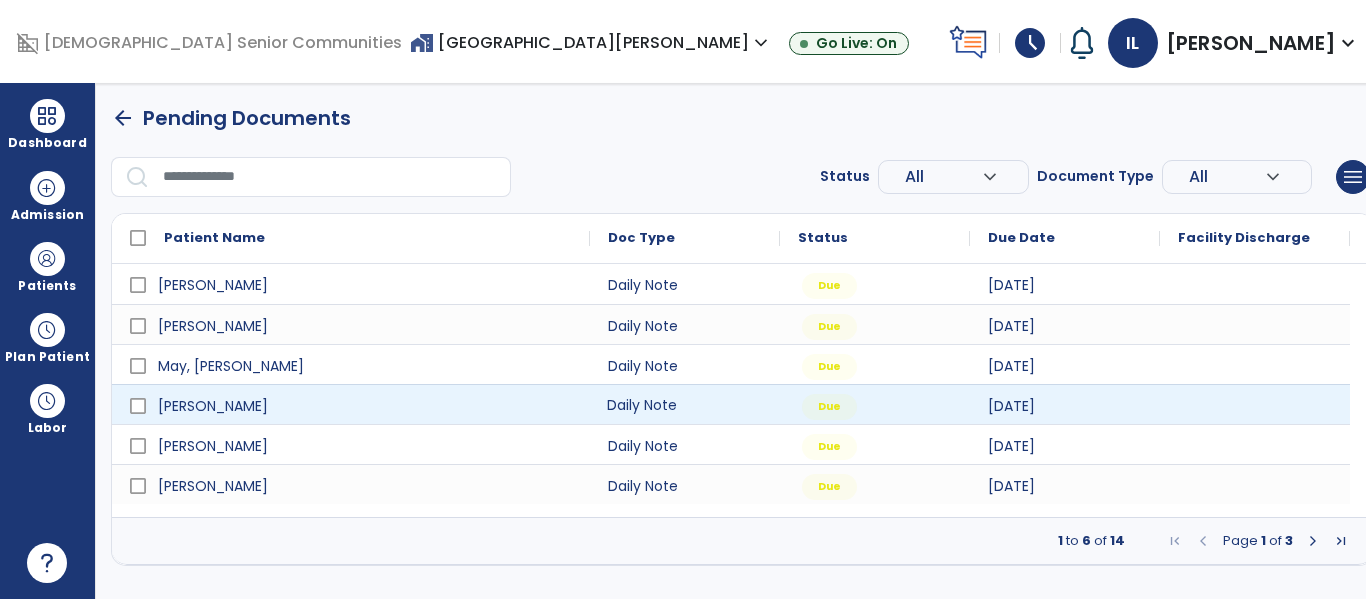 click on "Daily Note" at bounding box center (685, 404) 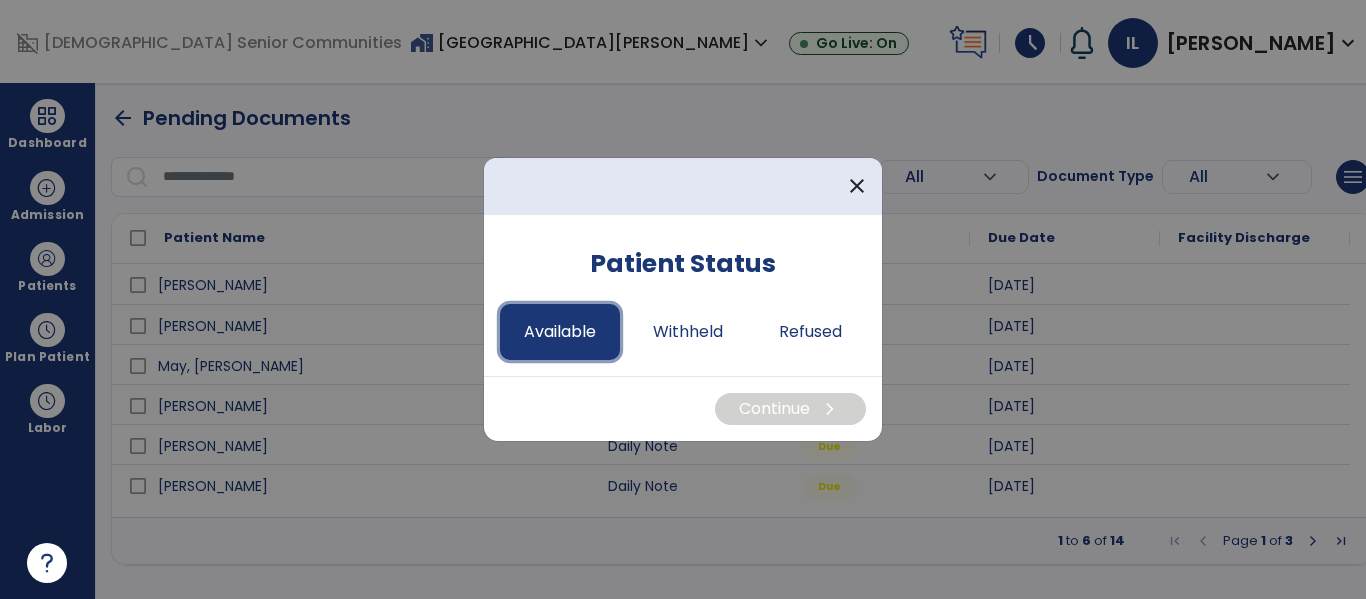 click on "Available" at bounding box center [560, 332] 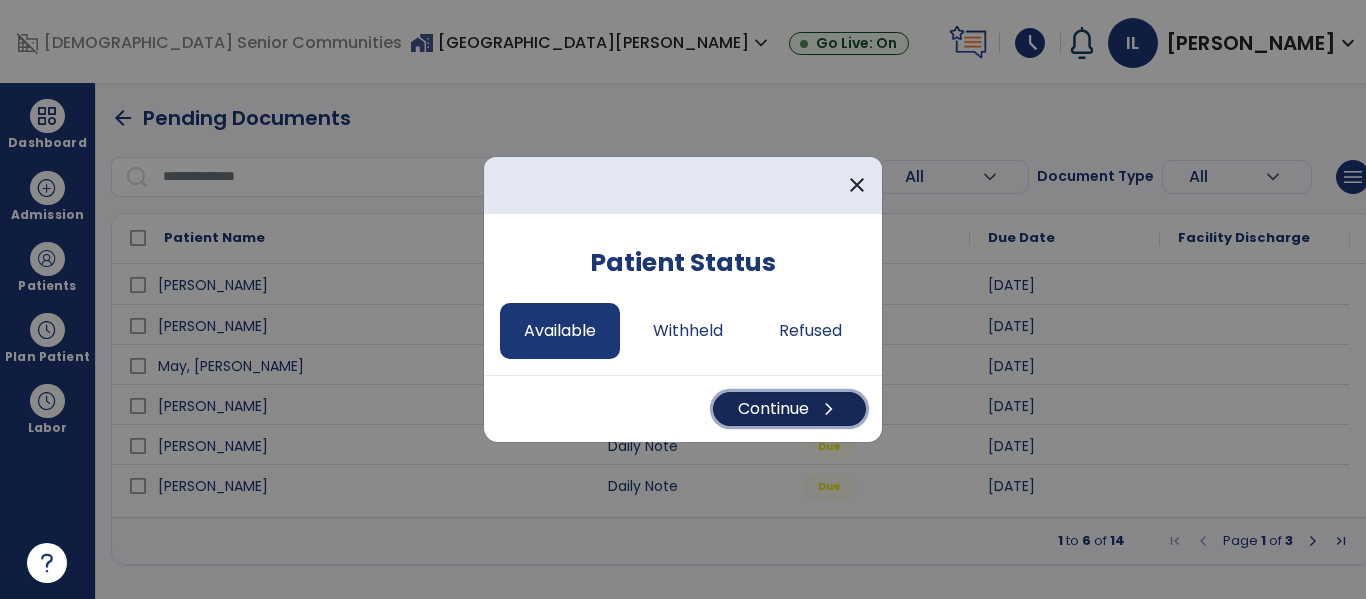 click on "Continue   chevron_right" at bounding box center (789, 409) 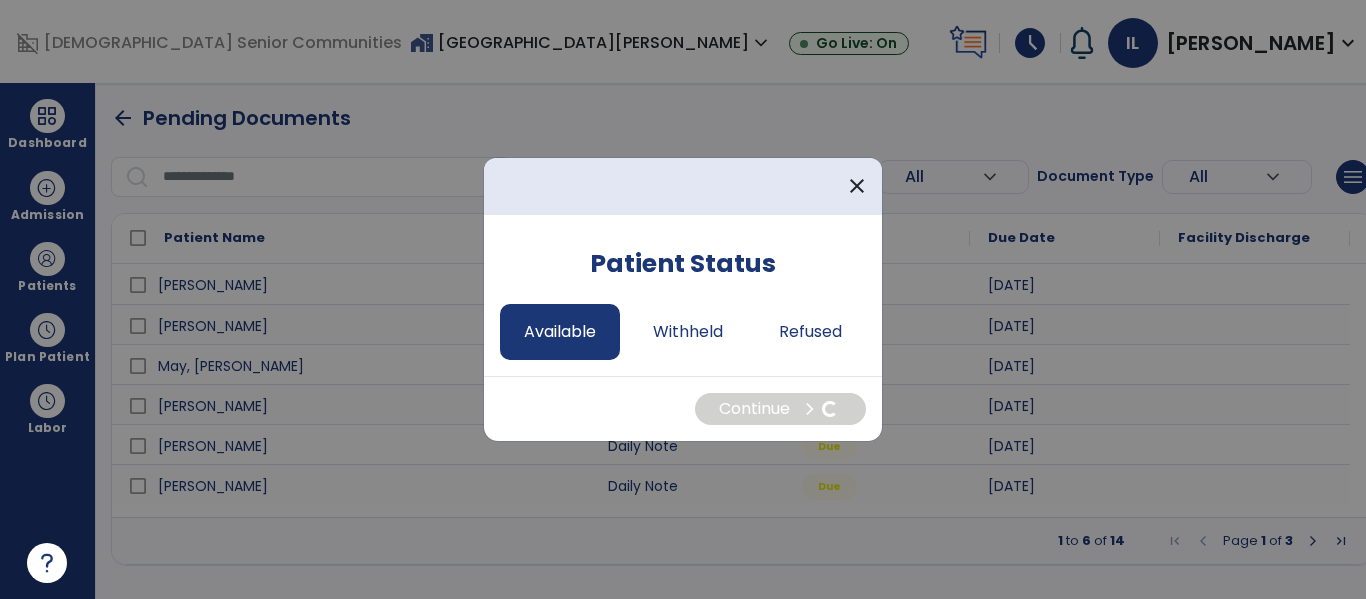select on "*" 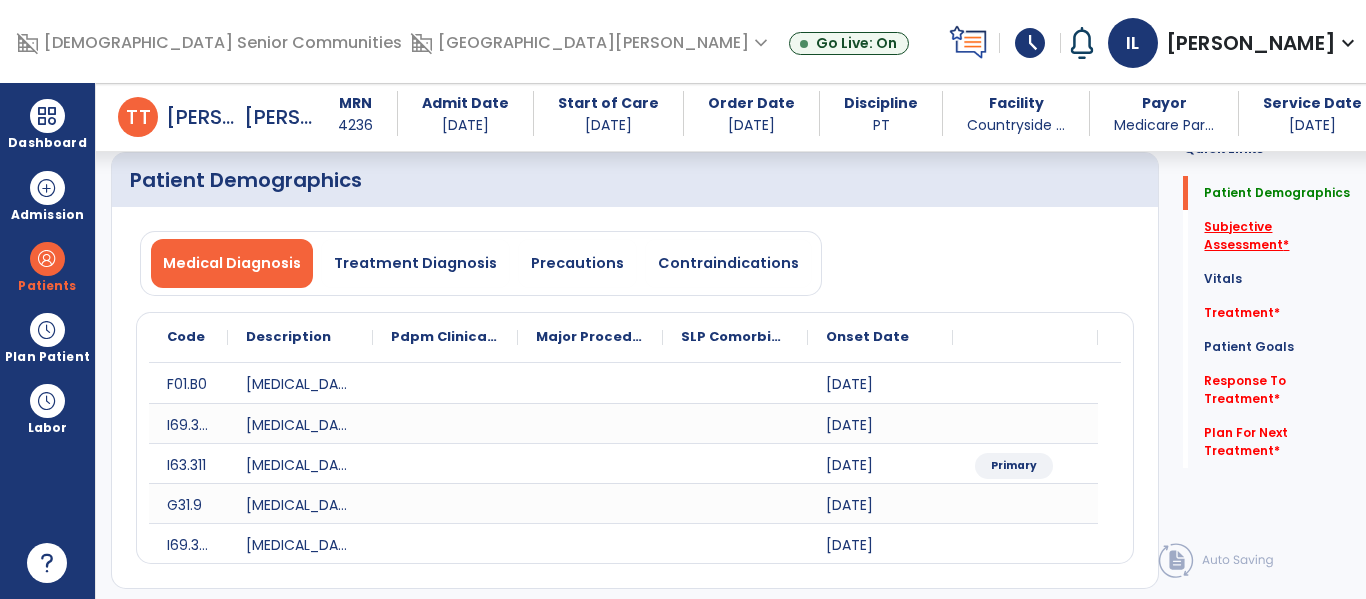 click on "Subjective Assessment   *" 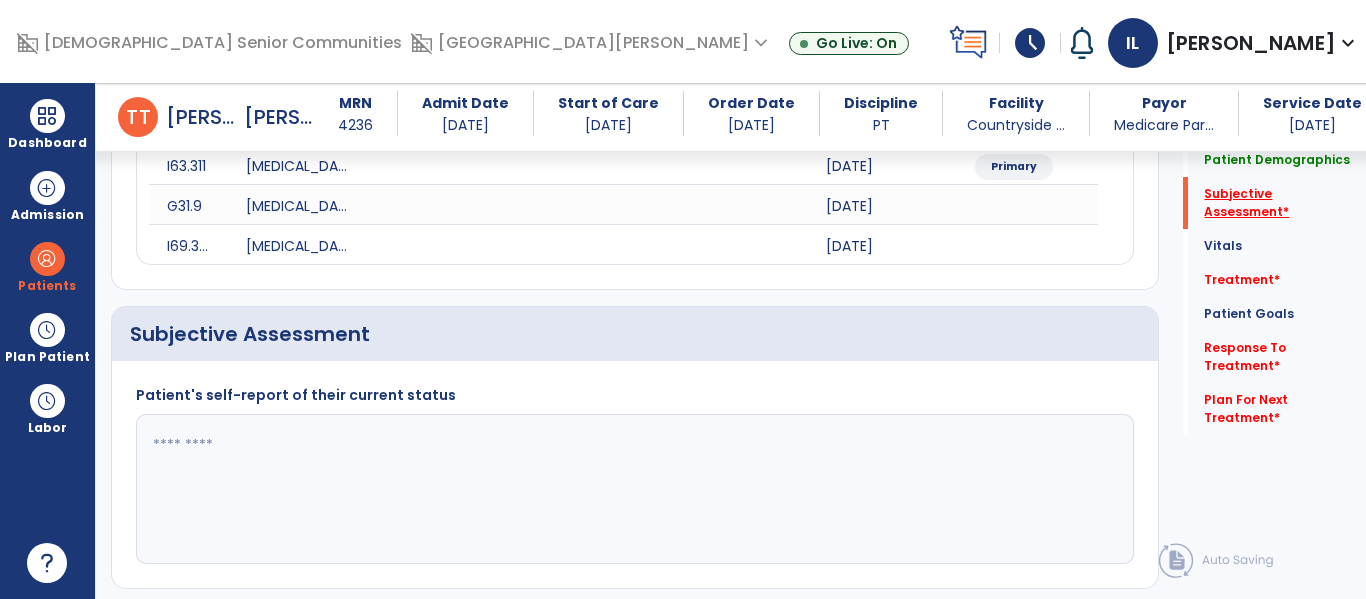 scroll, scrollTop: 488, scrollLeft: 0, axis: vertical 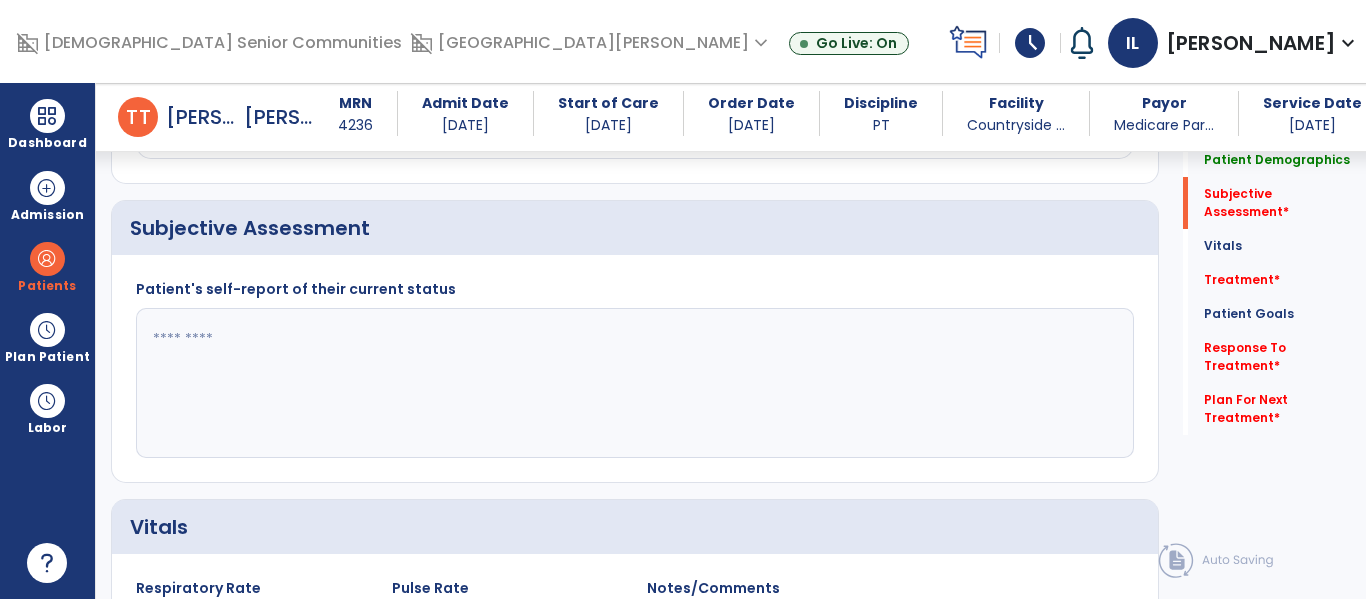 click 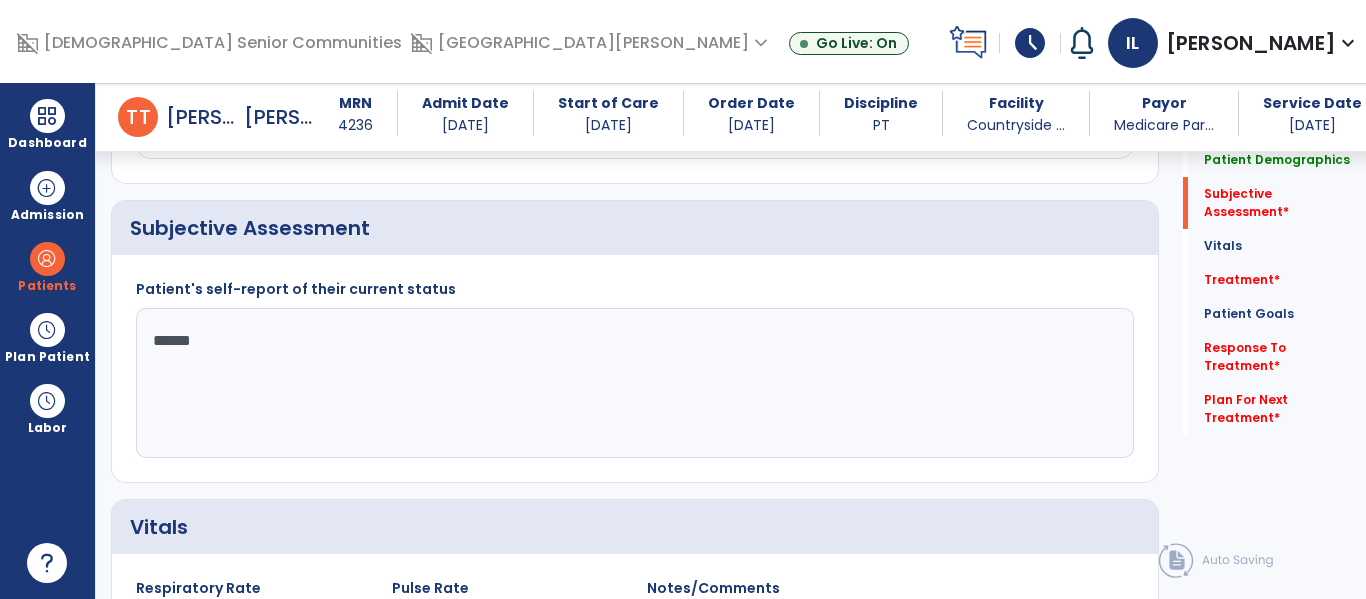 type on "*******" 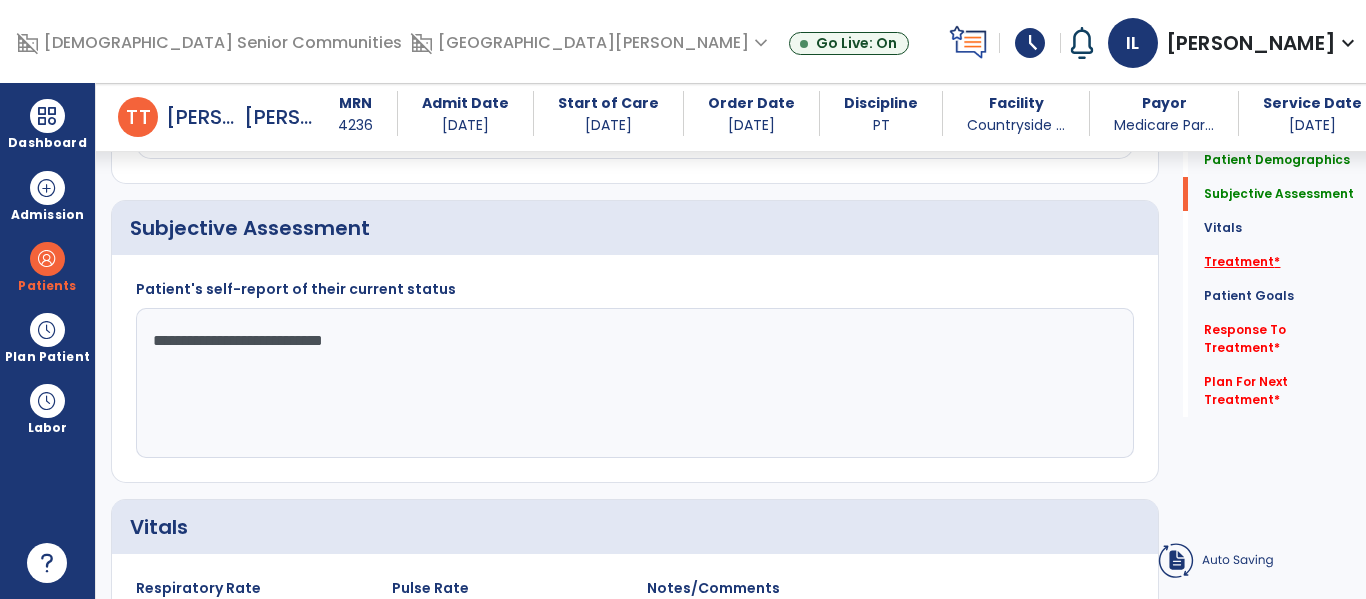 type on "**********" 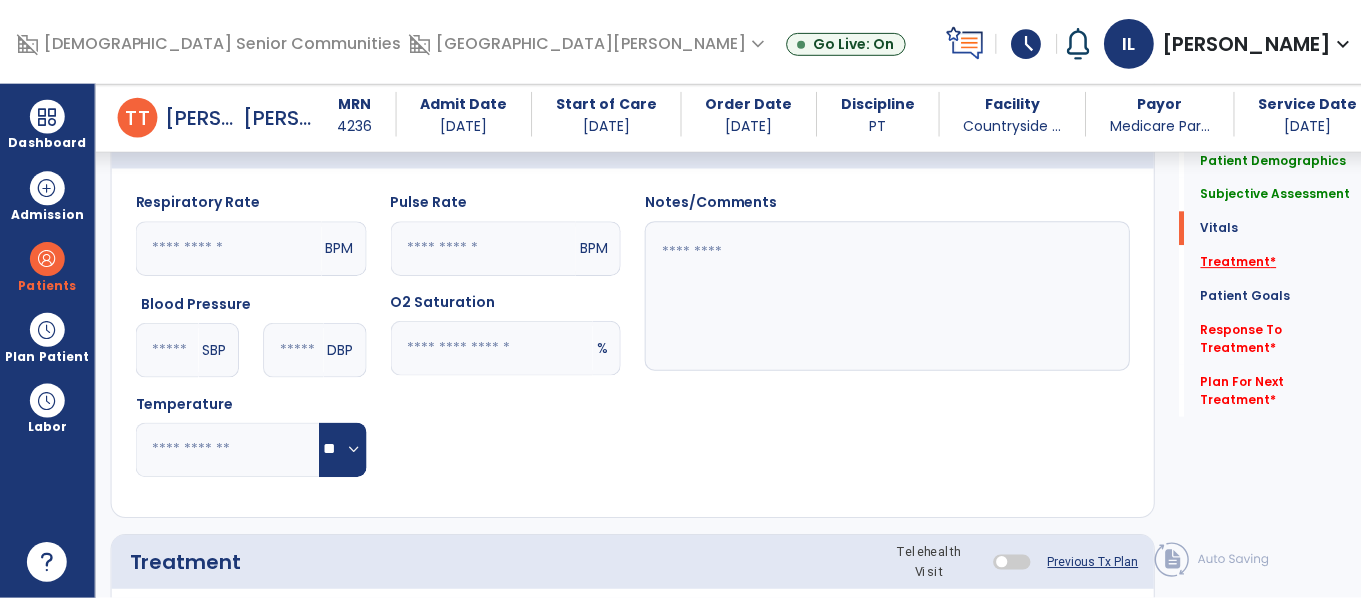 scroll, scrollTop: 1196, scrollLeft: 0, axis: vertical 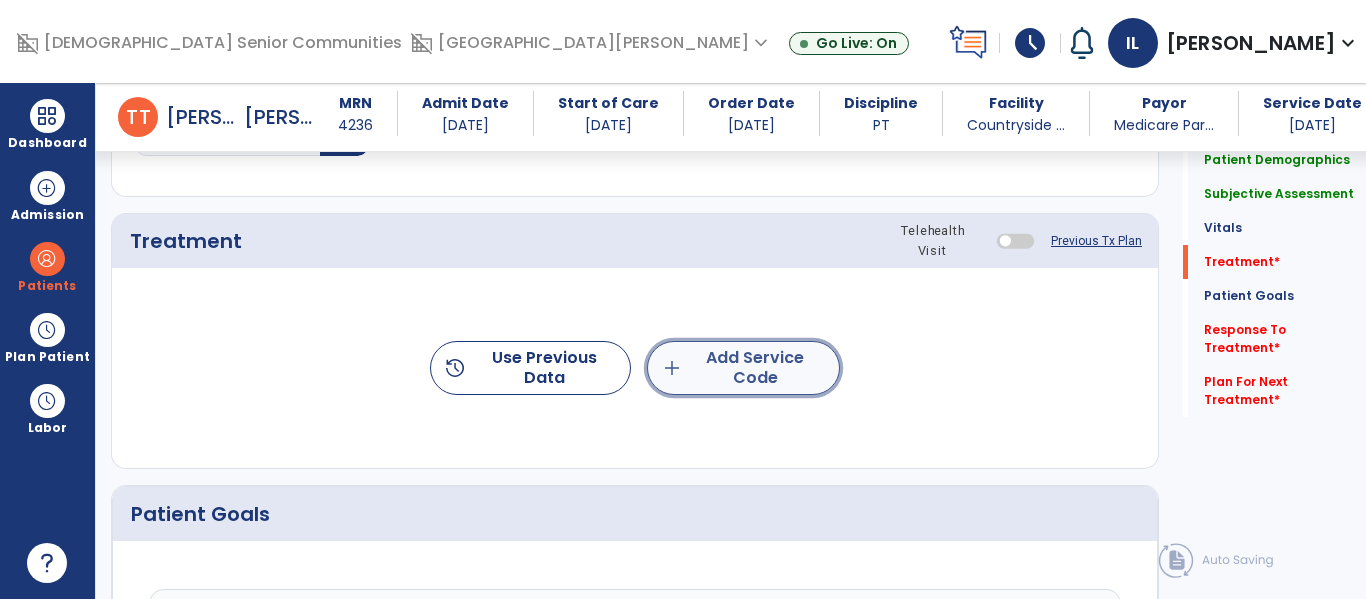 click on "add  Add Service Code" 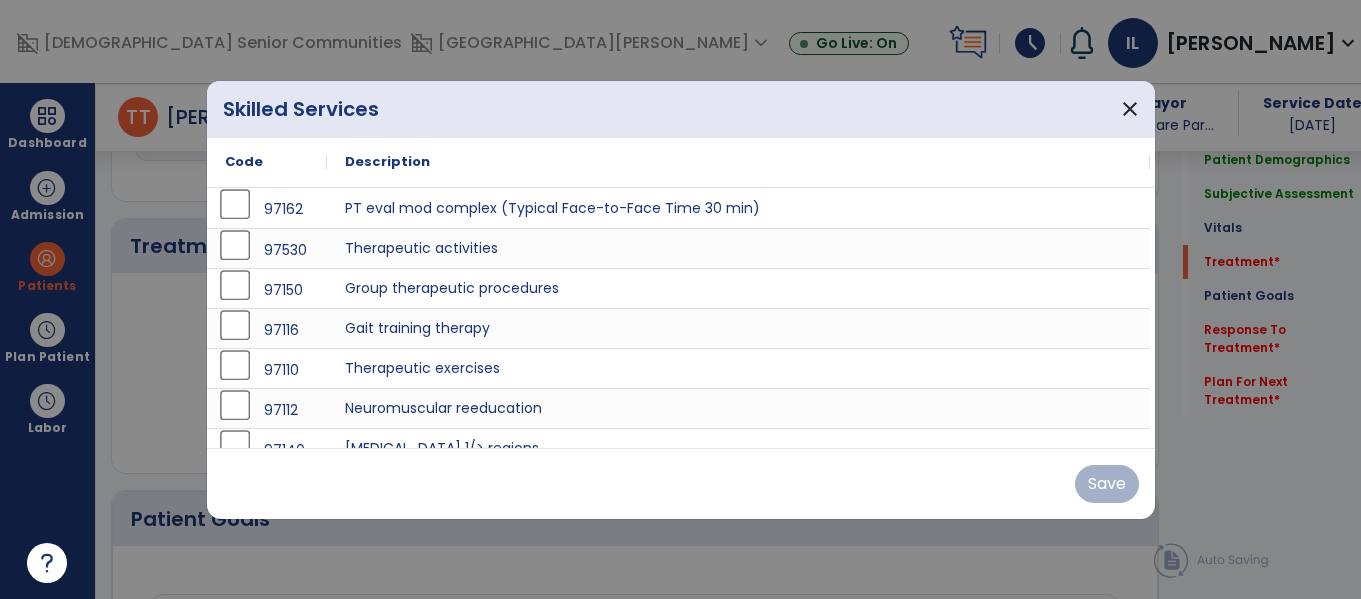 scroll, scrollTop: 1196, scrollLeft: 0, axis: vertical 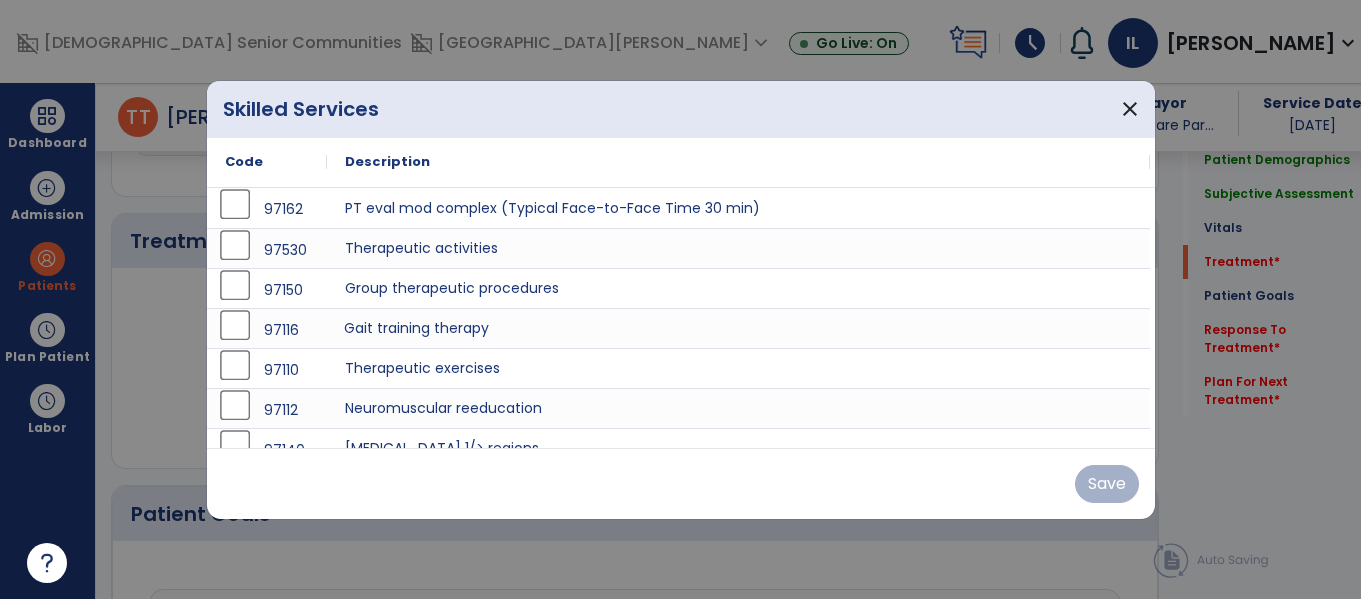 click on "Gait training therapy" at bounding box center (738, 328) 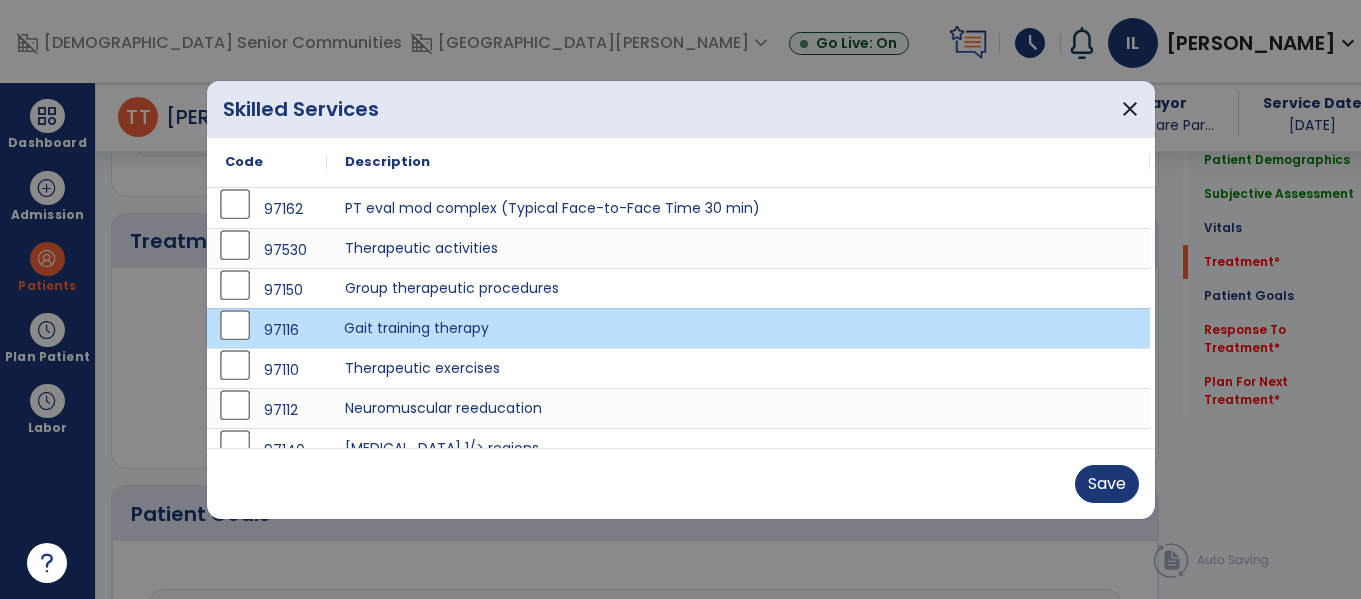 click on "Gait training therapy" at bounding box center (738, 328) 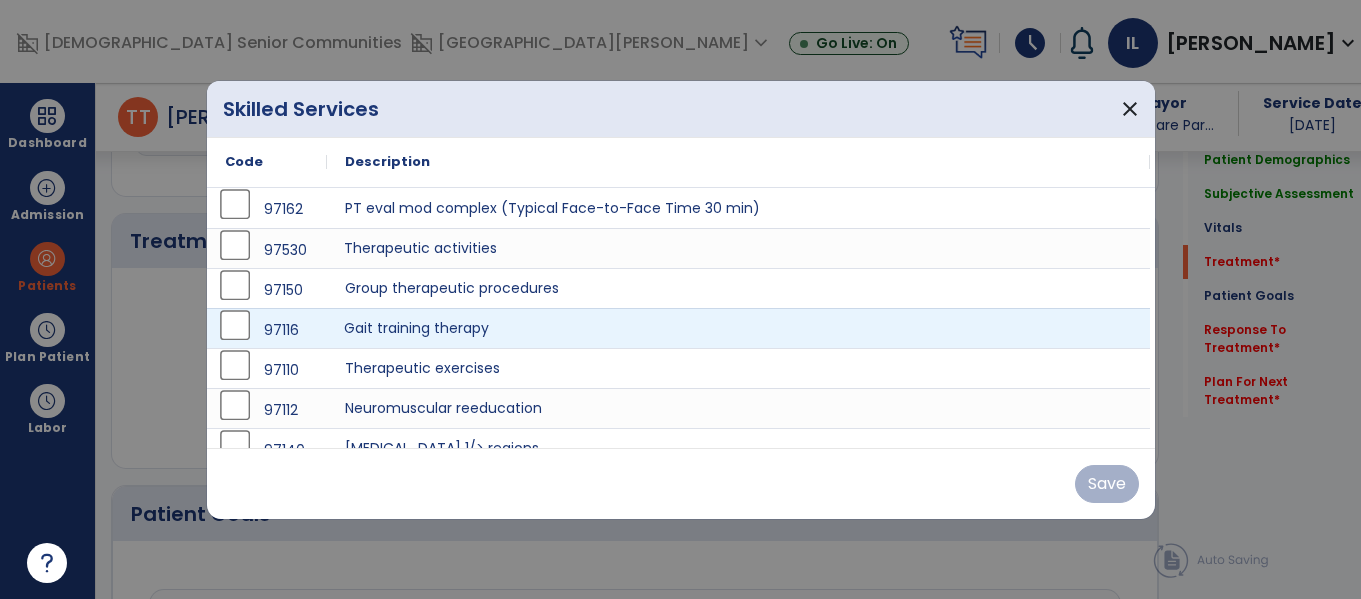 click on "Therapeutic activities" at bounding box center (738, 248) 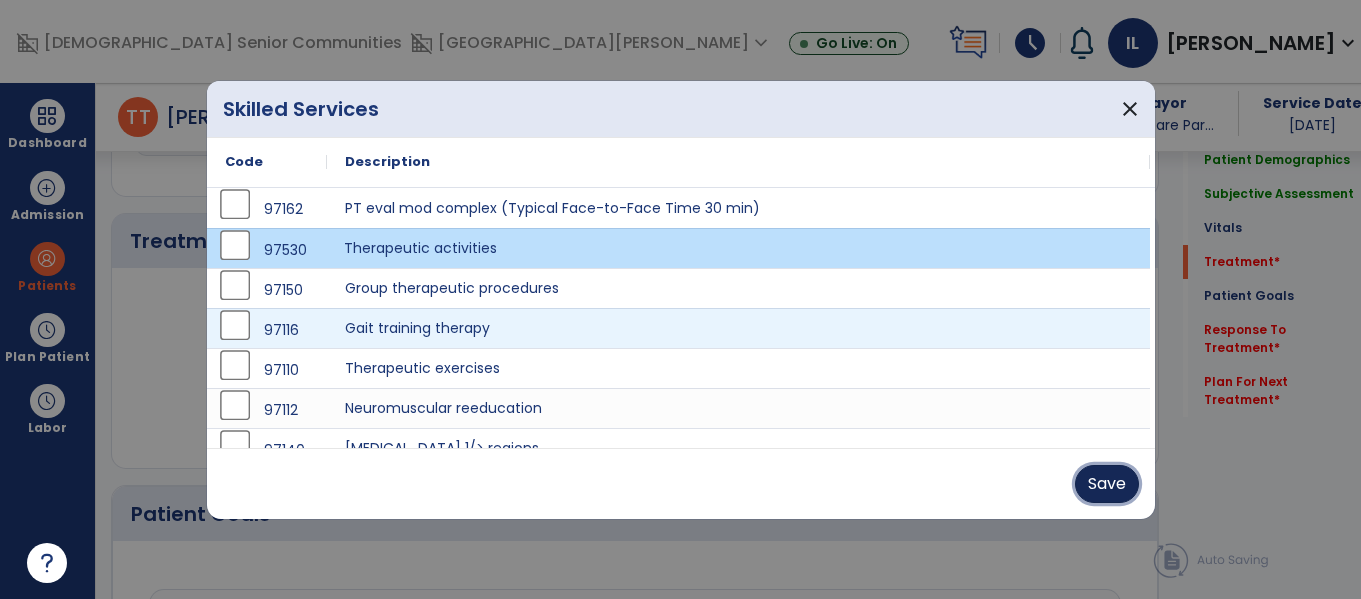 click on "Save" at bounding box center (1107, 484) 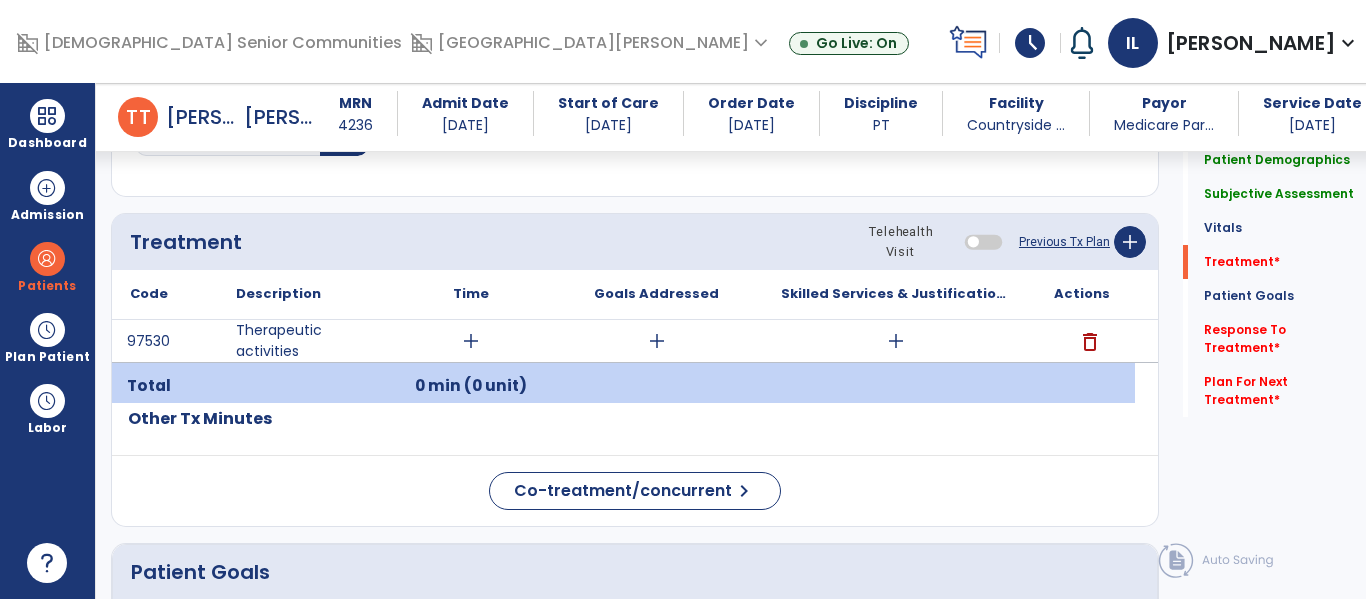 click on "add" at bounding box center (471, 341) 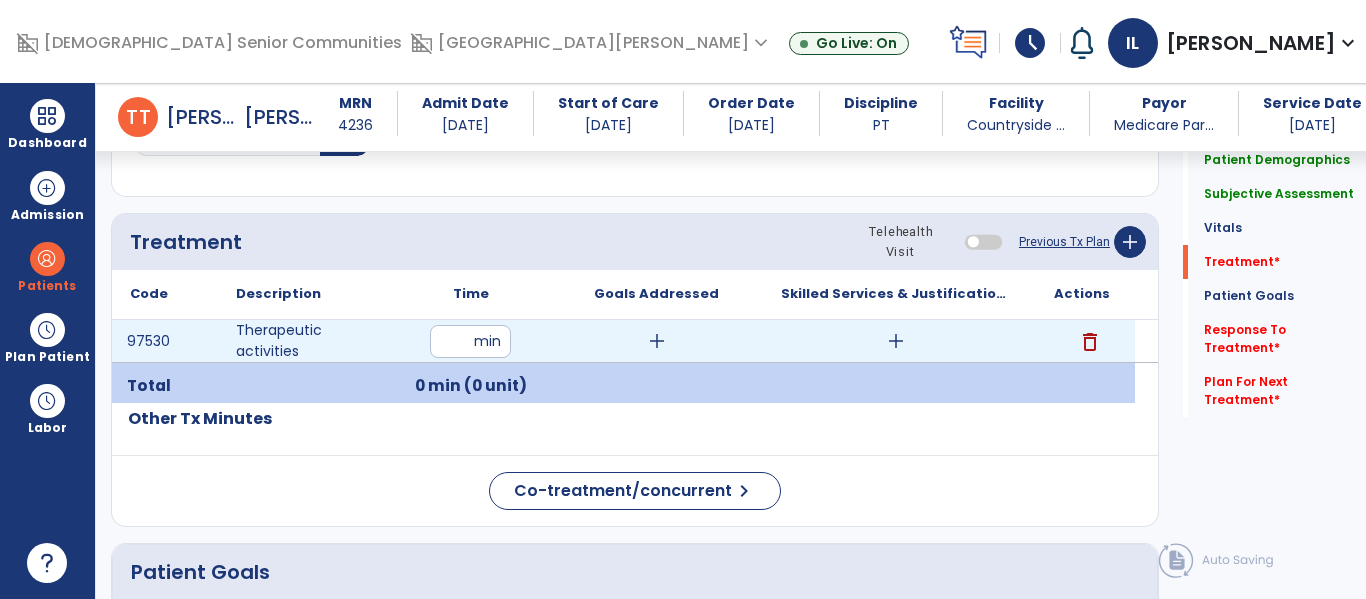 type on "**" 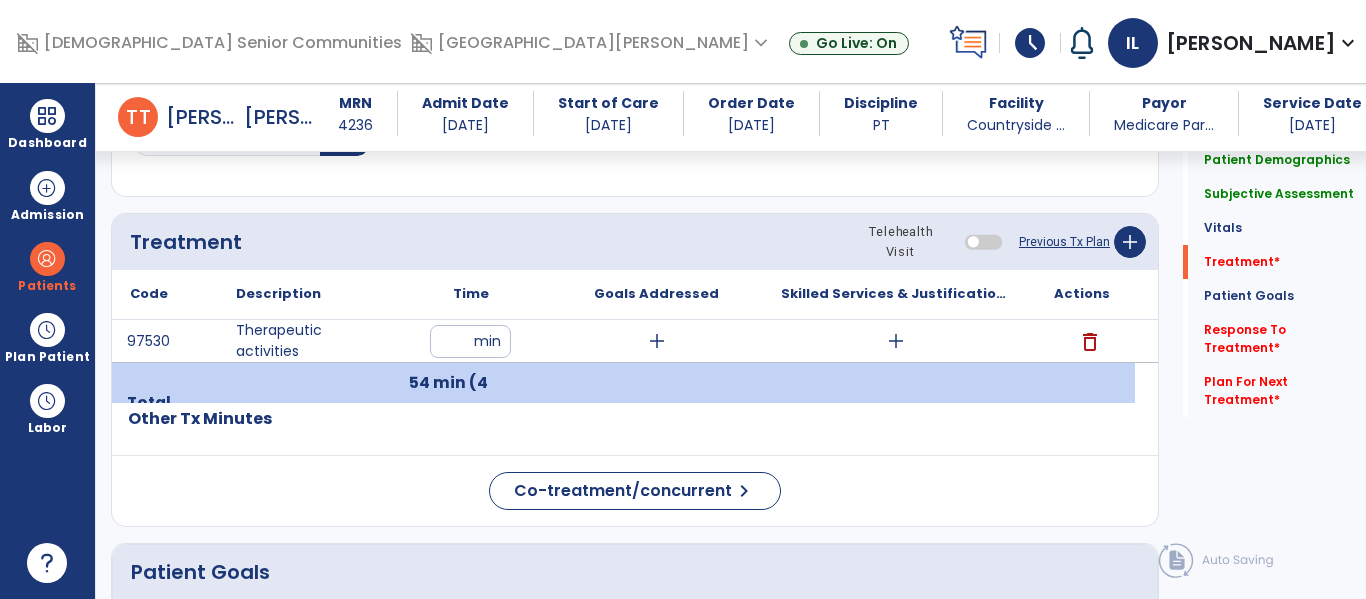 click on "add" at bounding box center (896, 341) 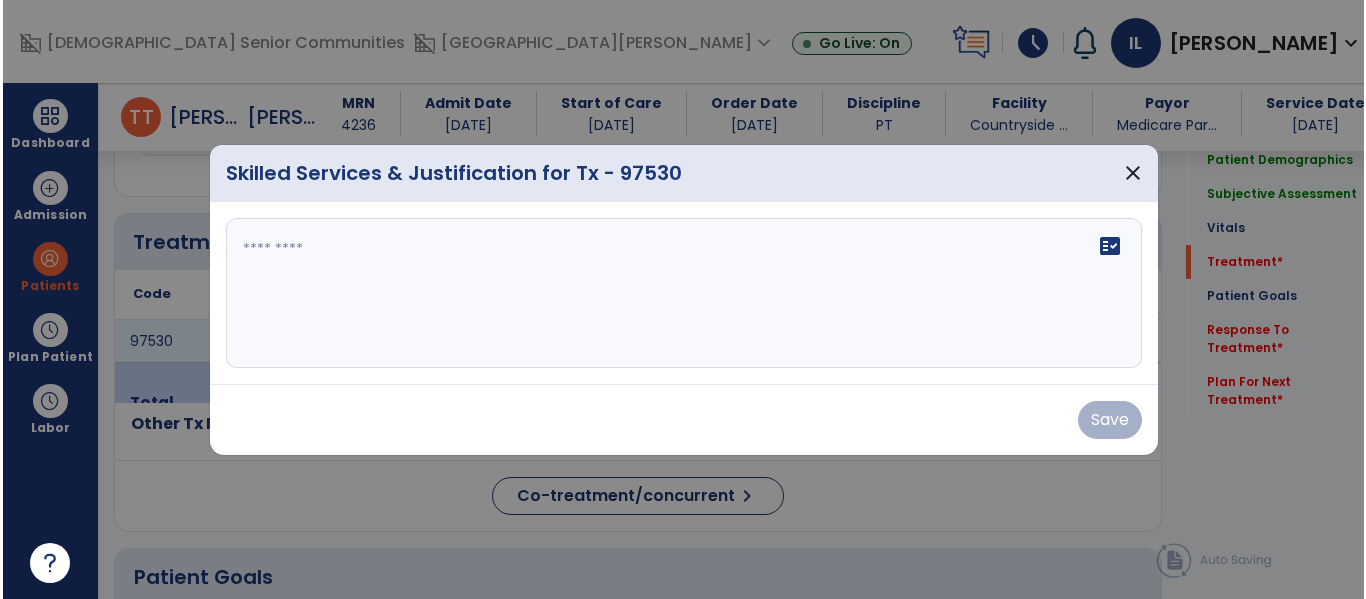 scroll, scrollTop: 1196, scrollLeft: 0, axis: vertical 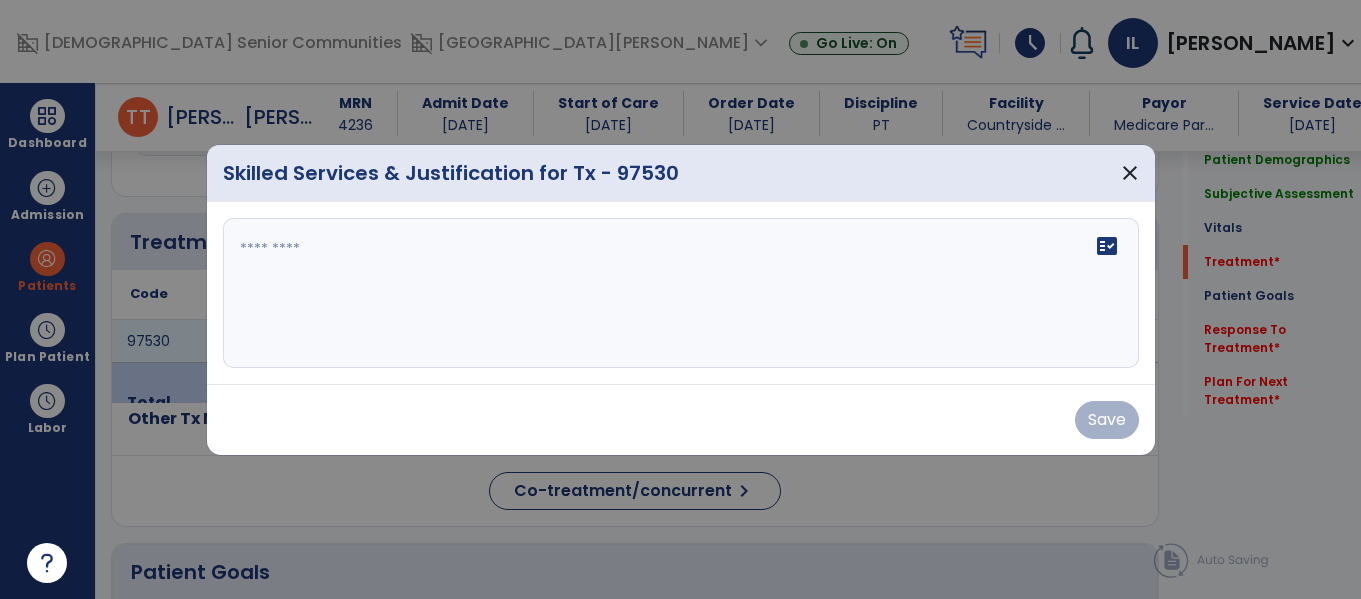 click on "fact_check" at bounding box center (681, 293) 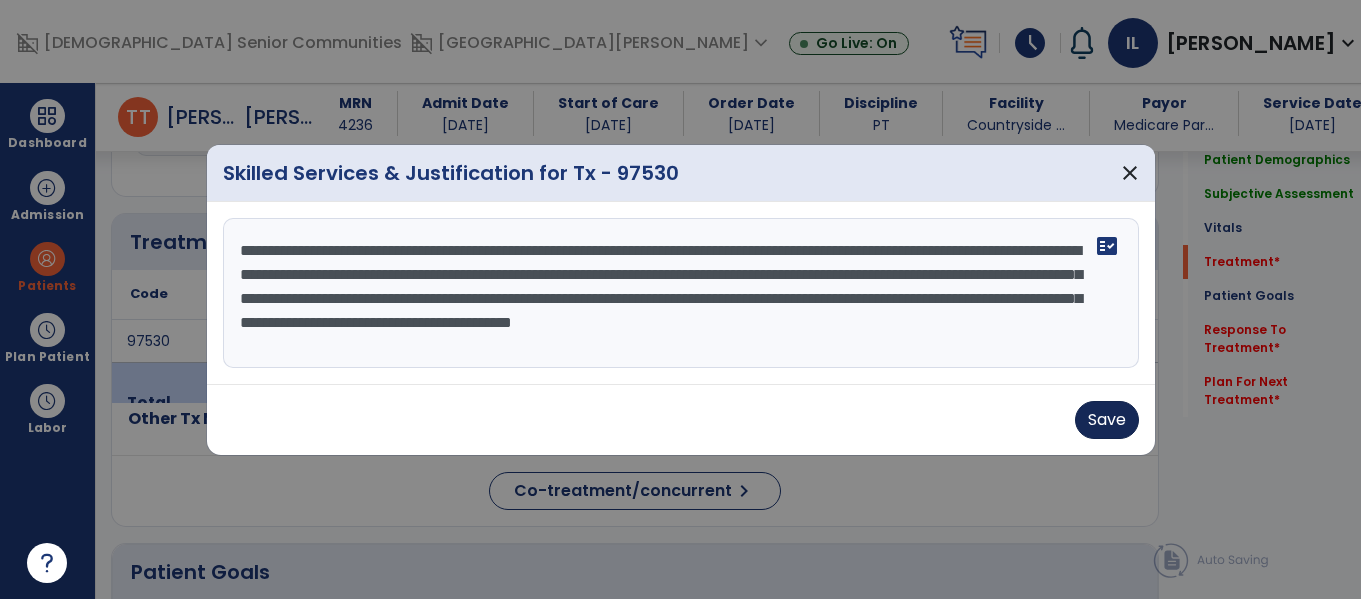 type on "**********" 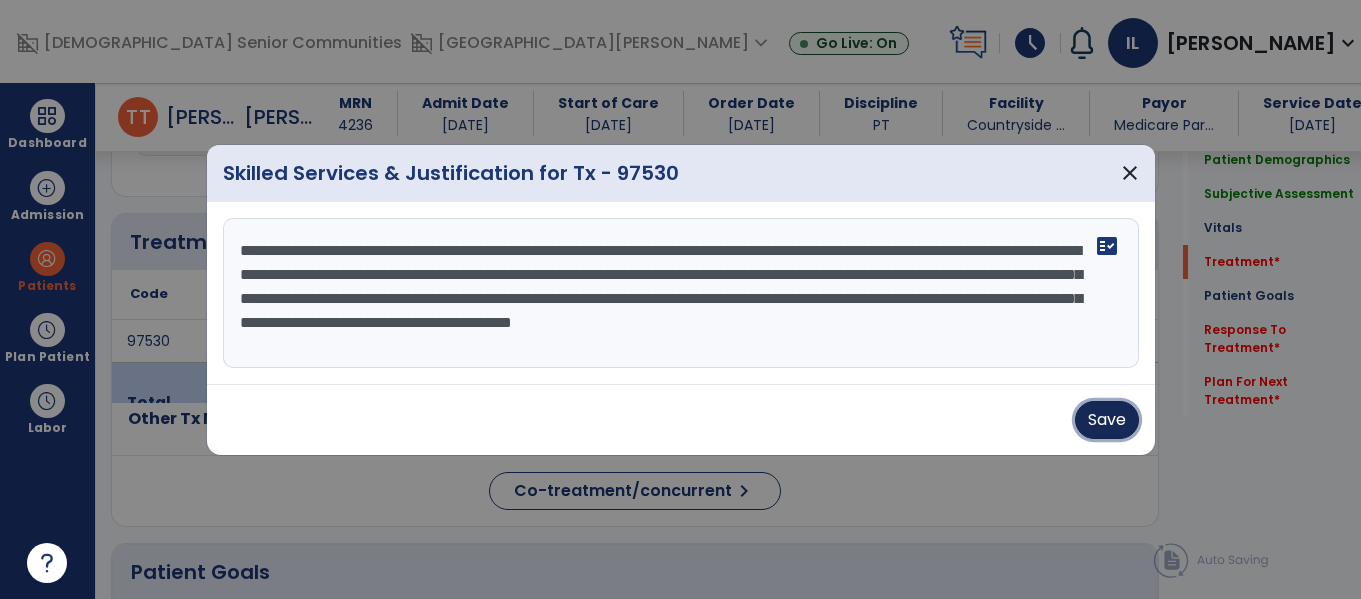 click on "Save" at bounding box center [1107, 420] 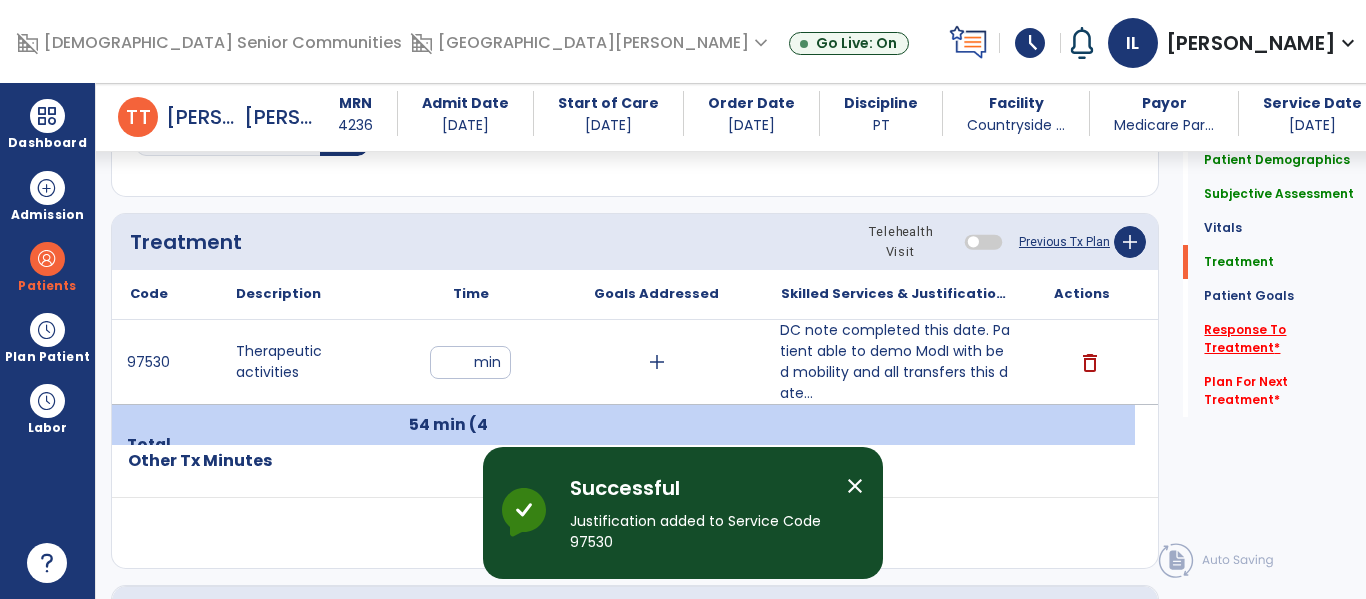 click on "Response To Treatment   *" 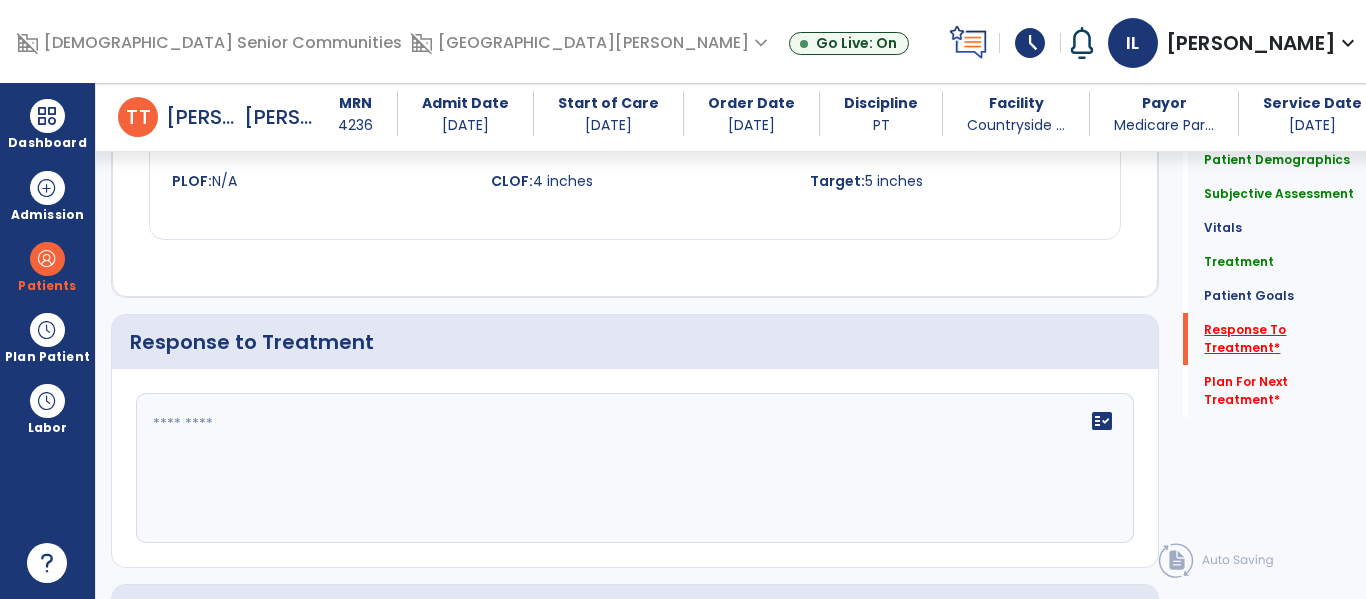 scroll, scrollTop: 2983, scrollLeft: 0, axis: vertical 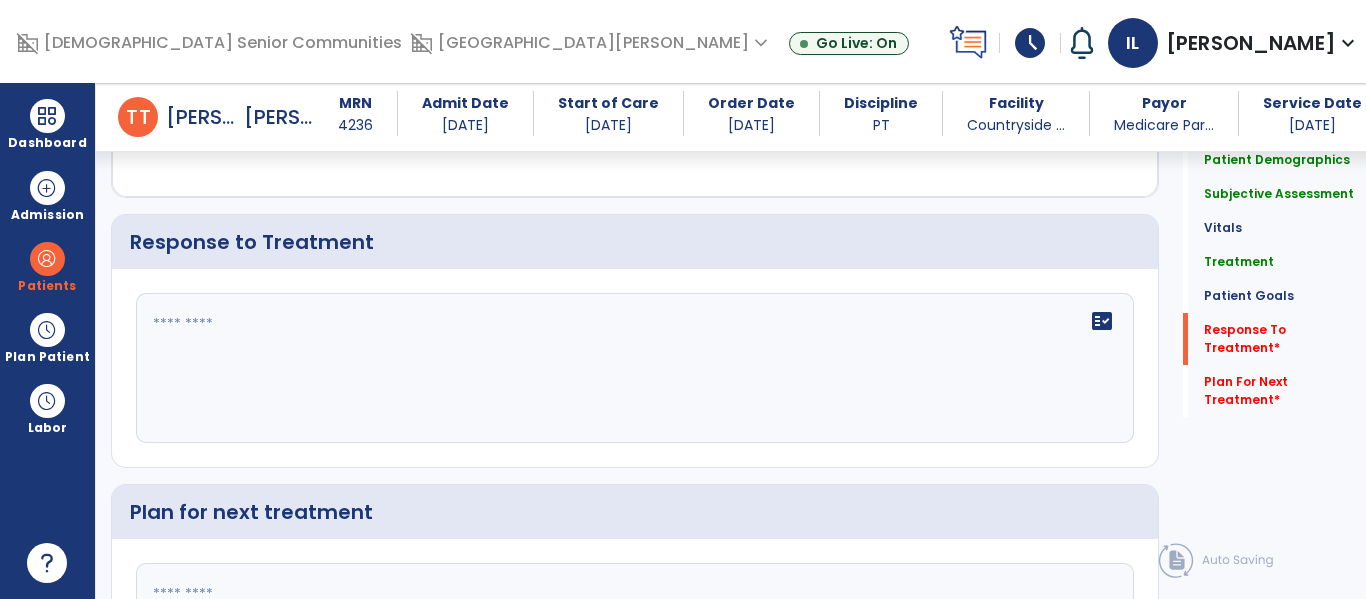 click 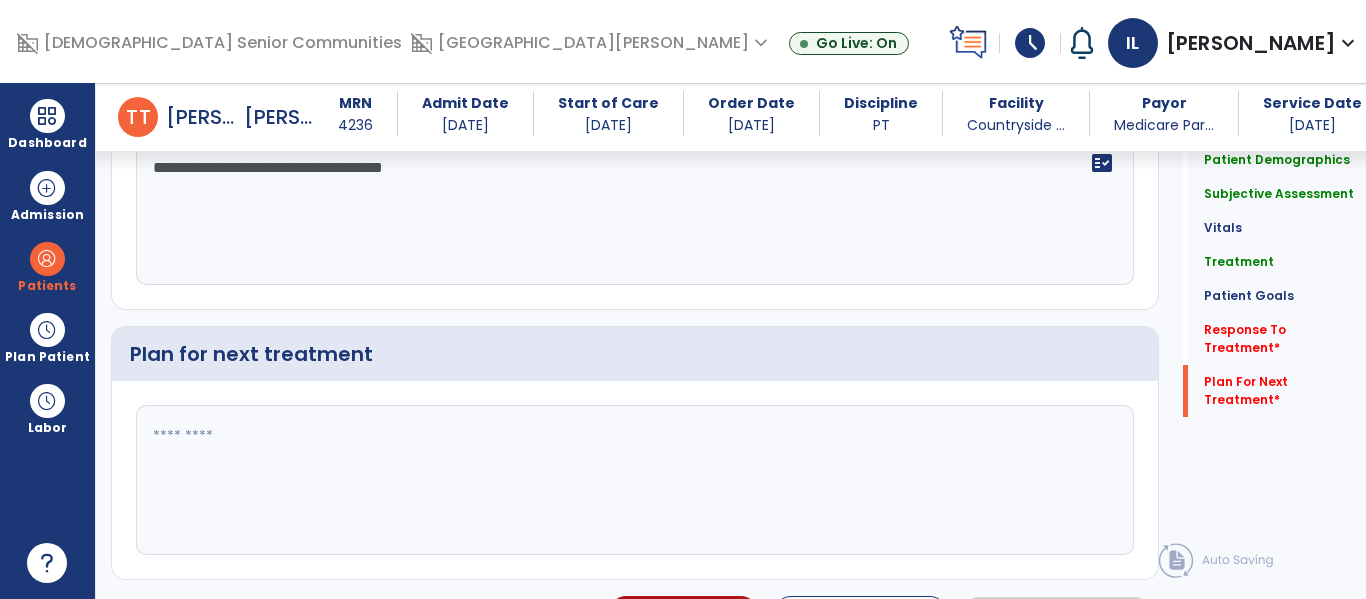 scroll, scrollTop: 3188, scrollLeft: 0, axis: vertical 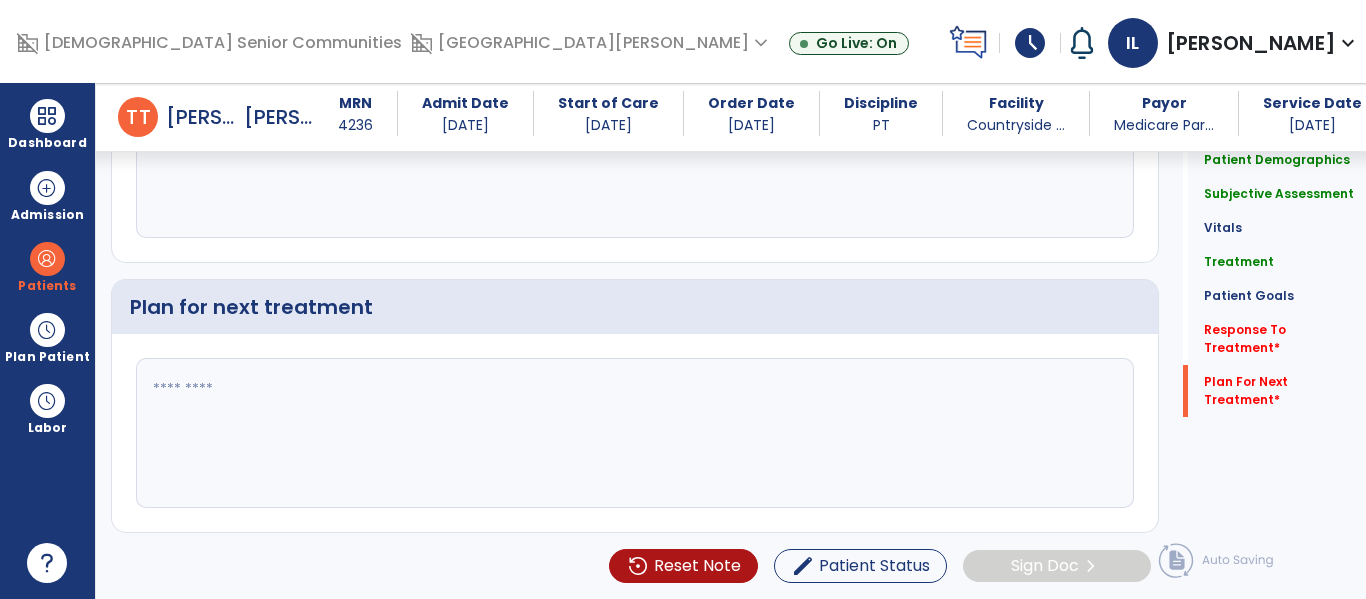type on "**********" 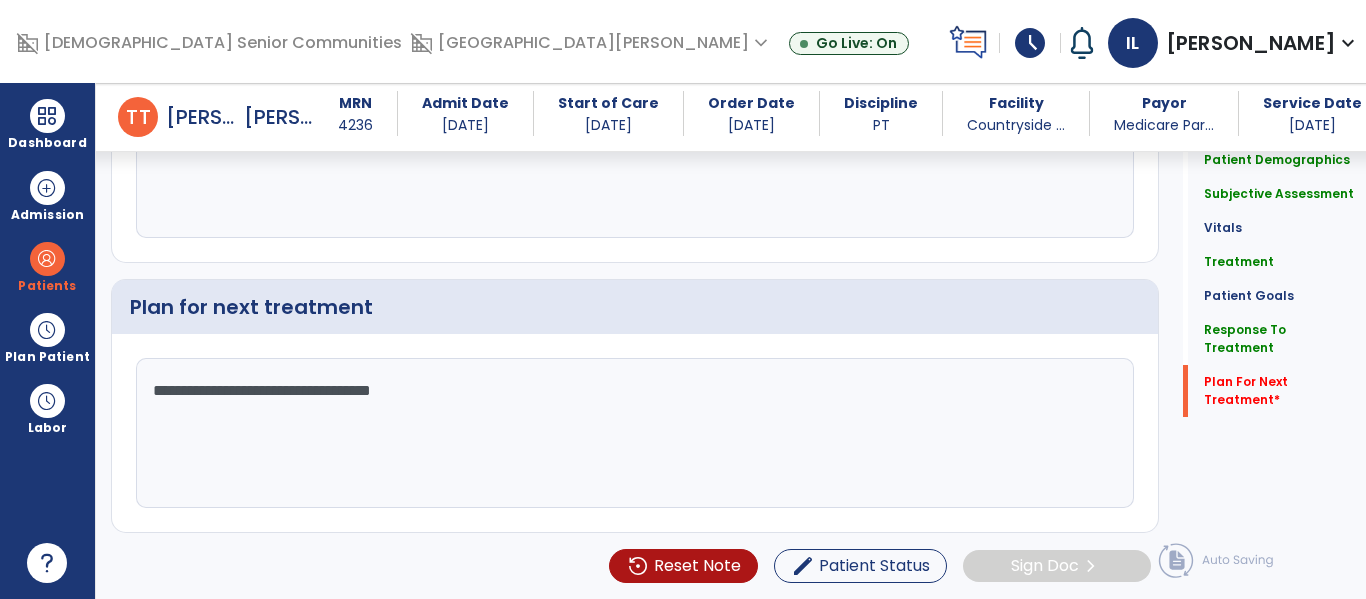 scroll, scrollTop: 3144, scrollLeft: 0, axis: vertical 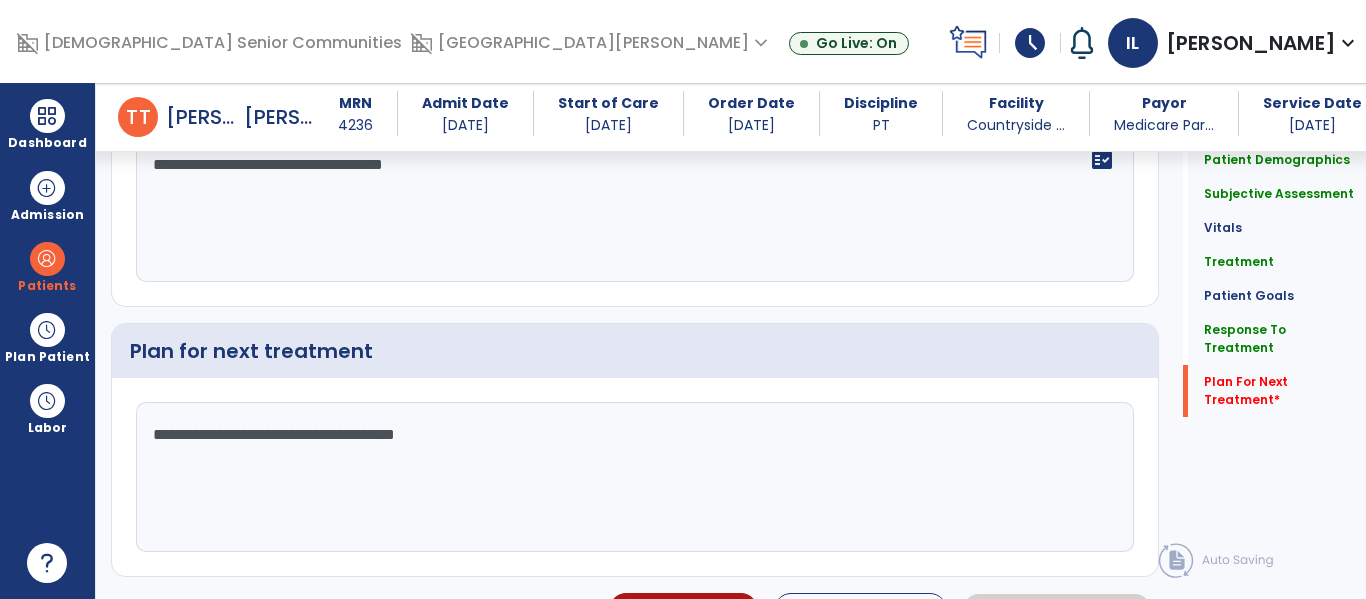 type on "**********" 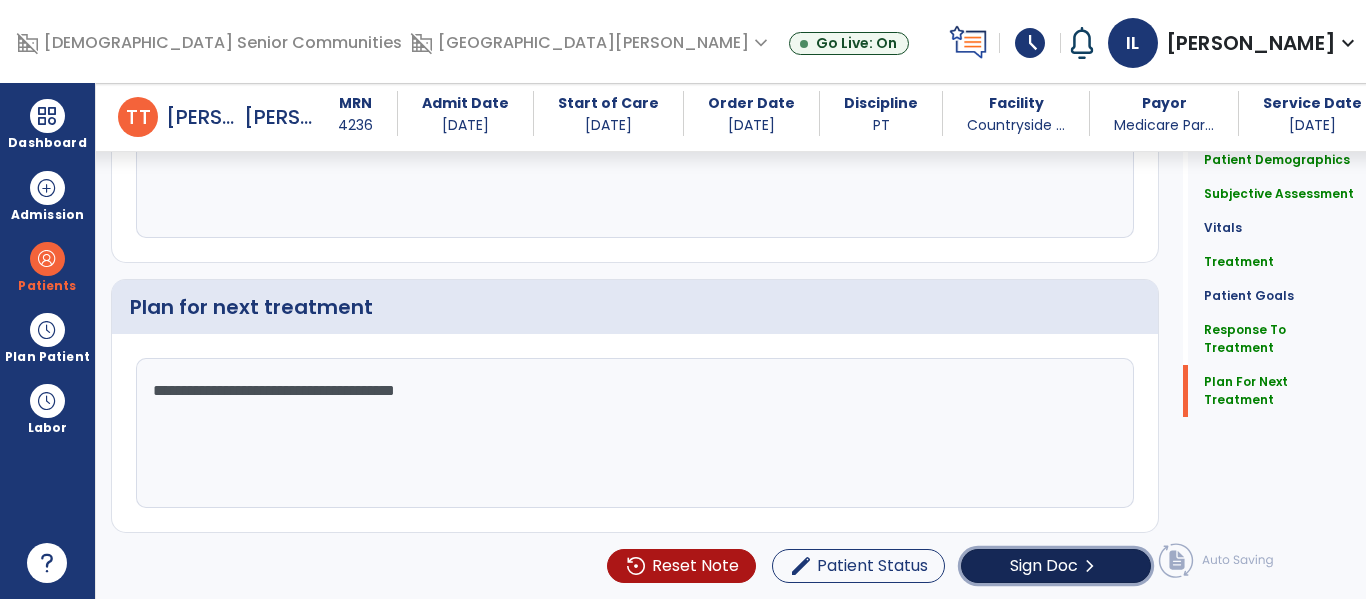 click on "Sign Doc" 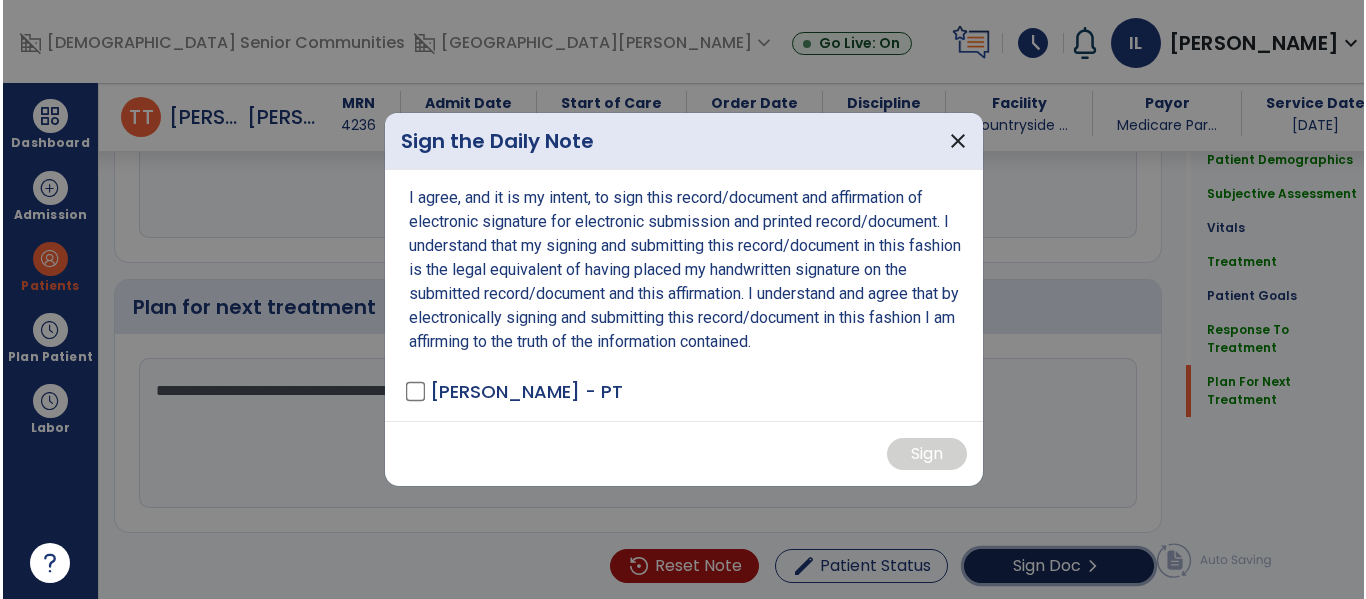 scroll, scrollTop: 3188, scrollLeft: 0, axis: vertical 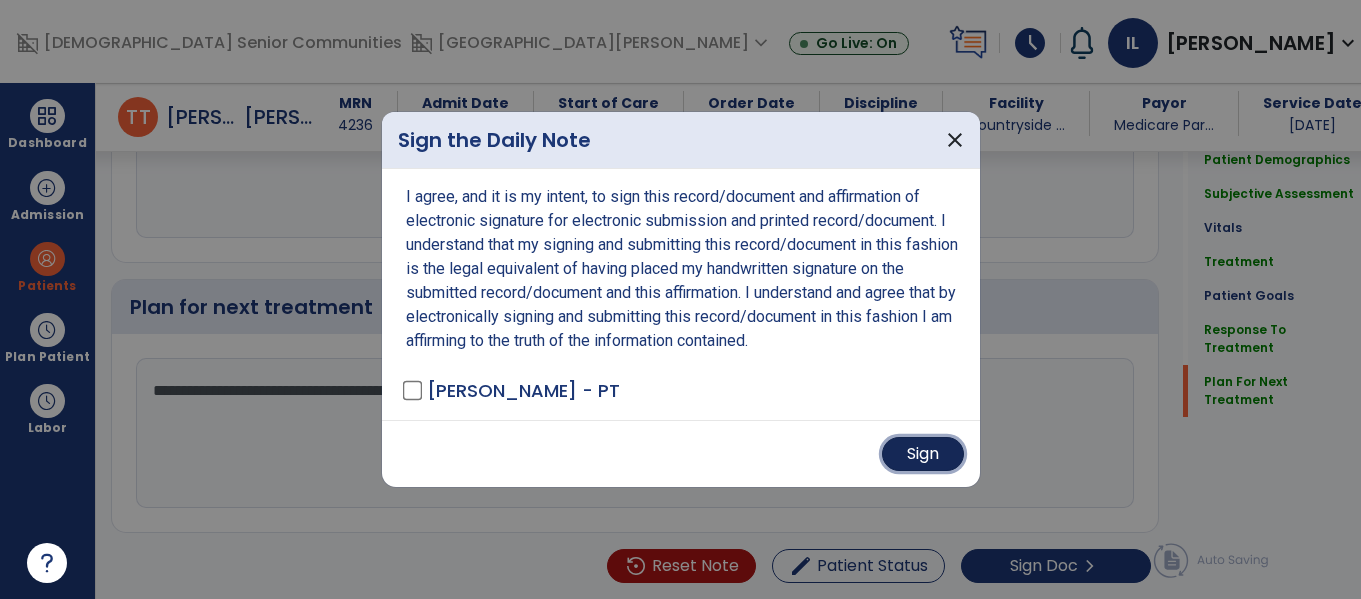 click on "Sign" at bounding box center (923, 454) 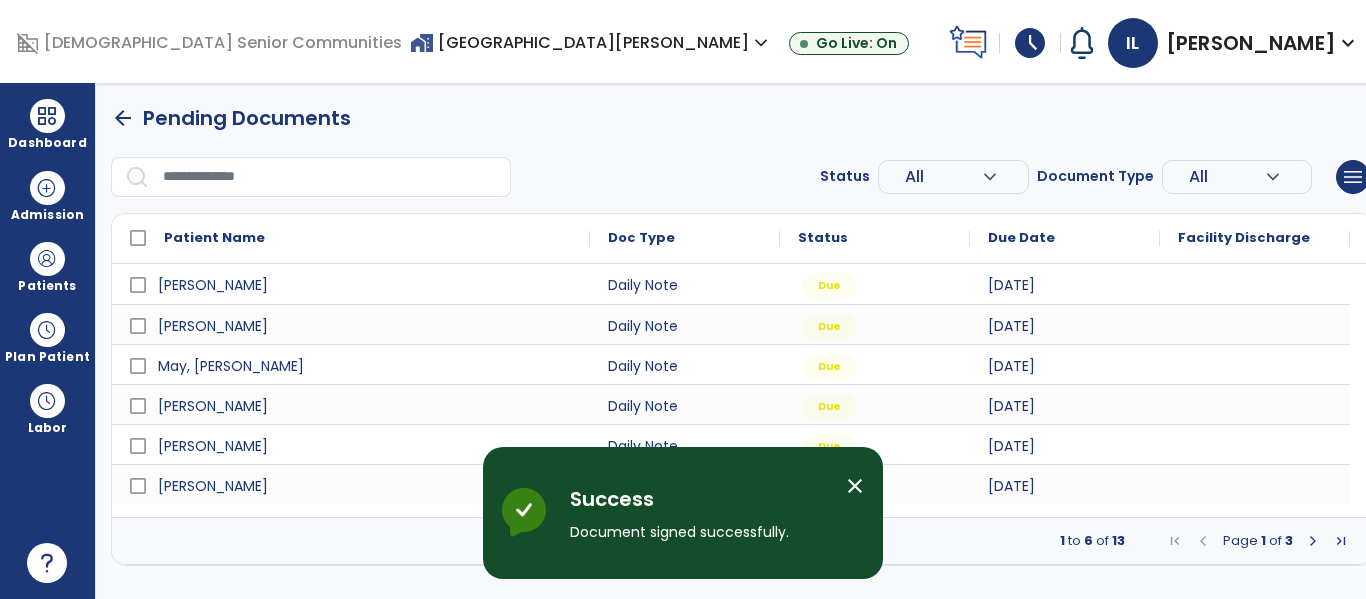 scroll, scrollTop: 0, scrollLeft: 0, axis: both 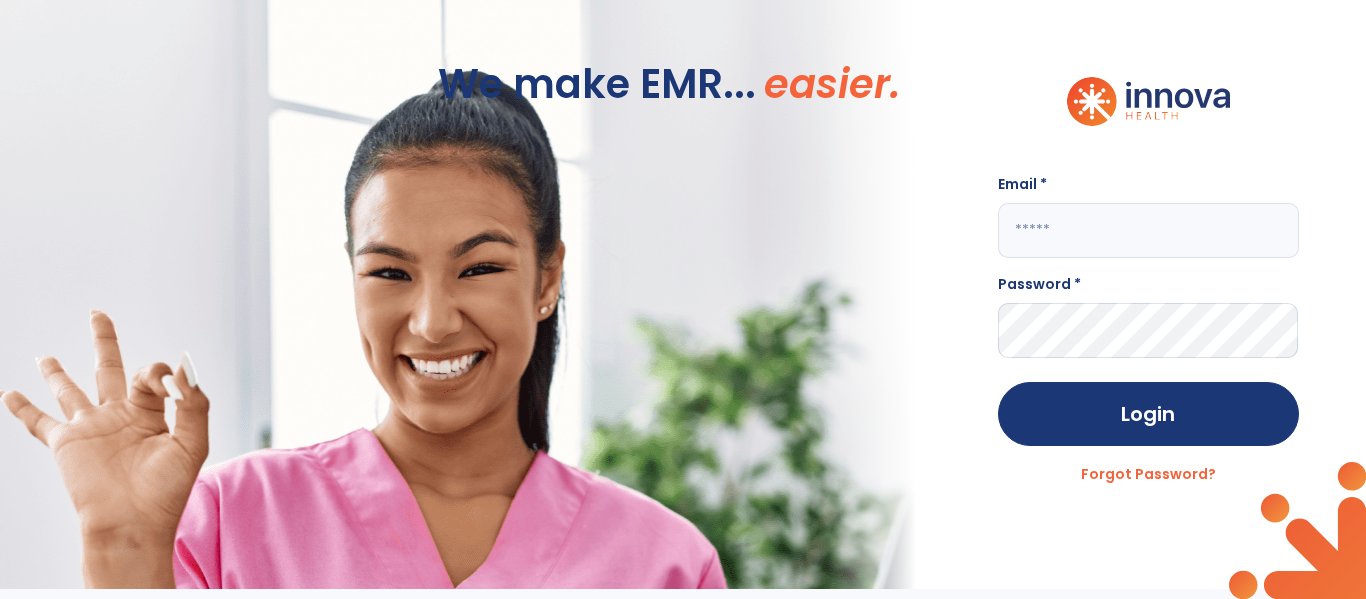 click 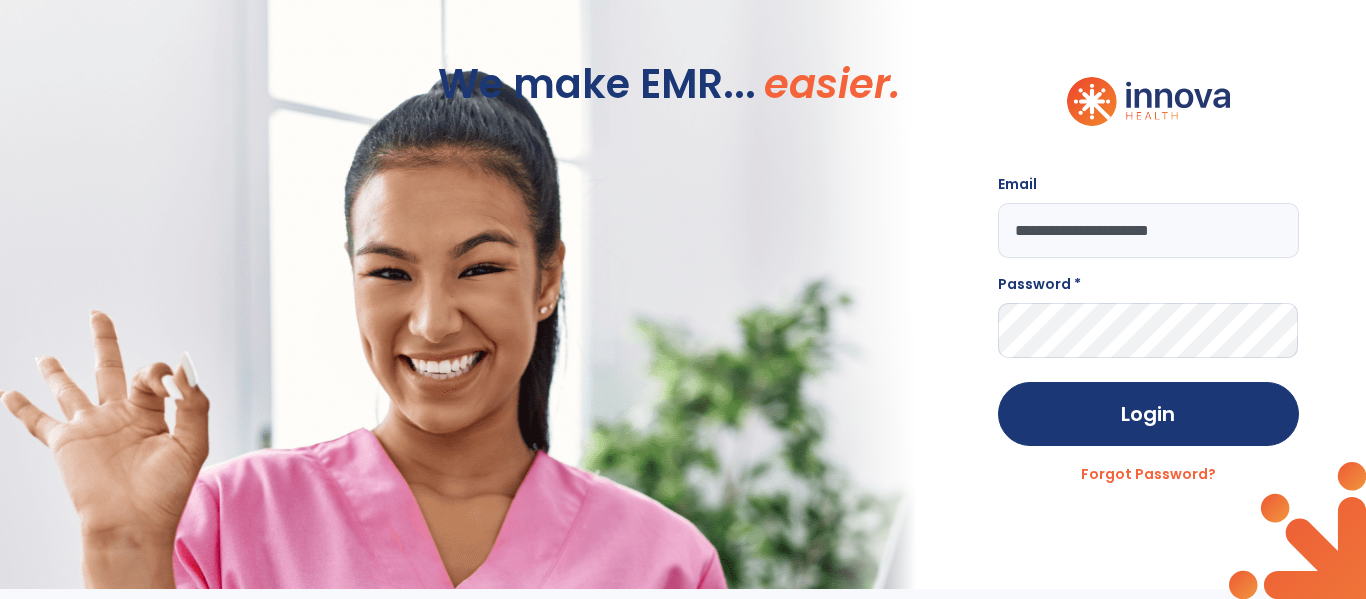 type on "**********" 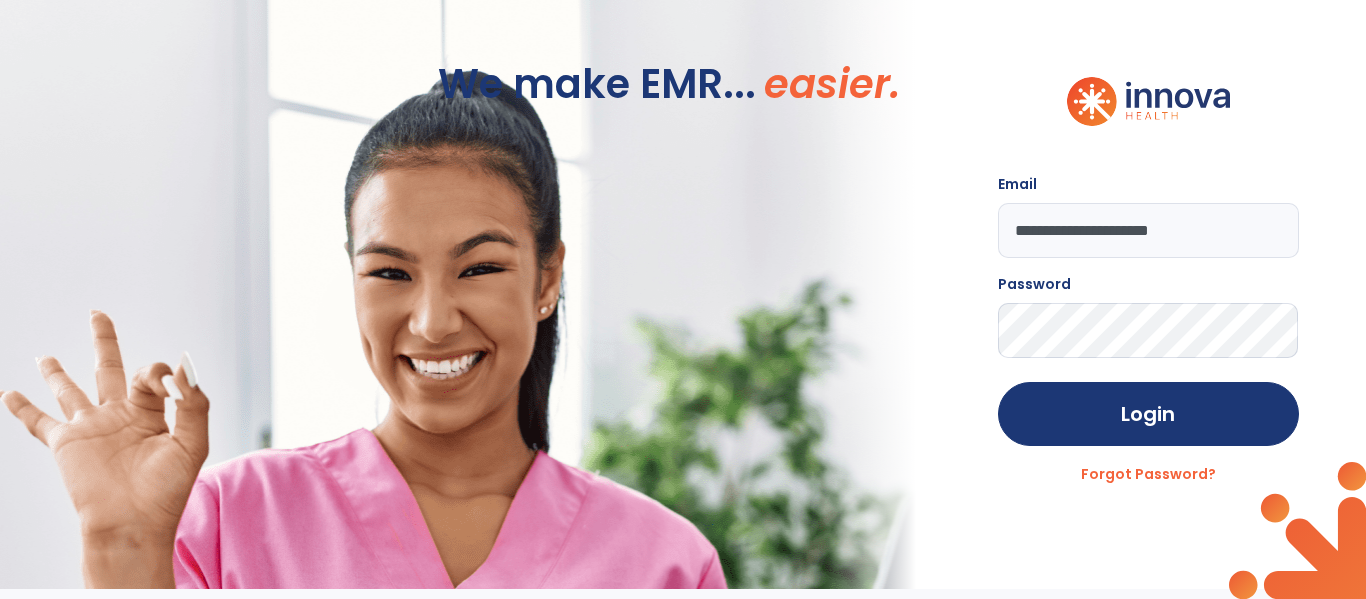 click on "Login" 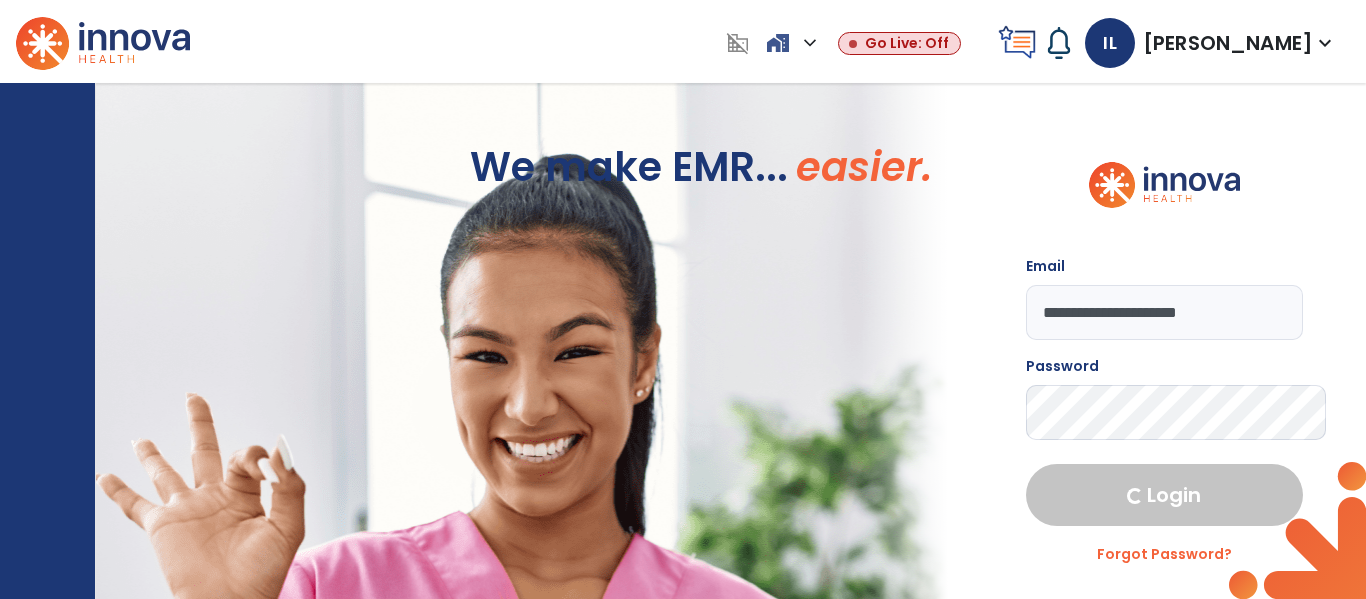 select on "****" 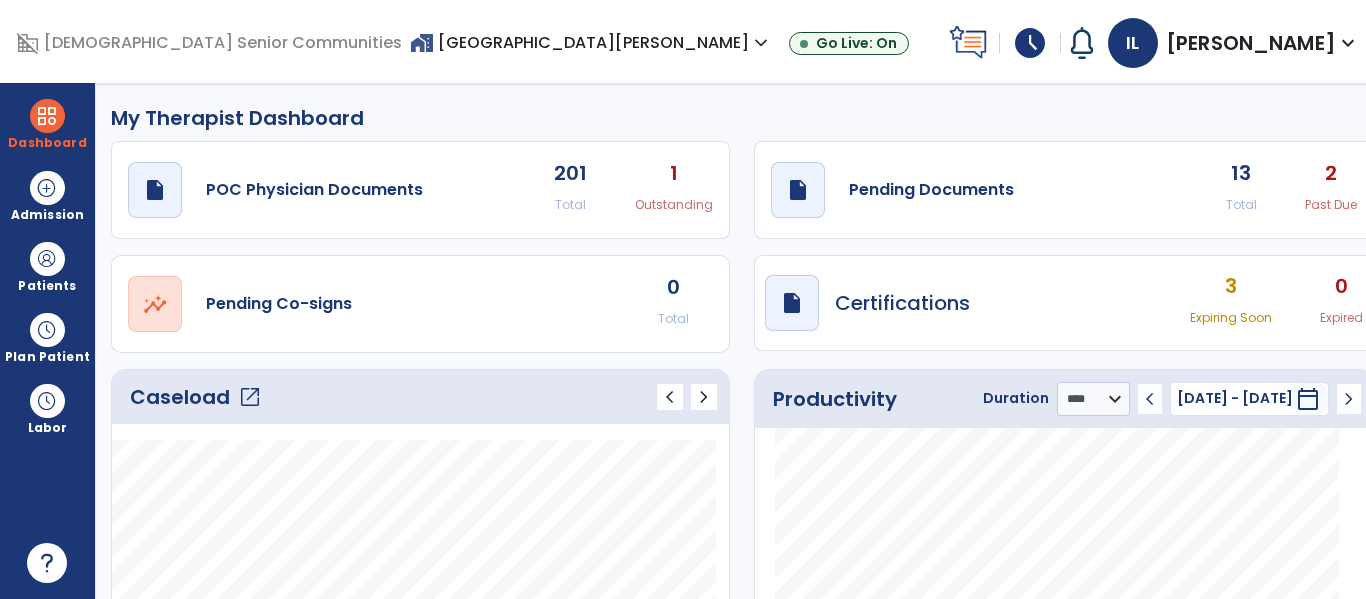 click on "draft   open_in_new  Pending Documents 13 Total 2 Past Due" 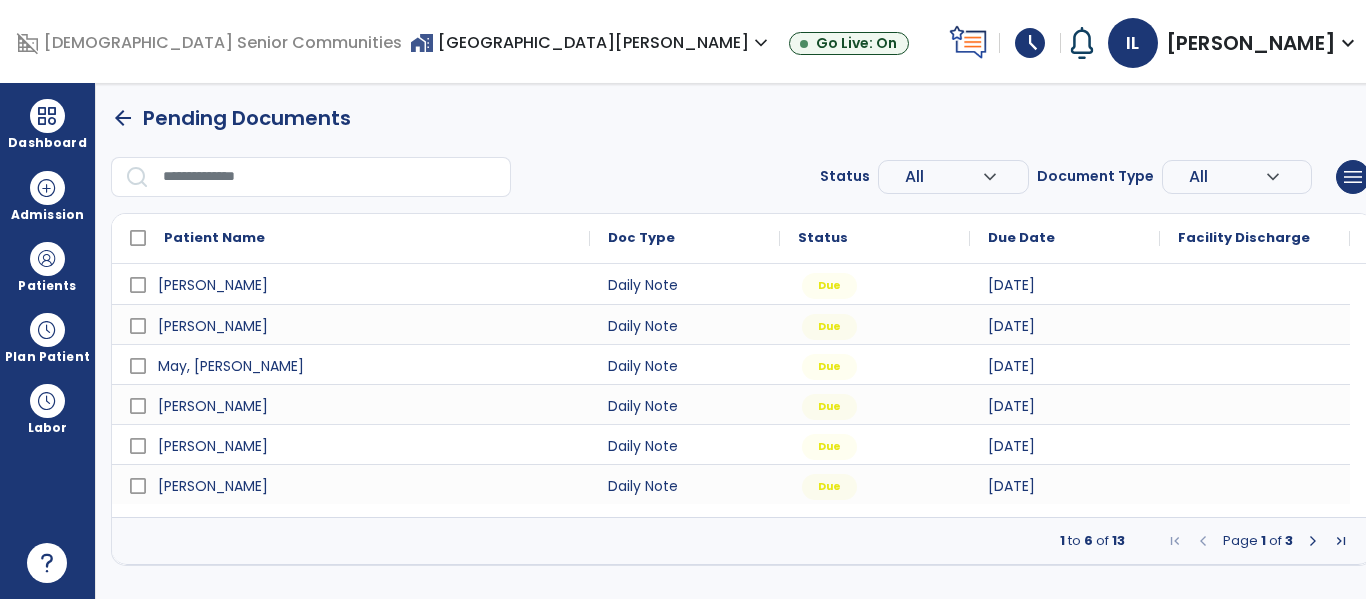 click at bounding box center [1313, 541] 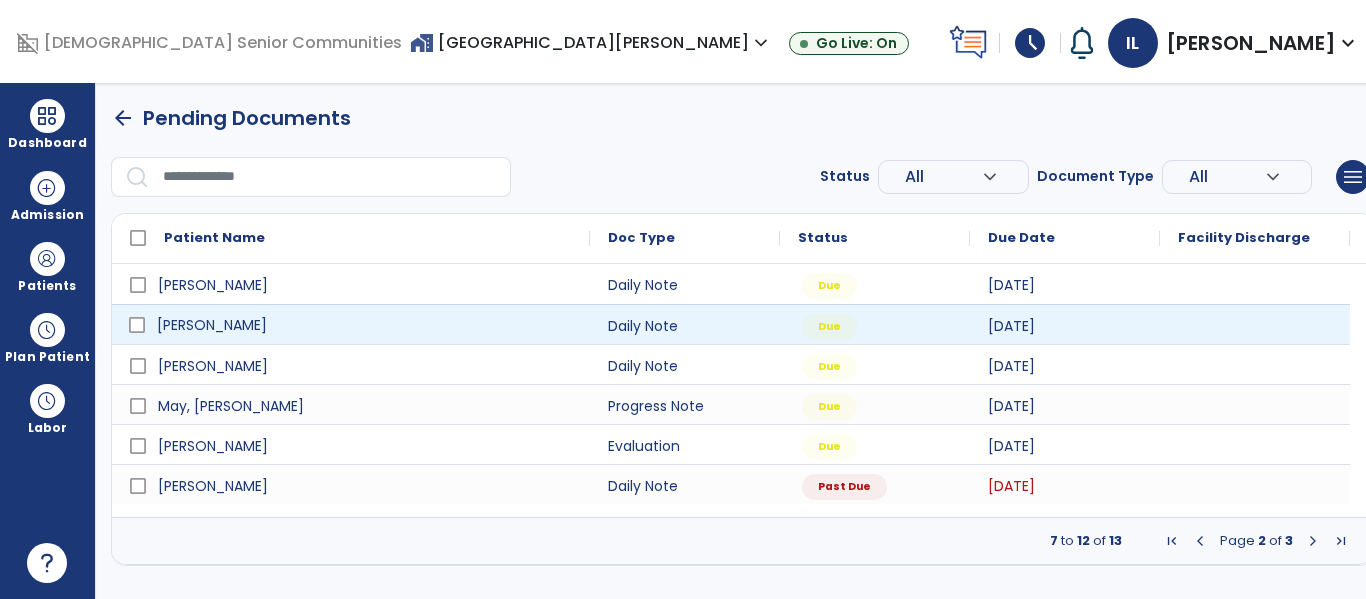 click on "Mcbride, Jack" at bounding box center [365, 325] 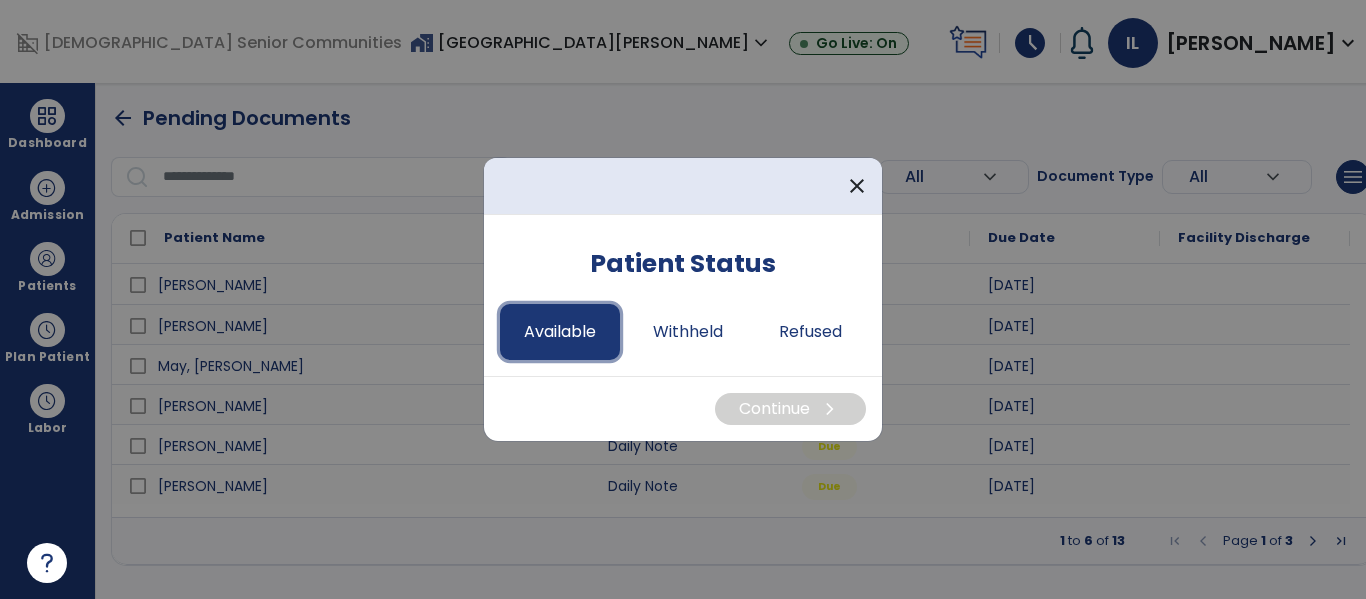 click on "Available" at bounding box center (560, 332) 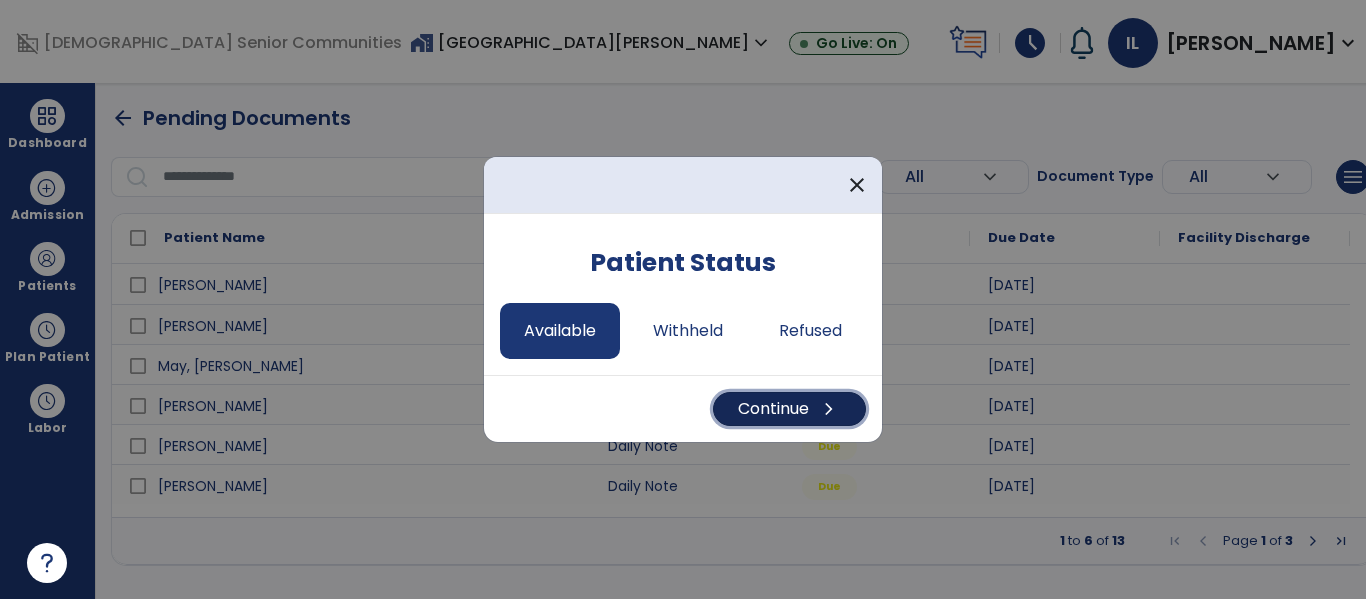 click on "Continue   chevron_right" at bounding box center [789, 409] 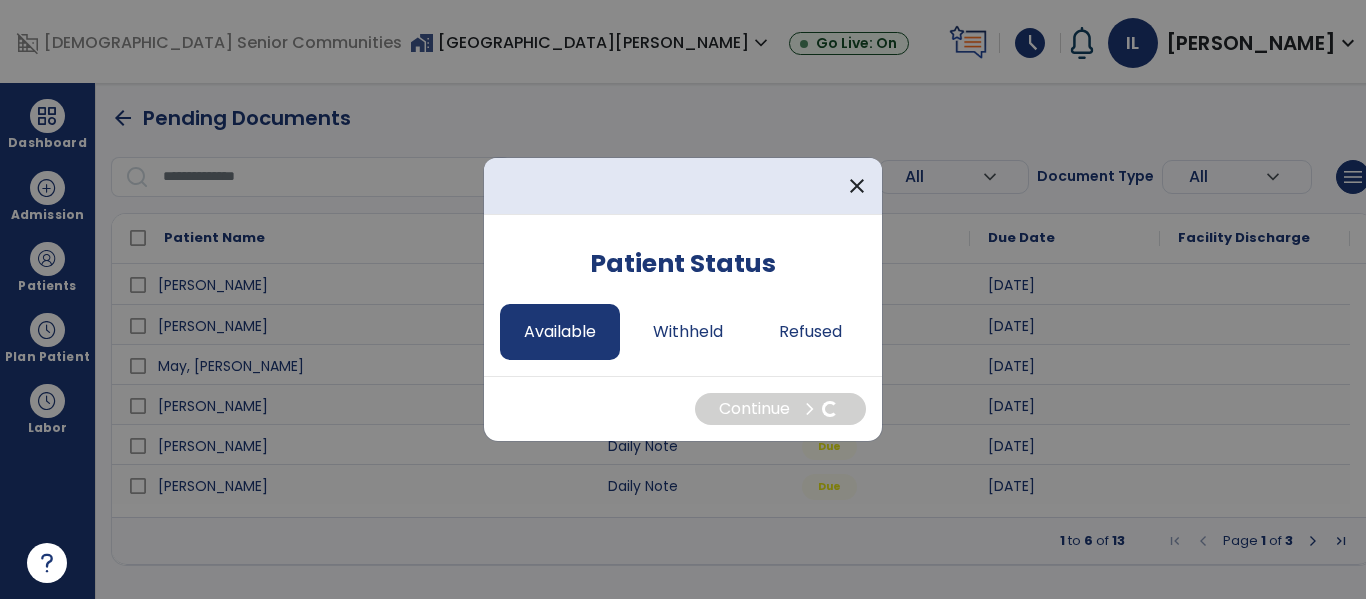 select on "*" 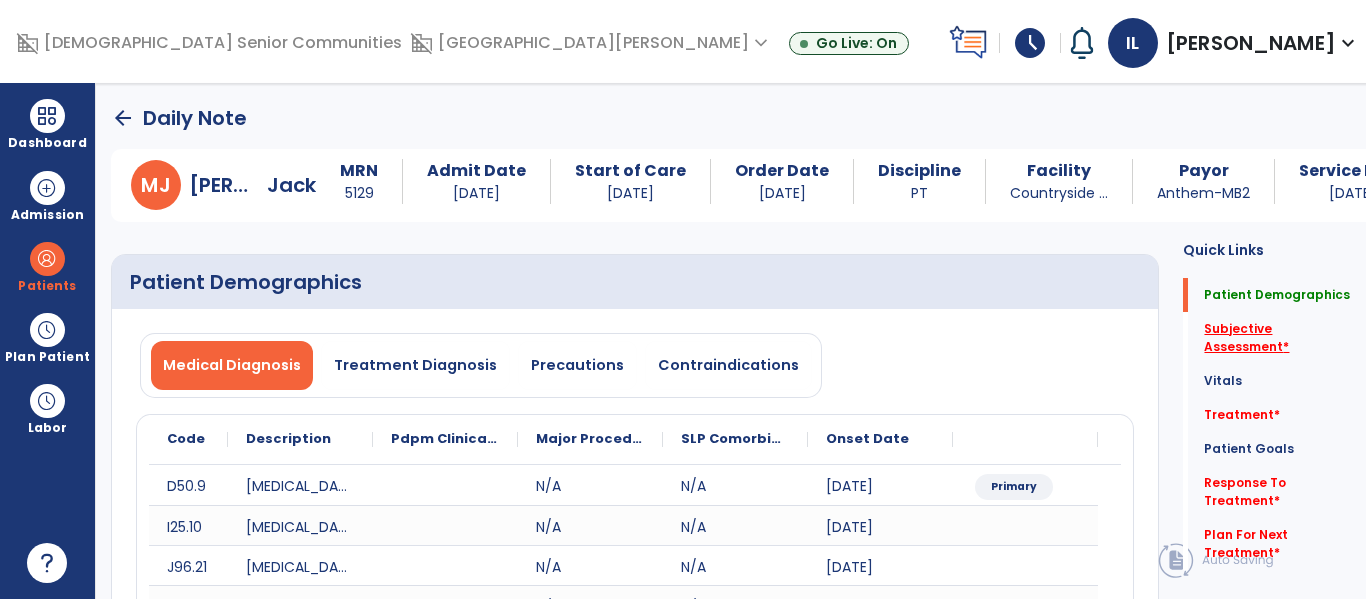 click on "Subjective Assessment   *" 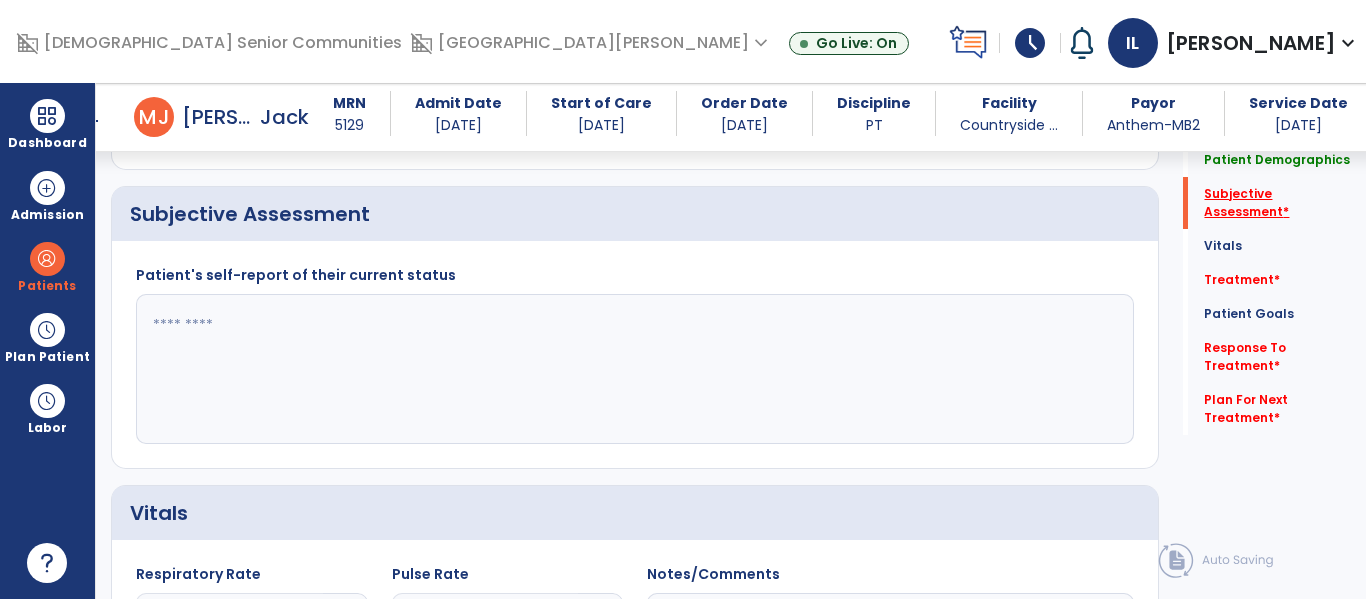 scroll, scrollTop: 467, scrollLeft: 0, axis: vertical 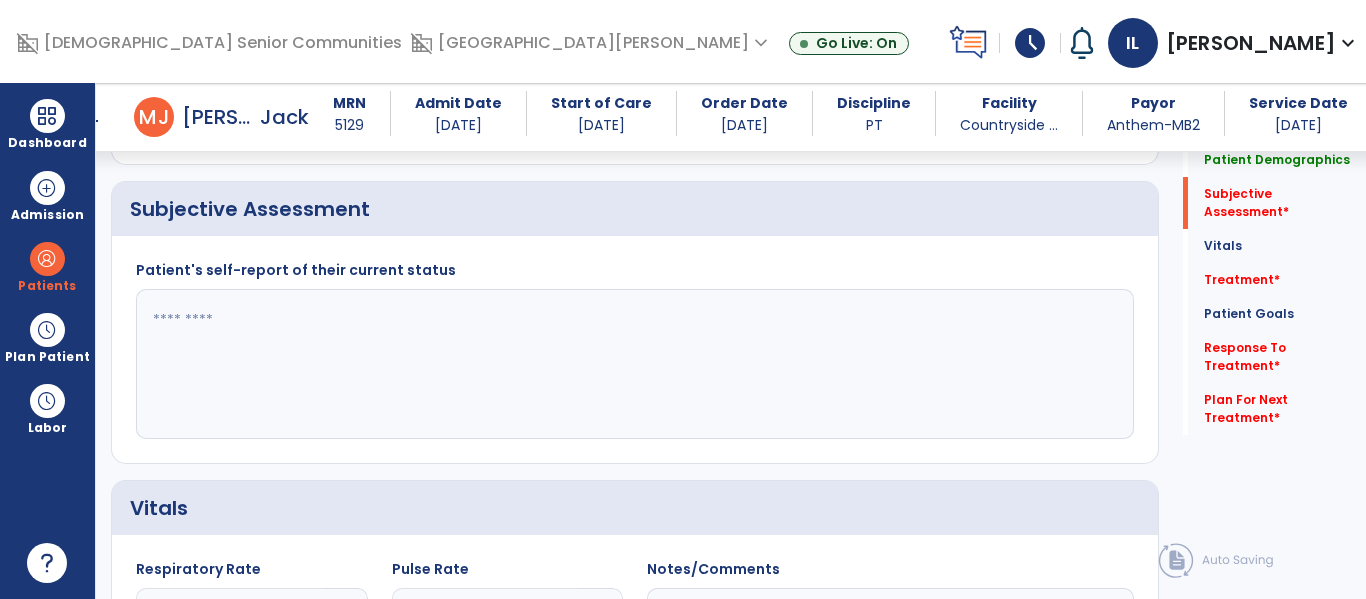 click 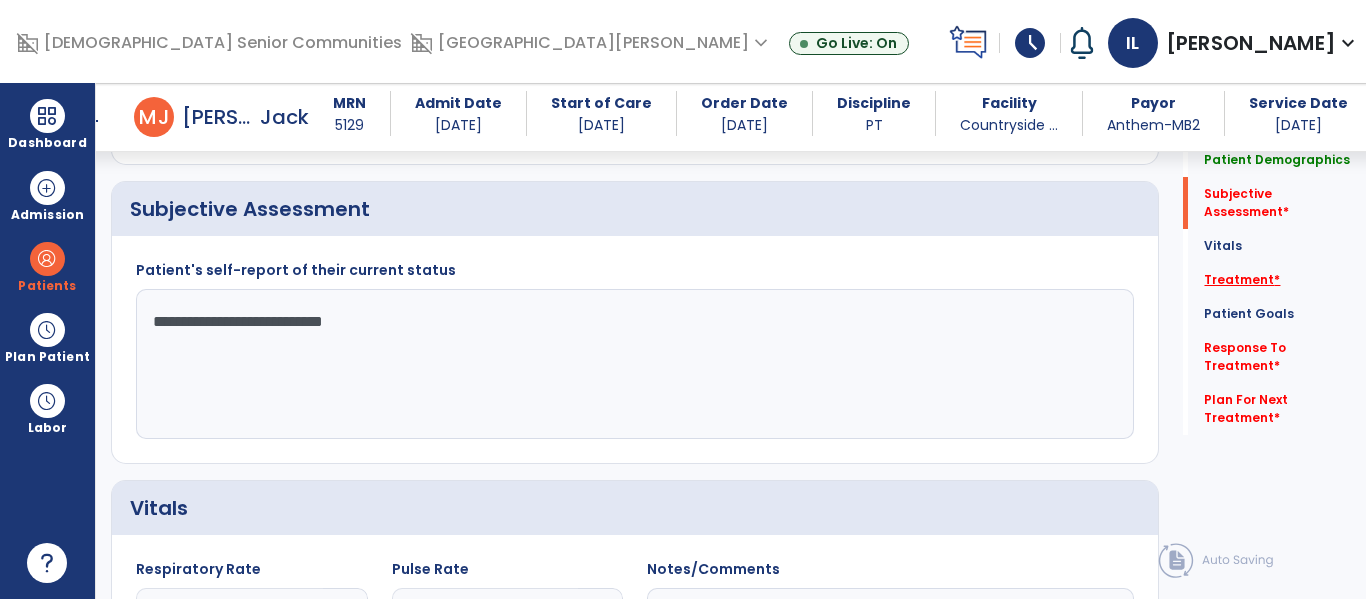 type on "**********" 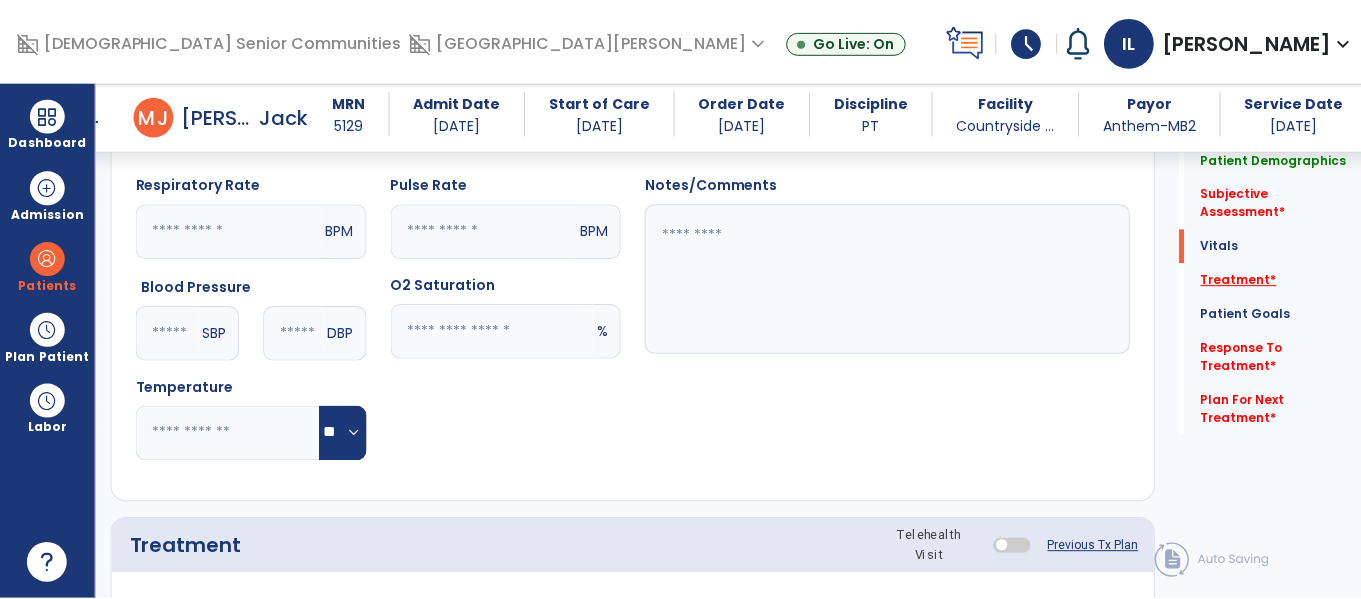 scroll, scrollTop: 1156, scrollLeft: 0, axis: vertical 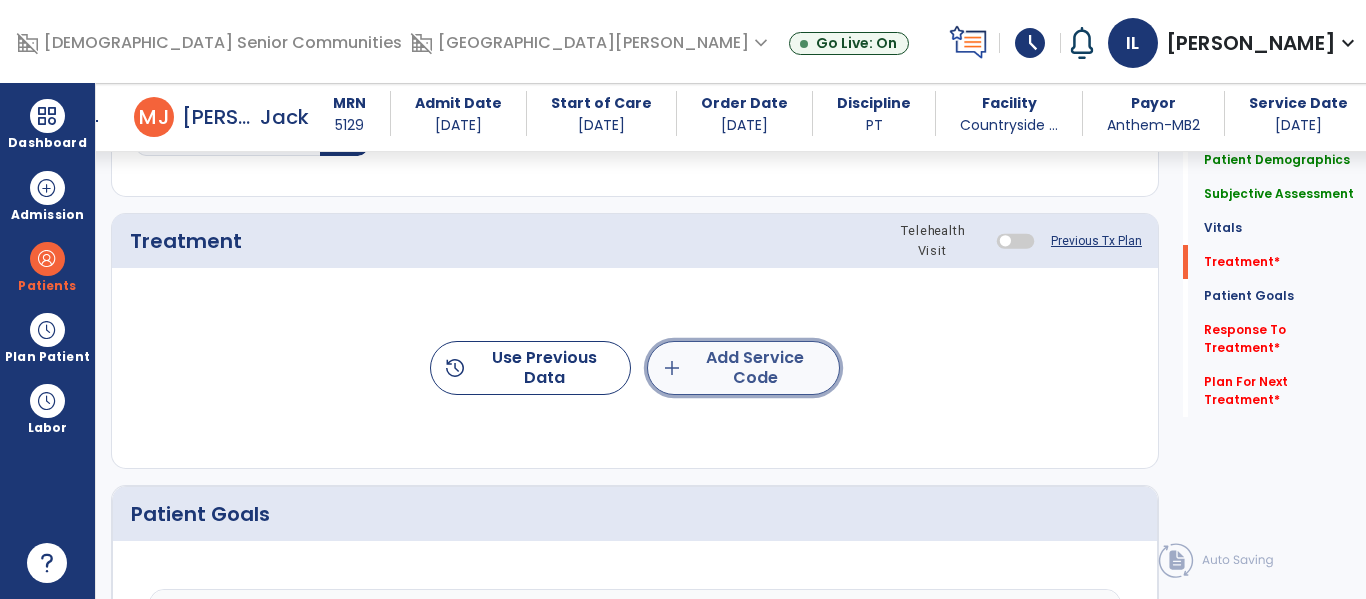 click on "add  Add Service Code" 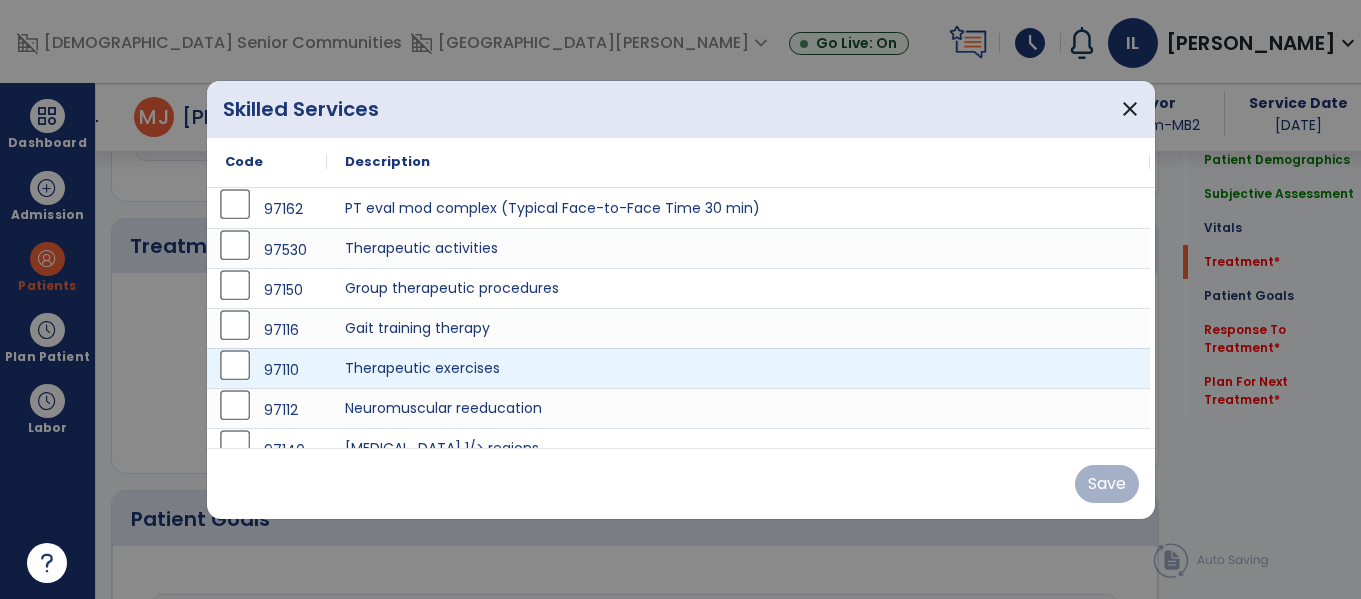 scroll, scrollTop: 1156, scrollLeft: 0, axis: vertical 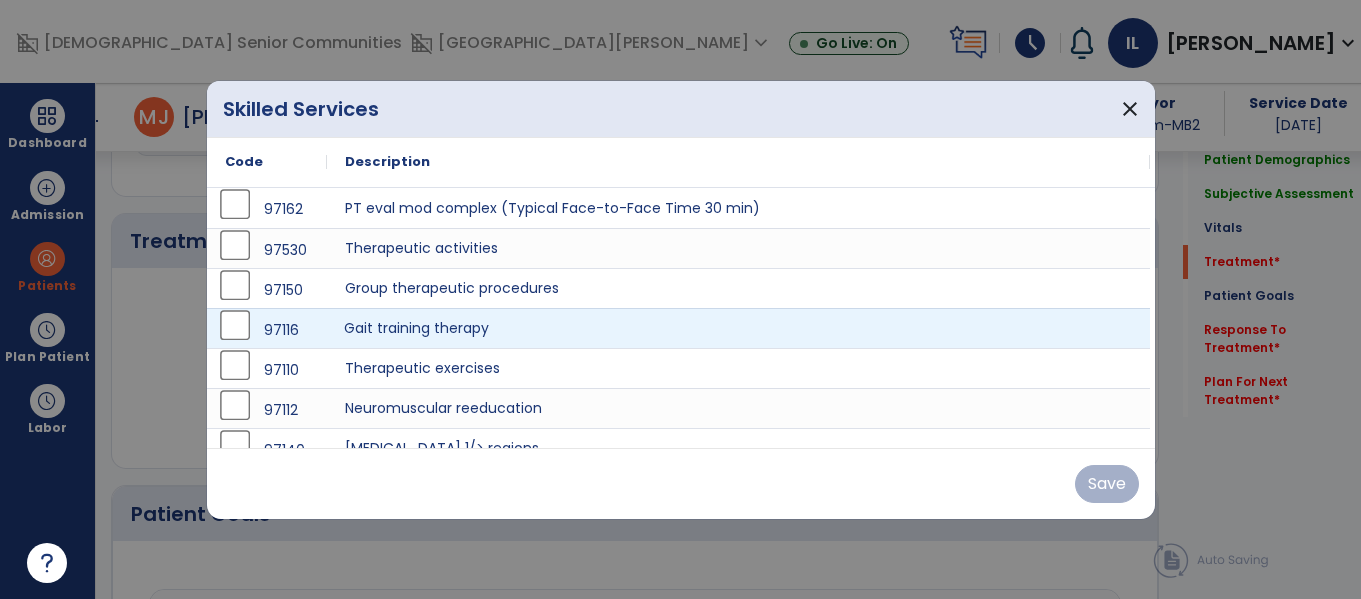 click on "Gait training therapy" at bounding box center [738, 328] 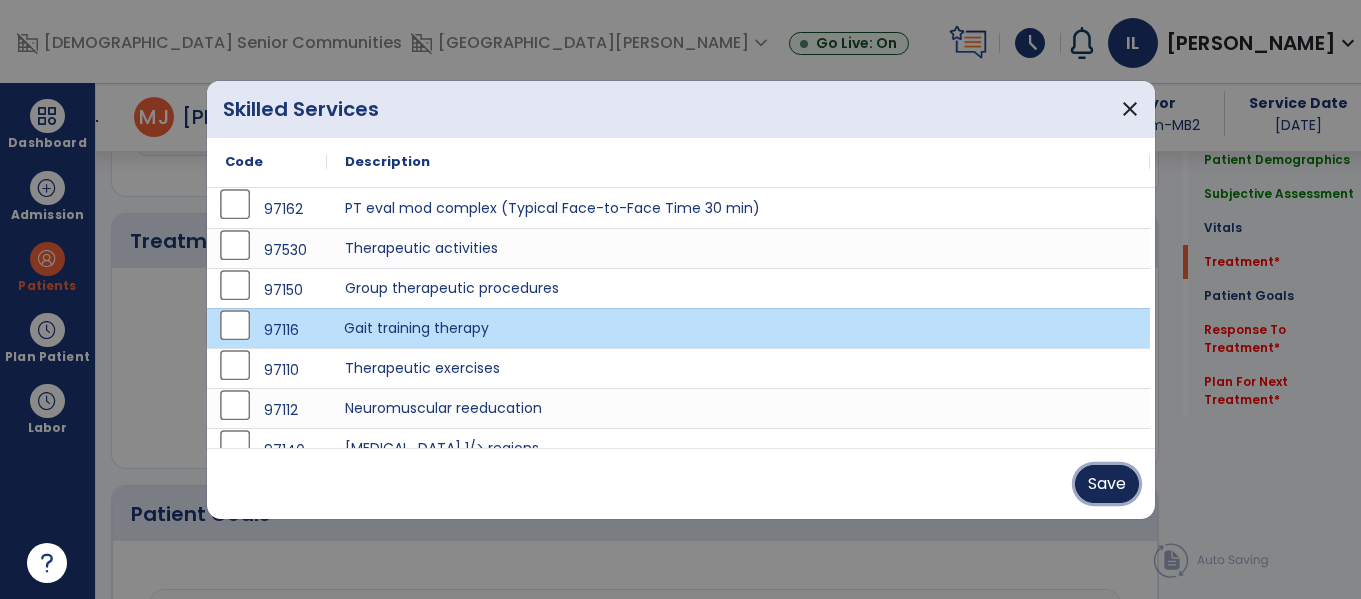 click on "Save" at bounding box center (1107, 484) 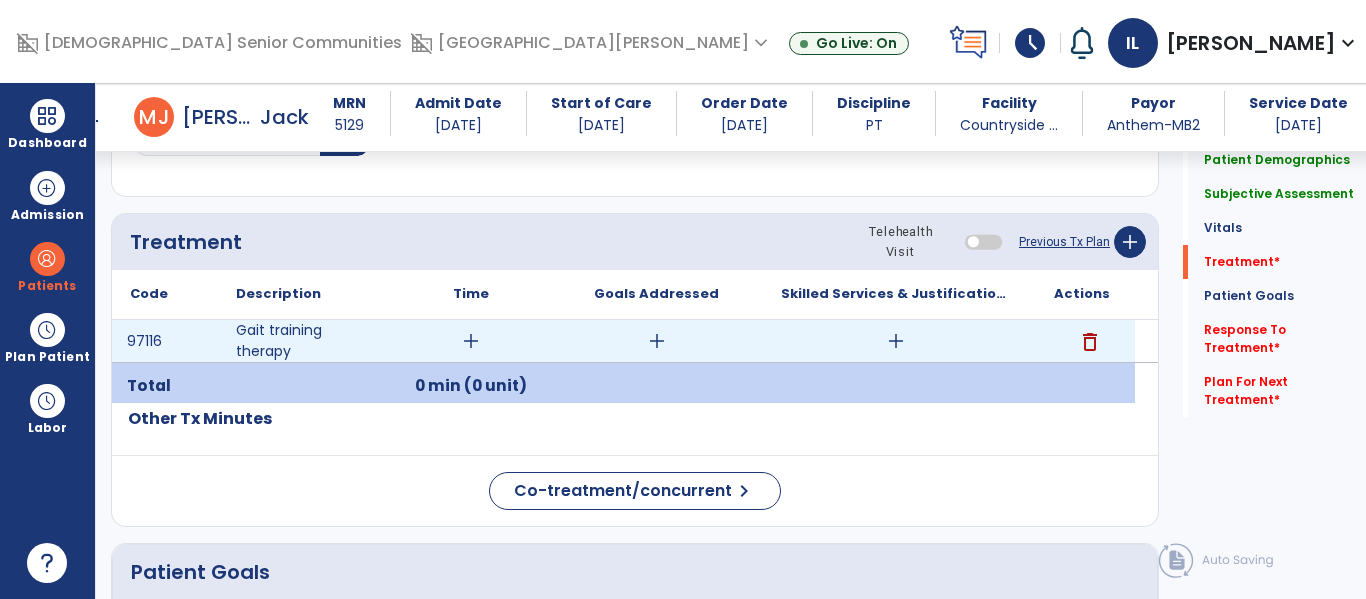 click on "add" at bounding box center [471, 341] 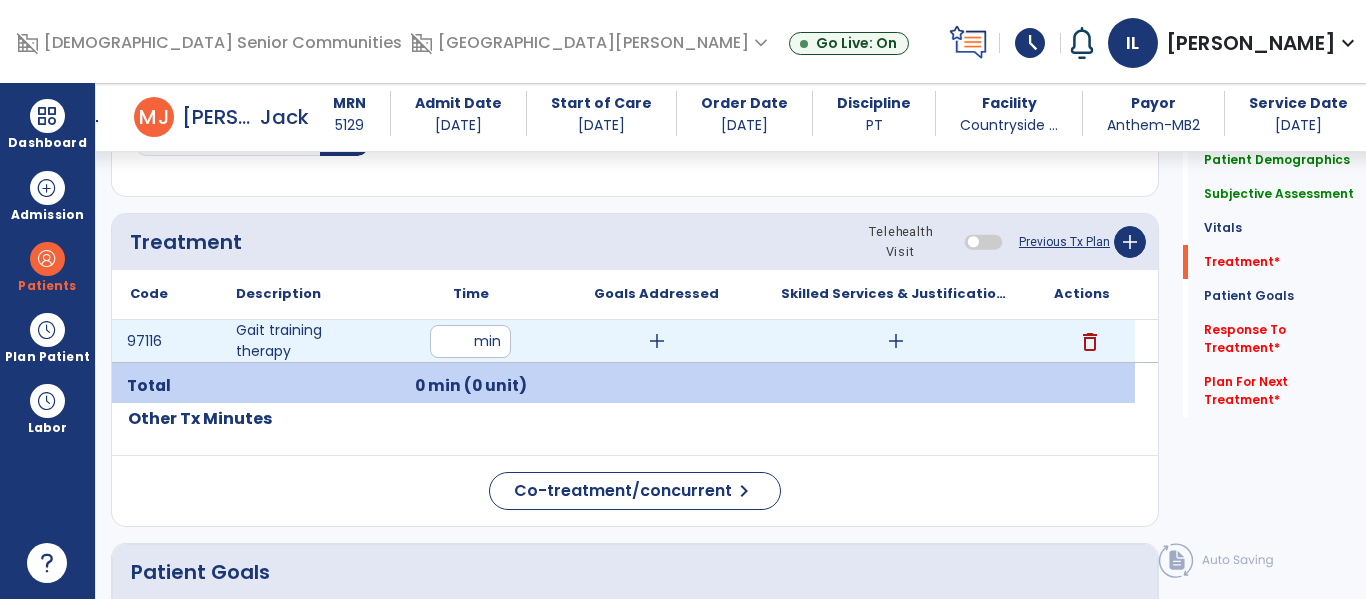 type on "**" 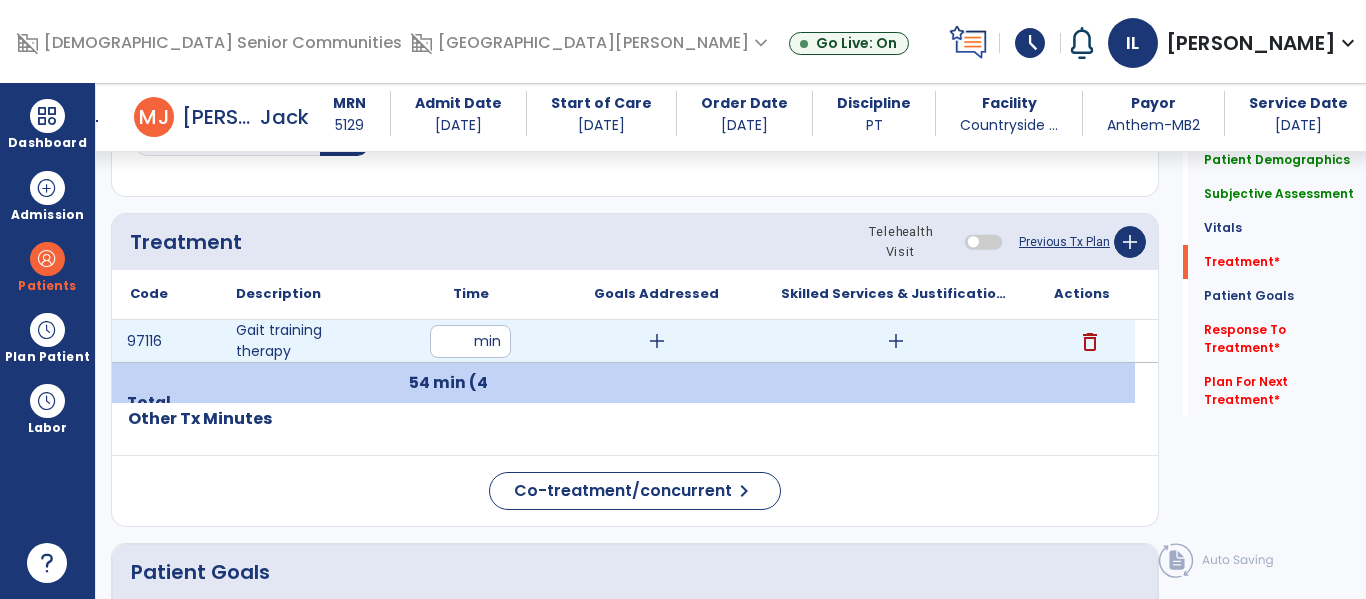 click on "add" at bounding box center (896, 341) 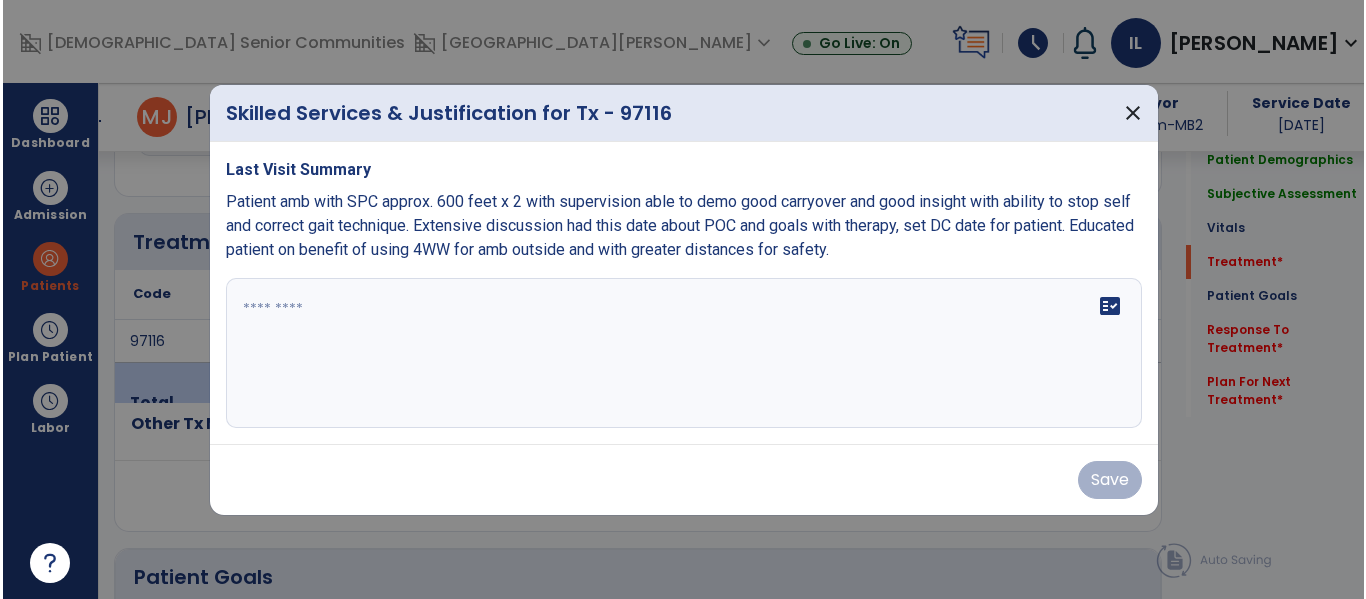 scroll, scrollTop: 1156, scrollLeft: 0, axis: vertical 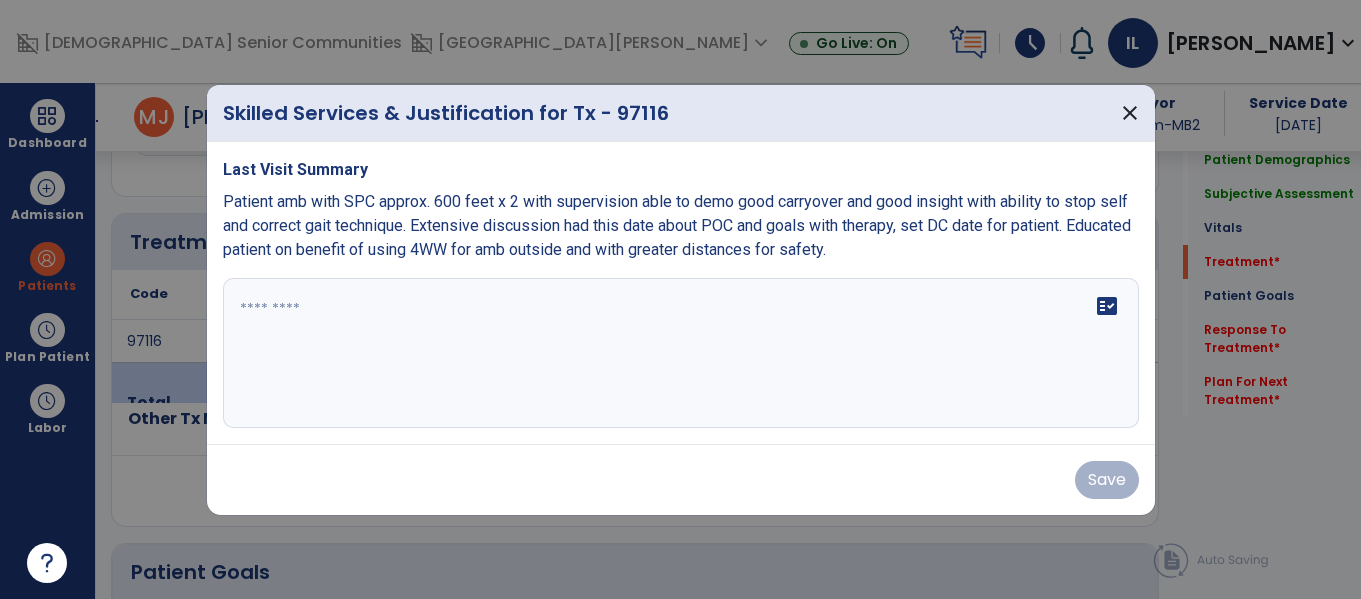 click on "fact_check" at bounding box center (681, 353) 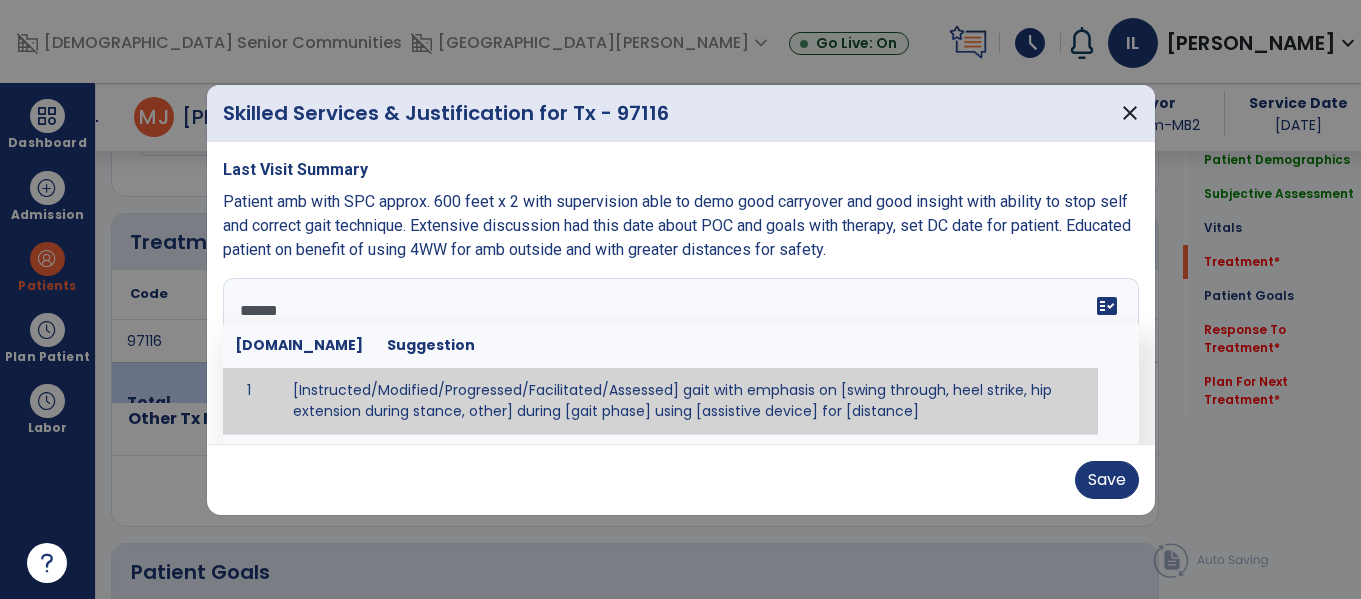 type on "*******" 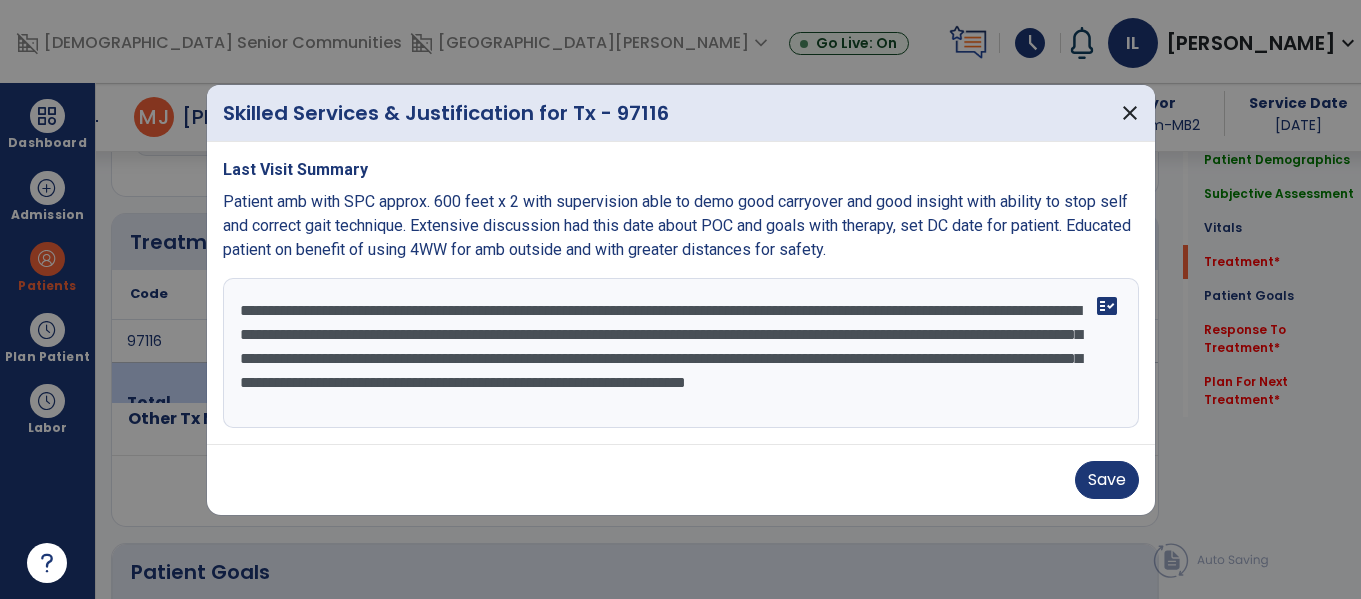 click on "**********" at bounding box center [681, 353] 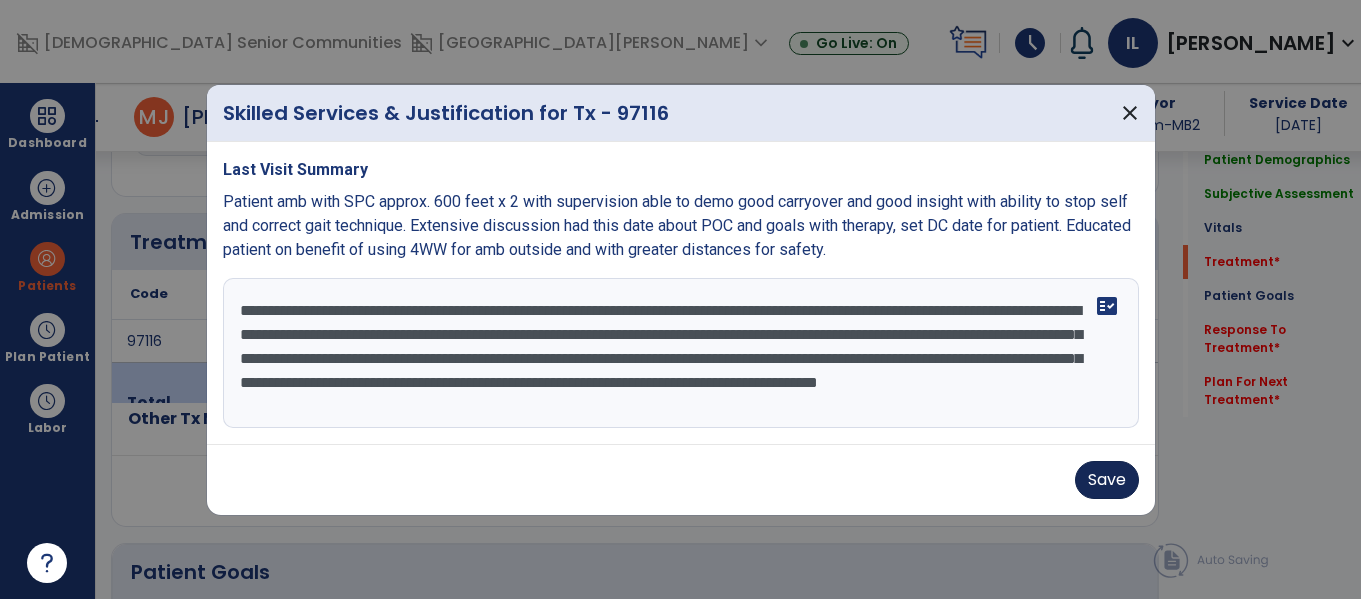 type on "**********" 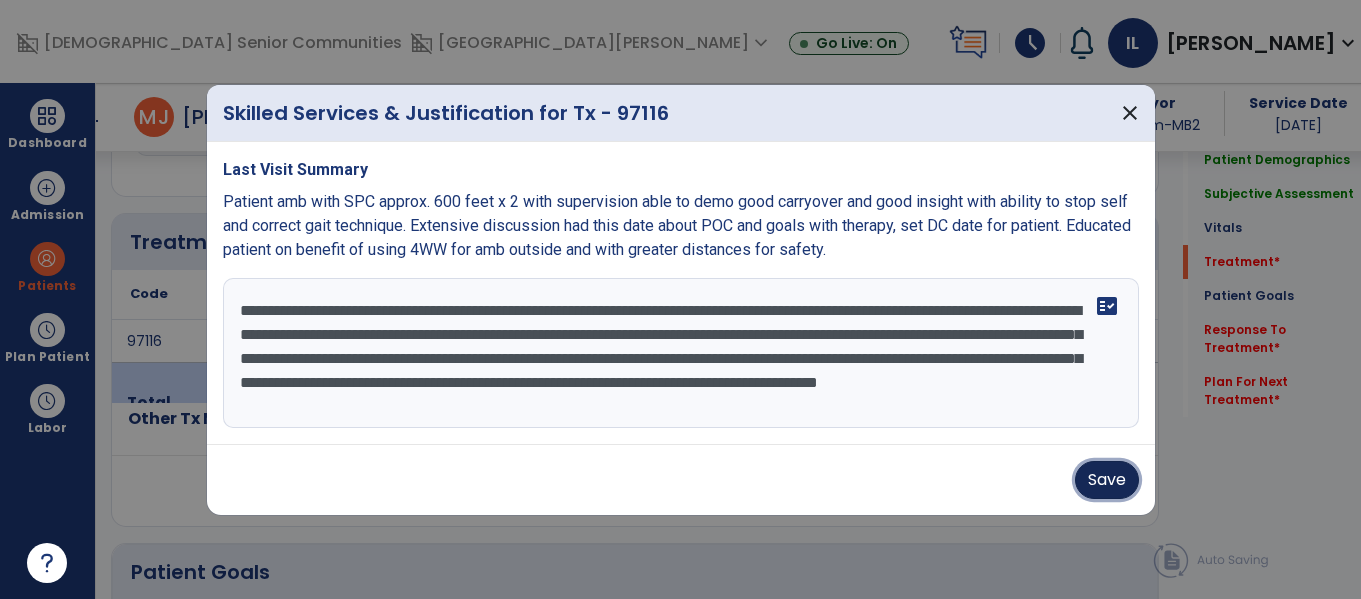 click on "Save" at bounding box center (1107, 480) 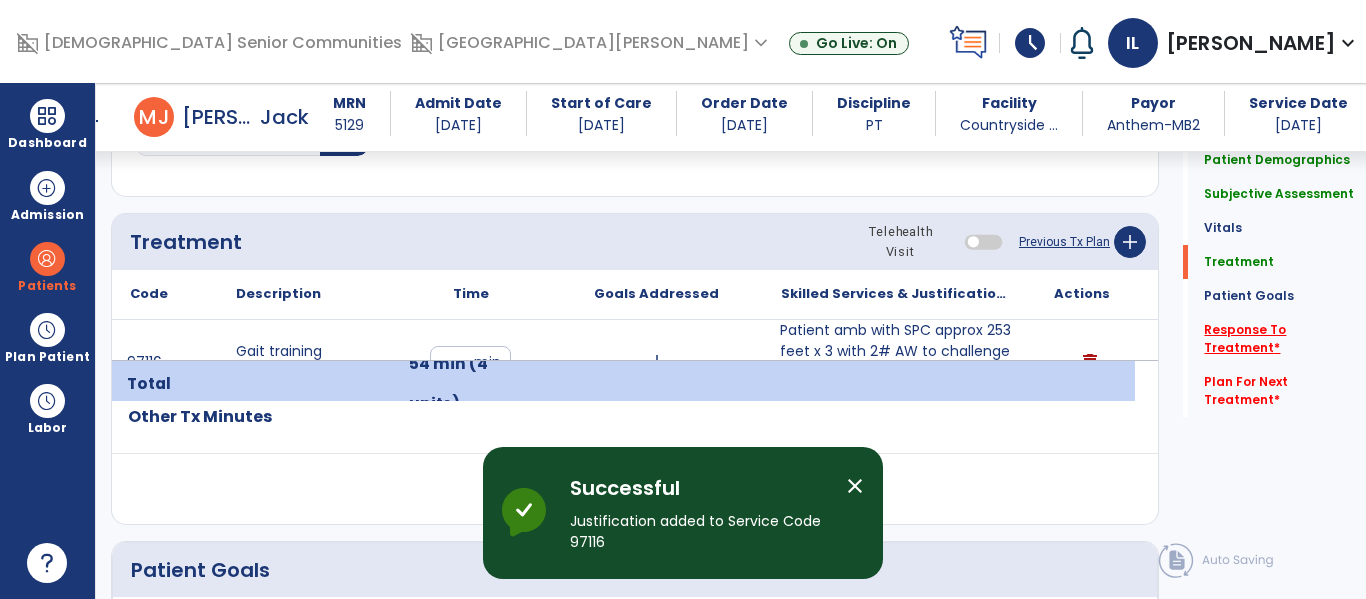 click on "Response To Treatment   *" 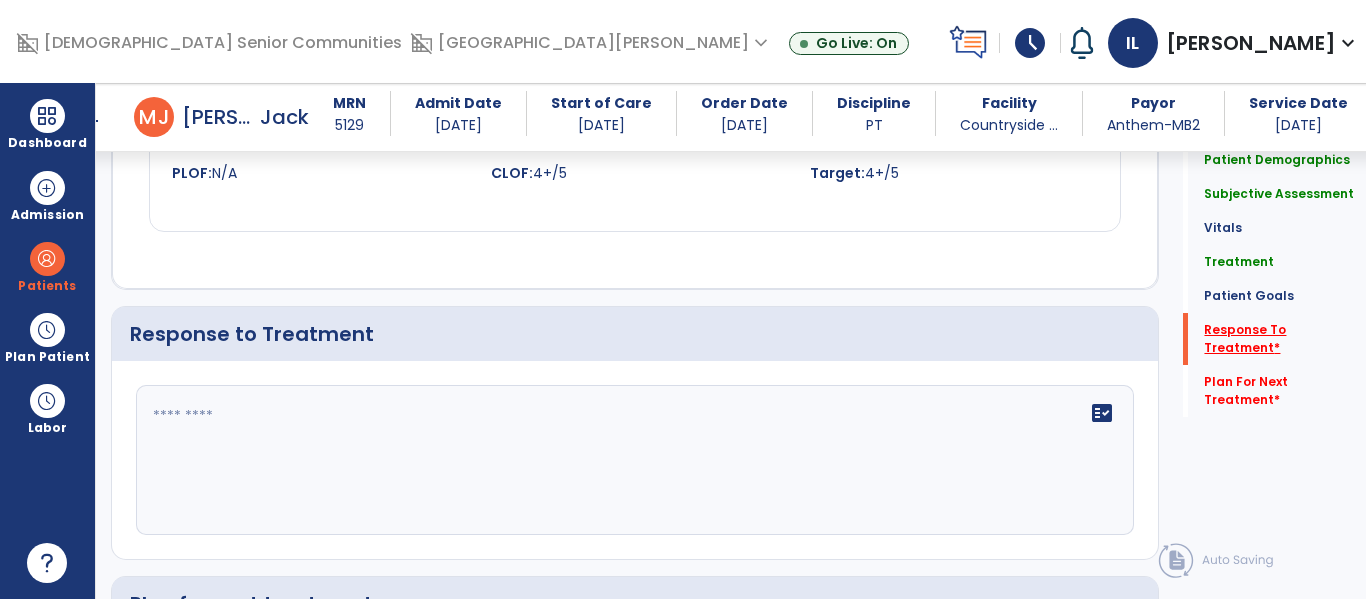 scroll, scrollTop: 2658, scrollLeft: 0, axis: vertical 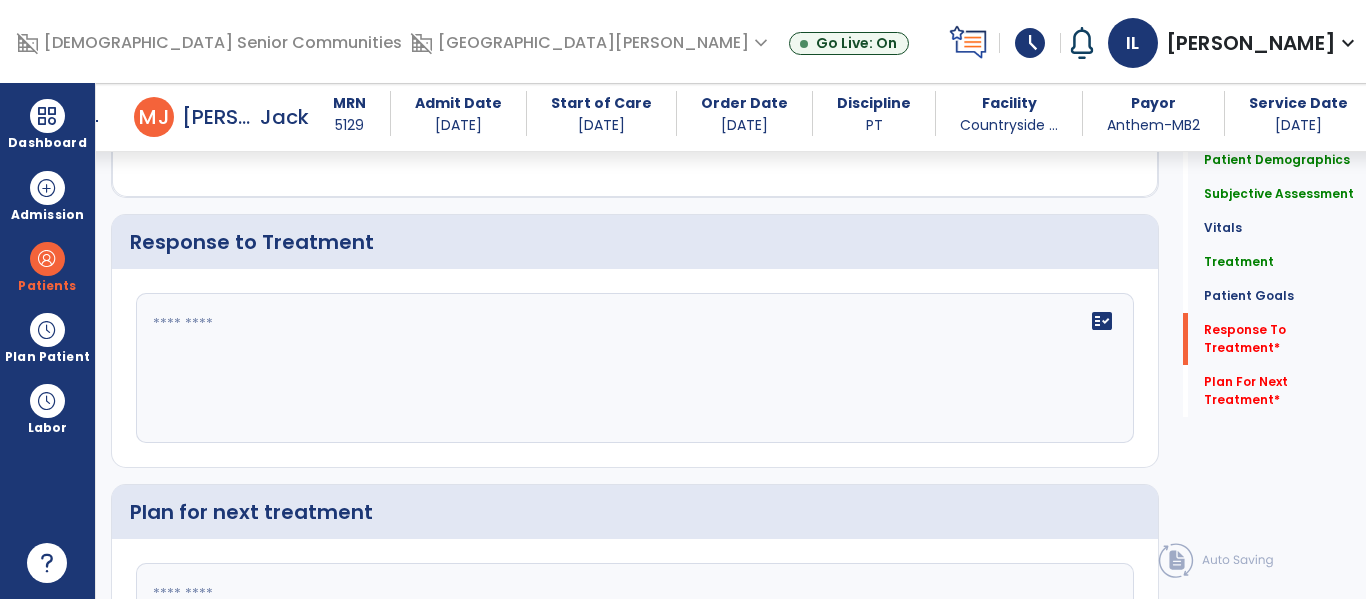 click on "fact_check" 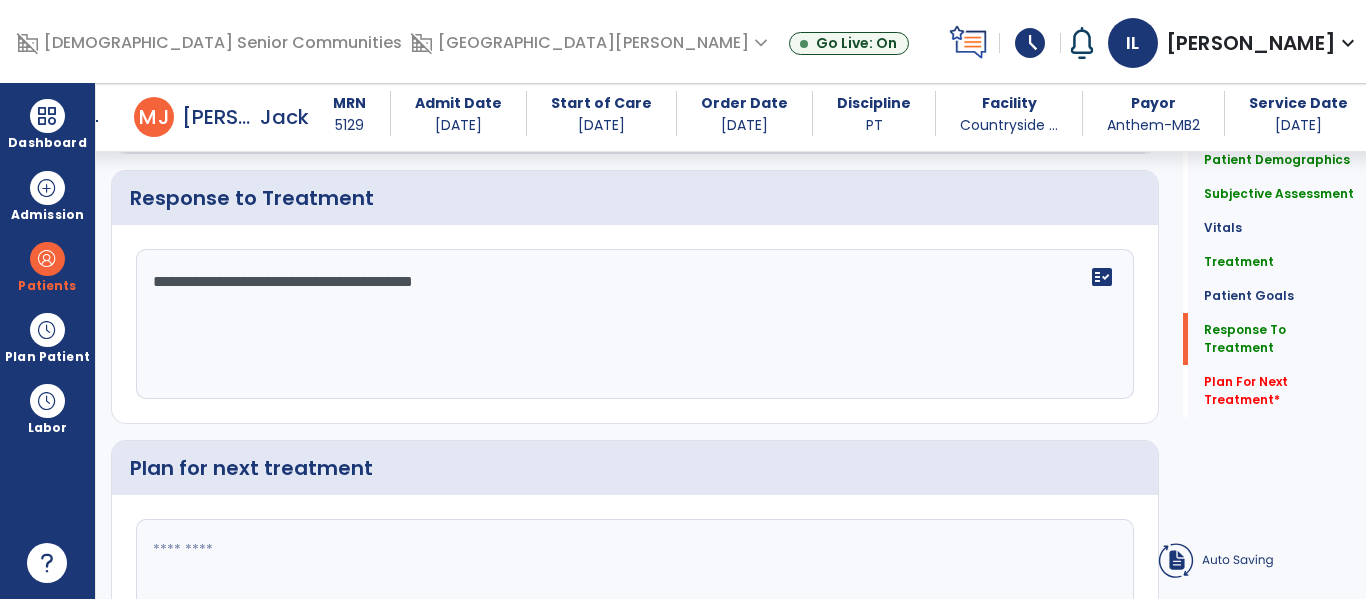 type on "**********" 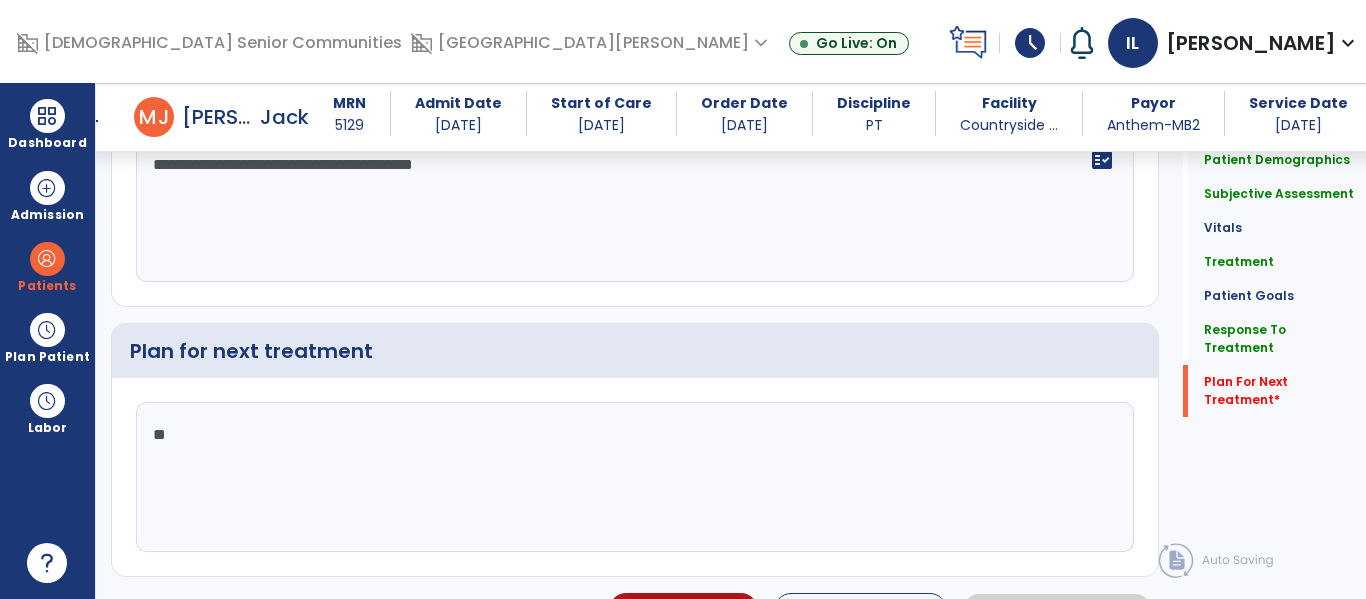 scroll, scrollTop: 2863, scrollLeft: 0, axis: vertical 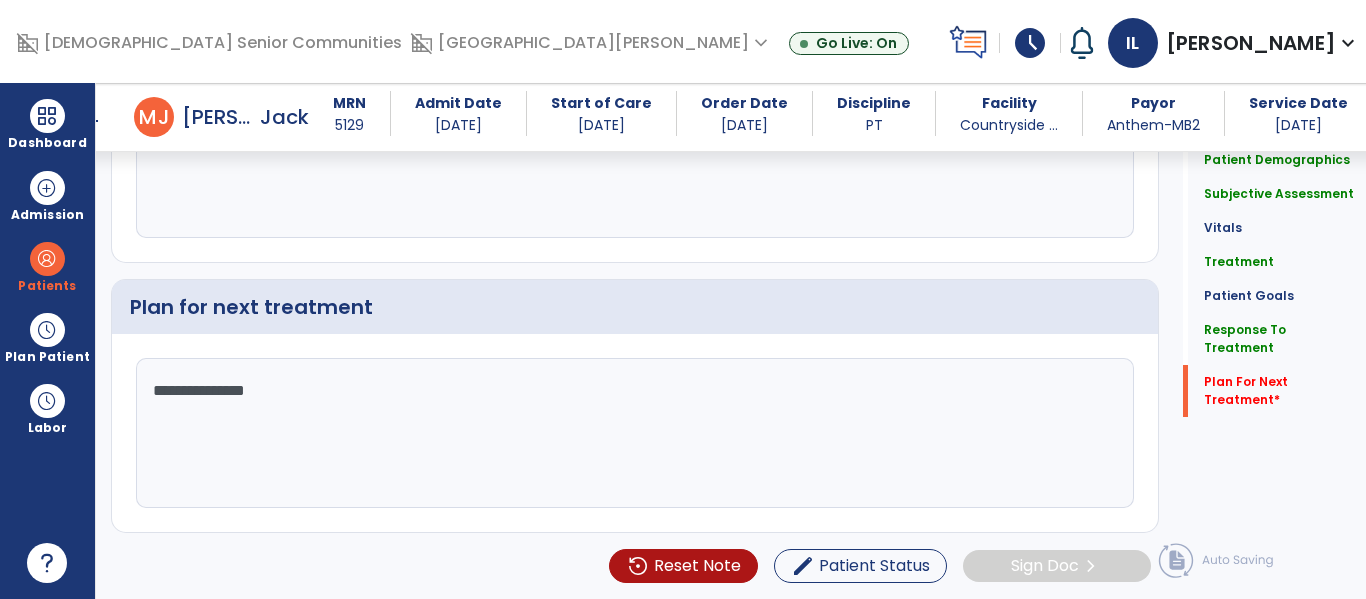 click on "Plan for next treatment" 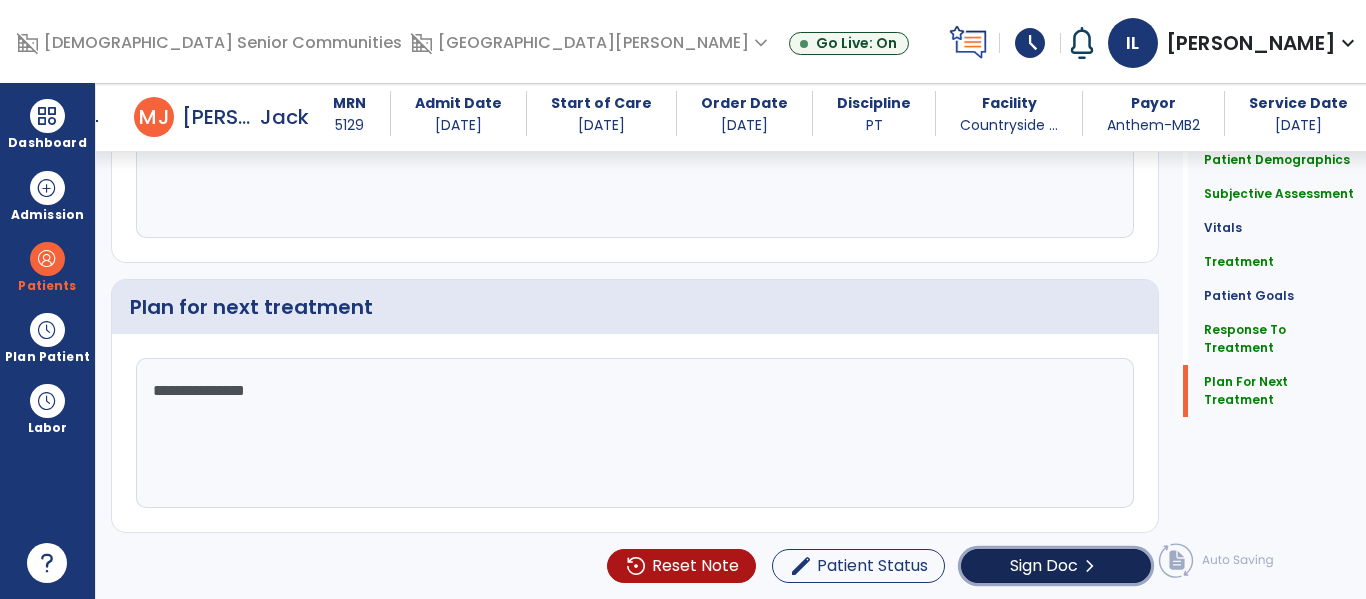 click on "chevron_right" 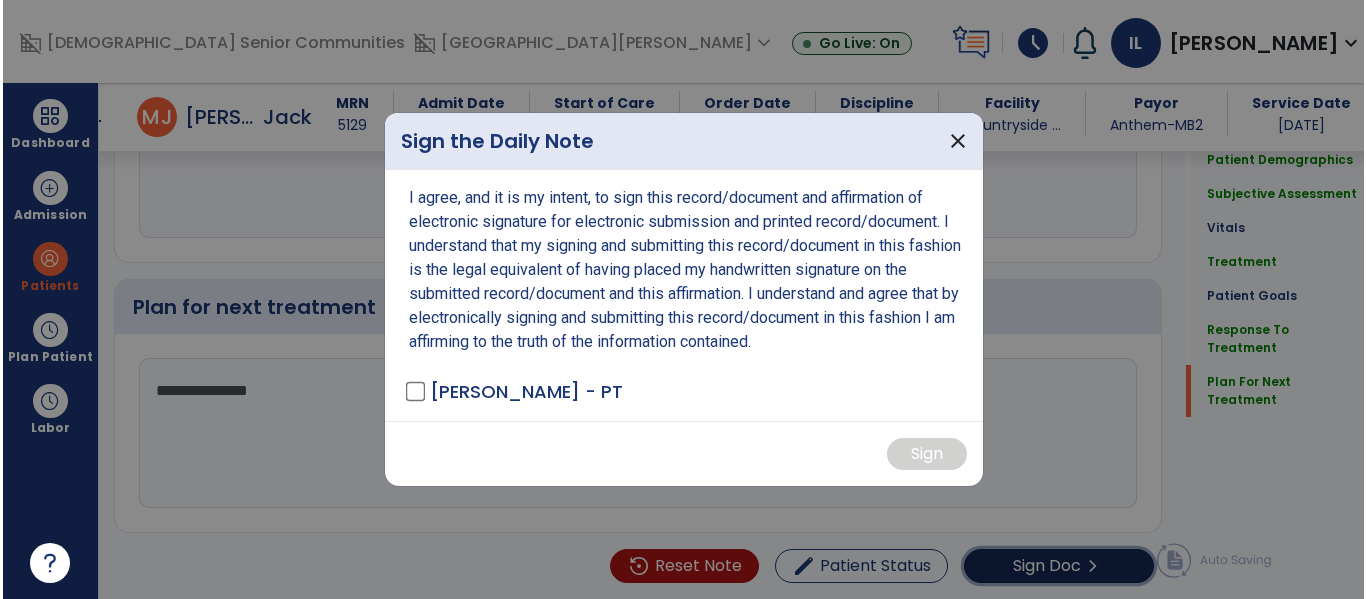 scroll, scrollTop: 2863, scrollLeft: 0, axis: vertical 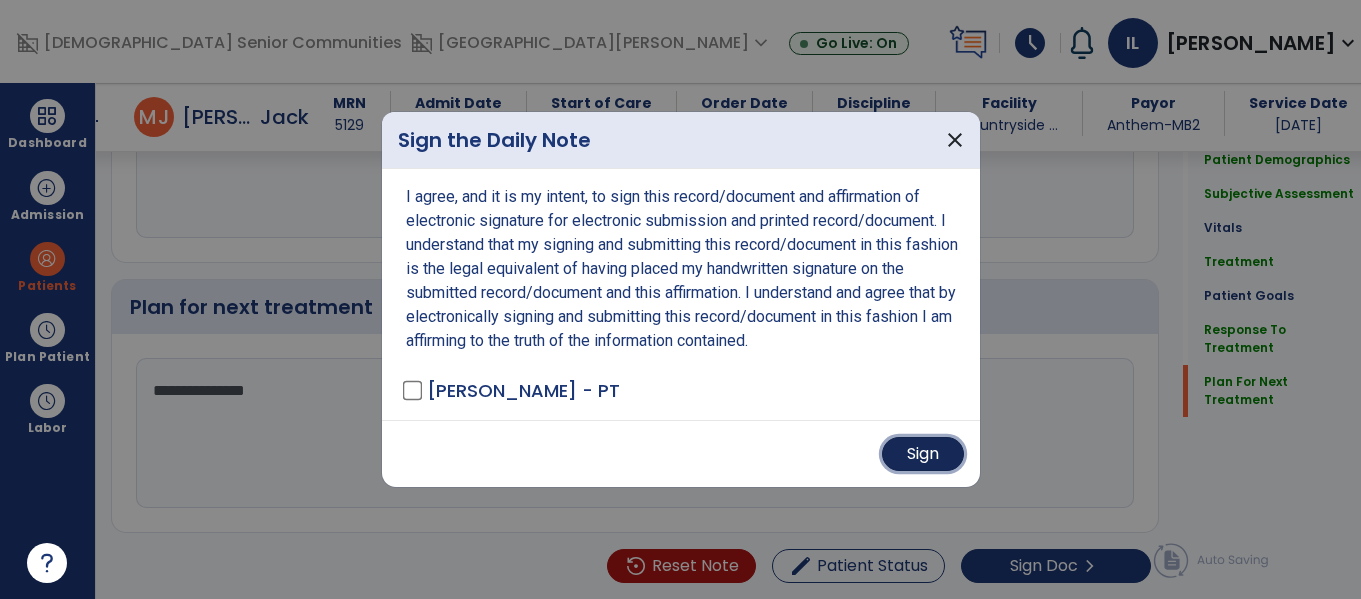 click on "Sign" at bounding box center (923, 454) 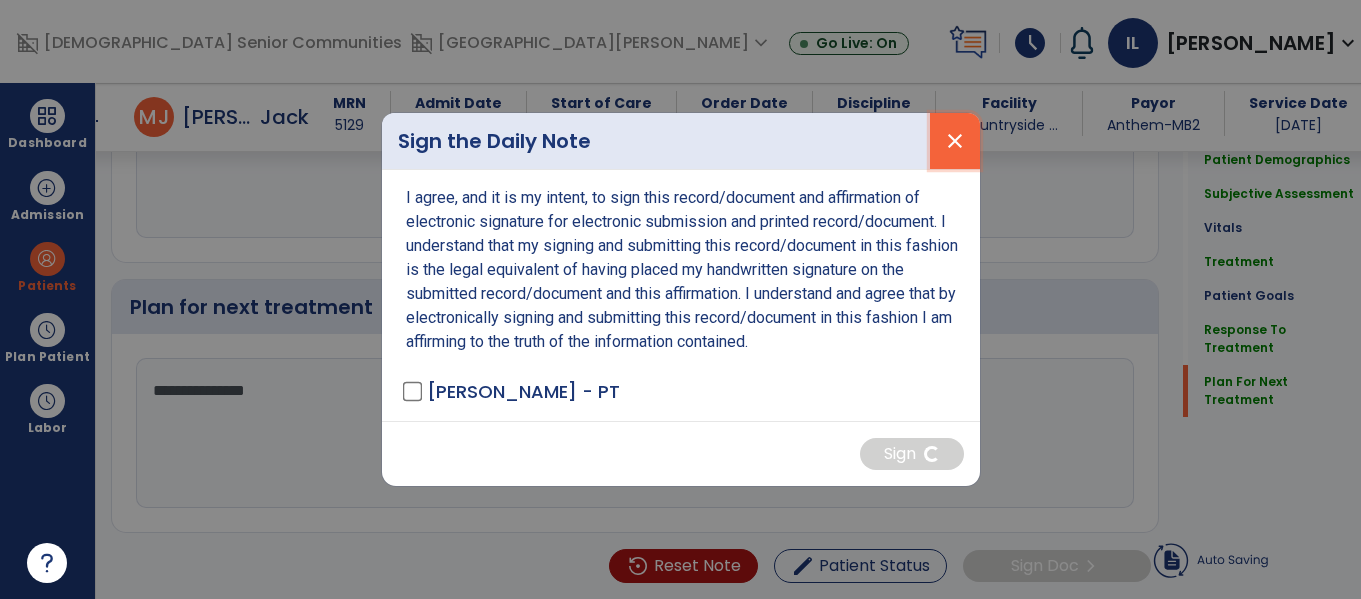 click on "close" at bounding box center (955, 141) 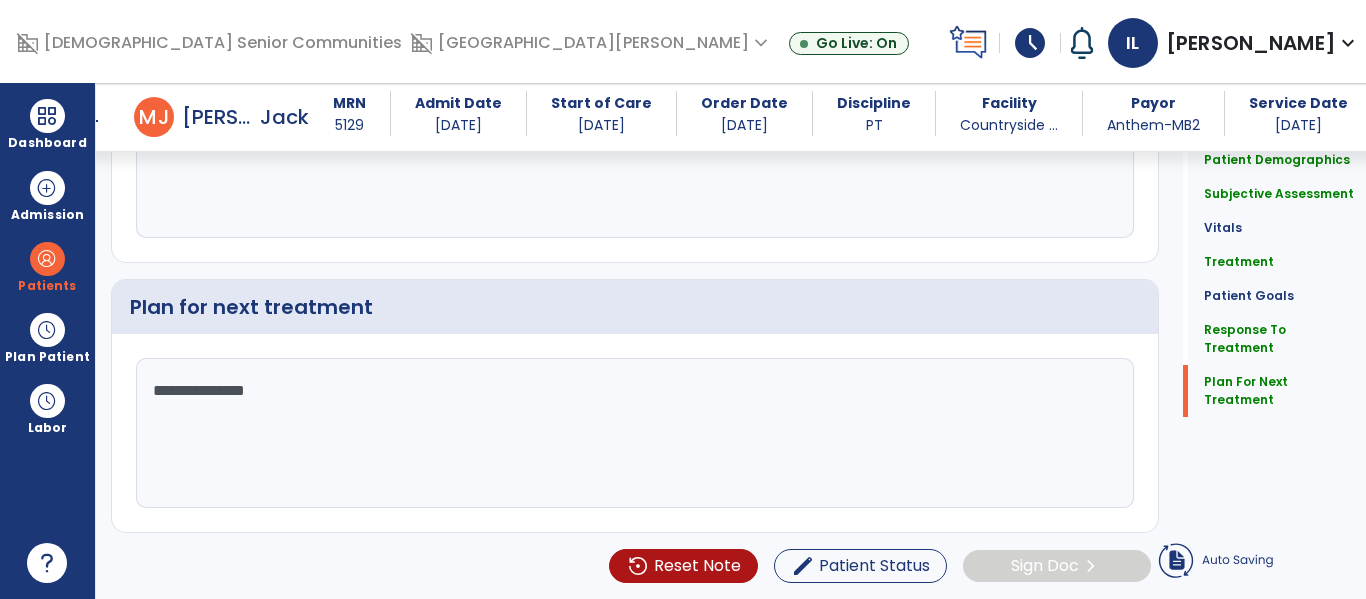 click on "**********" 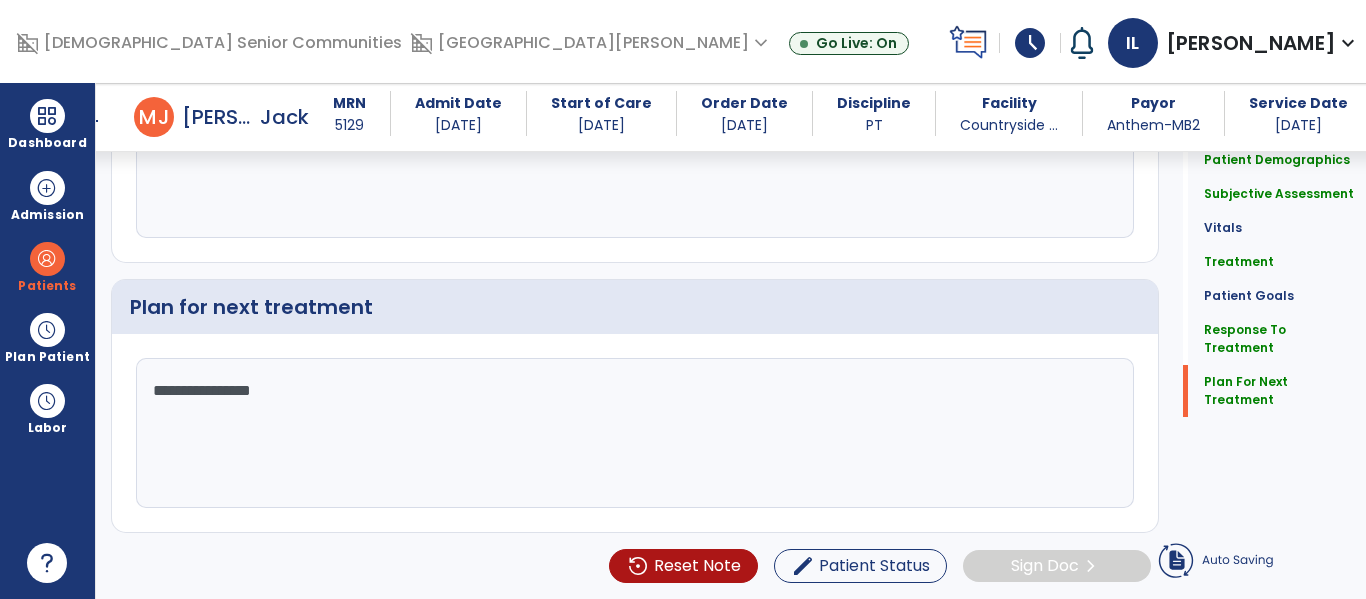 type on "**********" 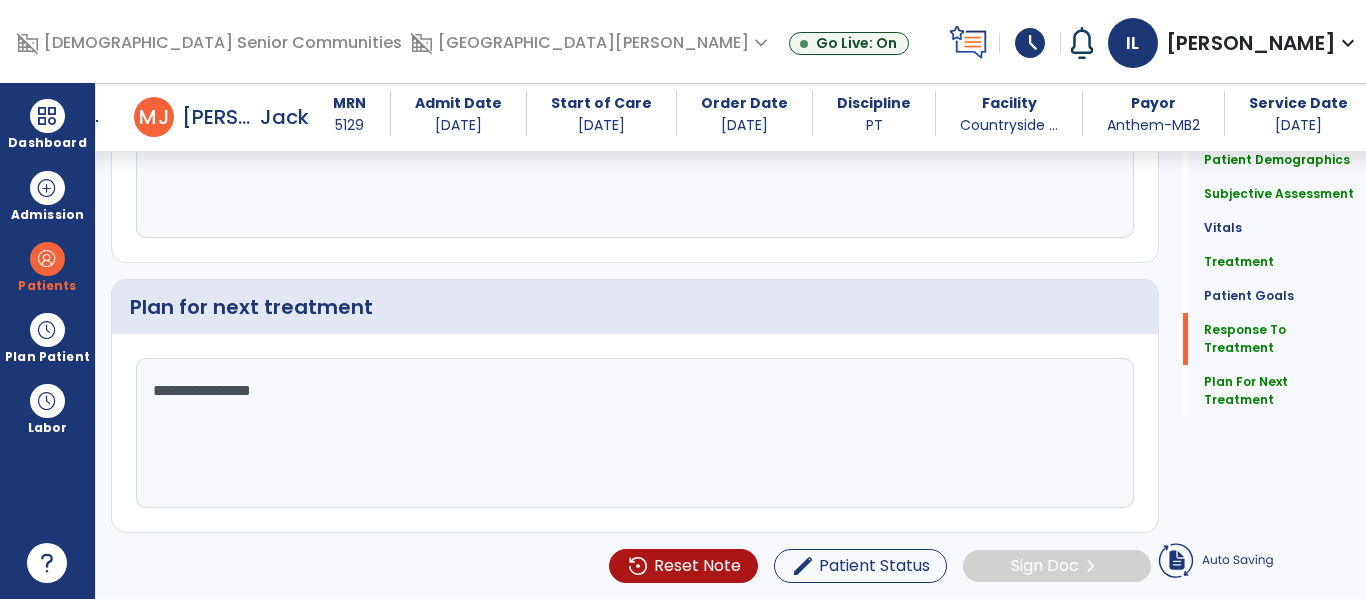 scroll, scrollTop: 2727, scrollLeft: 0, axis: vertical 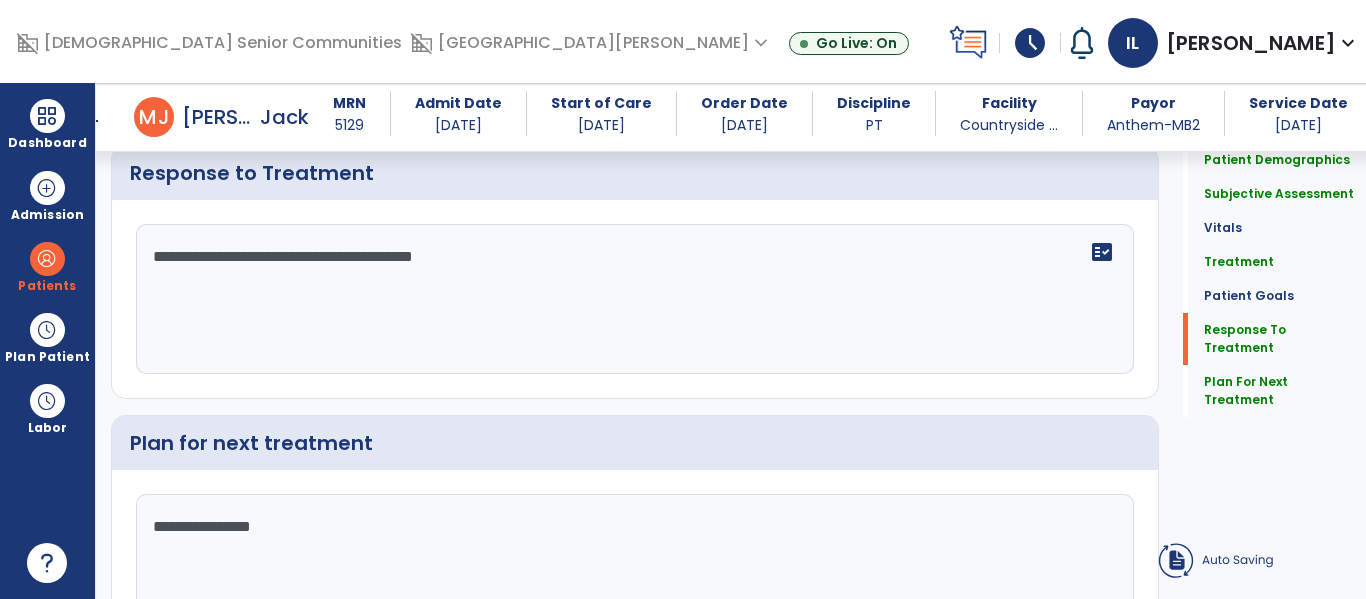 click on "**********" 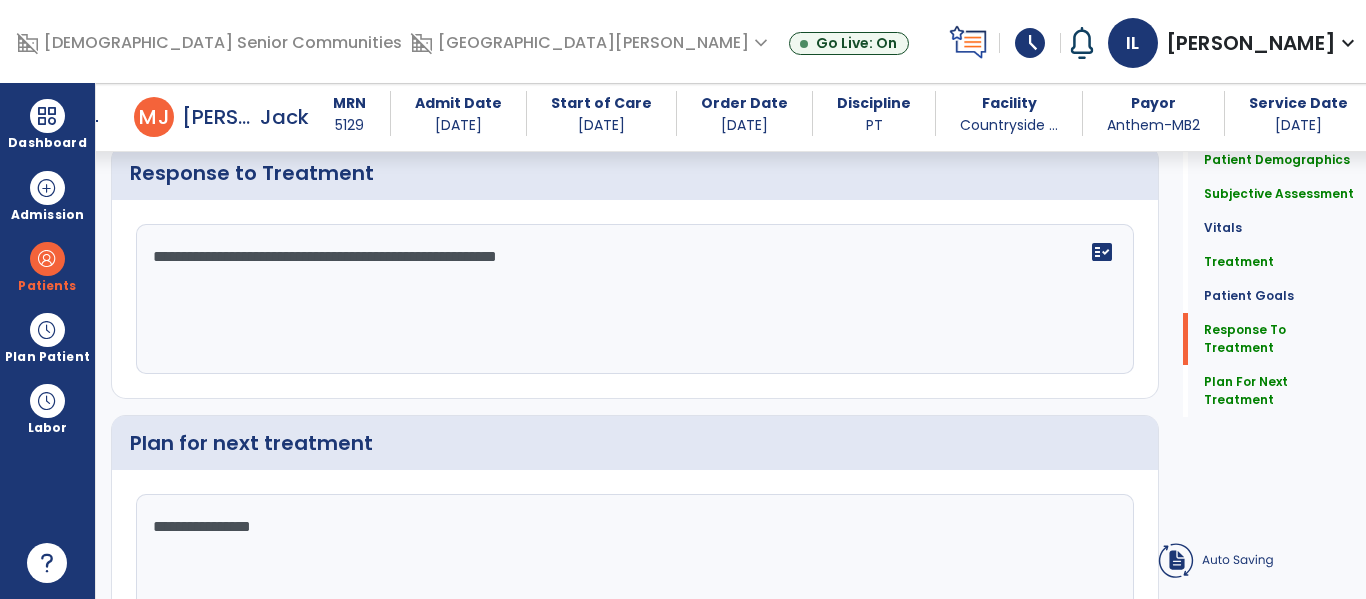 type on "**********" 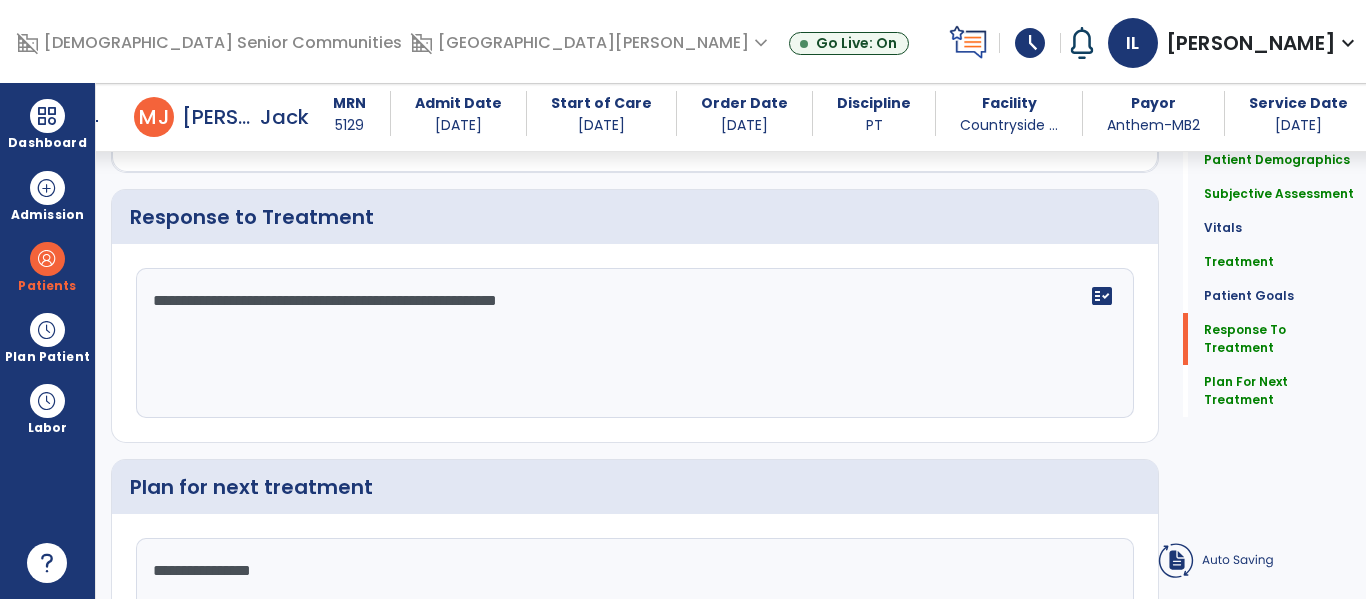 scroll, scrollTop: 2727, scrollLeft: 0, axis: vertical 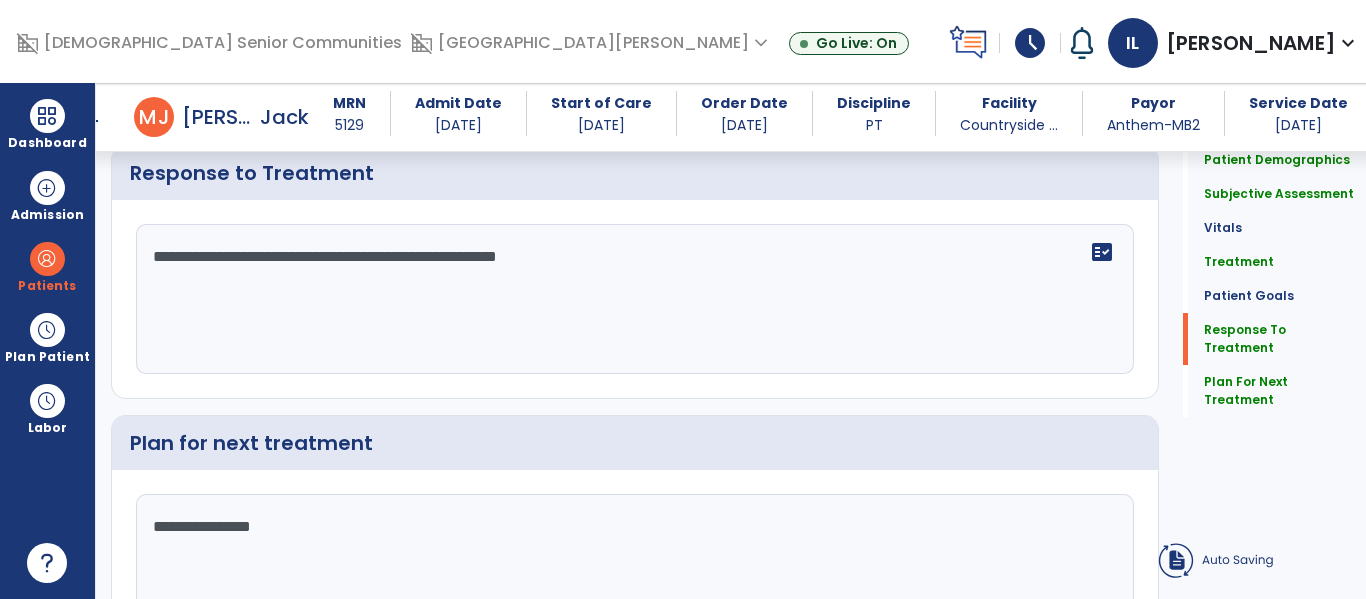 click on "Quick Links  Patient Demographics   Patient Demographics   Subjective Assessment   Subjective Assessment   Vitals   Vitals   Treatment   Treatment   Patient Goals   Patient Goals   Response To Treatment   Response To Treatment   Plan For Next Treatment   Plan For Next Treatment" 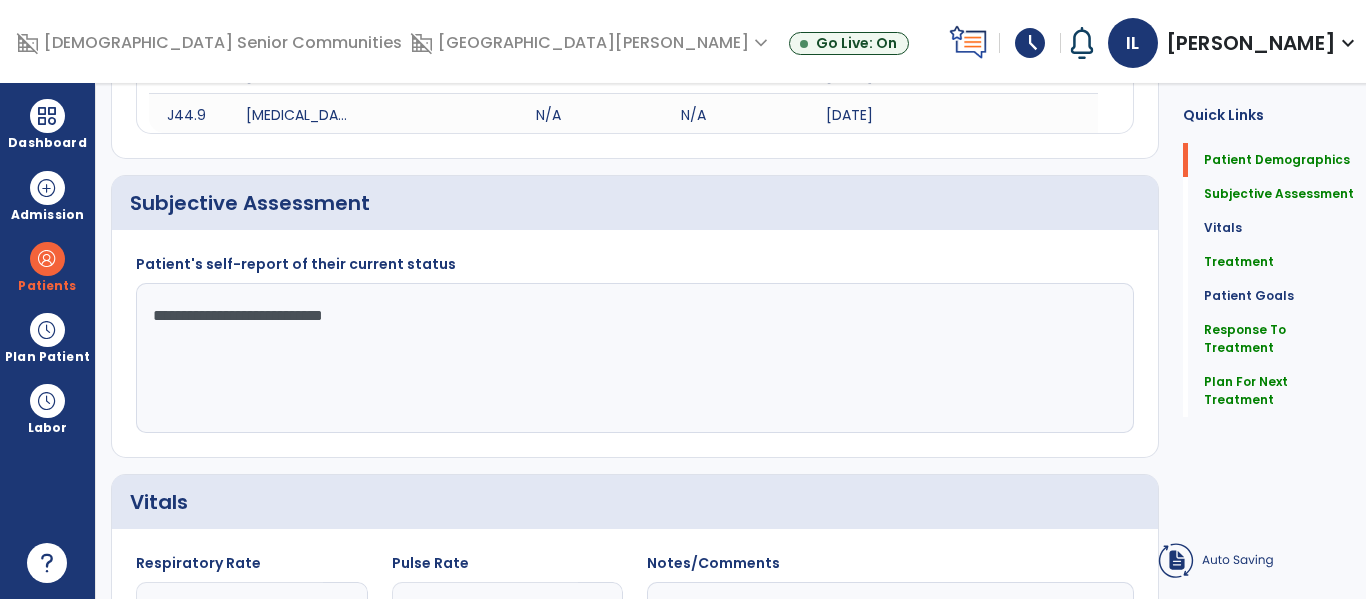 scroll, scrollTop: 0, scrollLeft: 0, axis: both 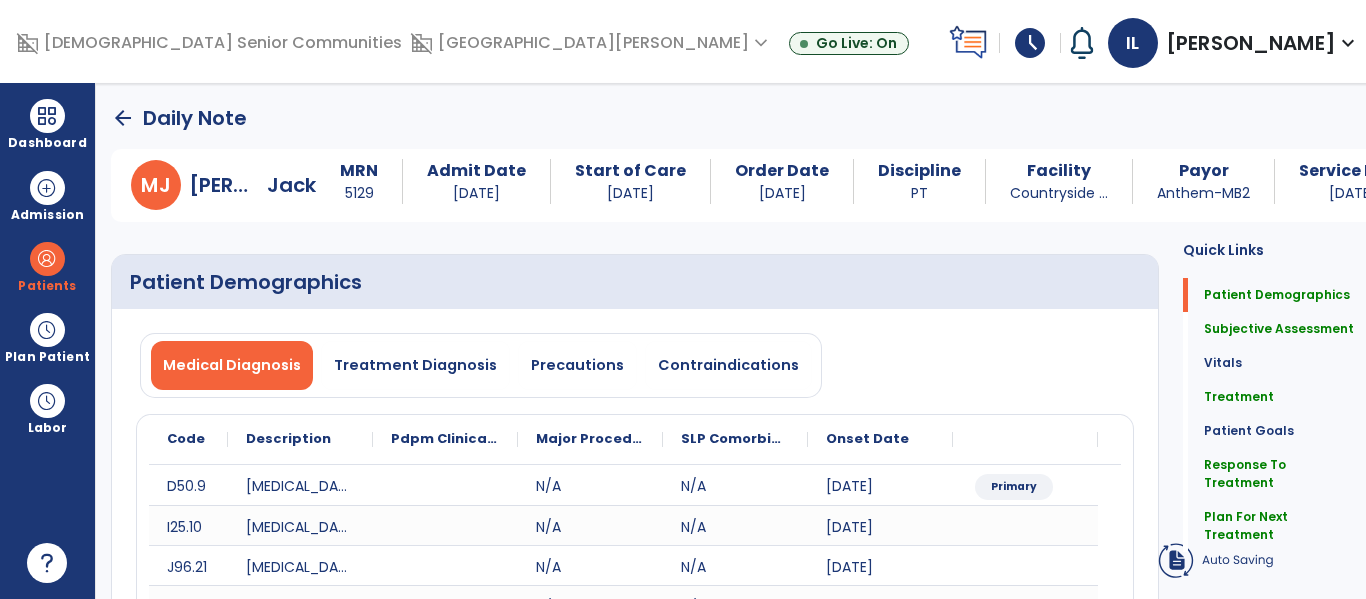 click on "arrow_back" 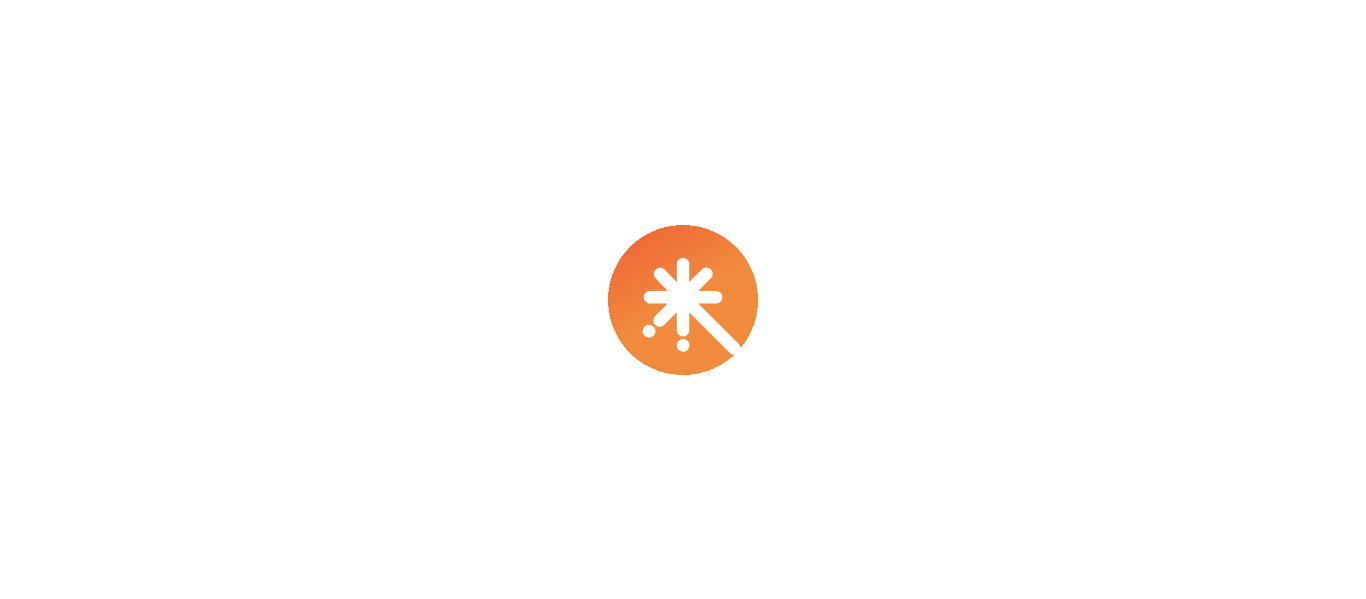 scroll, scrollTop: 0, scrollLeft: 0, axis: both 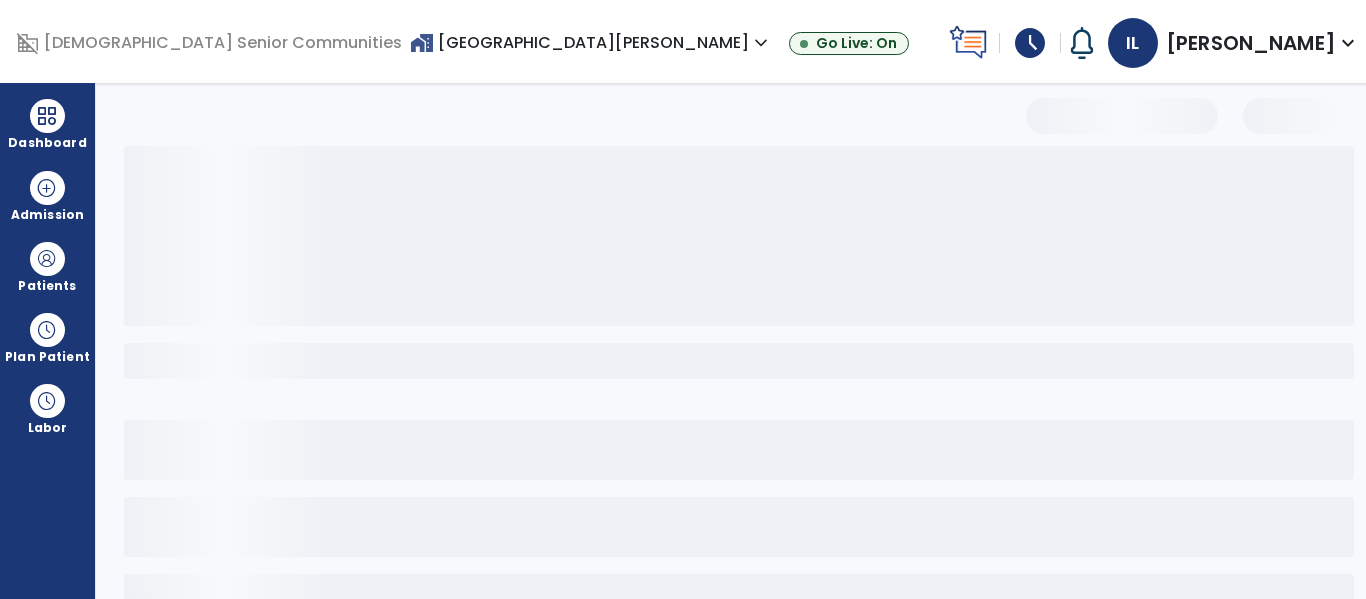 select on "*" 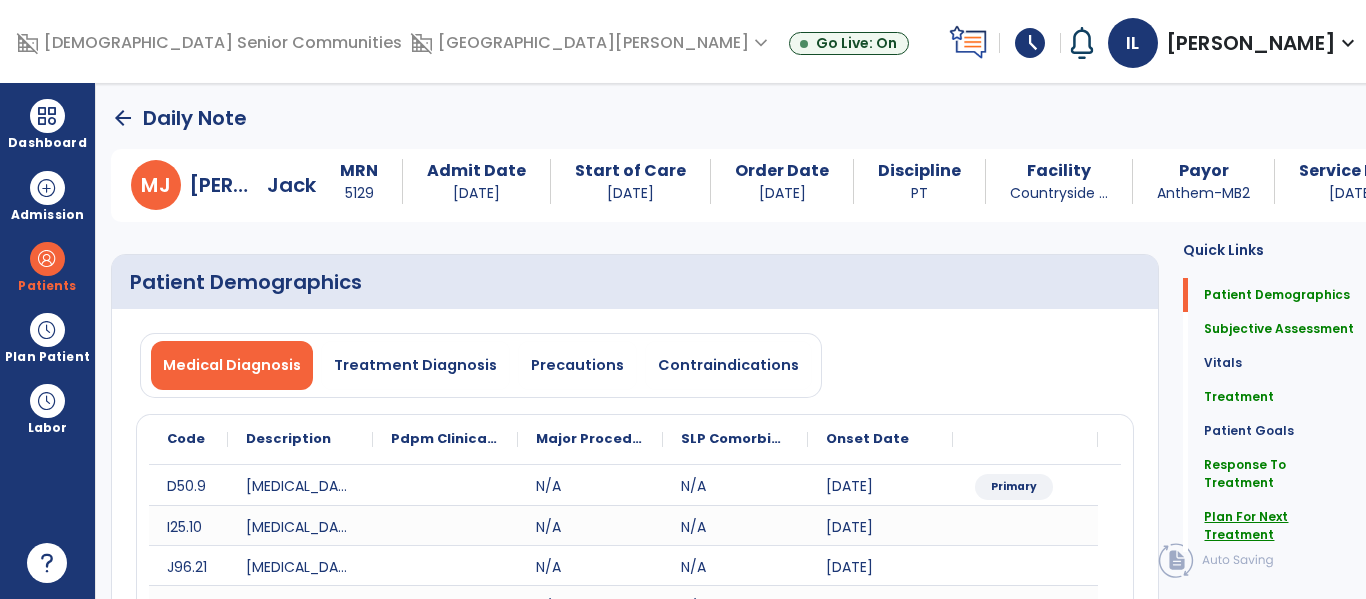 click on "Plan For Next Treatment" 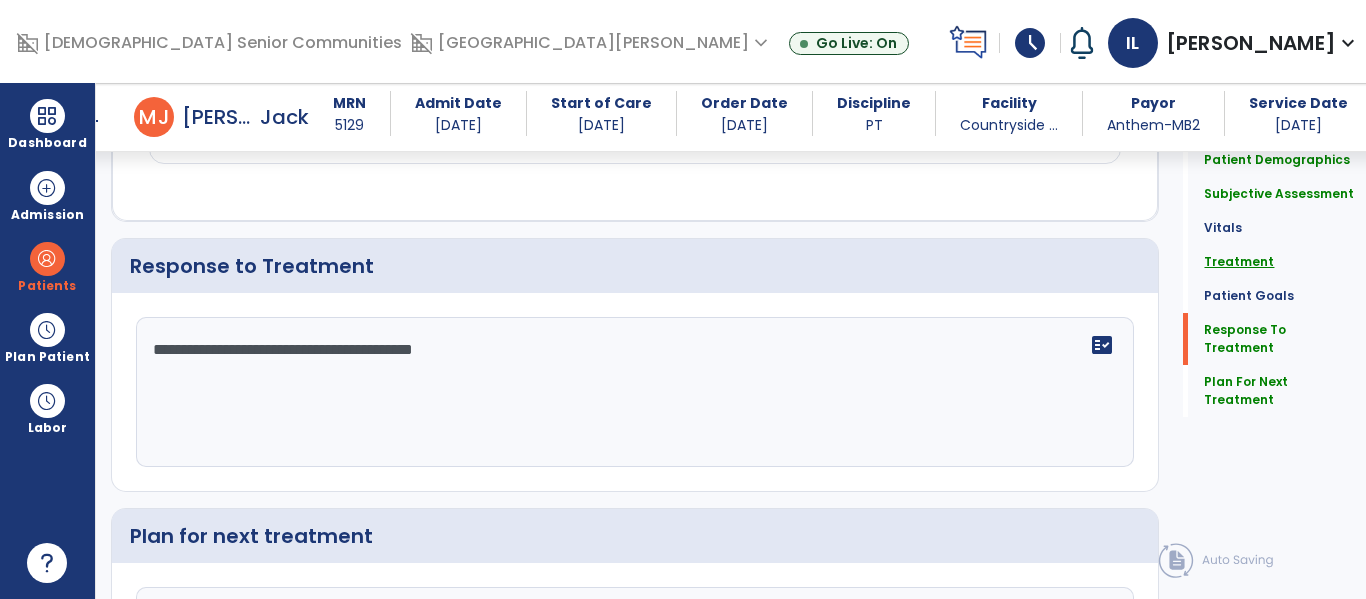 click on "Treatment" 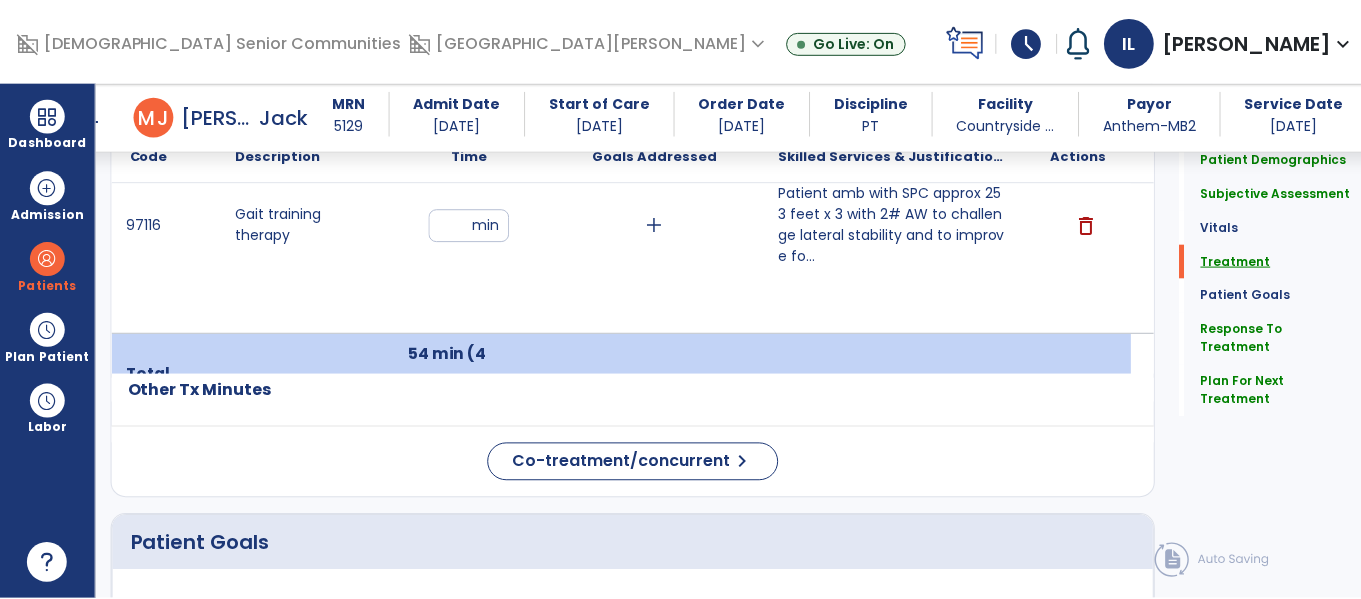 scroll, scrollTop: 1239, scrollLeft: 0, axis: vertical 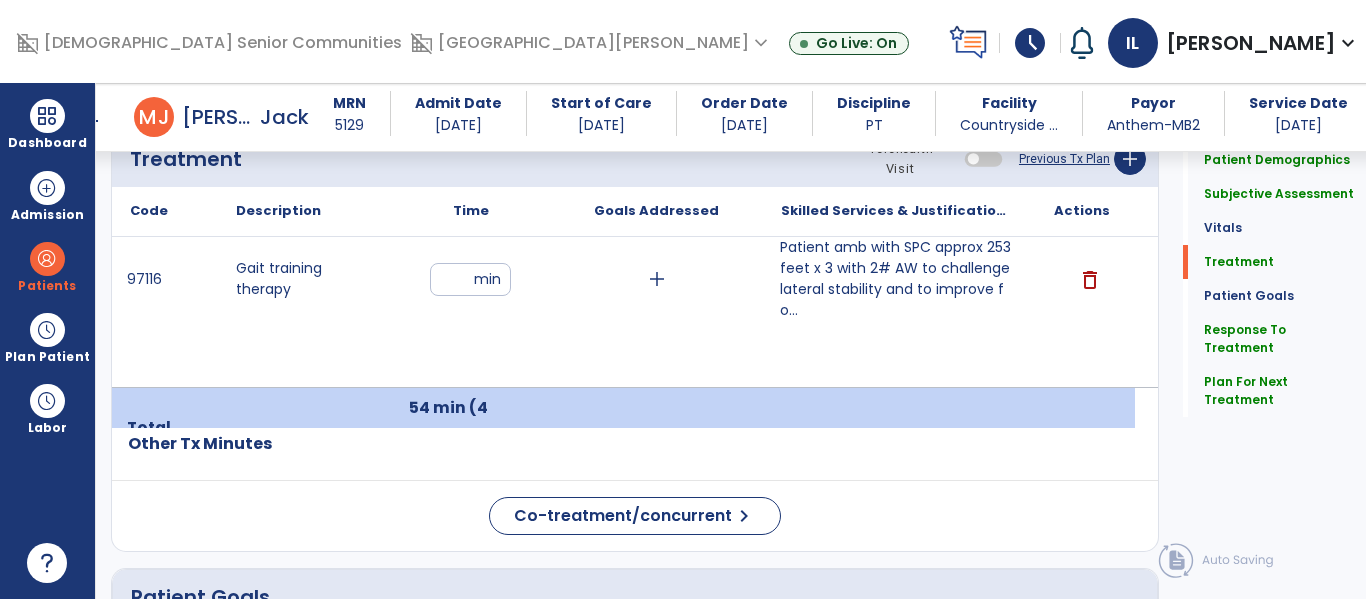 click on "Patient amb with SPC approx 253 feet x 3 with 2# AW to challenge lateral stability and to improve fo..." at bounding box center [896, 279] 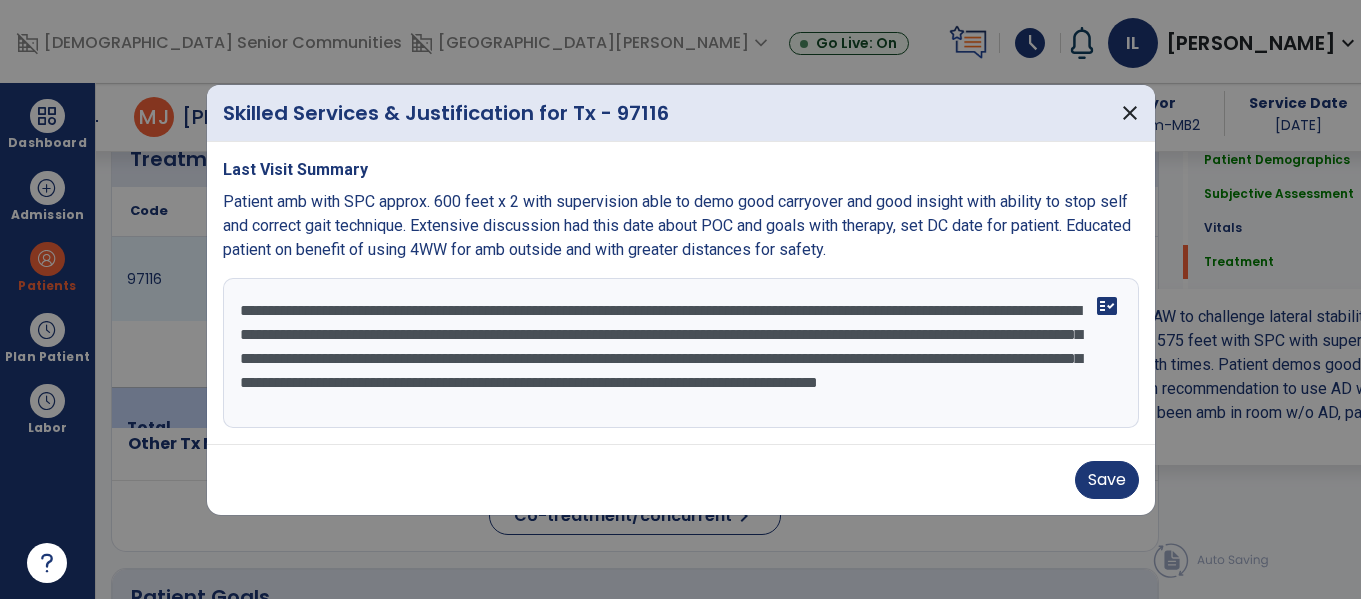 scroll, scrollTop: 1239, scrollLeft: 0, axis: vertical 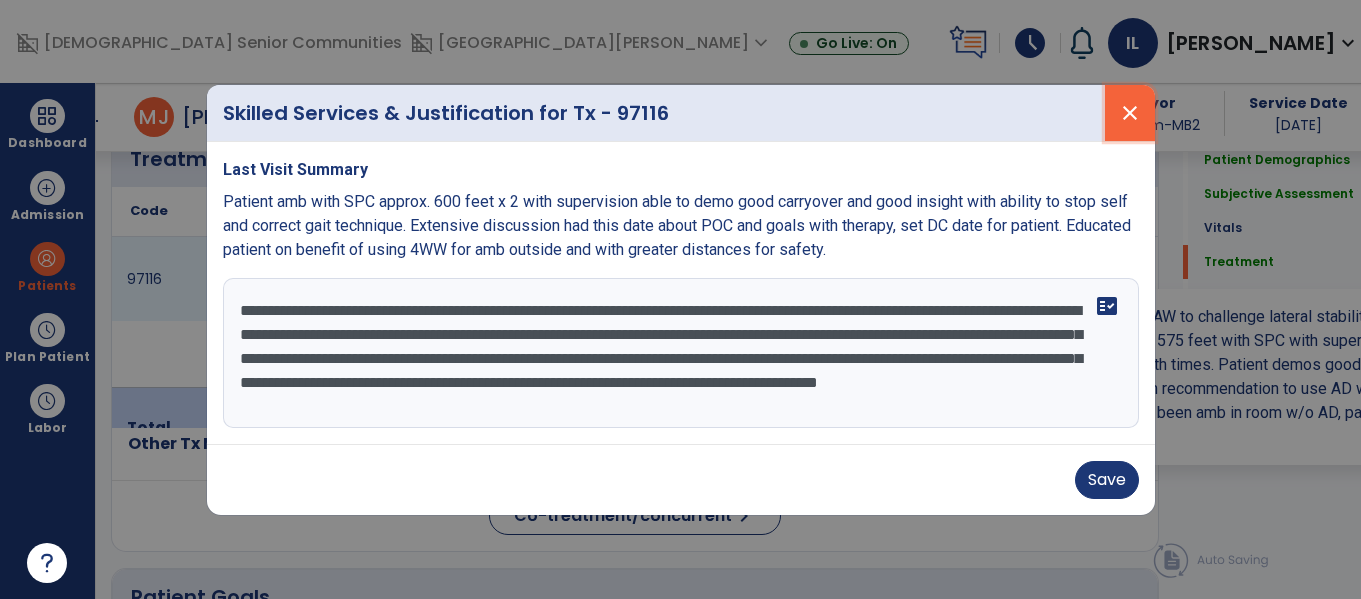 click on "close" at bounding box center [1130, 113] 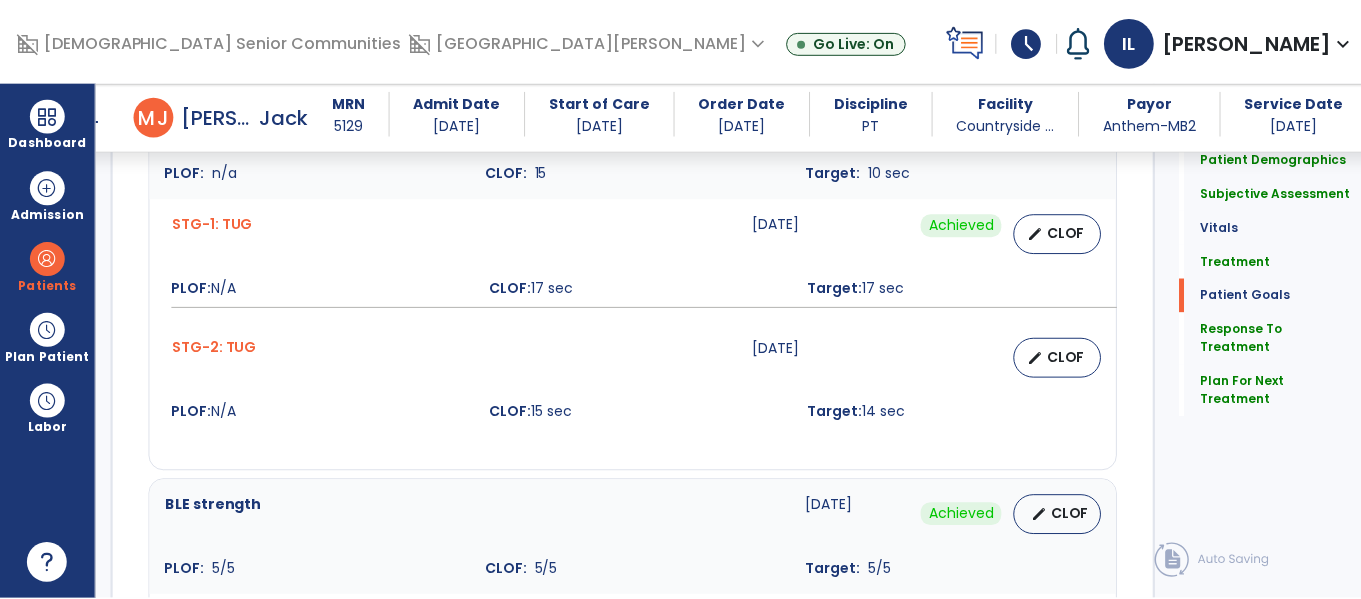 scroll, scrollTop: 2929, scrollLeft: 0, axis: vertical 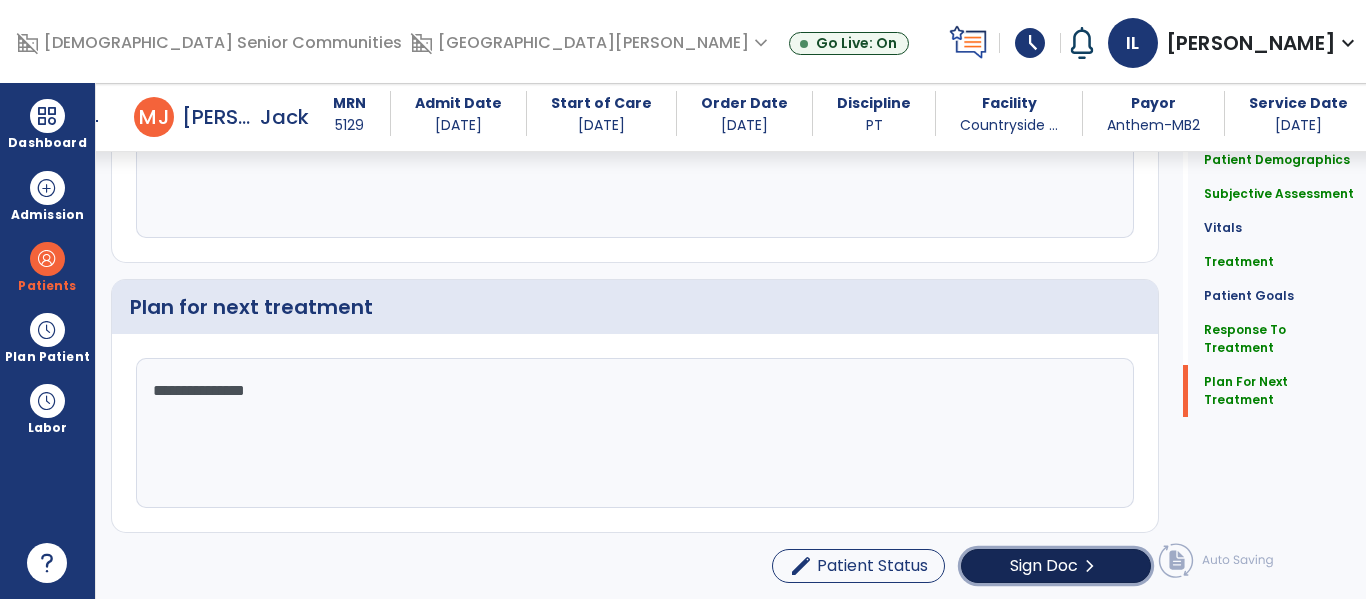 click on "Sign Doc" 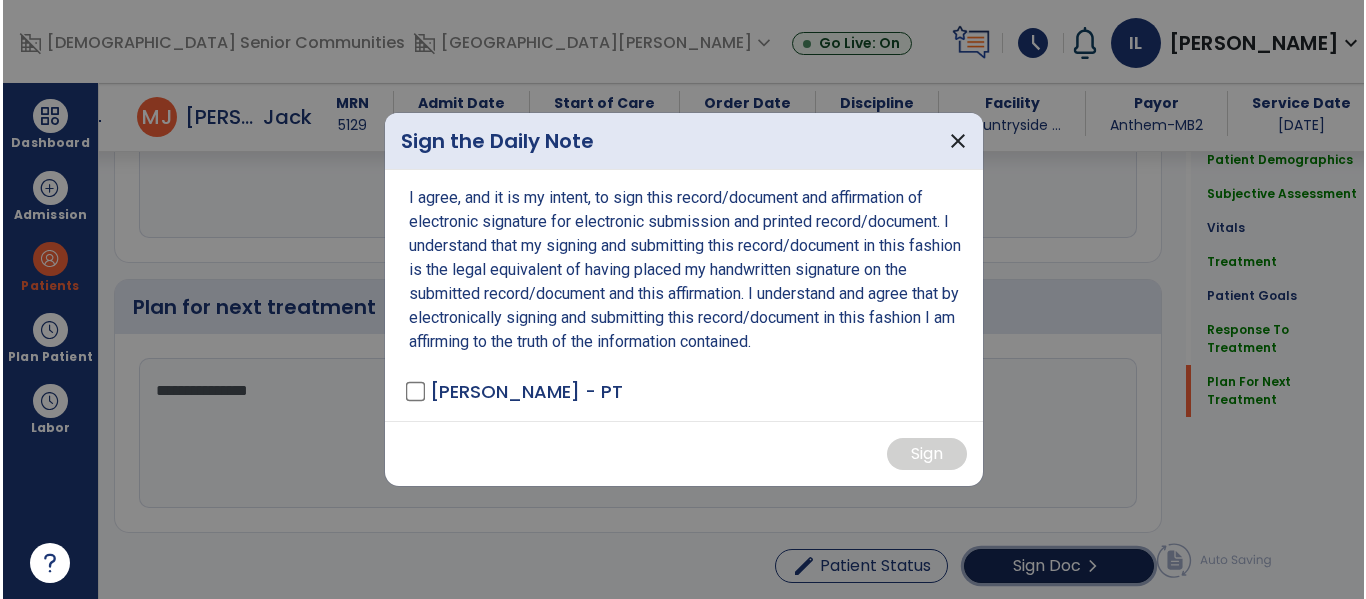 scroll, scrollTop: 2929, scrollLeft: 0, axis: vertical 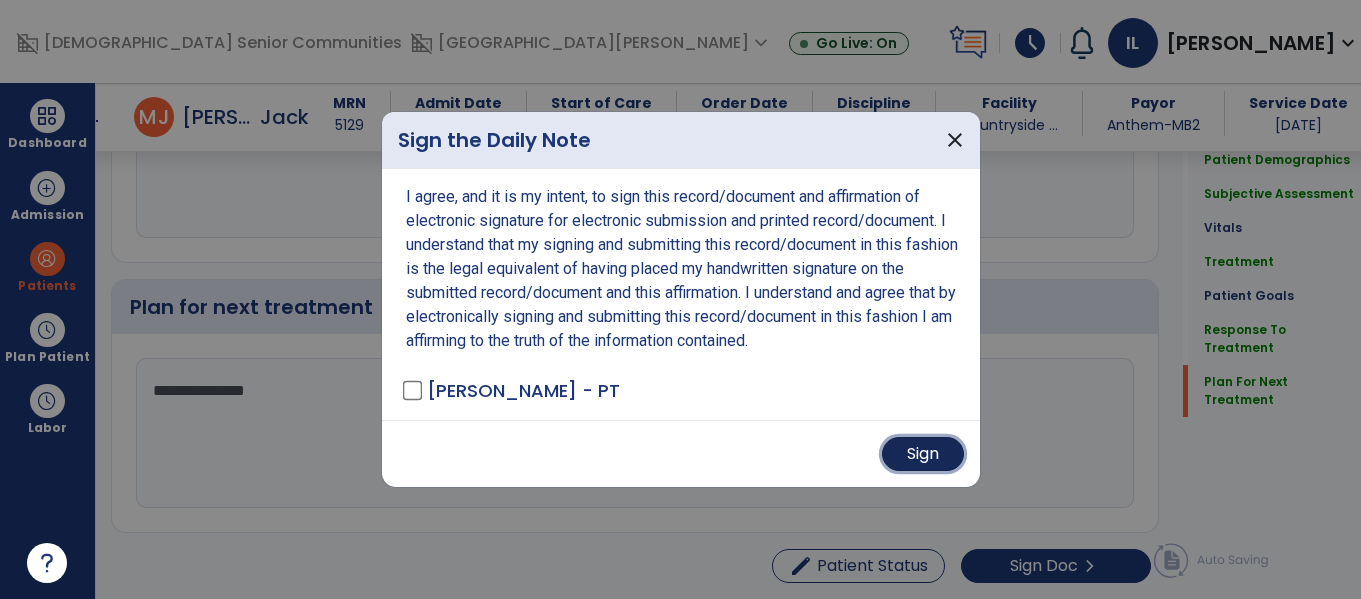 click on "Sign" at bounding box center [923, 454] 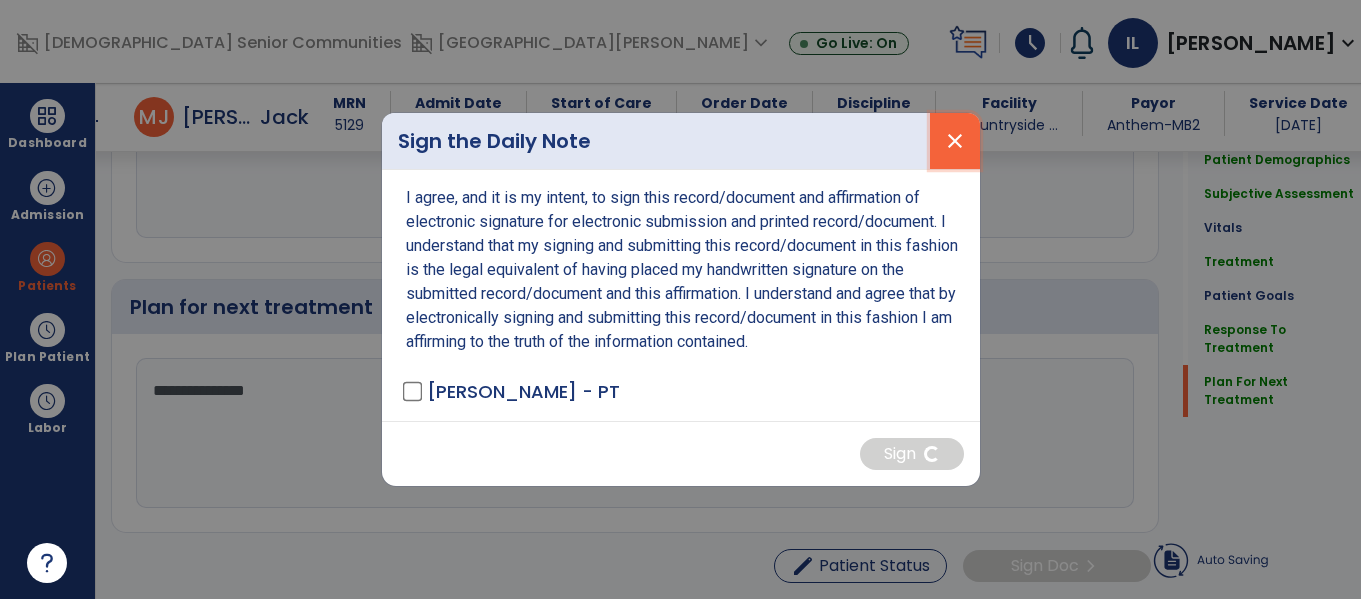 click on "close" at bounding box center (955, 141) 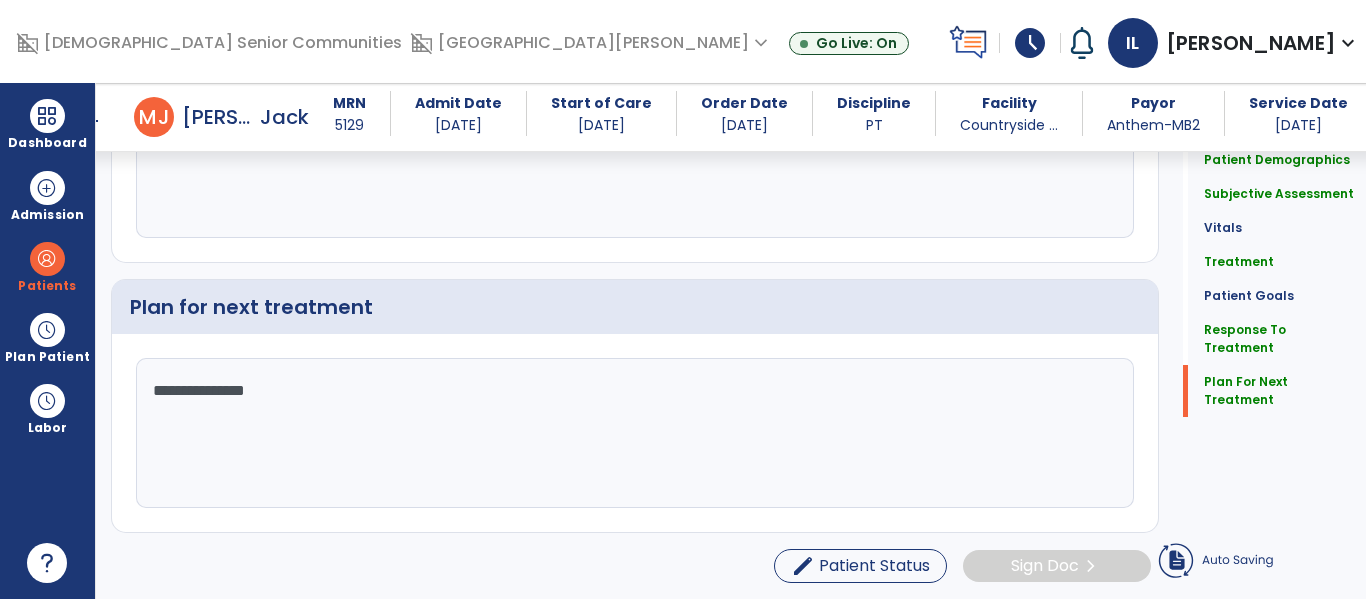 scroll, scrollTop: 0, scrollLeft: 0, axis: both 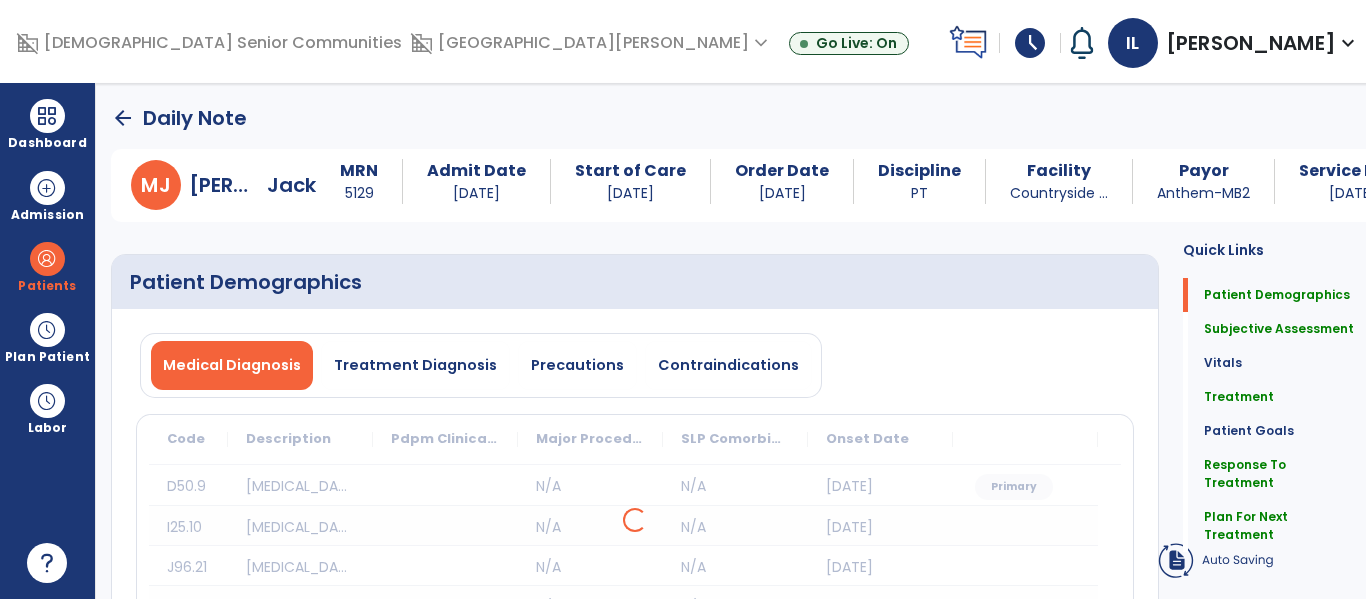 click on "arrow_back" 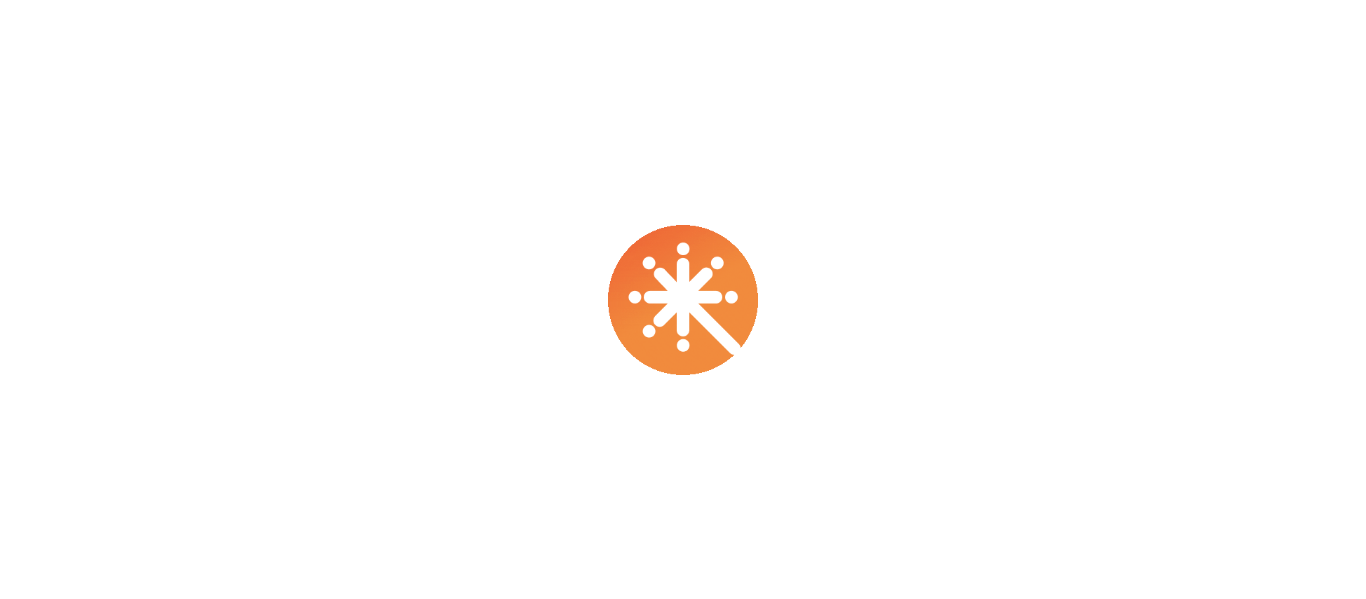 scroll, scrollTop: 0, scrollLeft: 0, axis: both 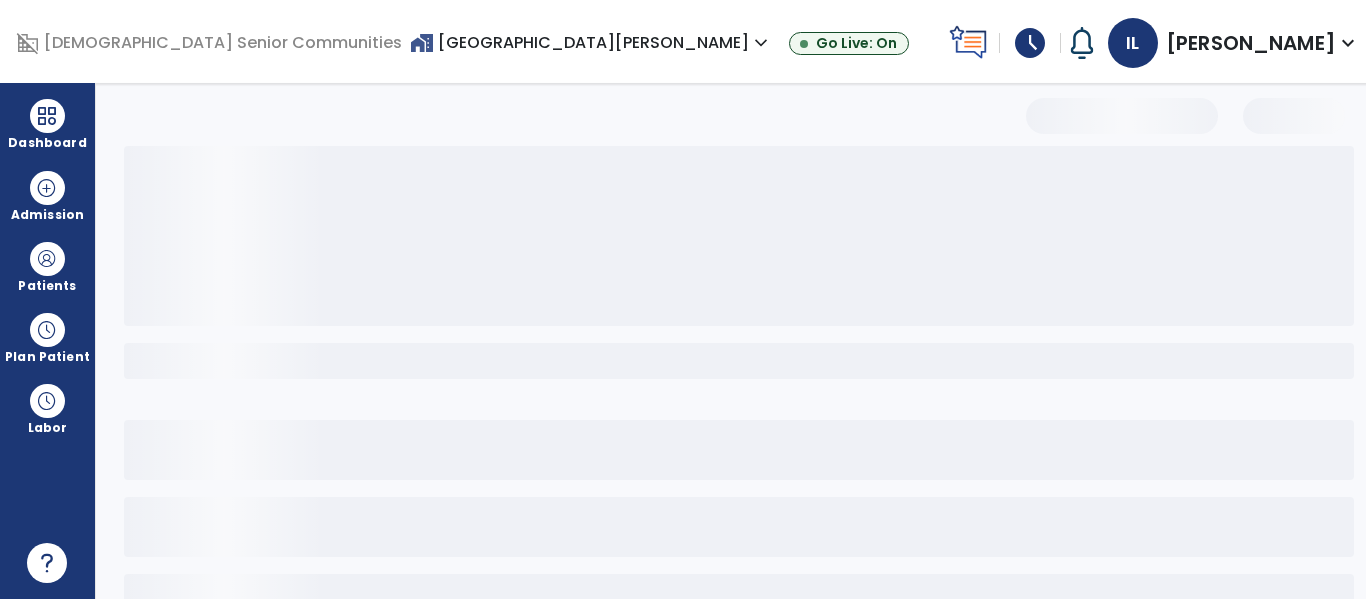 select on "*" 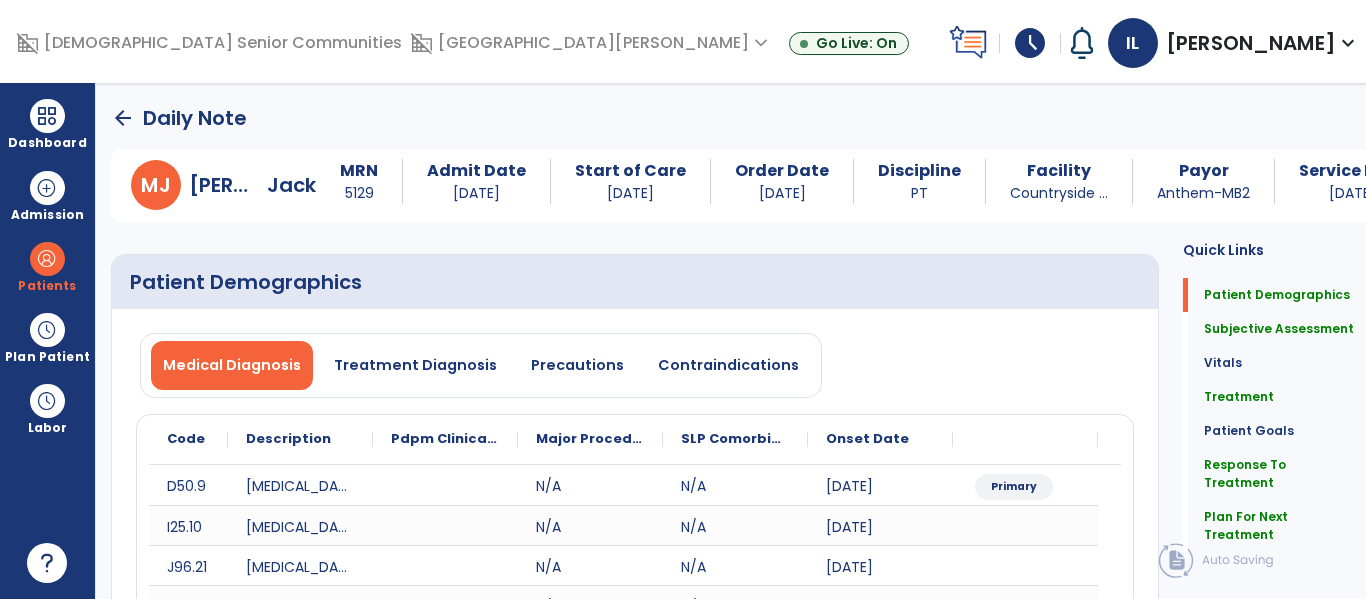 click on "arrow_back" 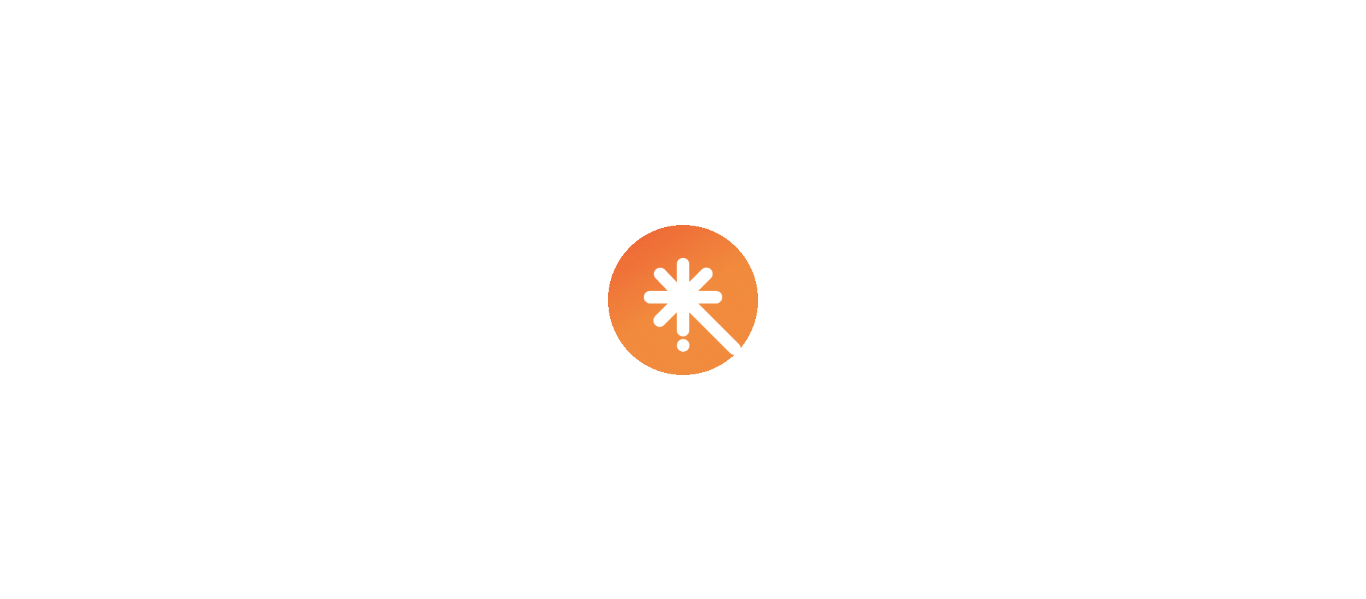 scroll, scrollTop: 0, scrollLeft: 0, axis: both 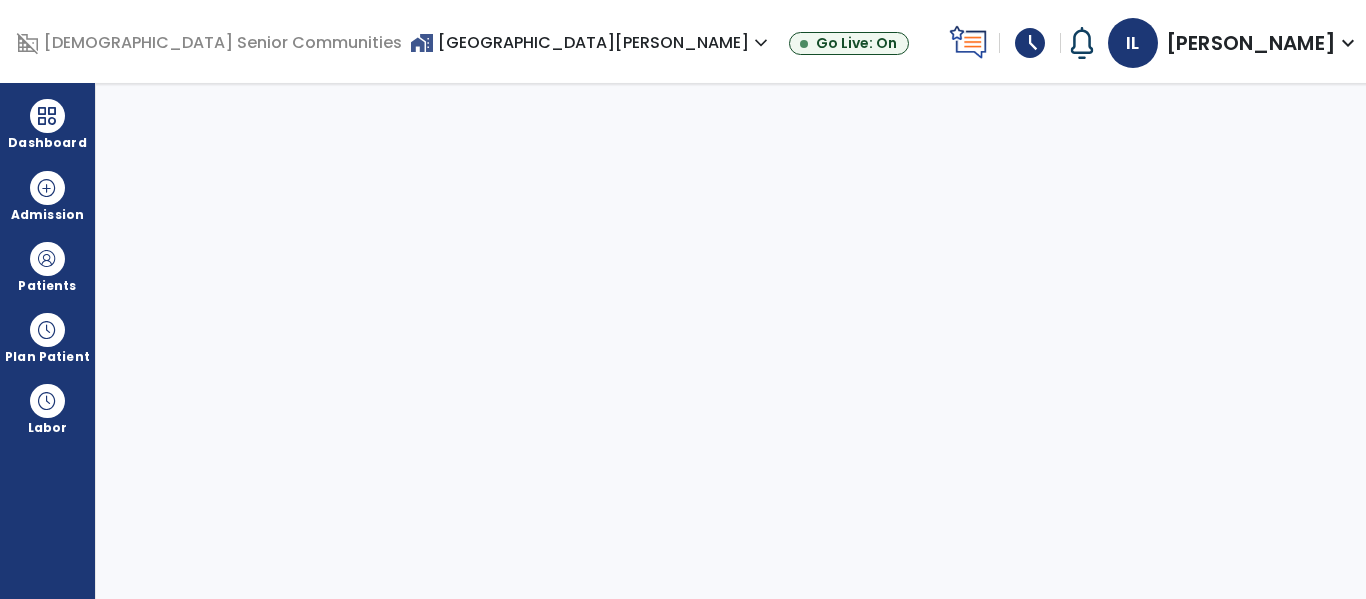 select on "****" 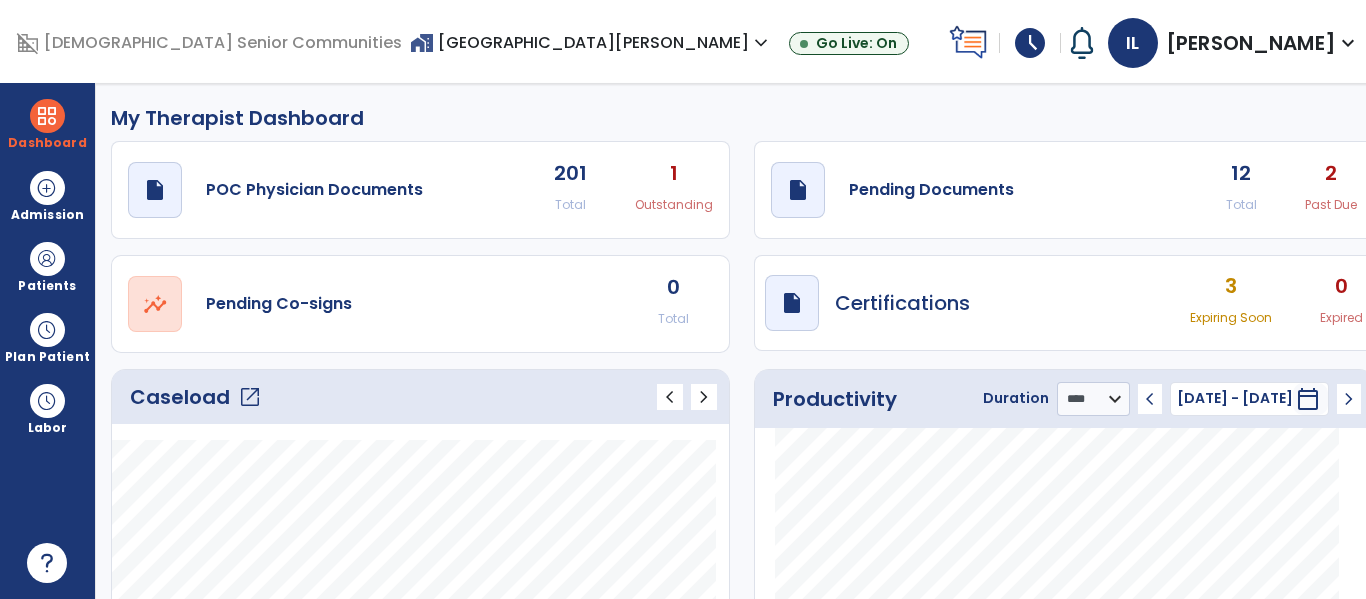 click on "2 Past Due" 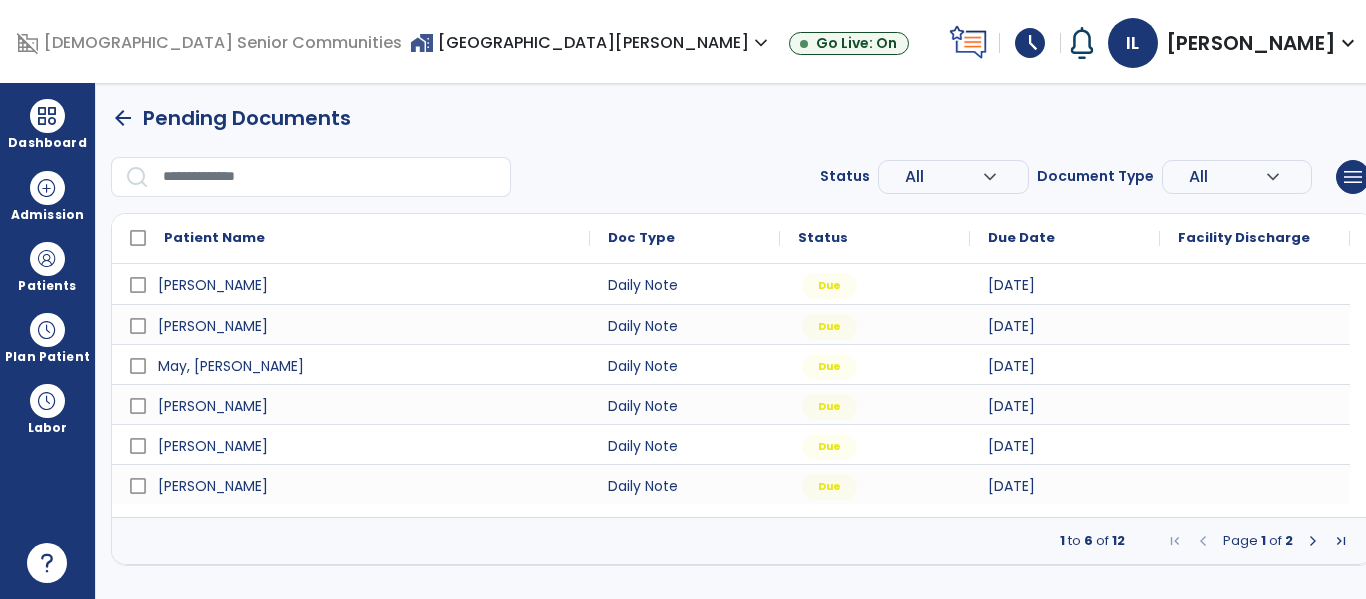 click at bounding box center (1313, 541) 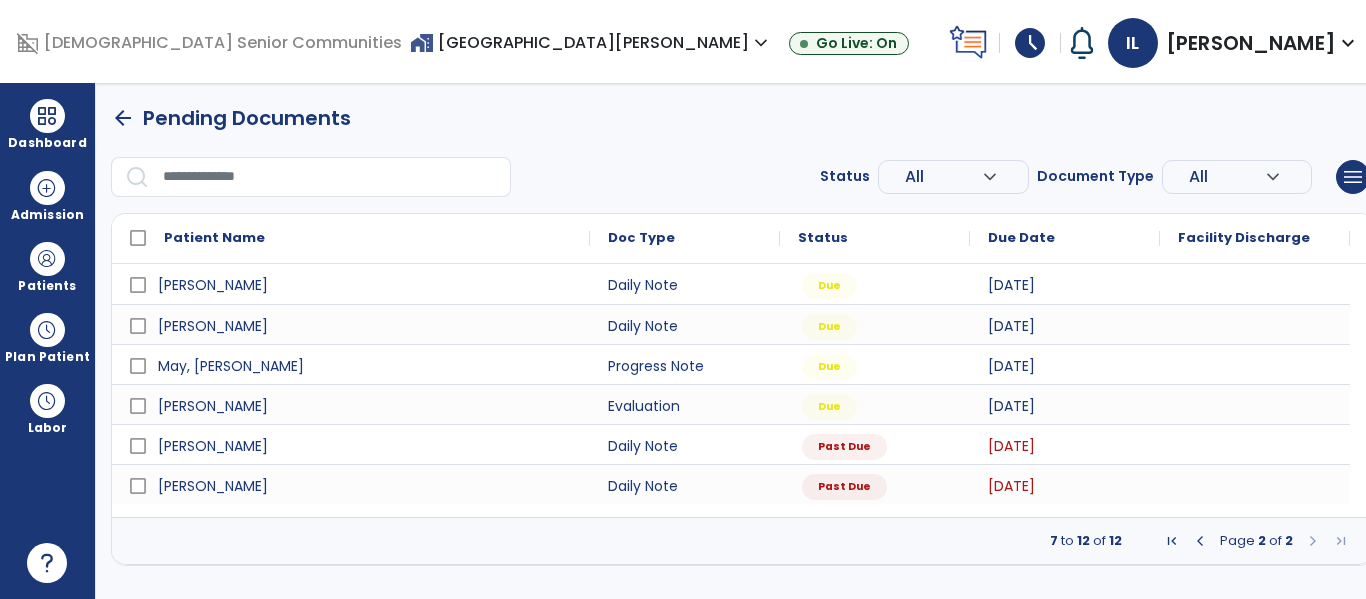 click at bounding box center [1200, 541] 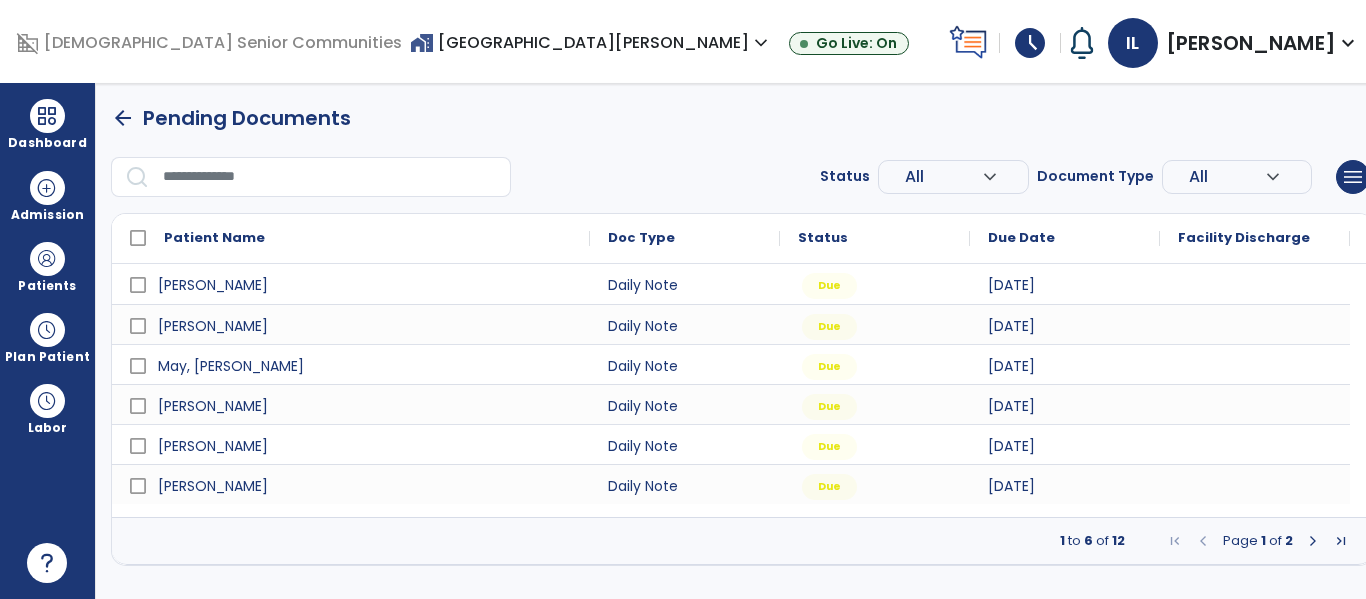 click at bounding box center (1313, 541) 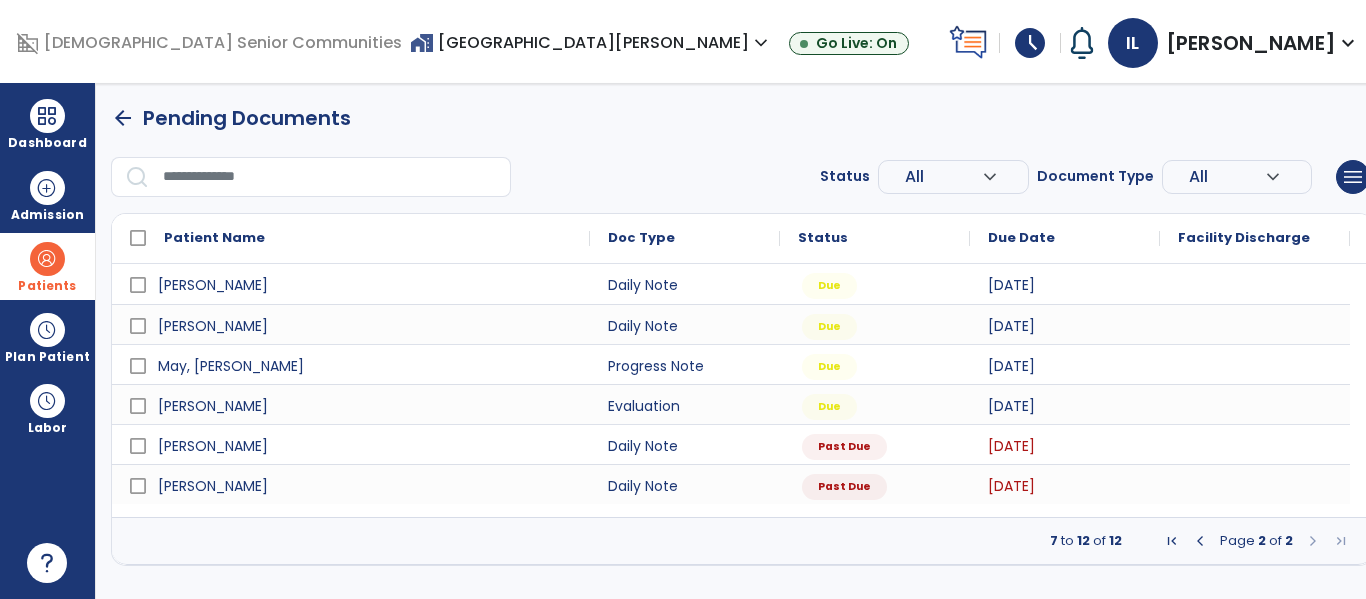 click at bounding box center (47, 259) 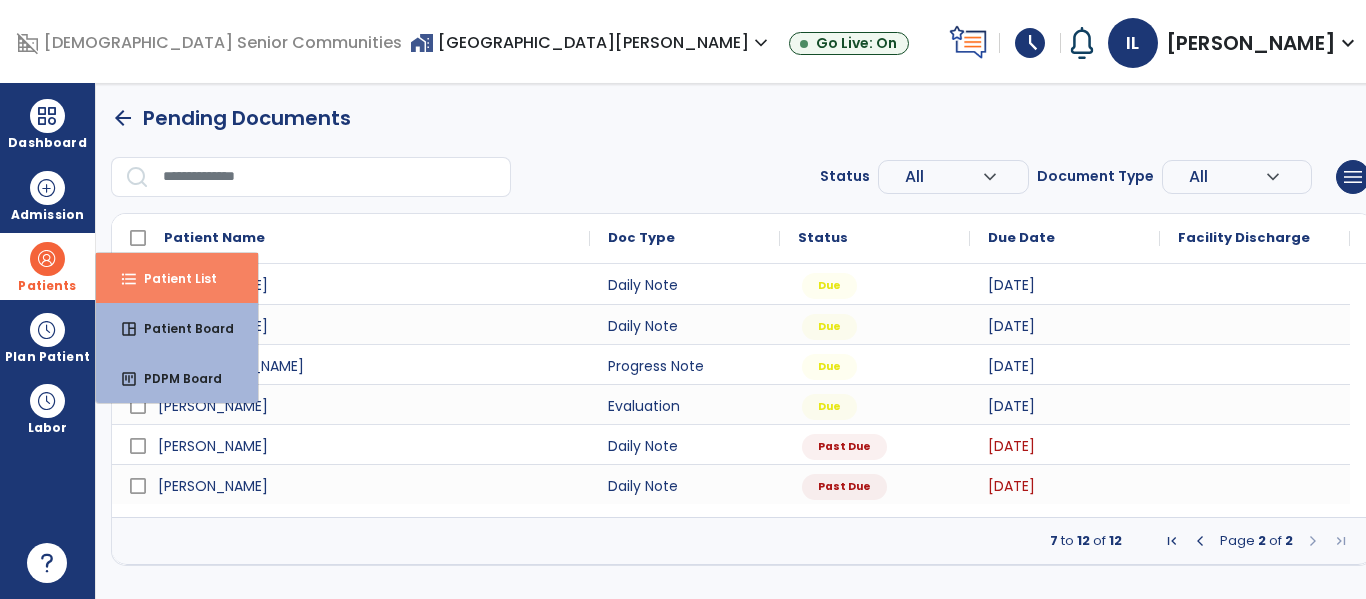 click on "Patient List" at bounding box center (172, 278) 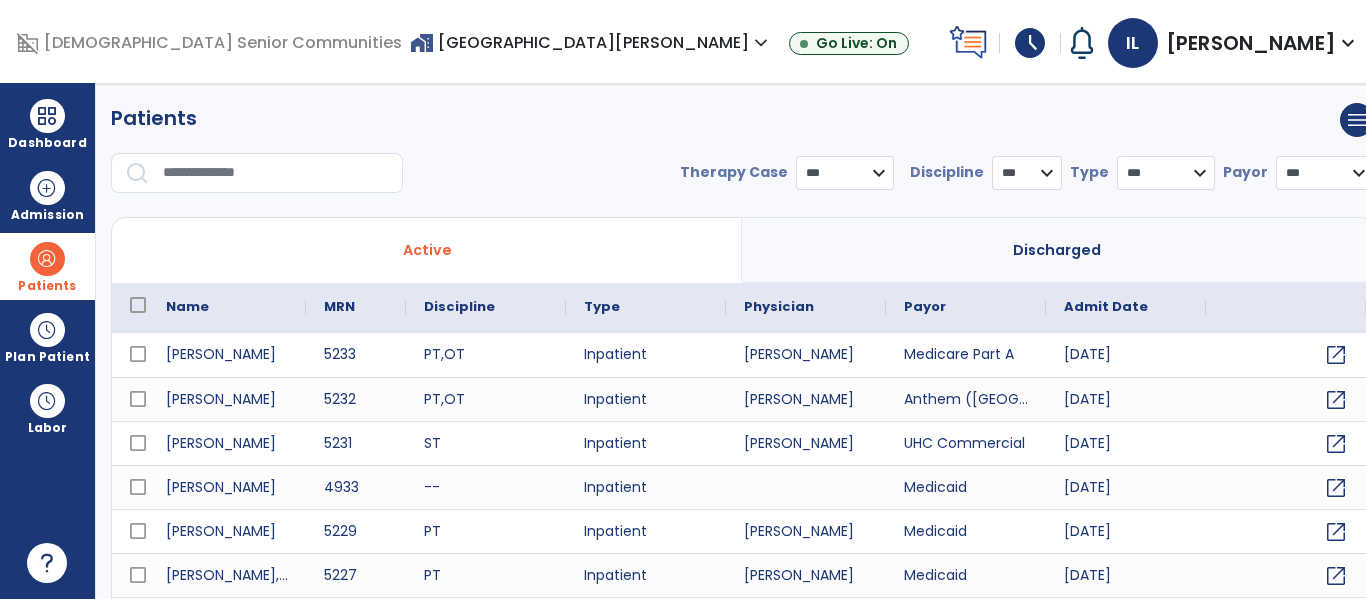 select on "***" 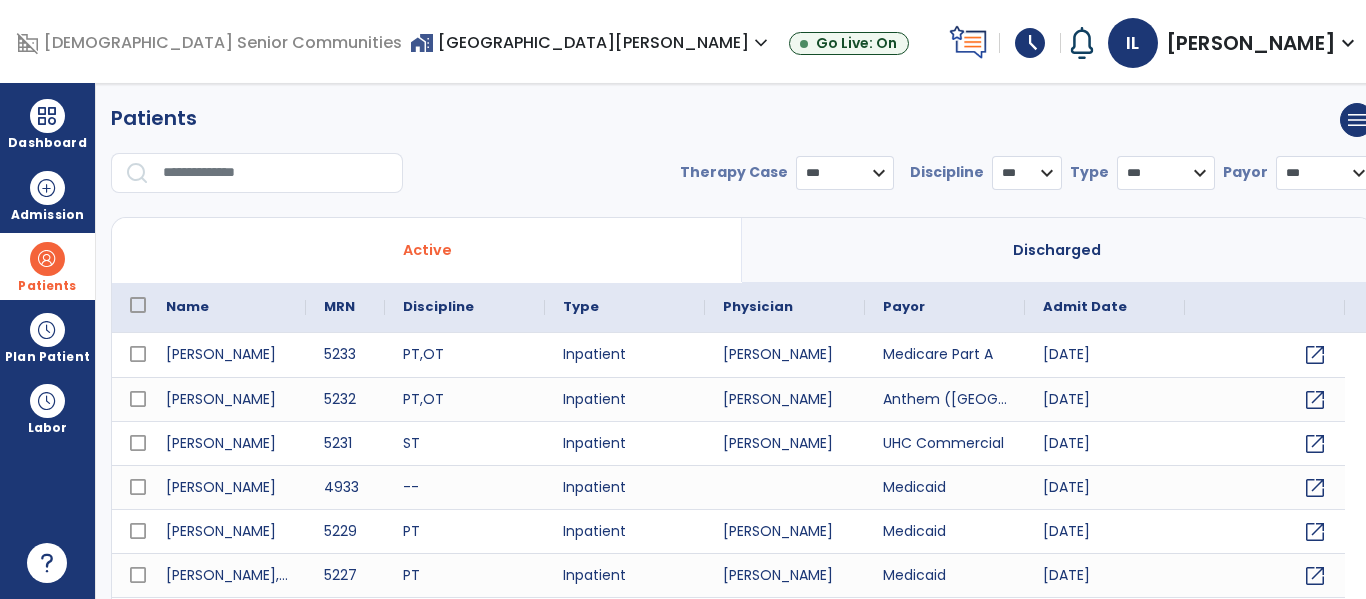 click at bounding box center (276, 173) 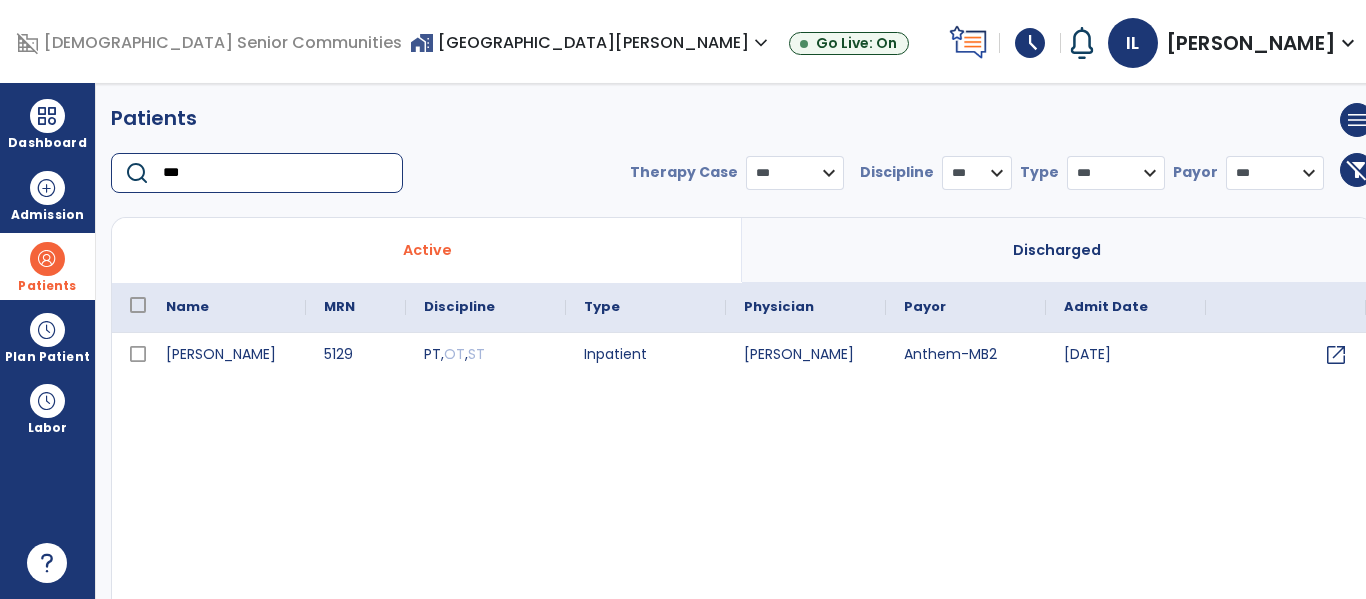 type on "***" 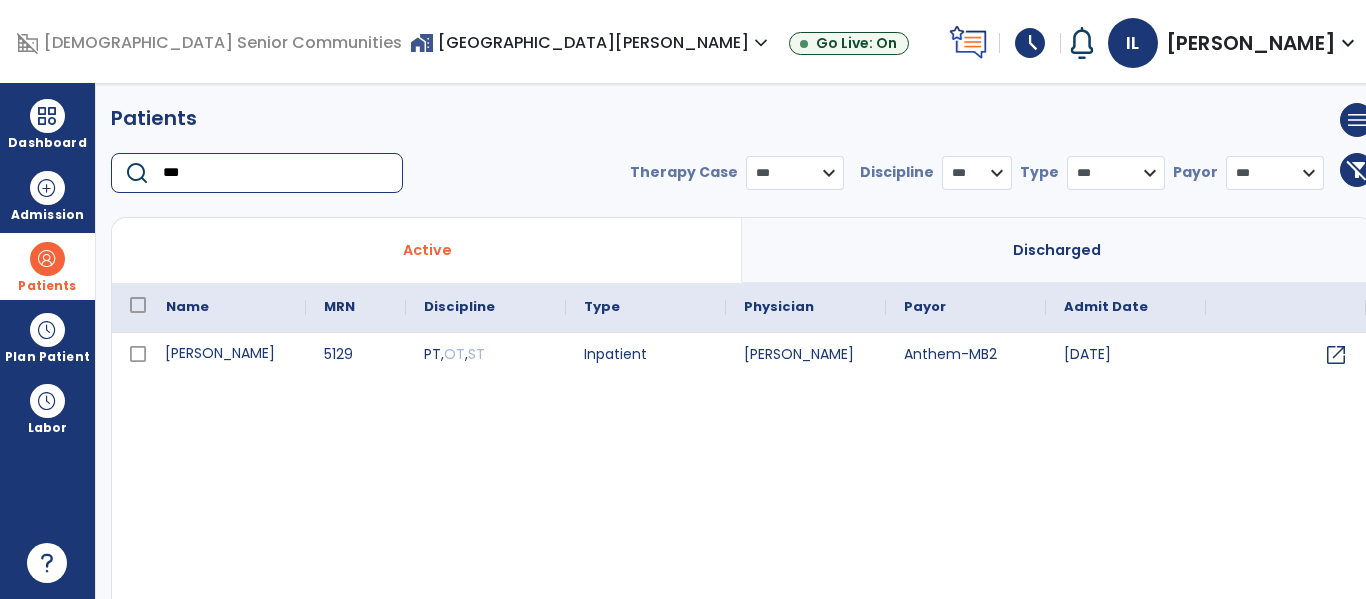 click on "Mcbride, Jack" at bounding box center [227, 355] 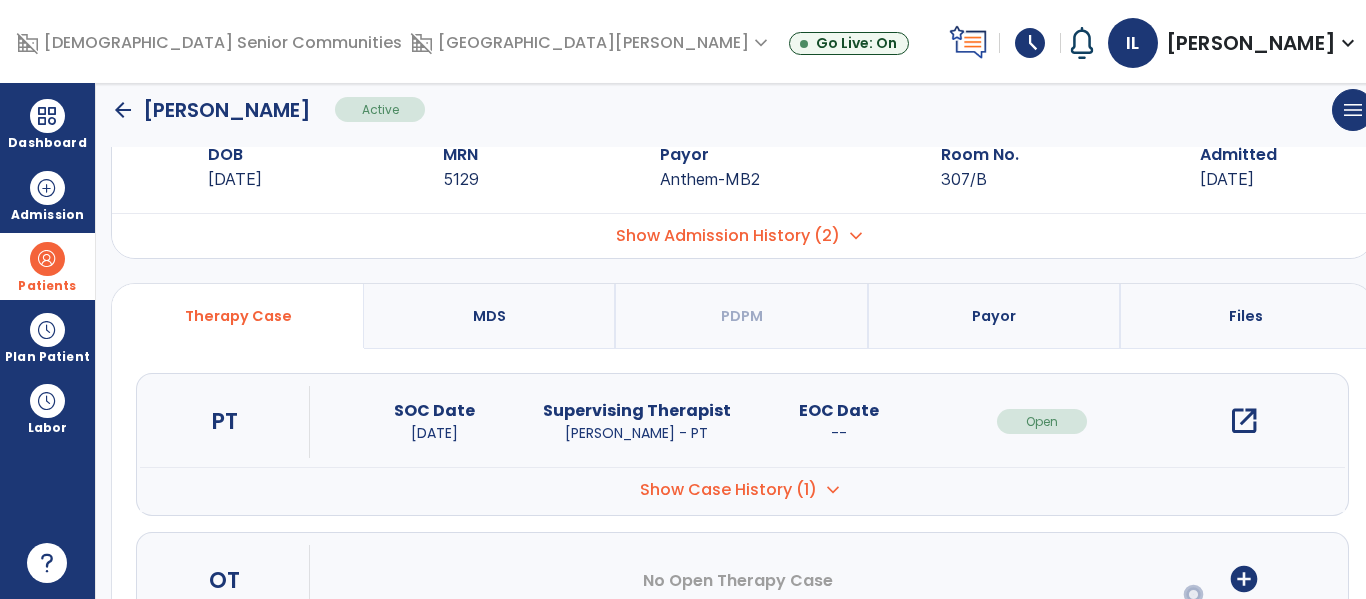 scroll, scrollTop: 105, scrollLeft: 0, axis: vertical 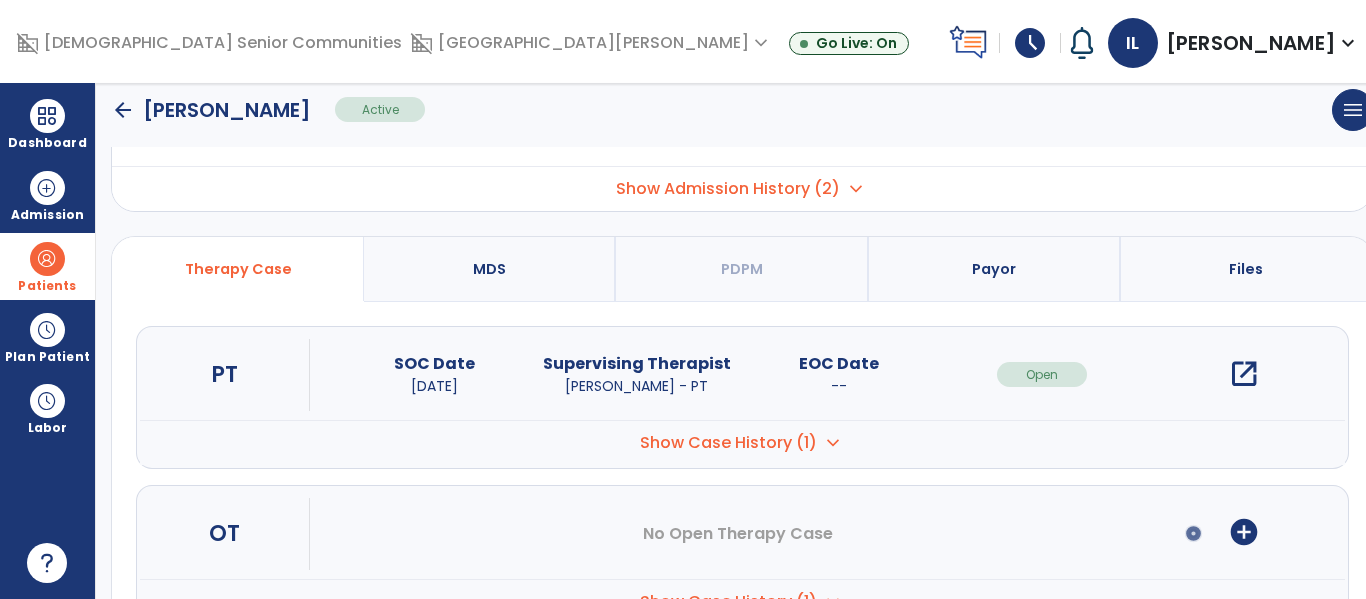 click on "open_in_new" at bounding box center (1244, 374) 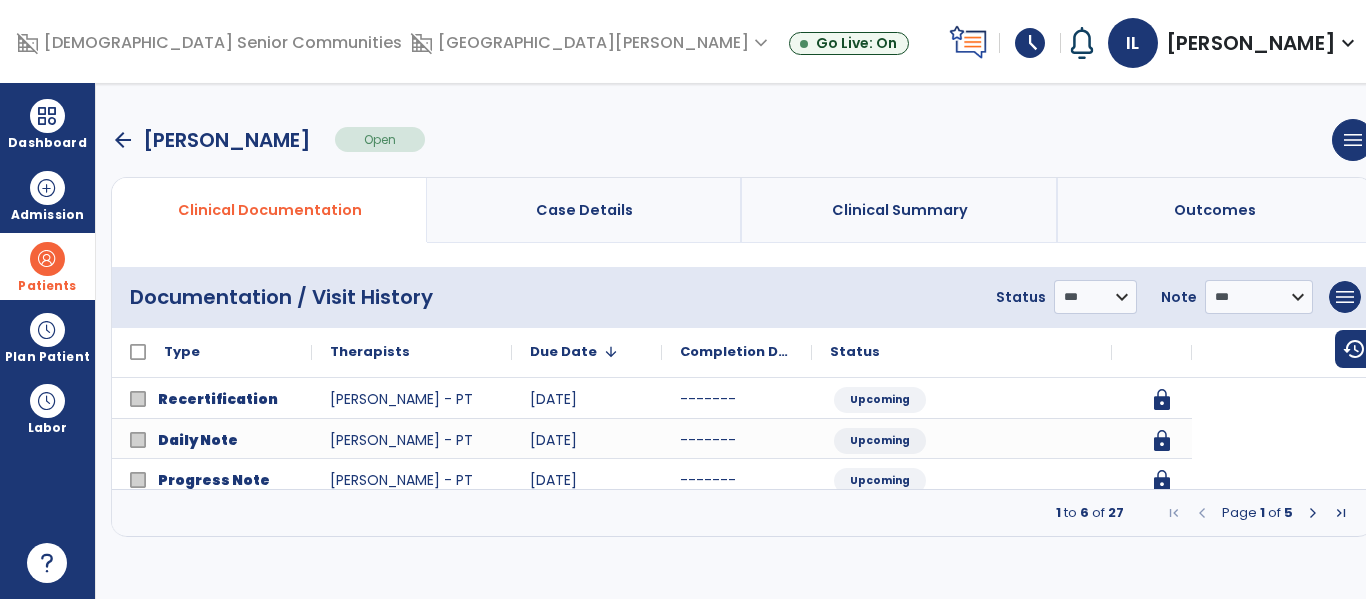 scroll, scrollTop: 0, scrollLeft: 0, axis: both 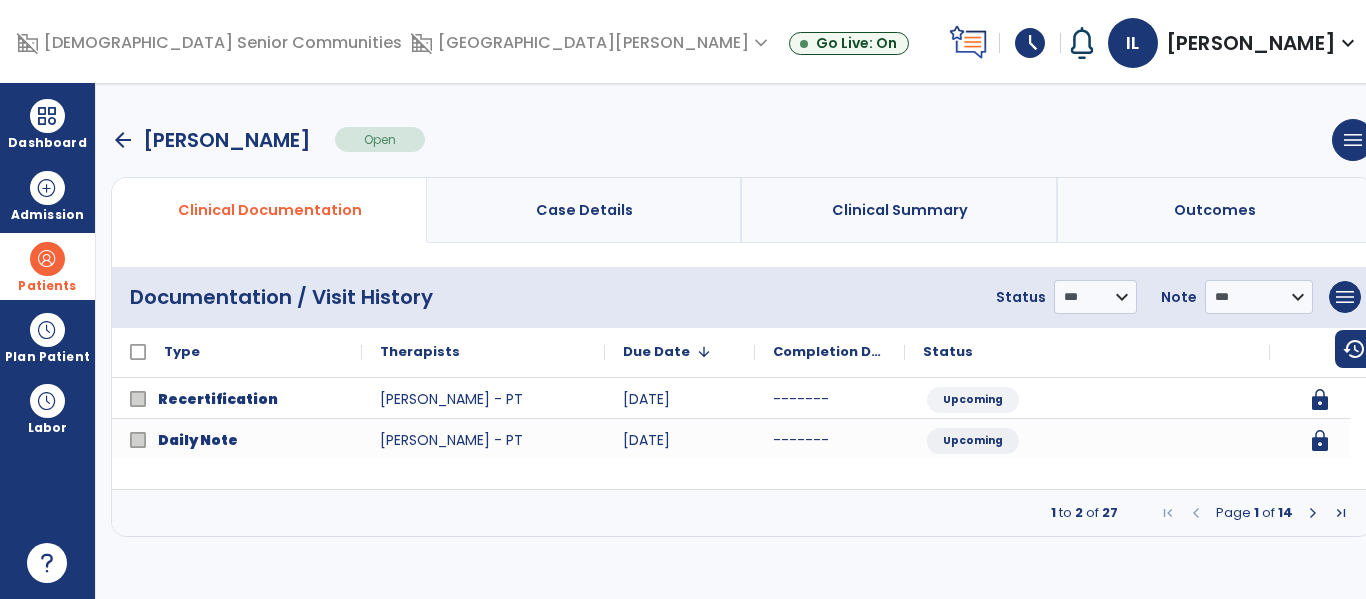 click at bounding box center (1313, 513) 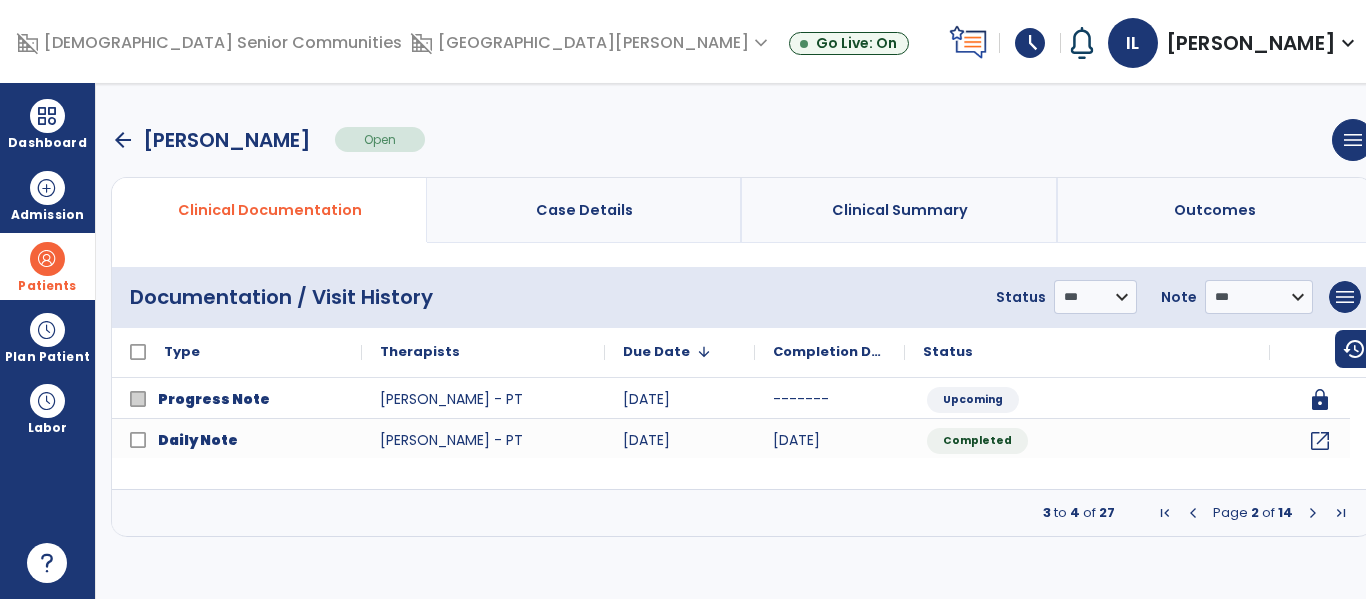 click at bounding box center (1313, 513) 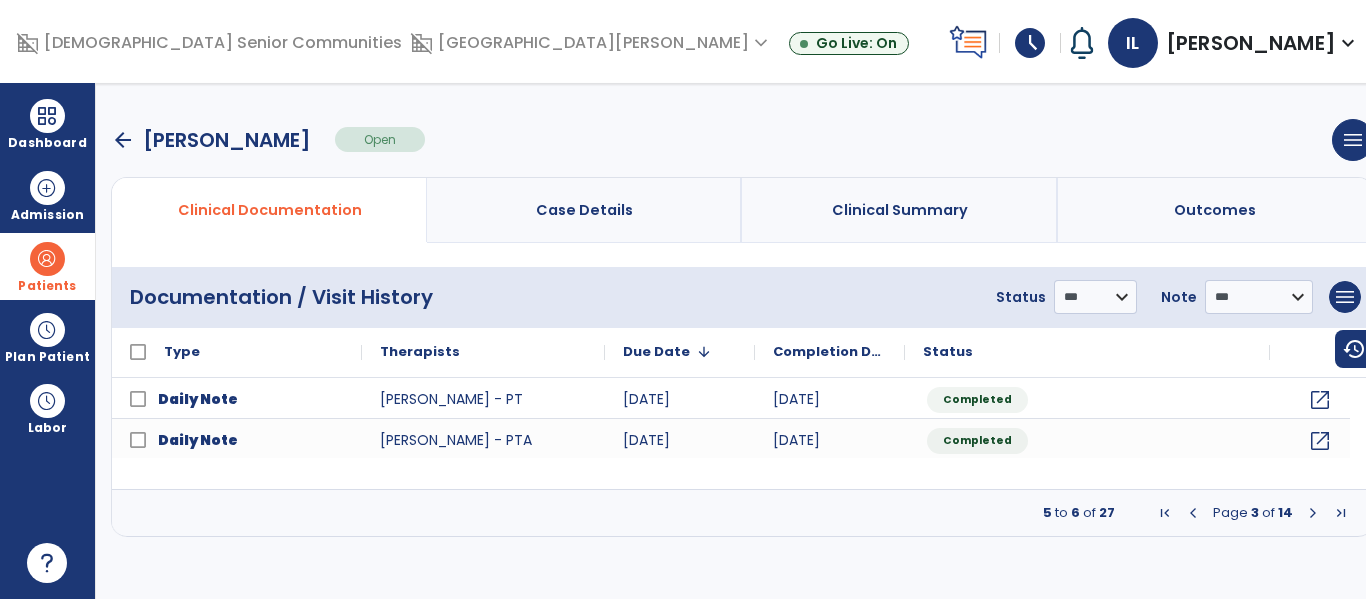 click at bounding box center (1193, 513) 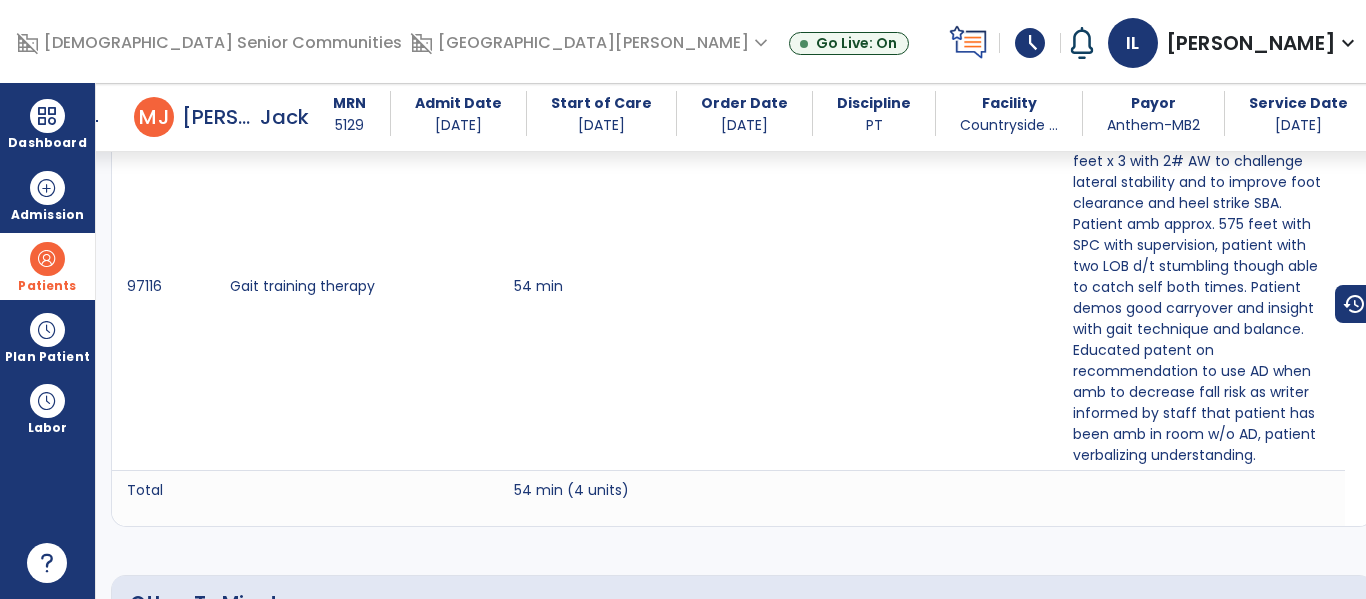 scroll, scrollTop: 0, scrollLeft: 0, axis: both 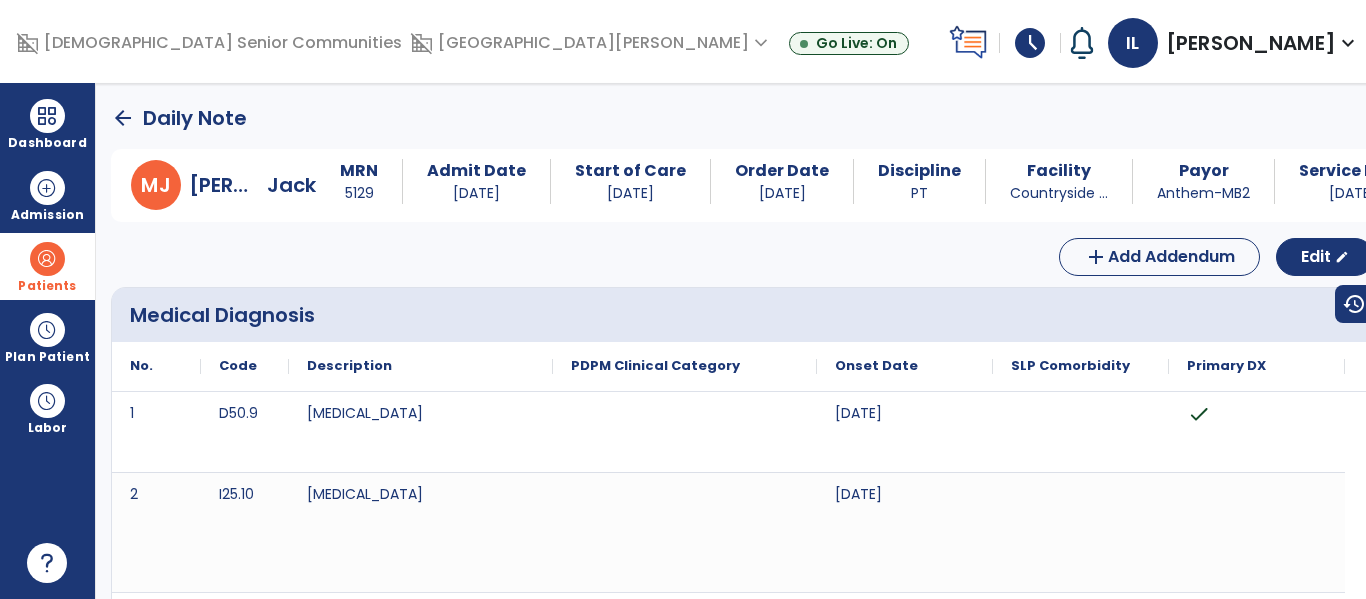 click on "arrow_back" 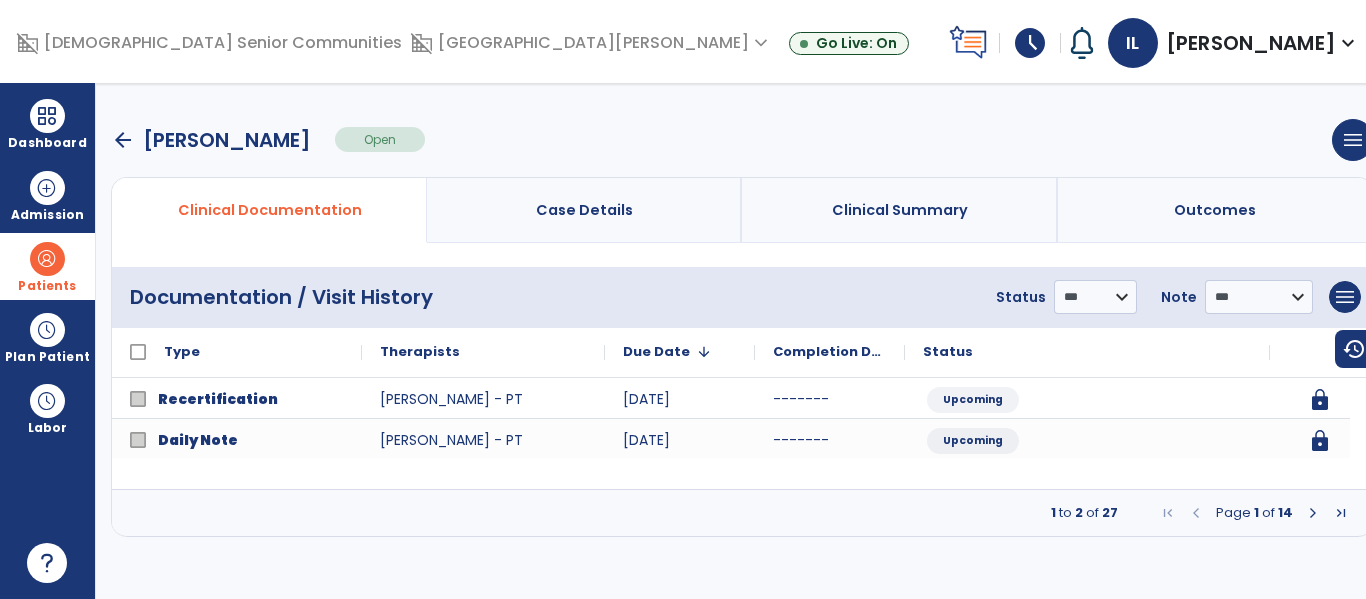 click at bounding box center [1313, 513] 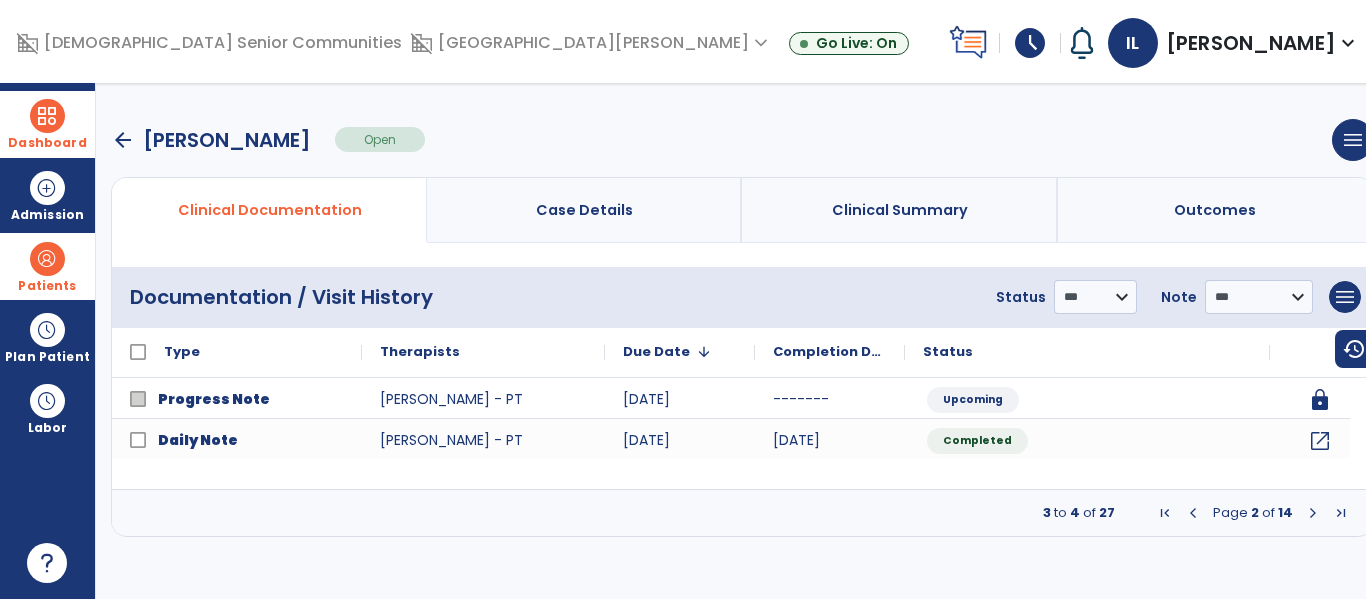 click at bounding box center (47, 116) 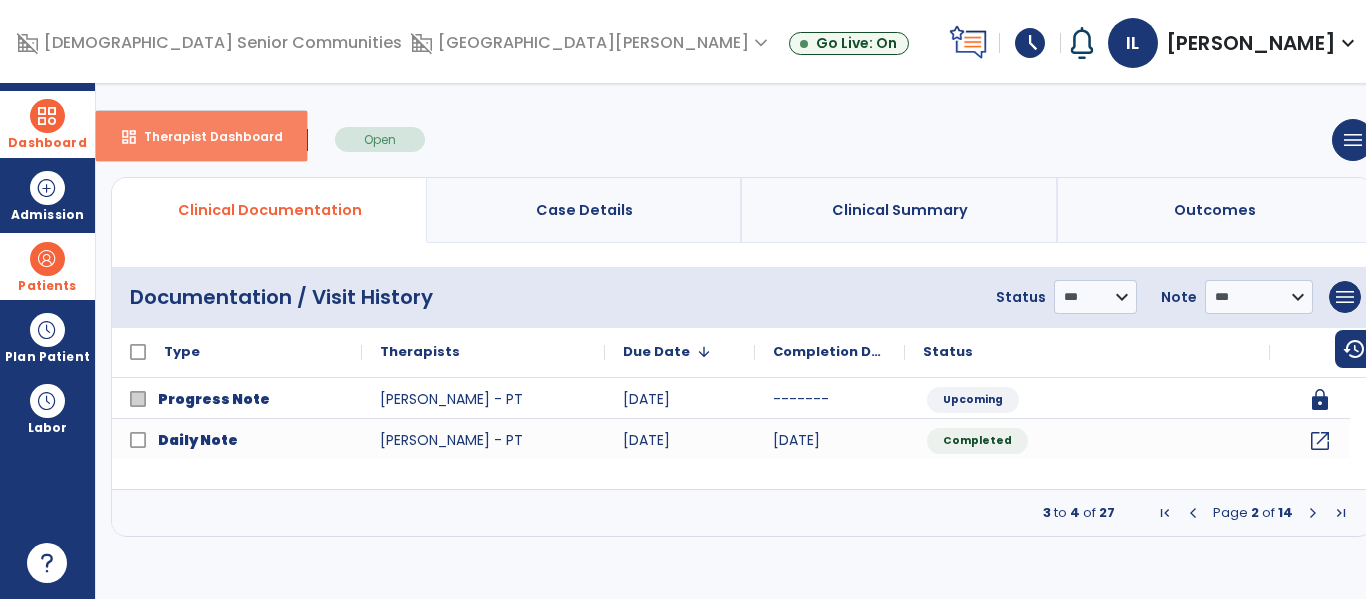 click on "Therapist Dashboard" at bounding box center (205, 136) 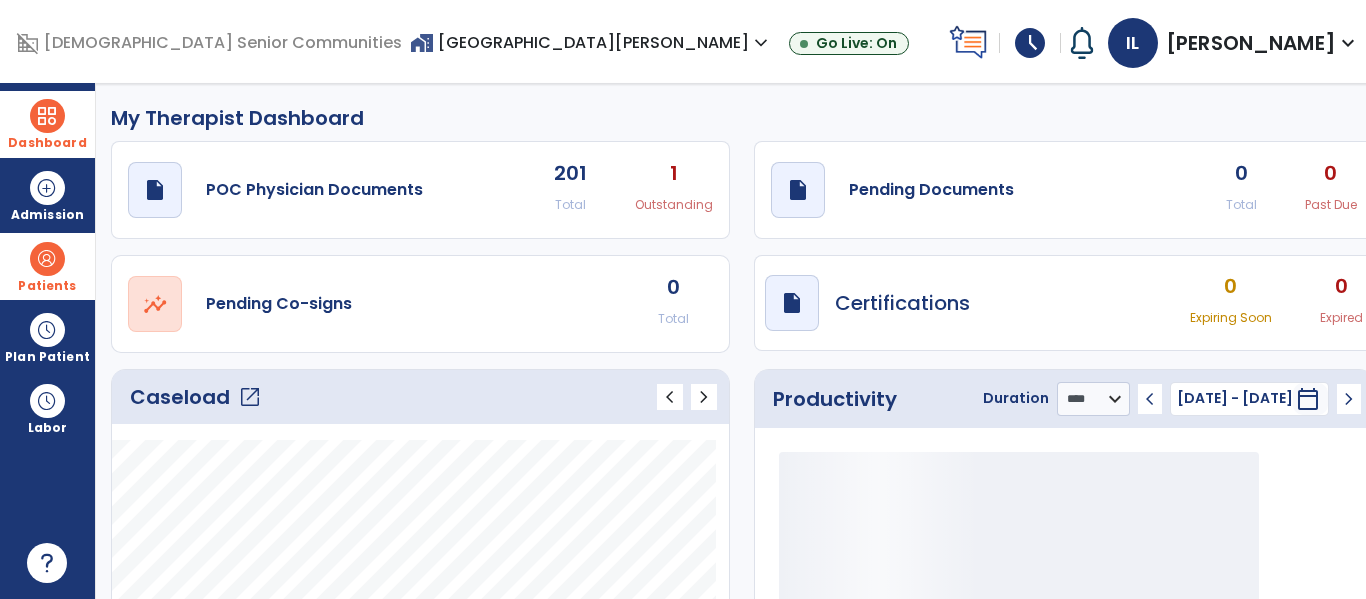 click on "0 Total 0 Past Due" 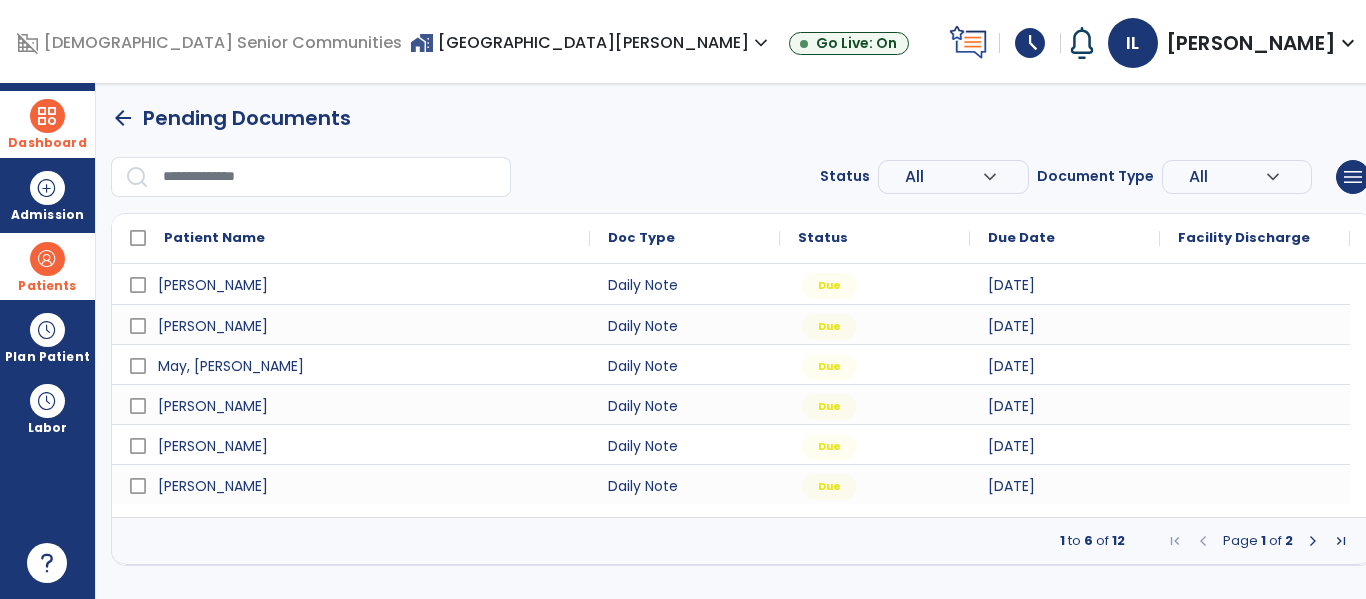 click at bounding box center [1313, 541] 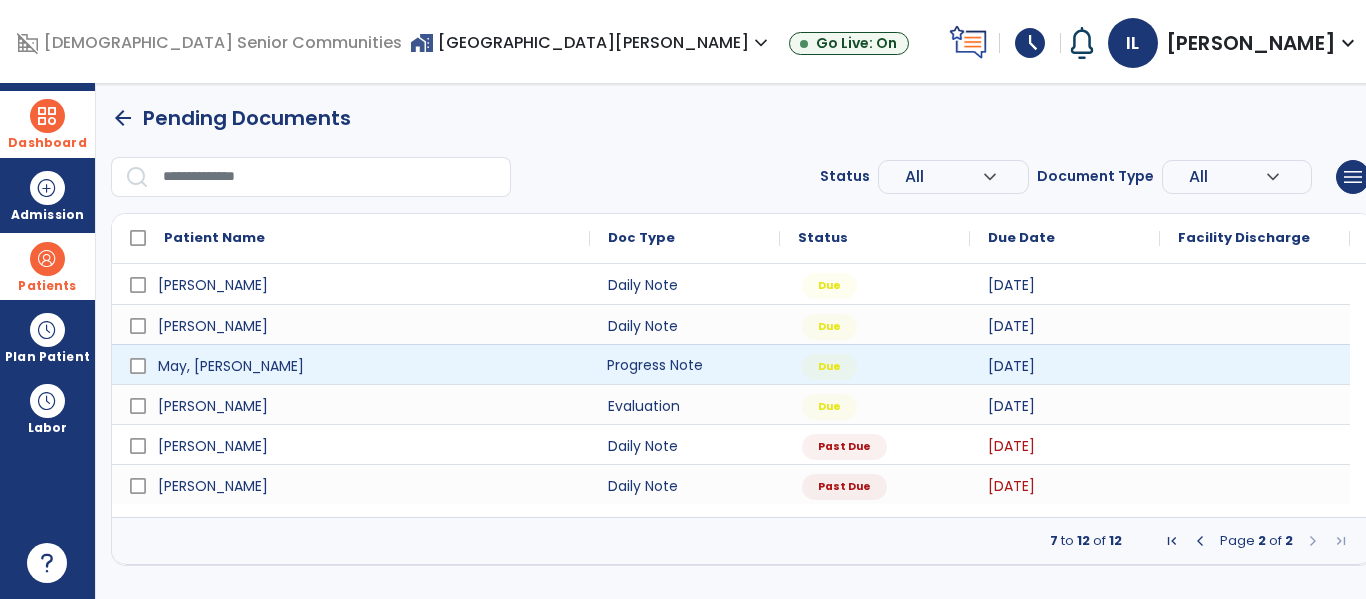 click on "Progress Note" at bounding box center [685, 364] 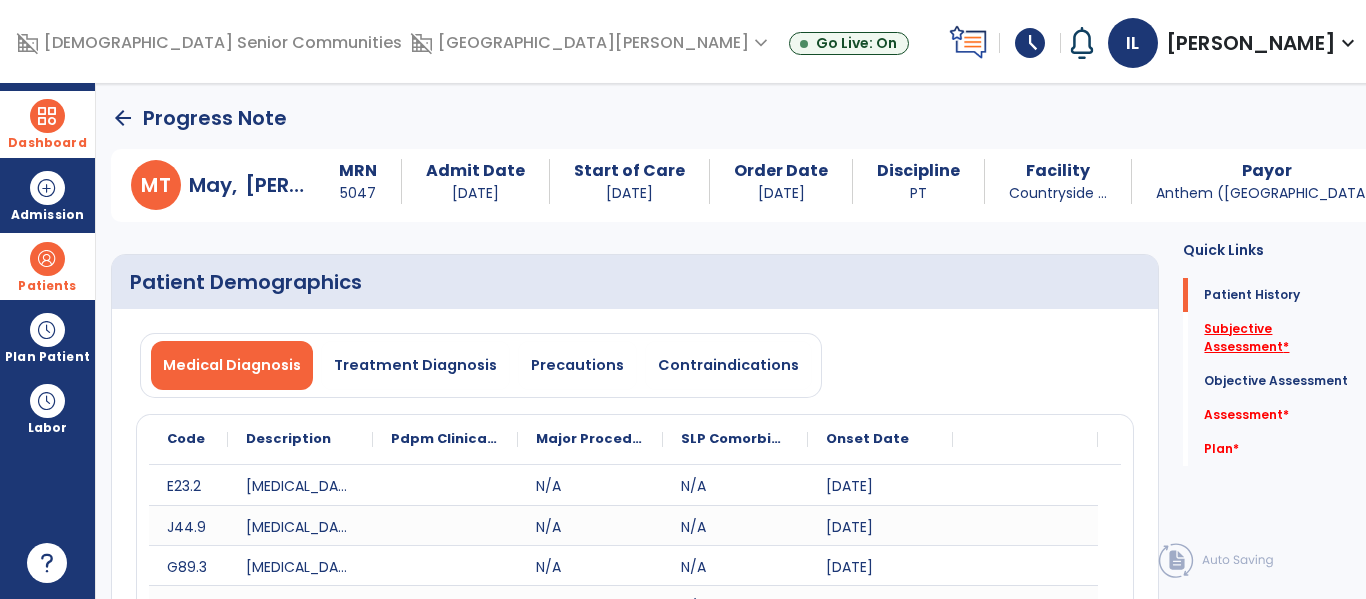 click on "Subjective Assessment   *" 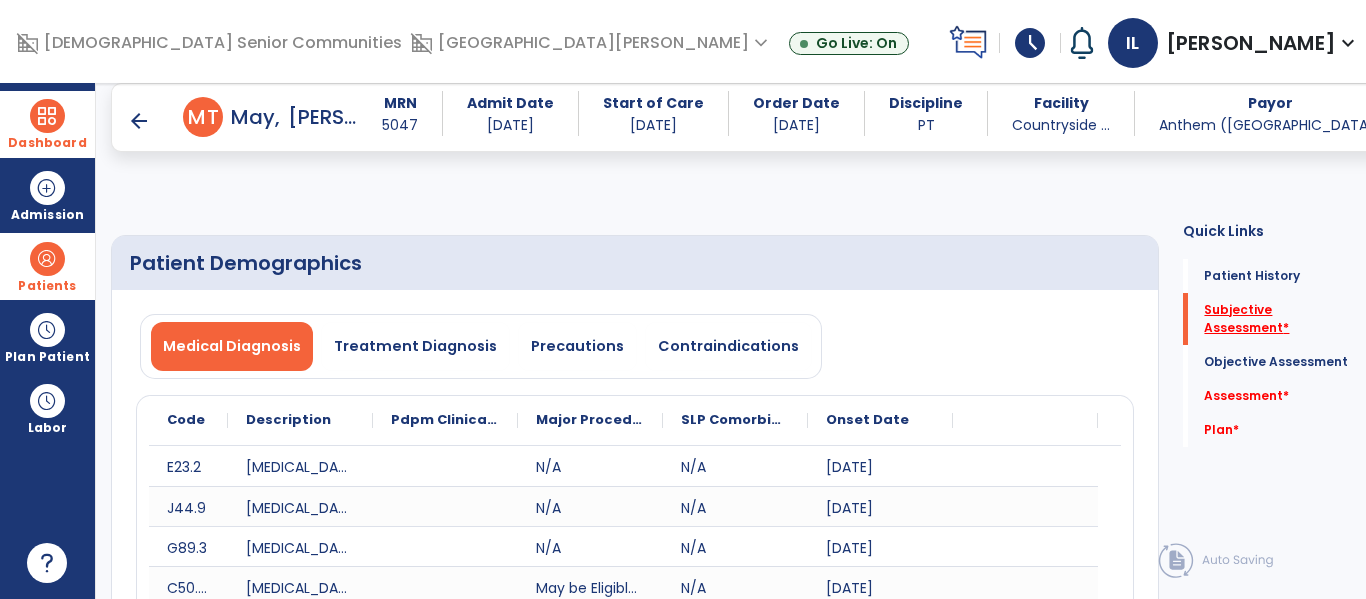 scroll, scrollTop: 444, scrollLeft: 0, axis: vertical 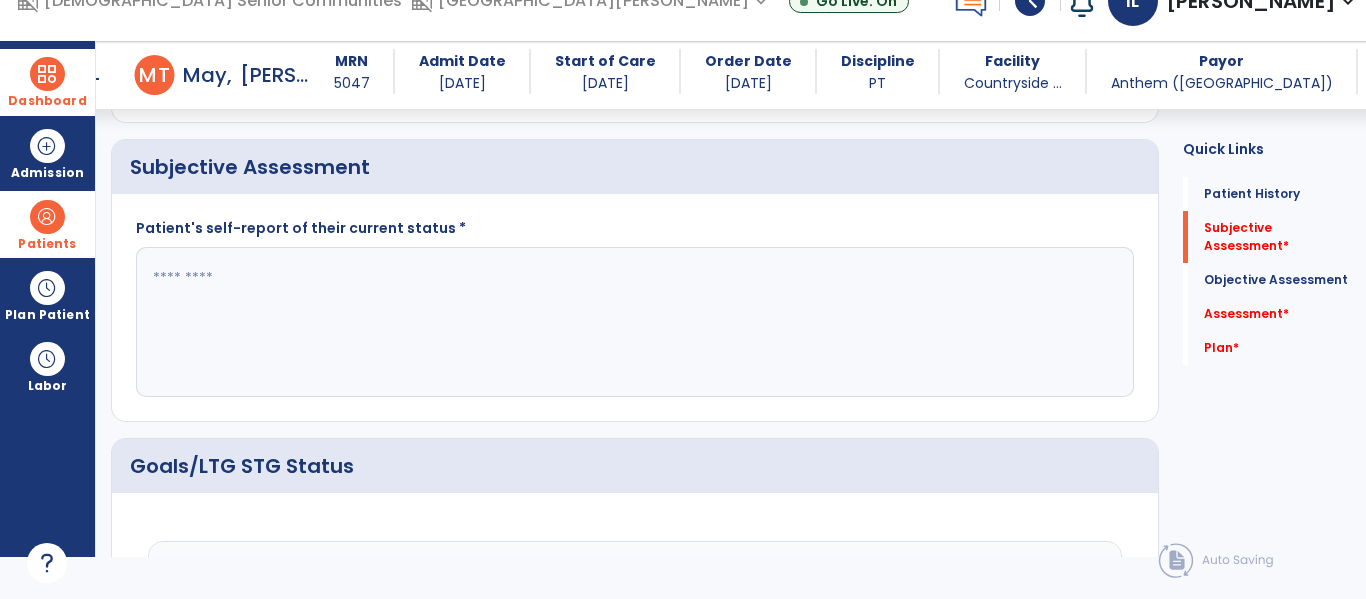 click 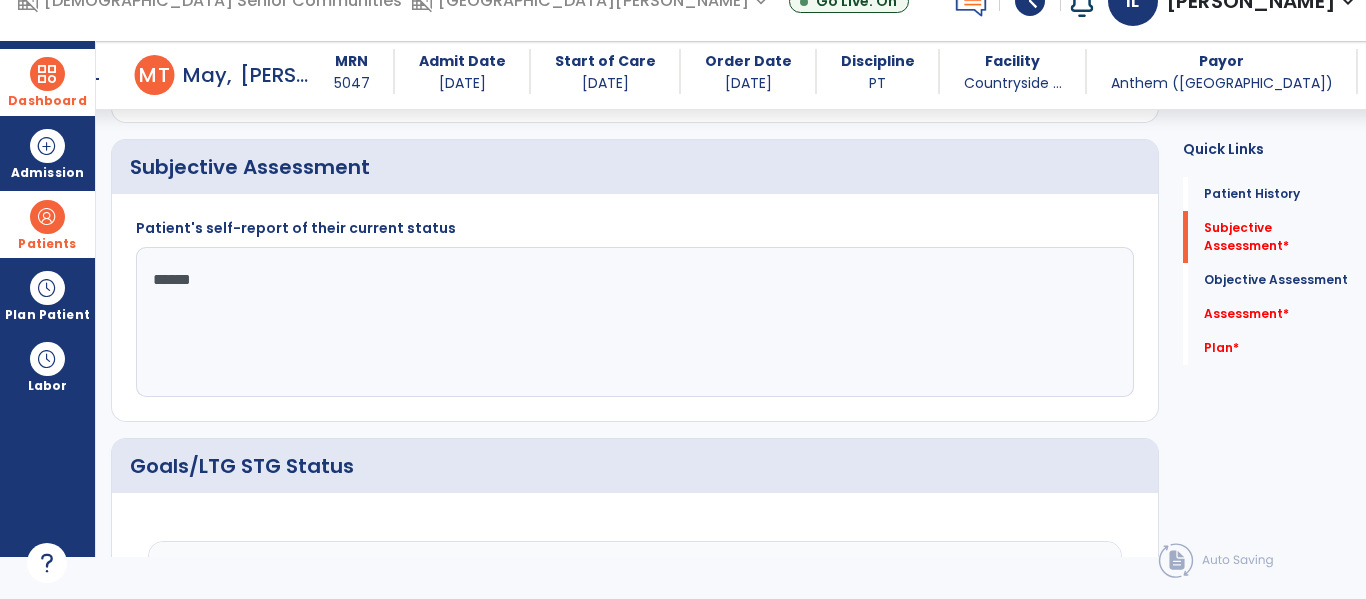 type on "*******" 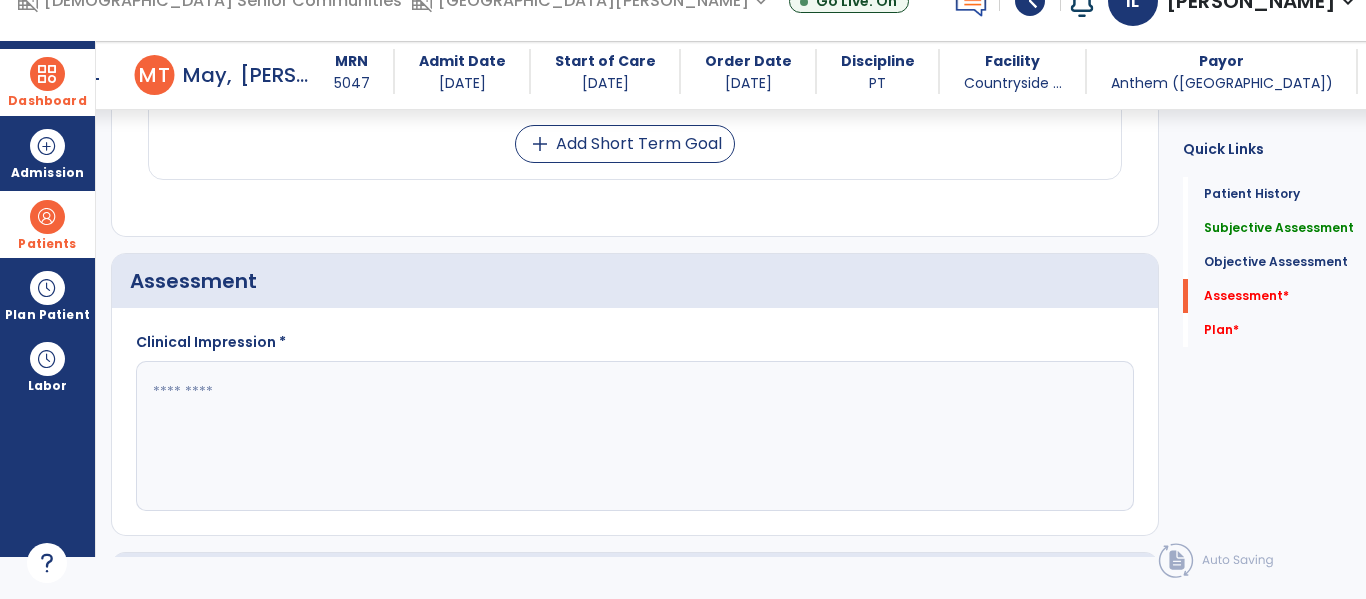 scroll, scrollTop: 2068, scrollLeft: 0, axis: vertical 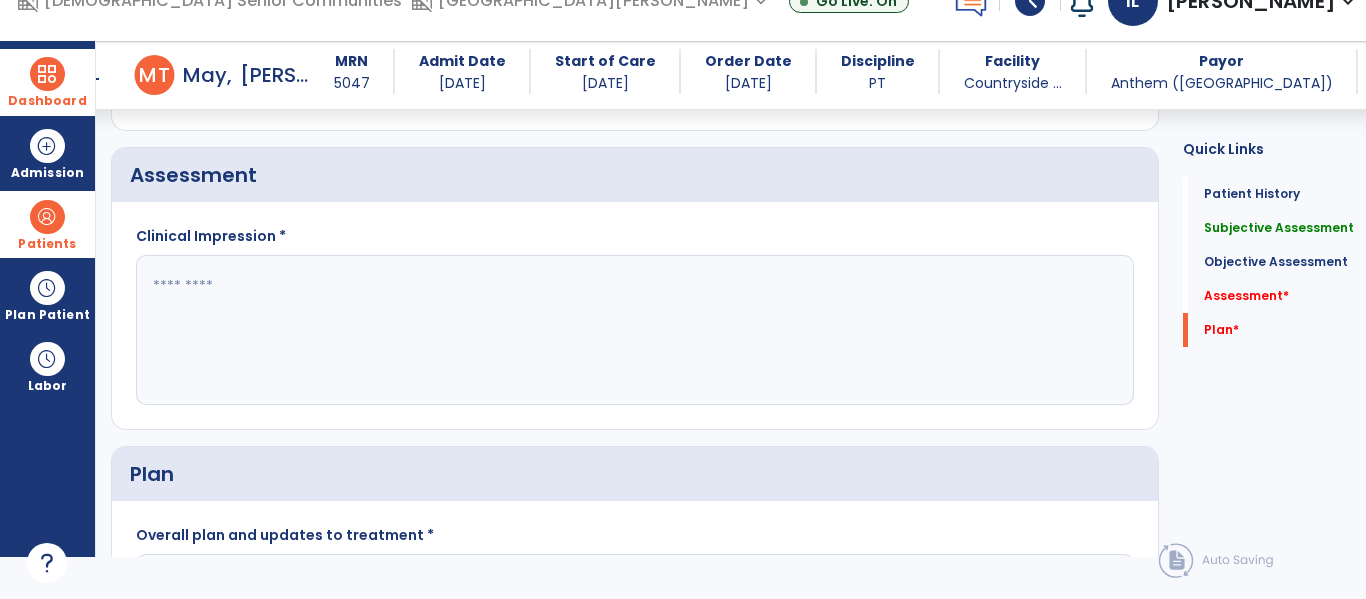 type on "**********" 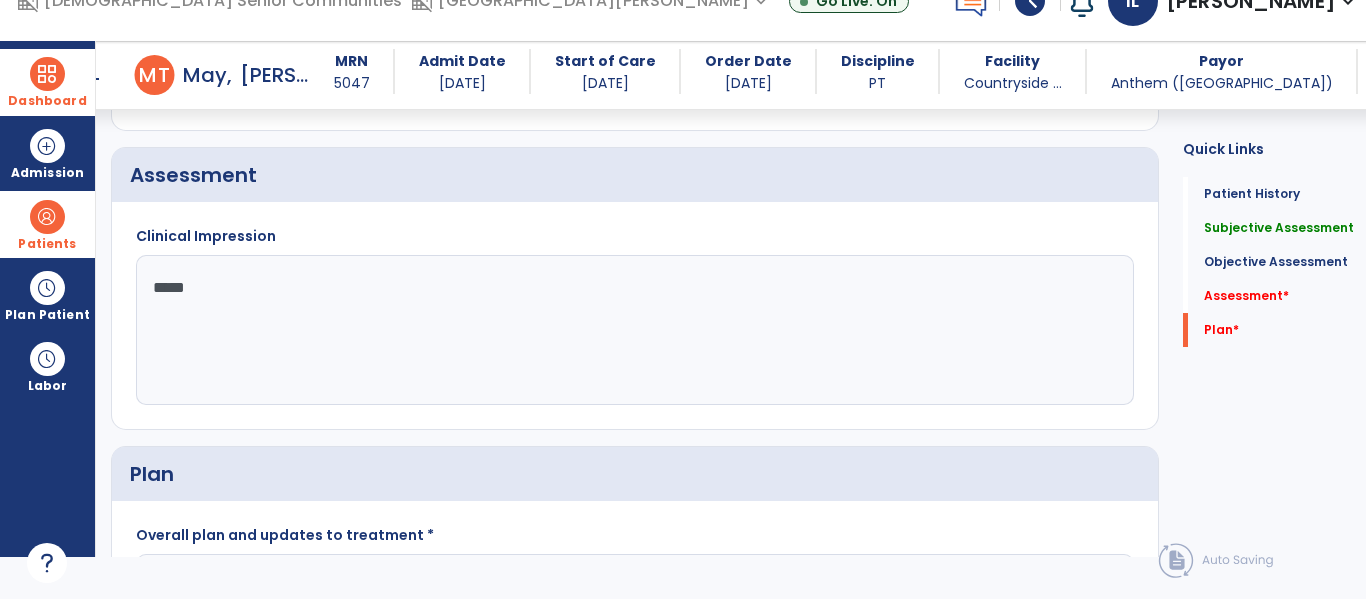 type on "******" 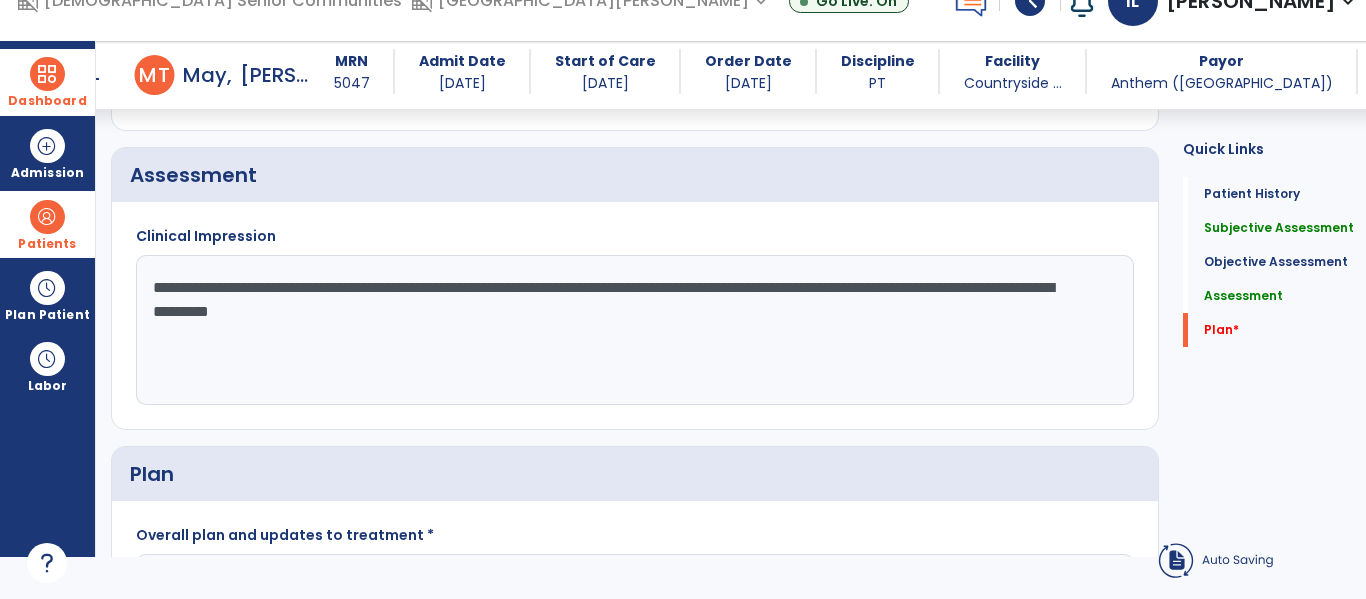 click on "**********" 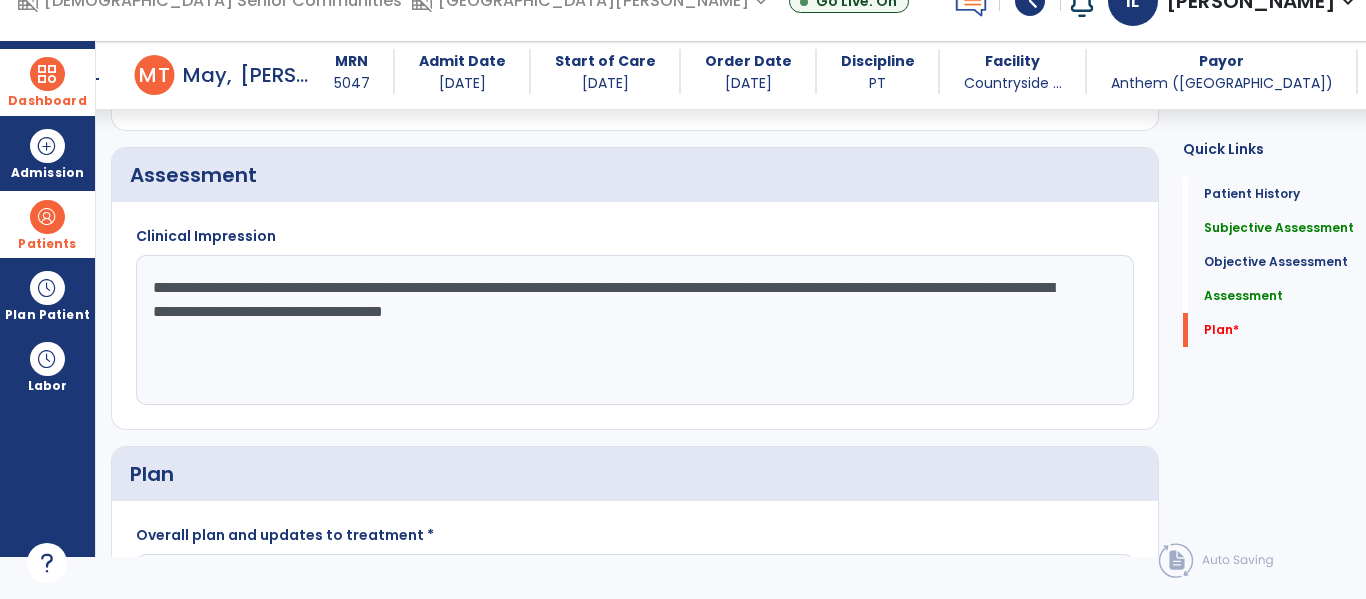click on "**********" 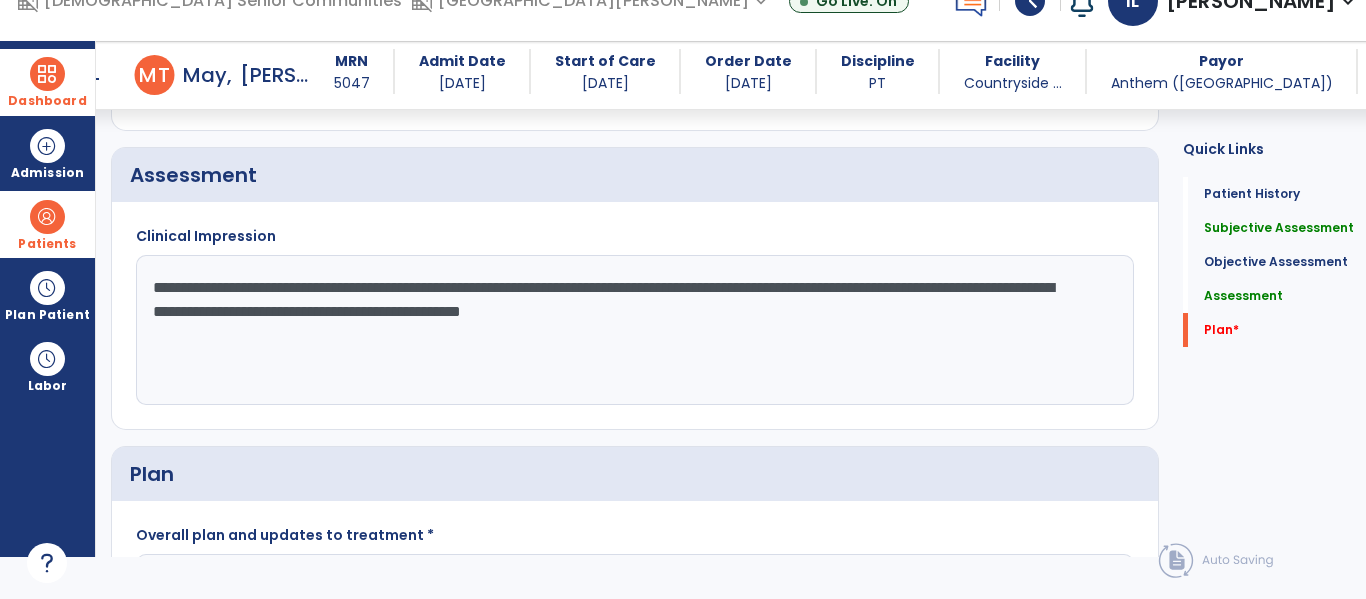 click on "**********" 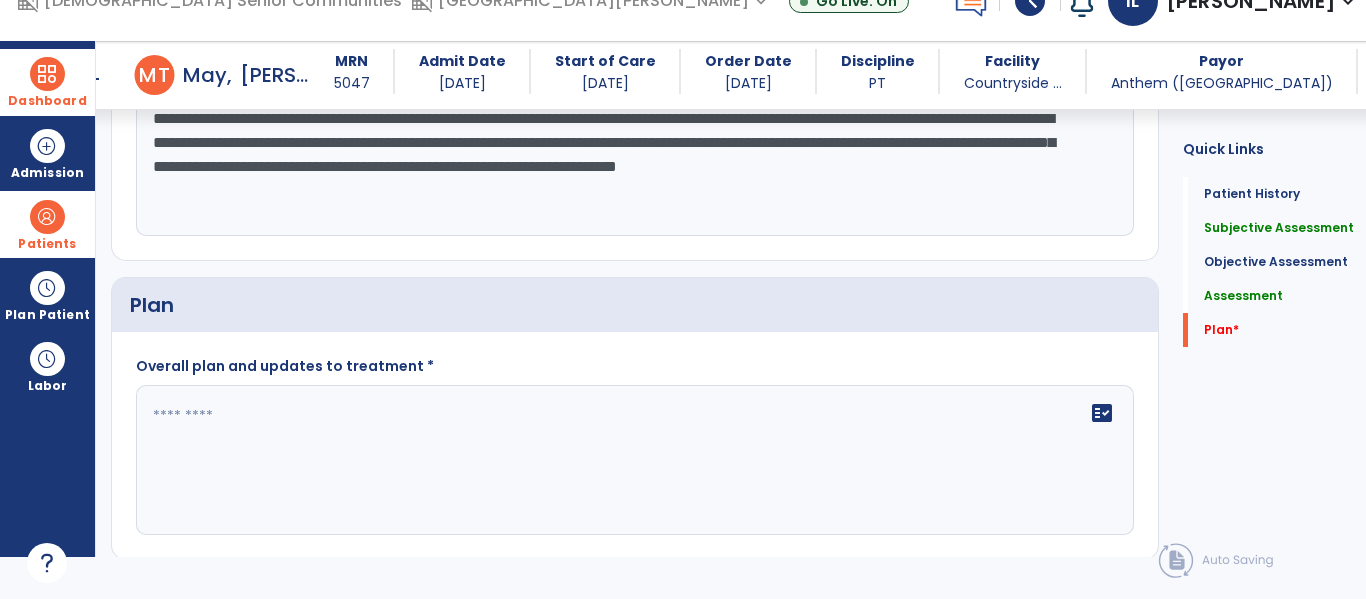 scroll, scrollTop: 2243, scrollLeft: 0, axis: vertical 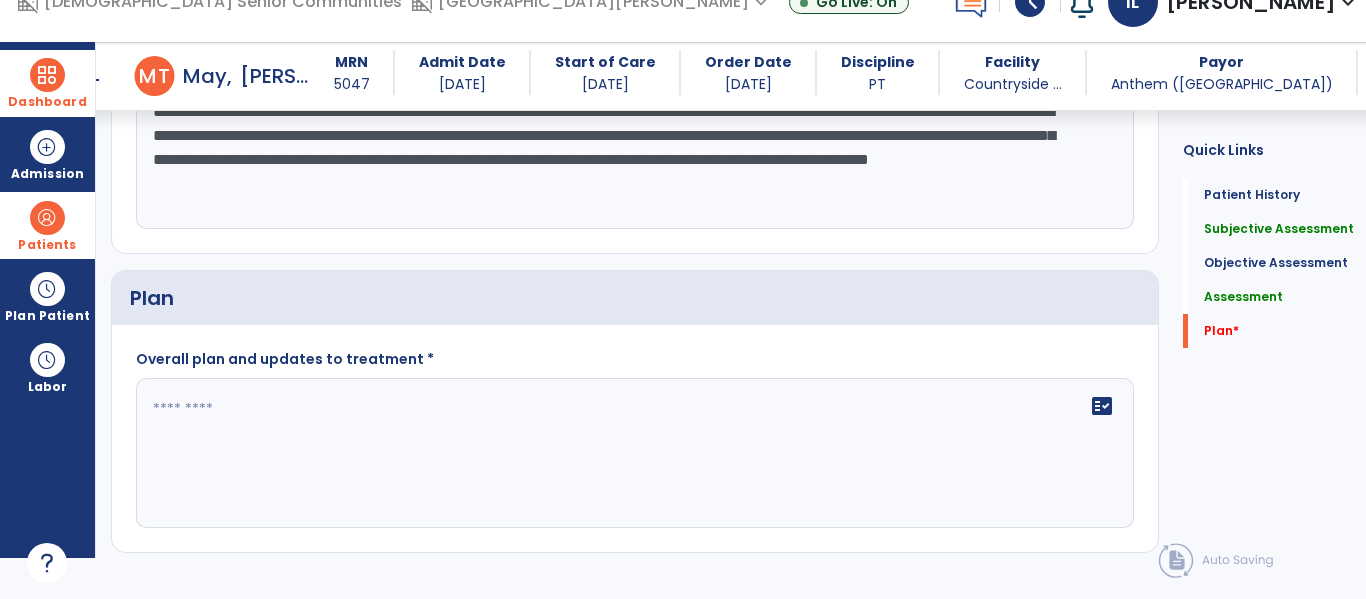 type on "**********" 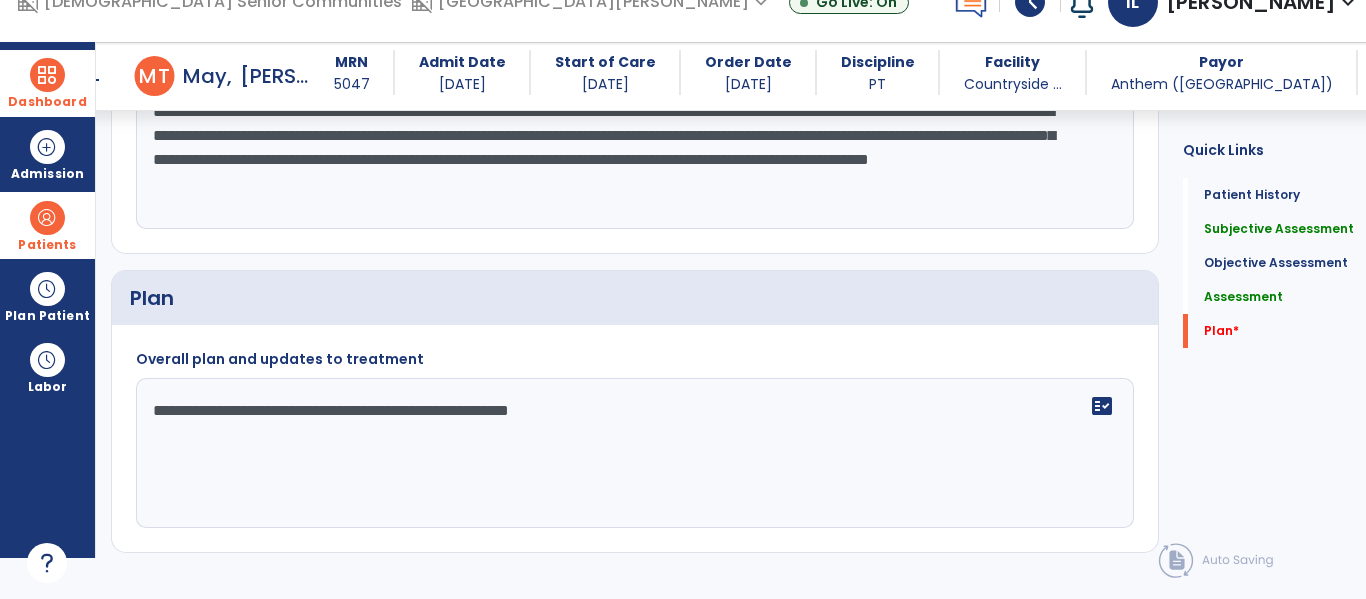 type on "**********" 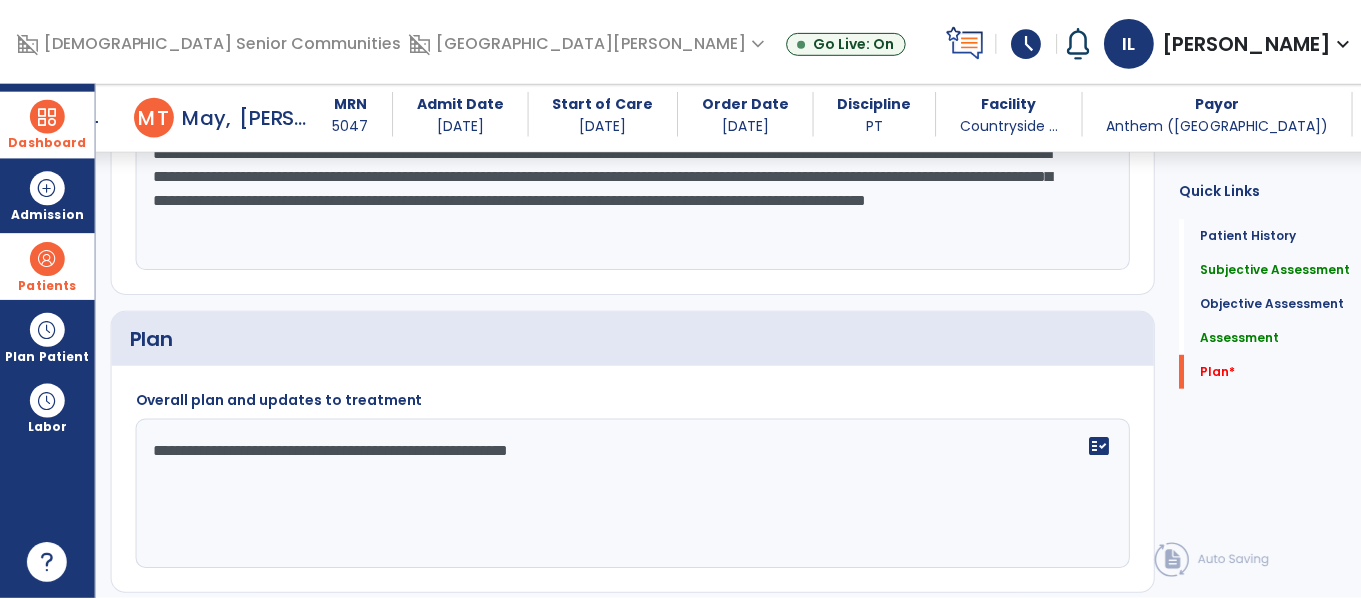 scroll, scrollTop: 2314, scrollLeft: 0, axis: vertical 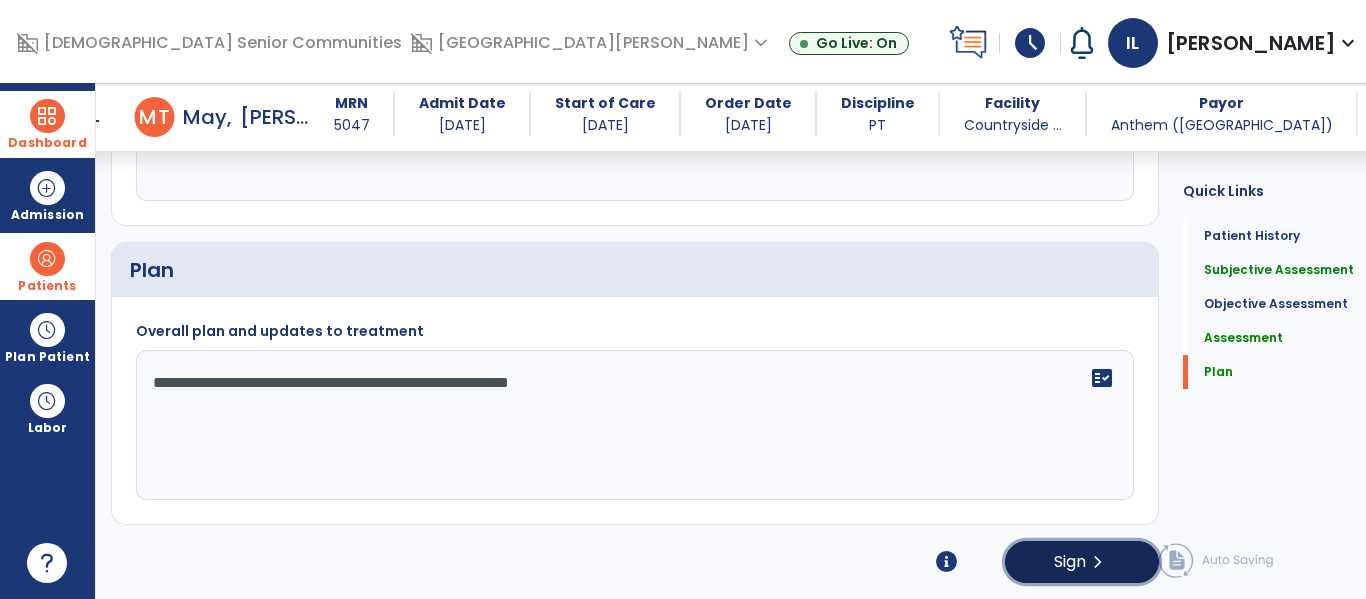 click on "chevron_right" 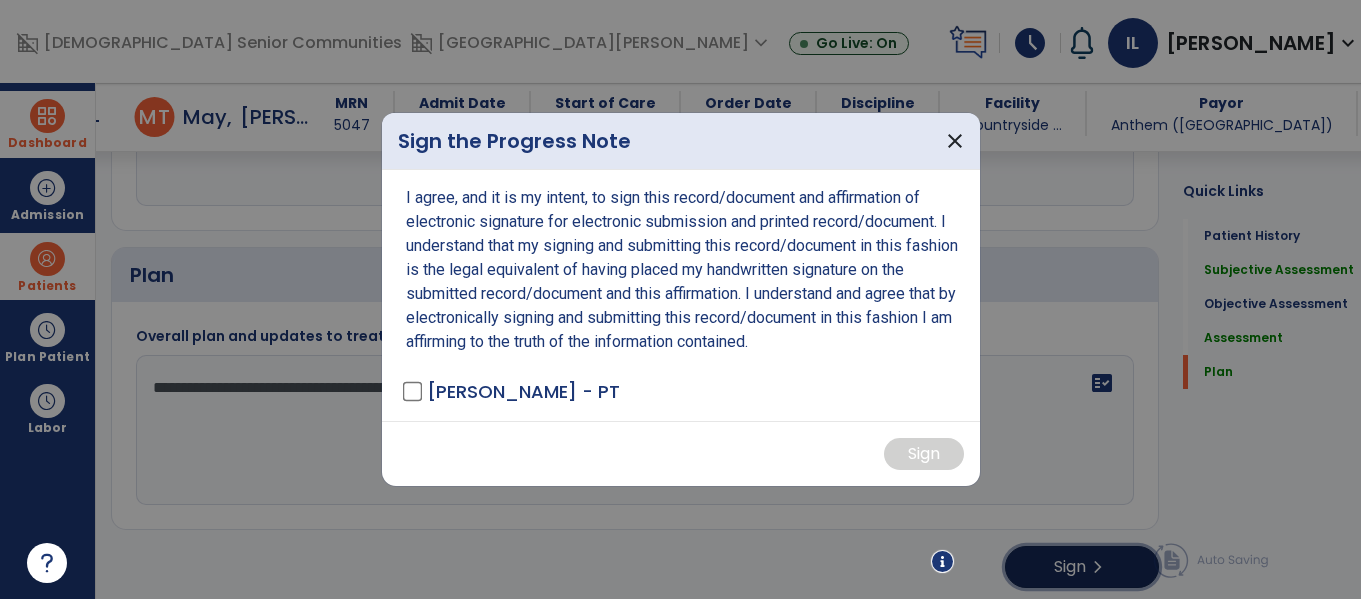 scroll, scrollTop: 2314, scrollLeft: 0, axis: vertical 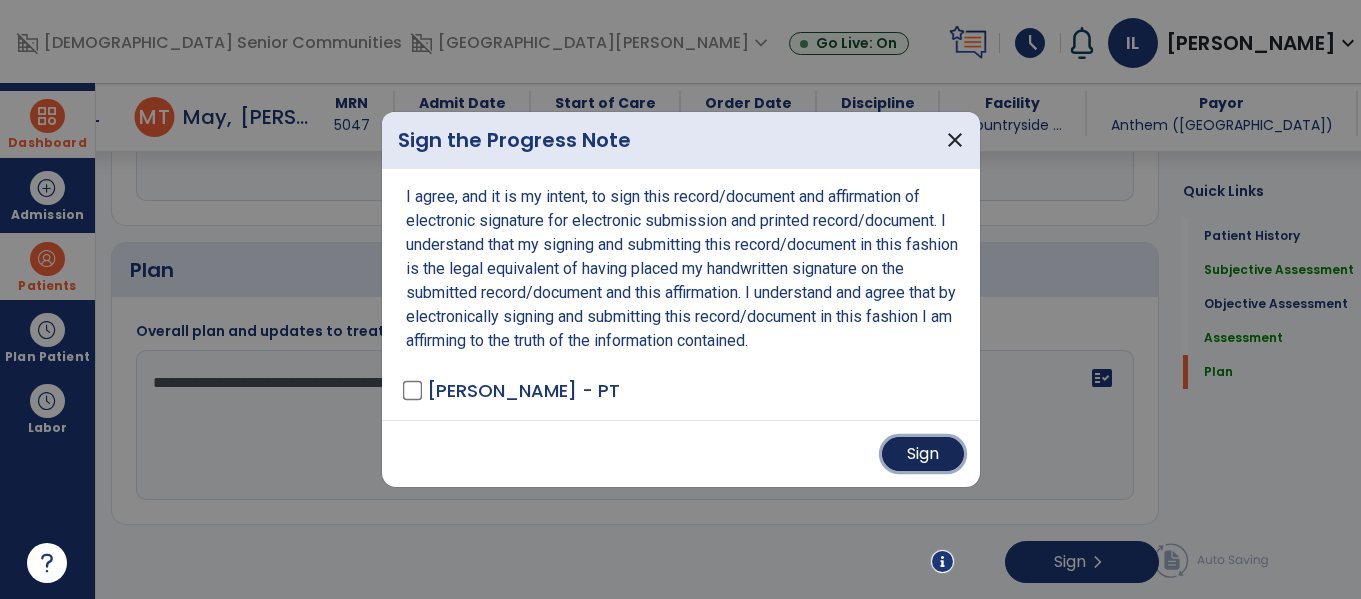 click on "Sign" at bounding box center (923, 454) 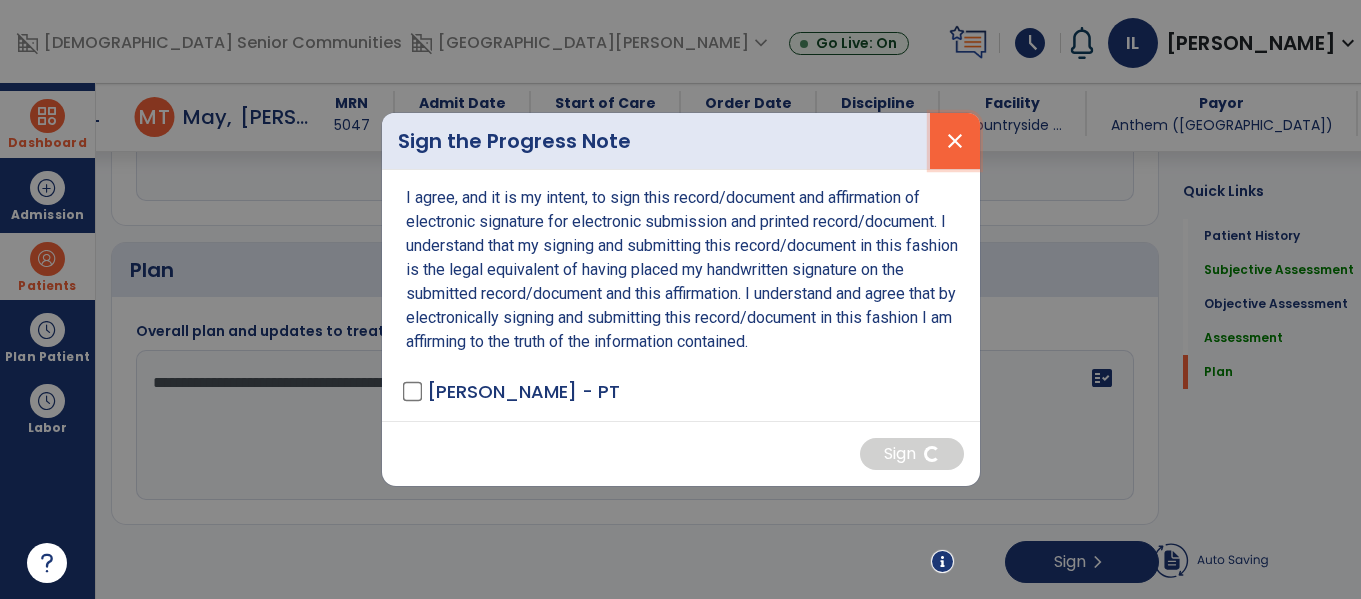 click on "close" at bounding box center (955, 141) 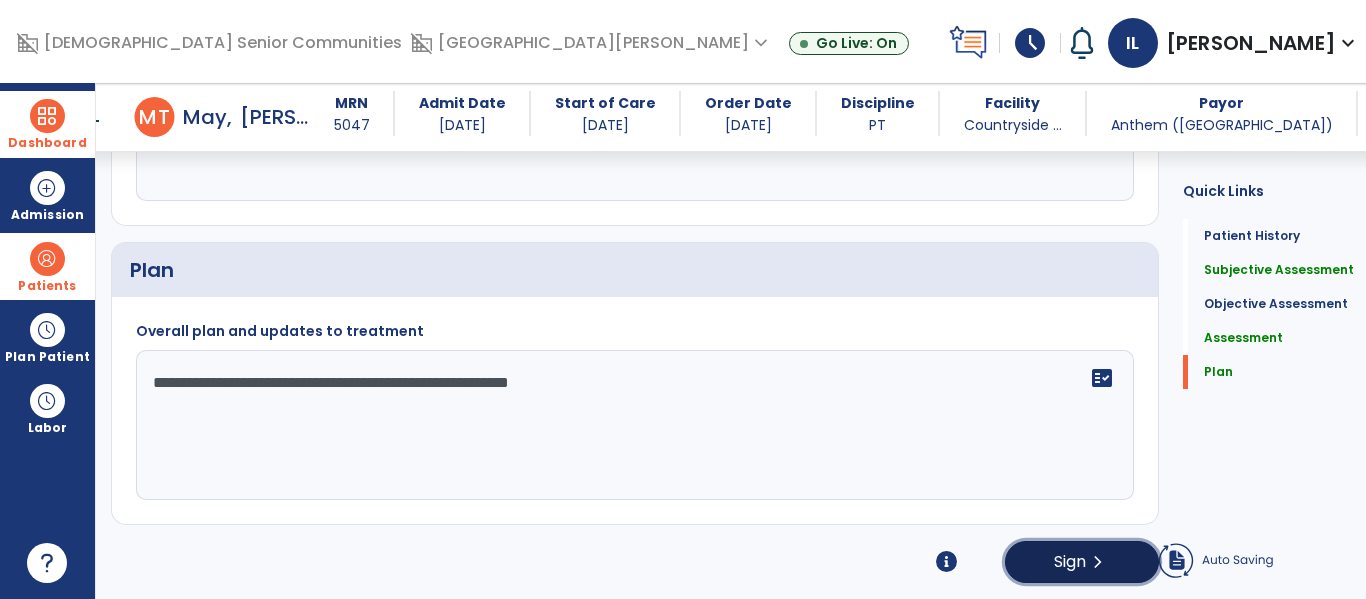 click on "Sign" 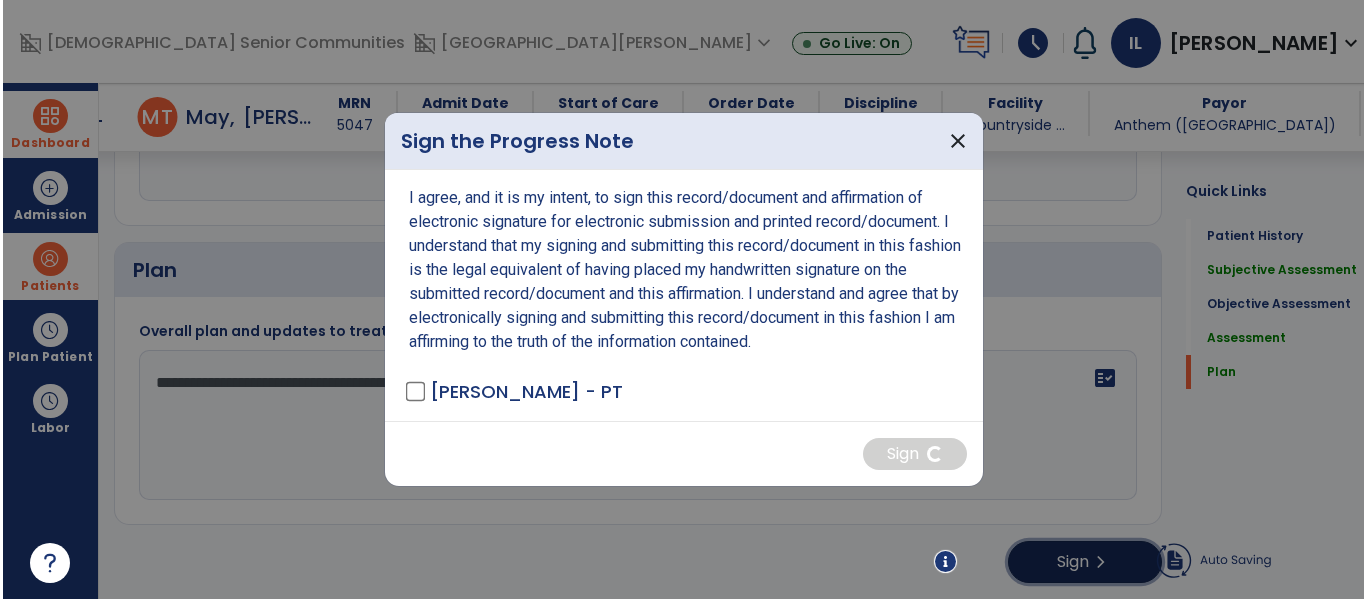scroll, scrollTop: 2314, scrollLeft: 0, axis: vertical 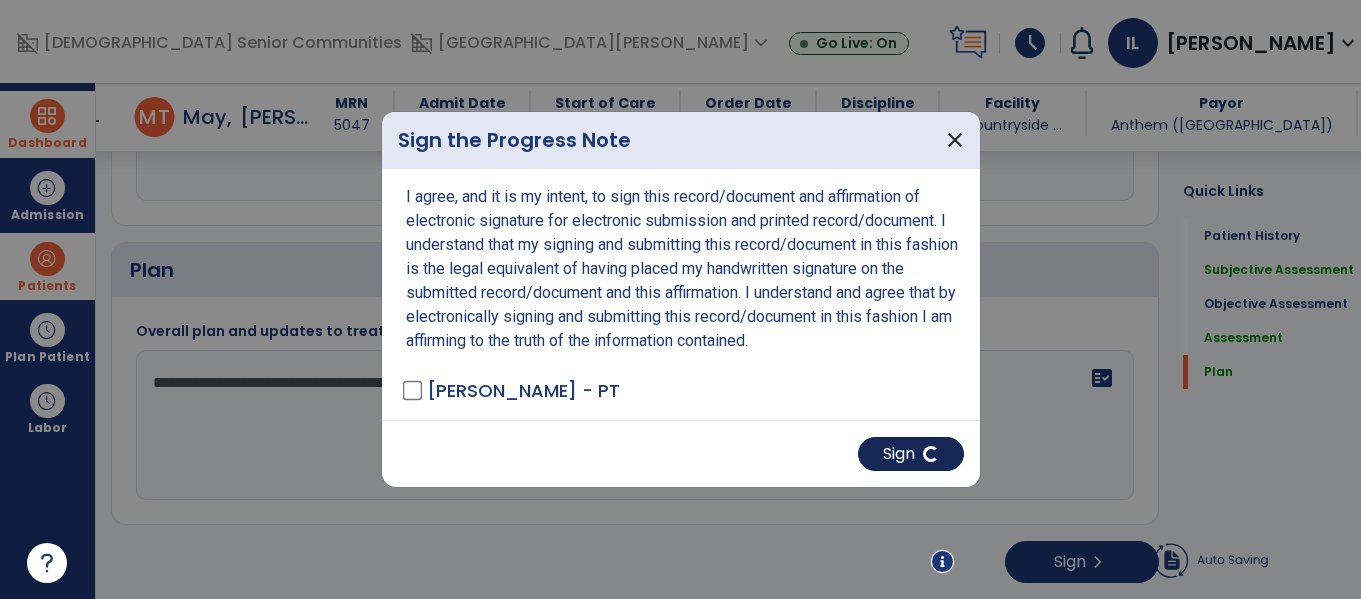 click on "Sign" at bounding box center [911, 454] 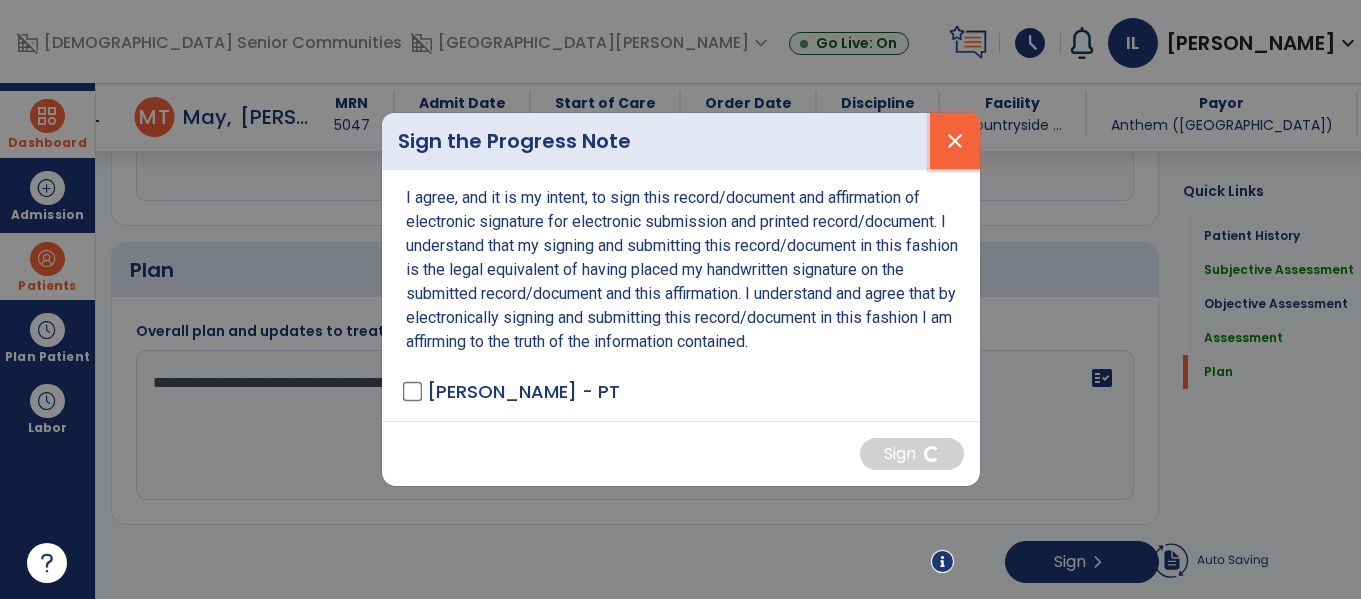 click on "close" at bounding box center [955, 141] 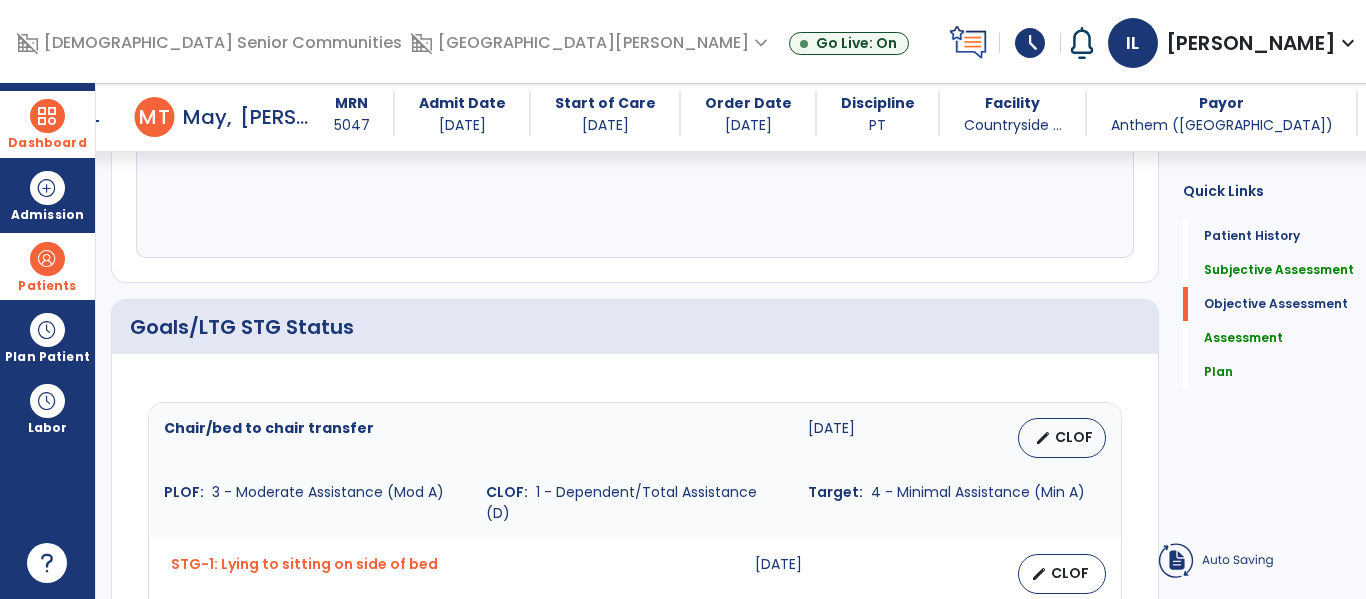 scroll, scrollTop: 0, scrollLeft: 0, axis: both 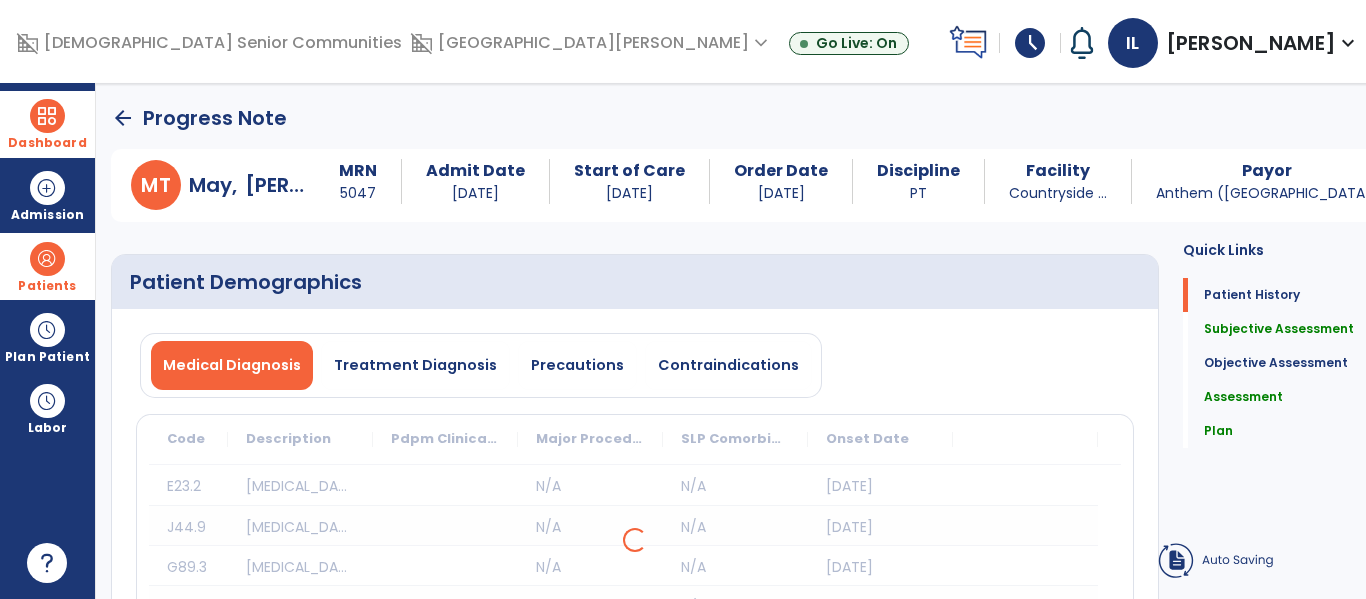 click on "arrow_back" 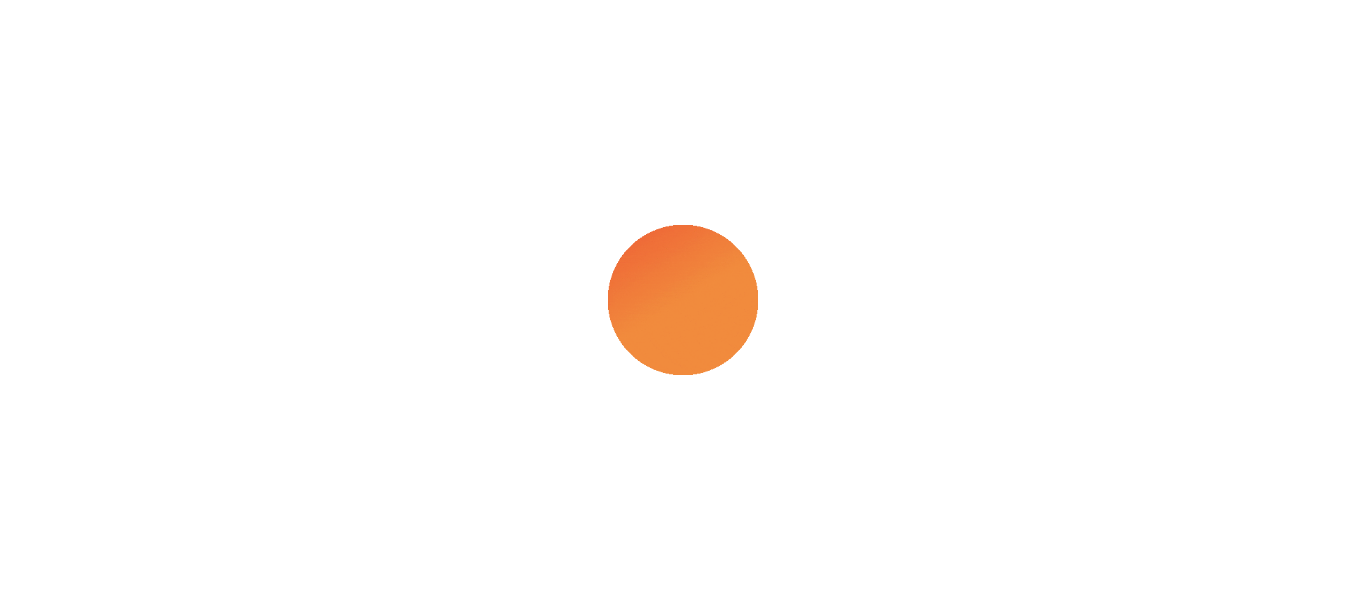 scroll, scrollTop: 0, scrollLeft: 0, axis: both 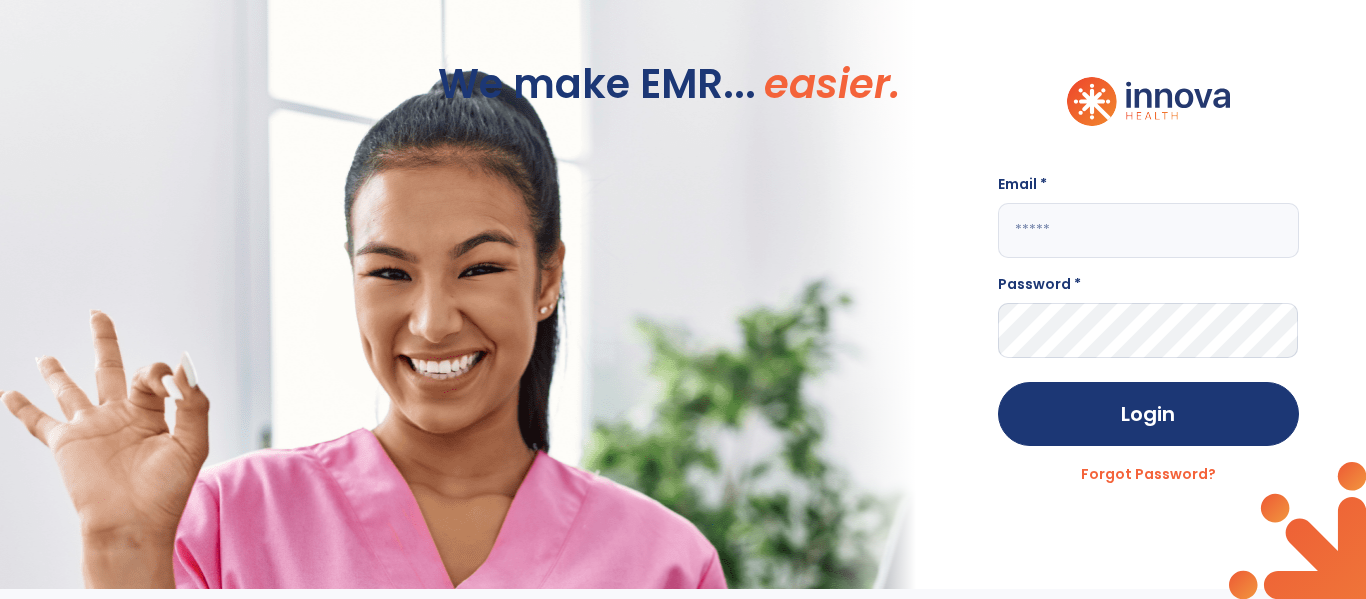 click 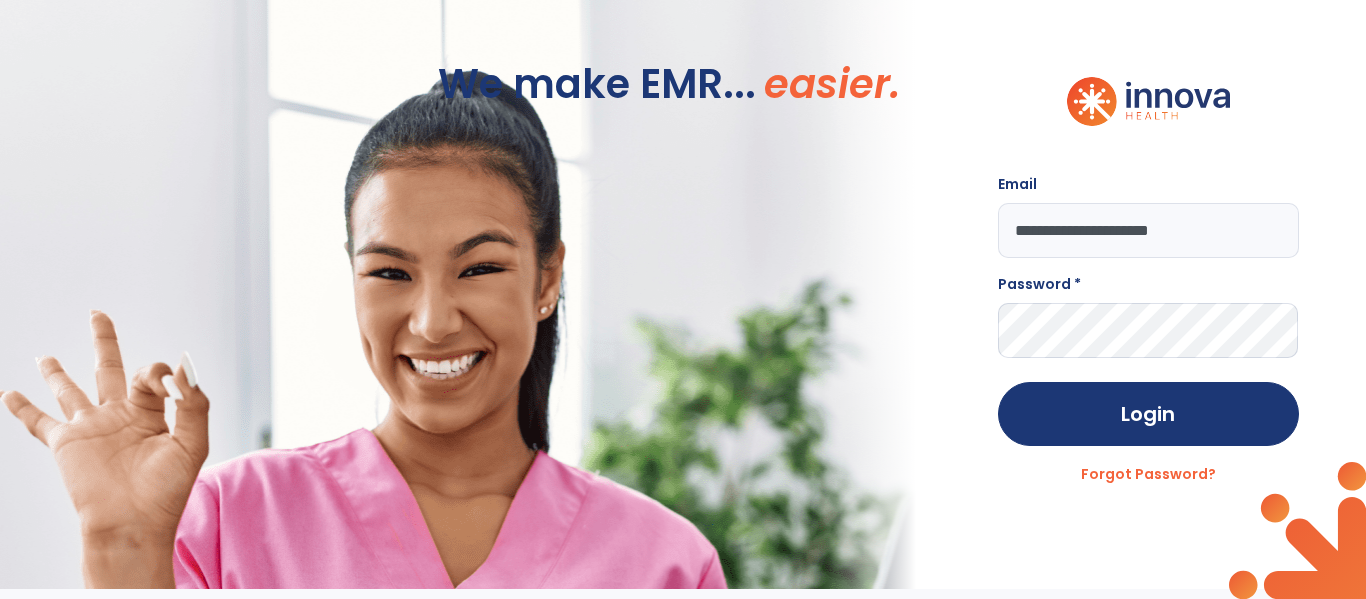 type on "**********" 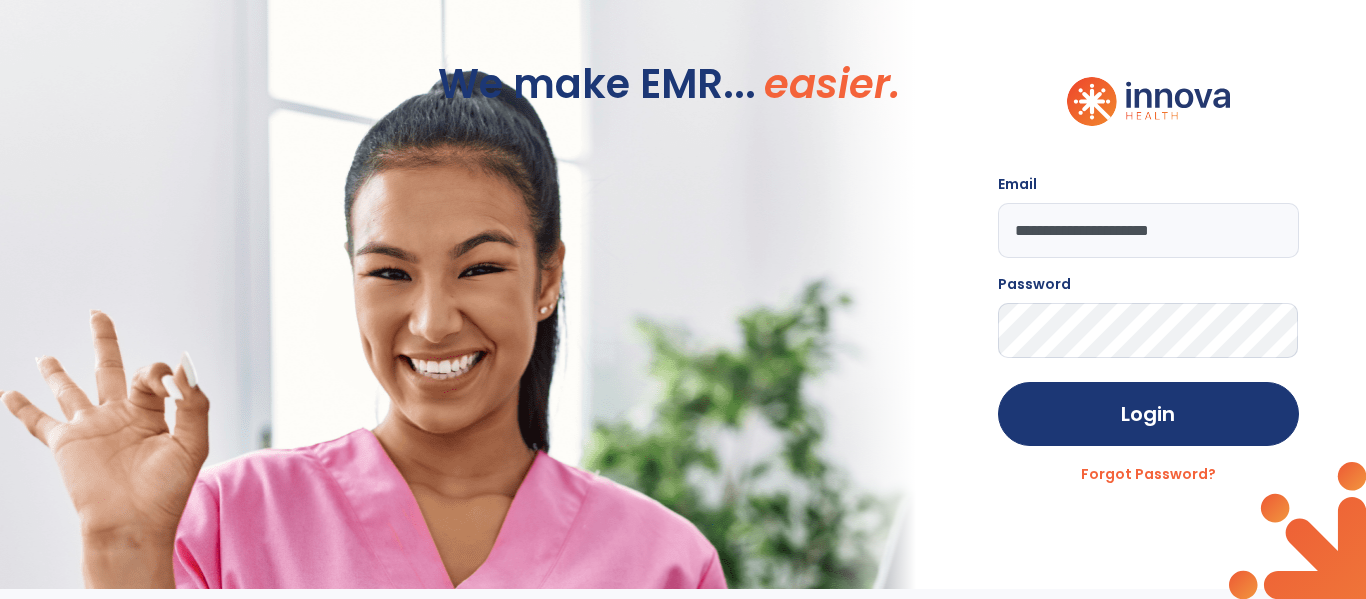 click on "Login" 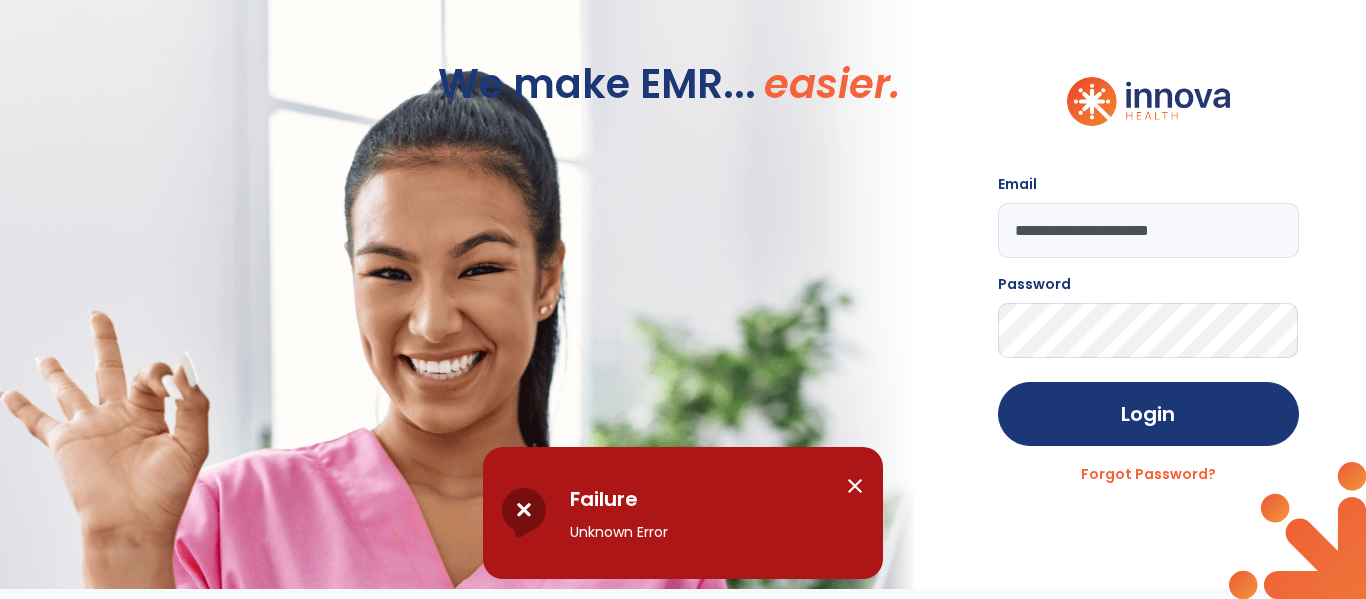 click on "close" at bounding box center (855, 486) 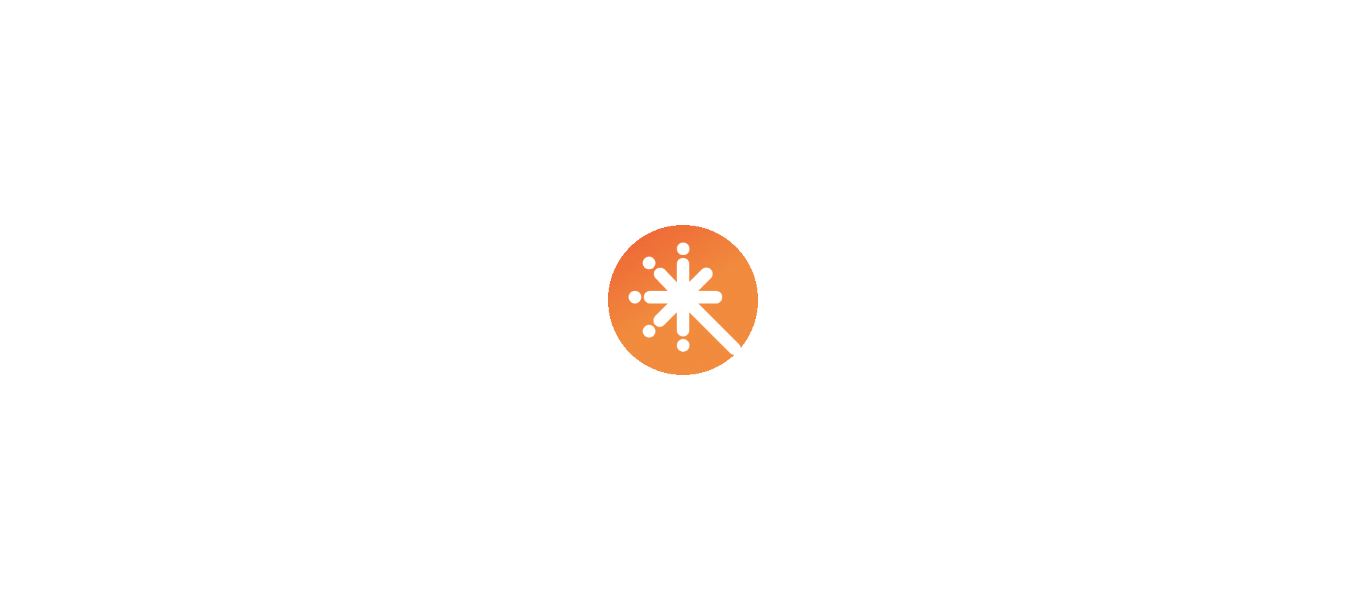 scroll, scrollTop: 0, scrollLeft: 0, axis: both 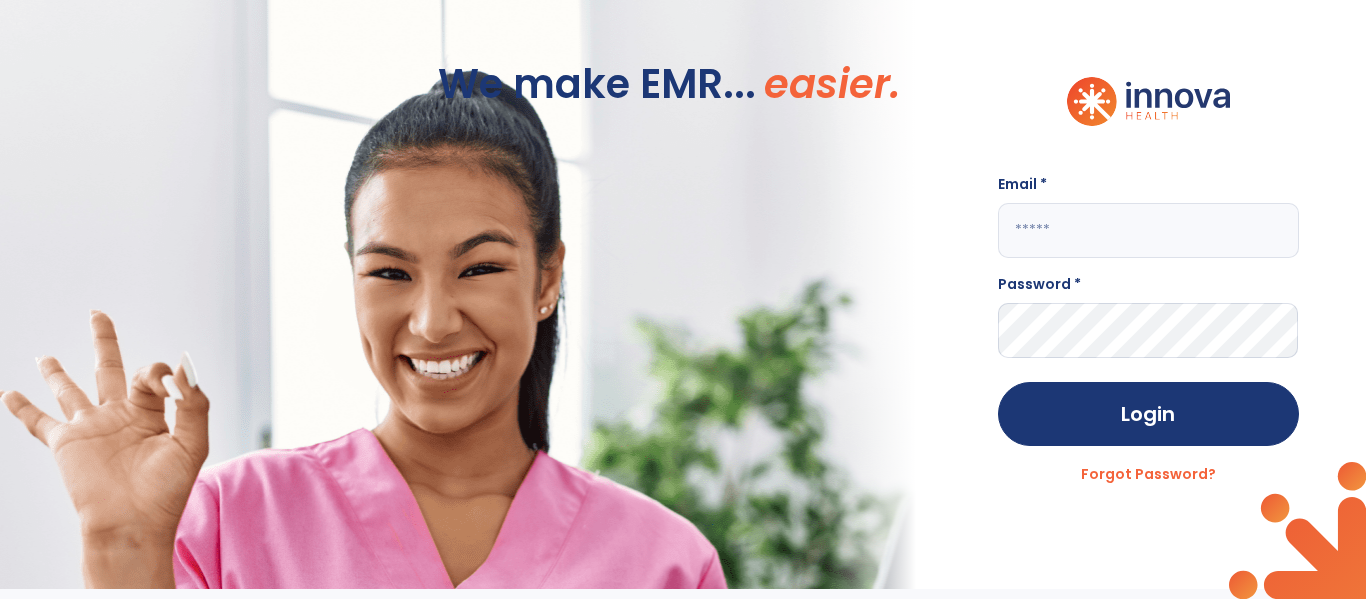 click 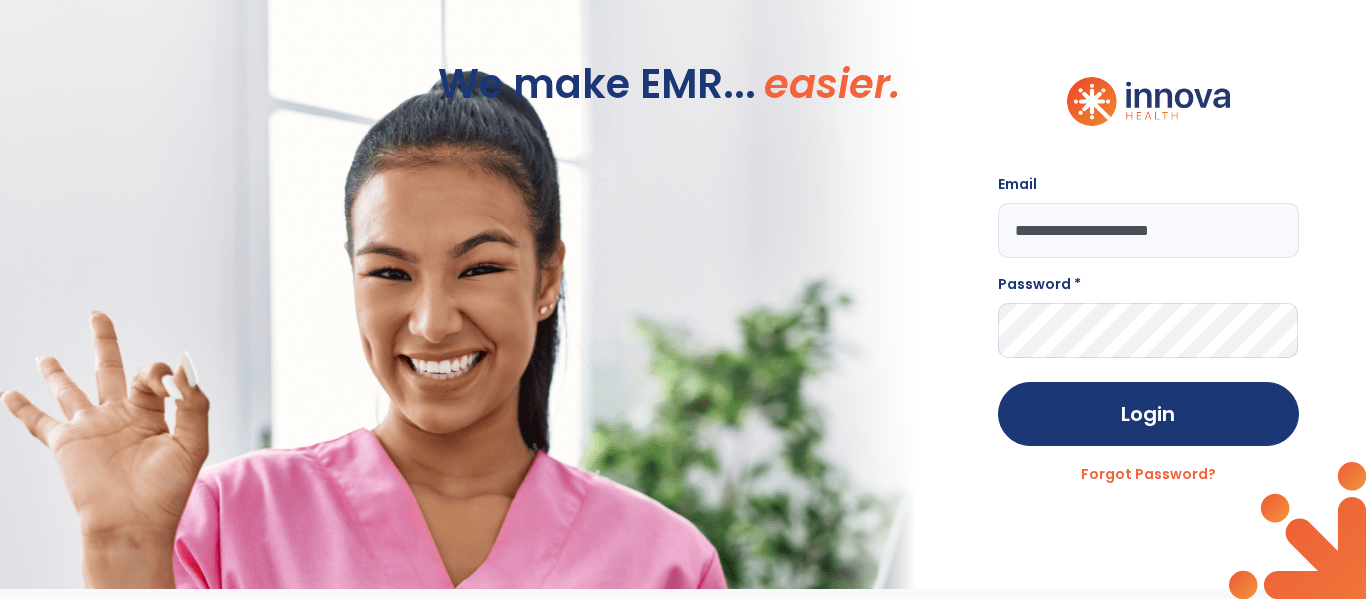 type on "**********" 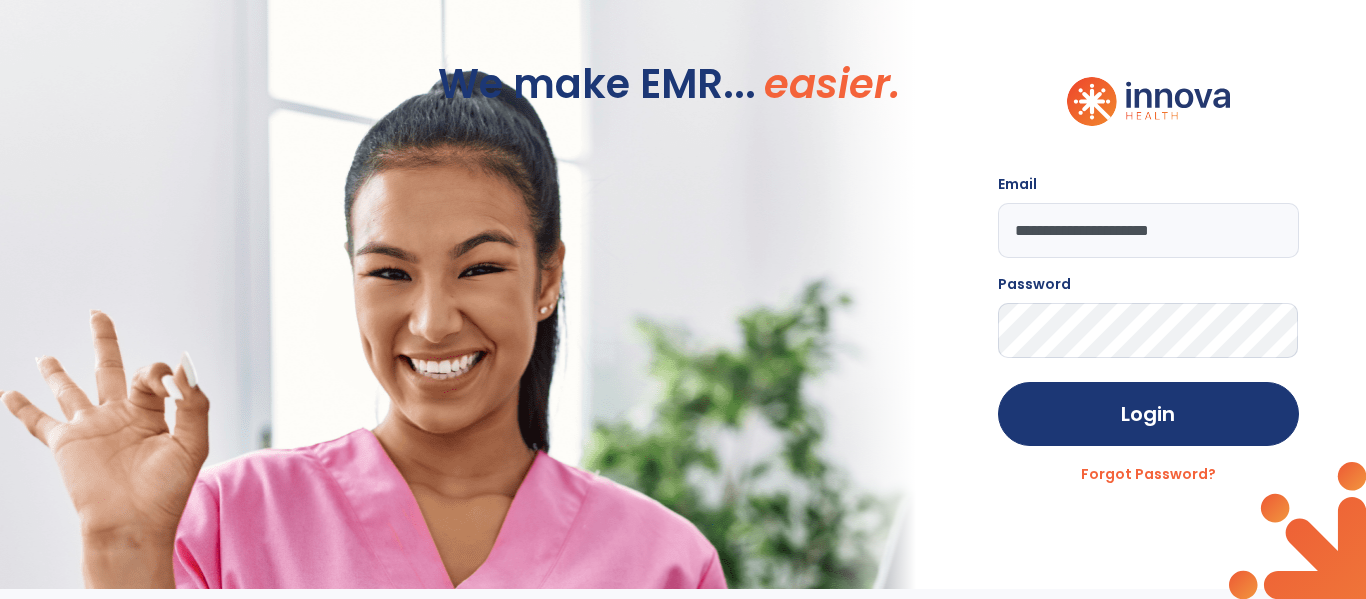 click on "Login" 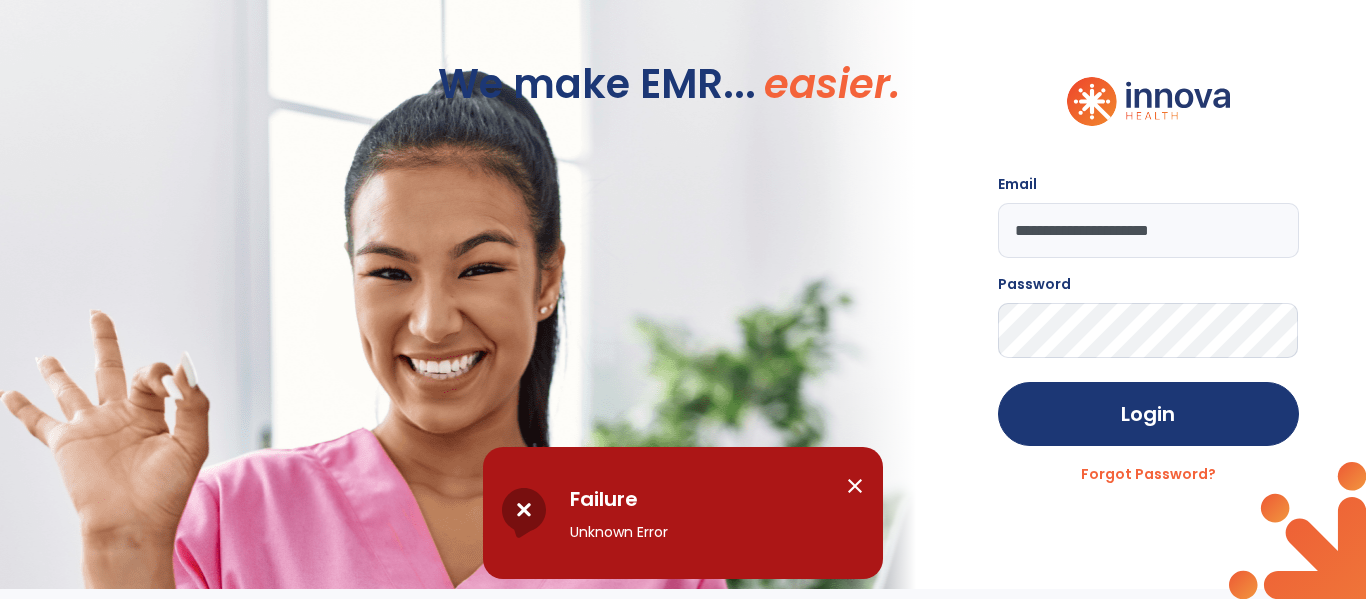 click on "close" at bounding box center (855, 486) 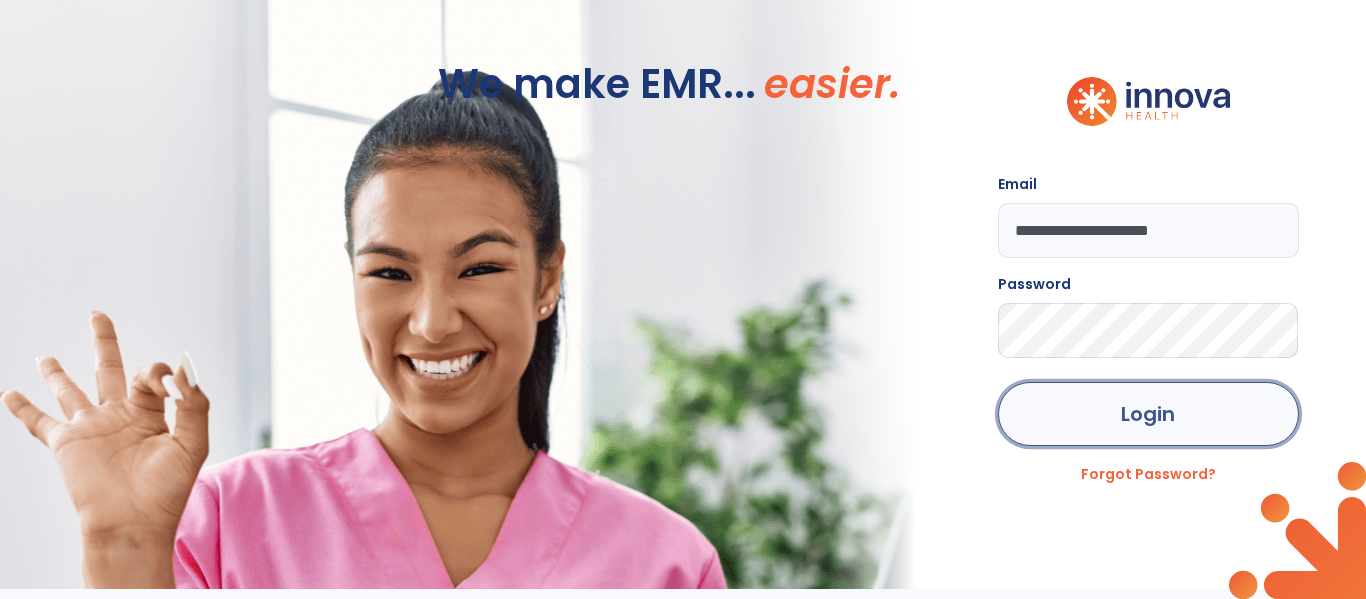 click on "Login" 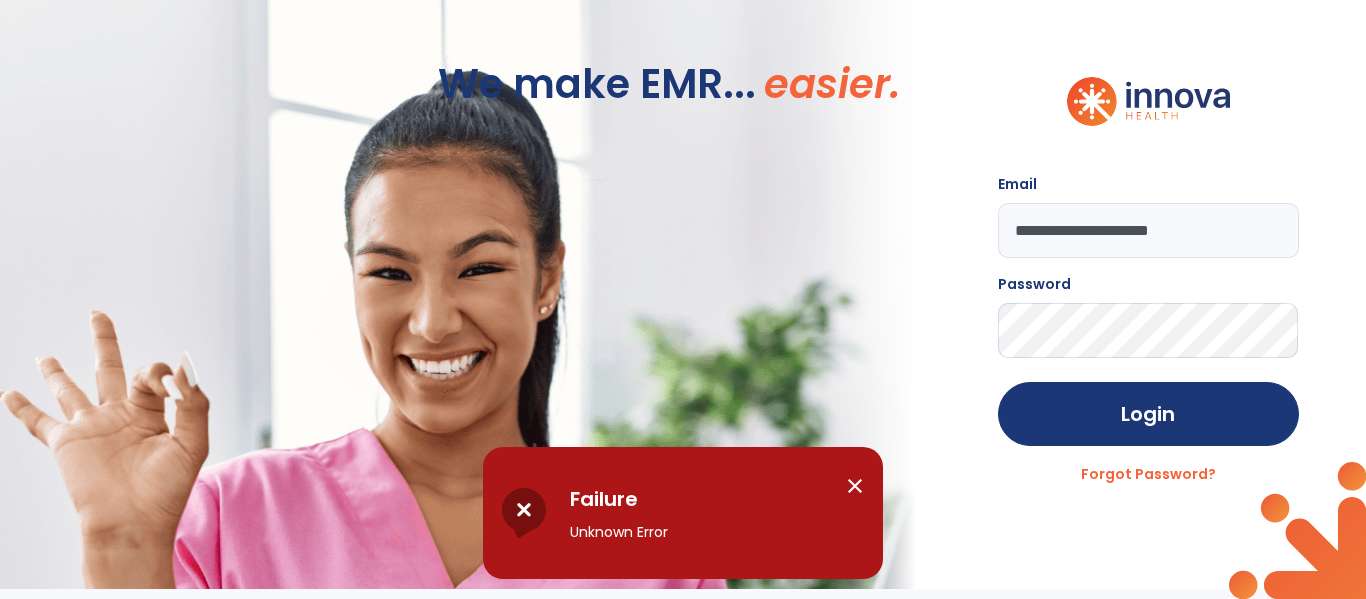 click on "close" at bounding box center [855, 486] 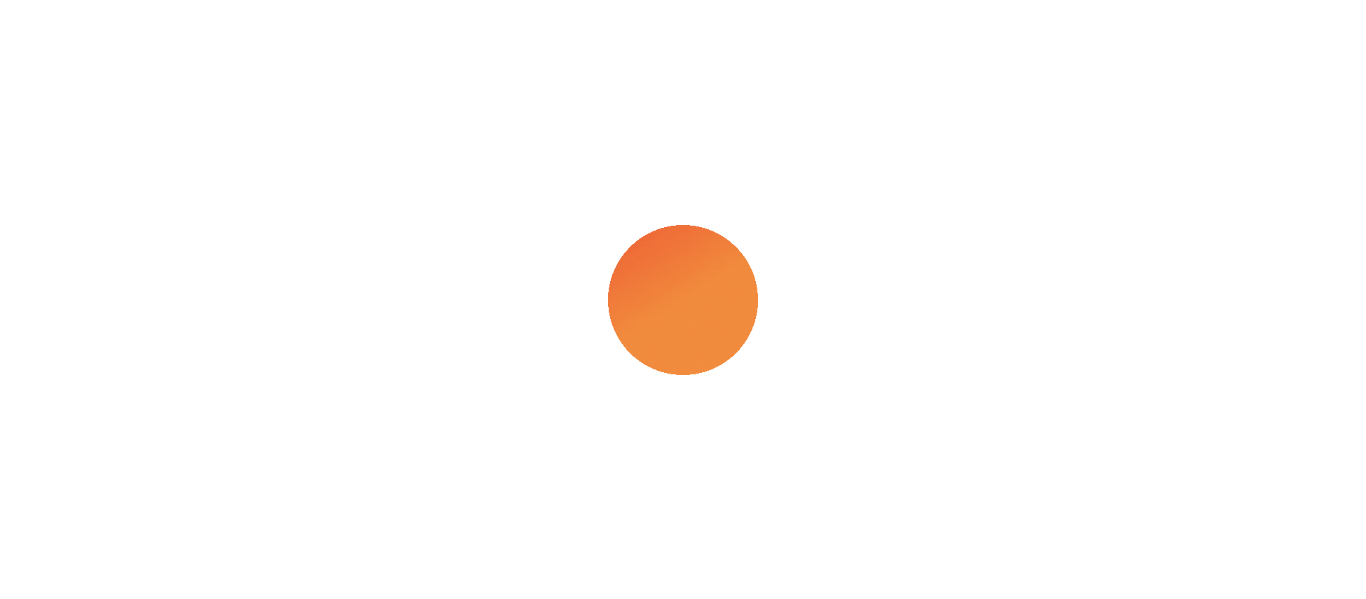 scroll, scrollTop: 0, scrollLeft: 0, axis: both 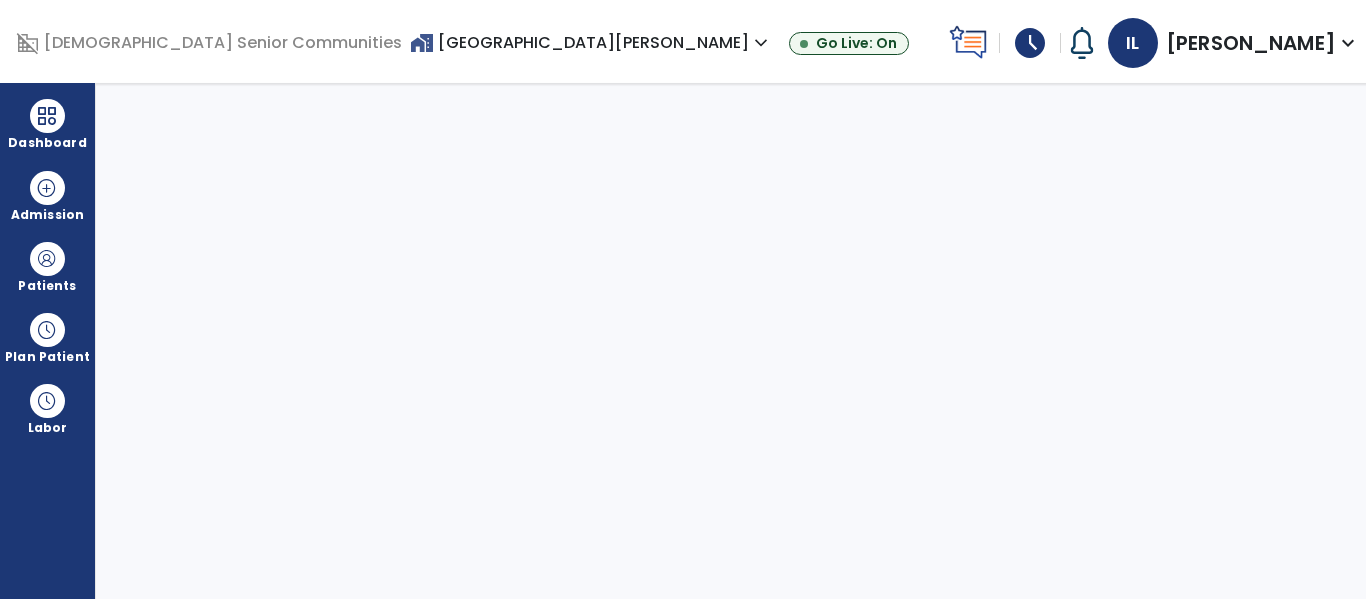 select on "****" 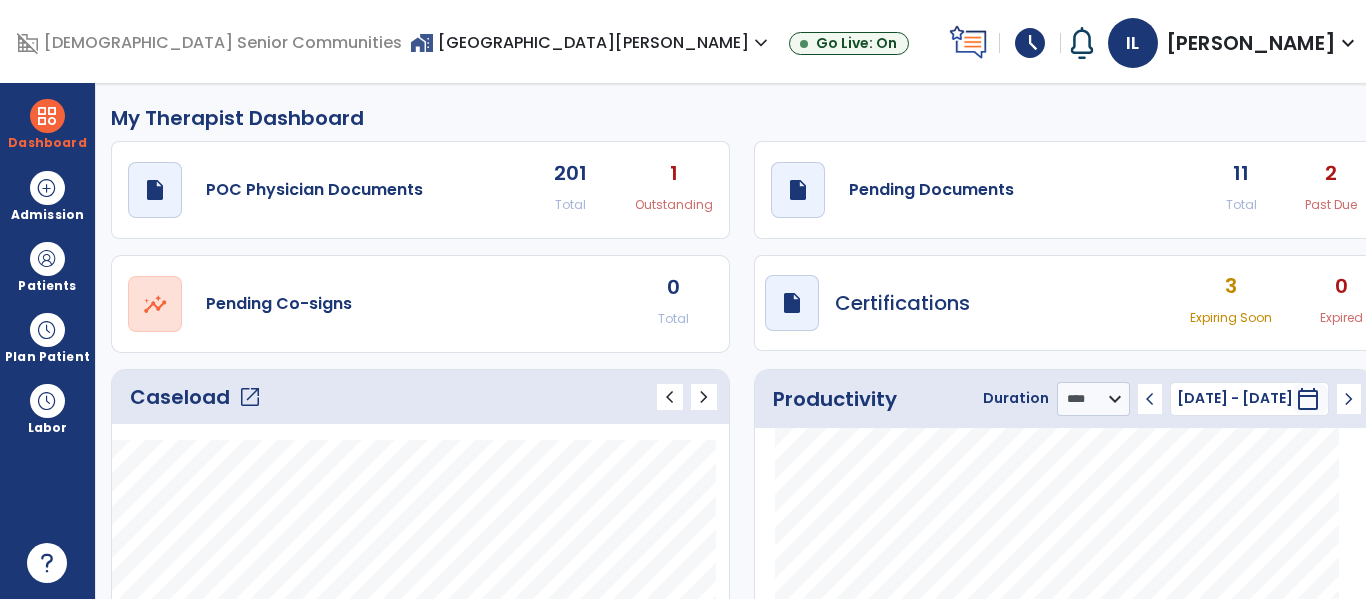 click on "11 Total 2 Past Due" 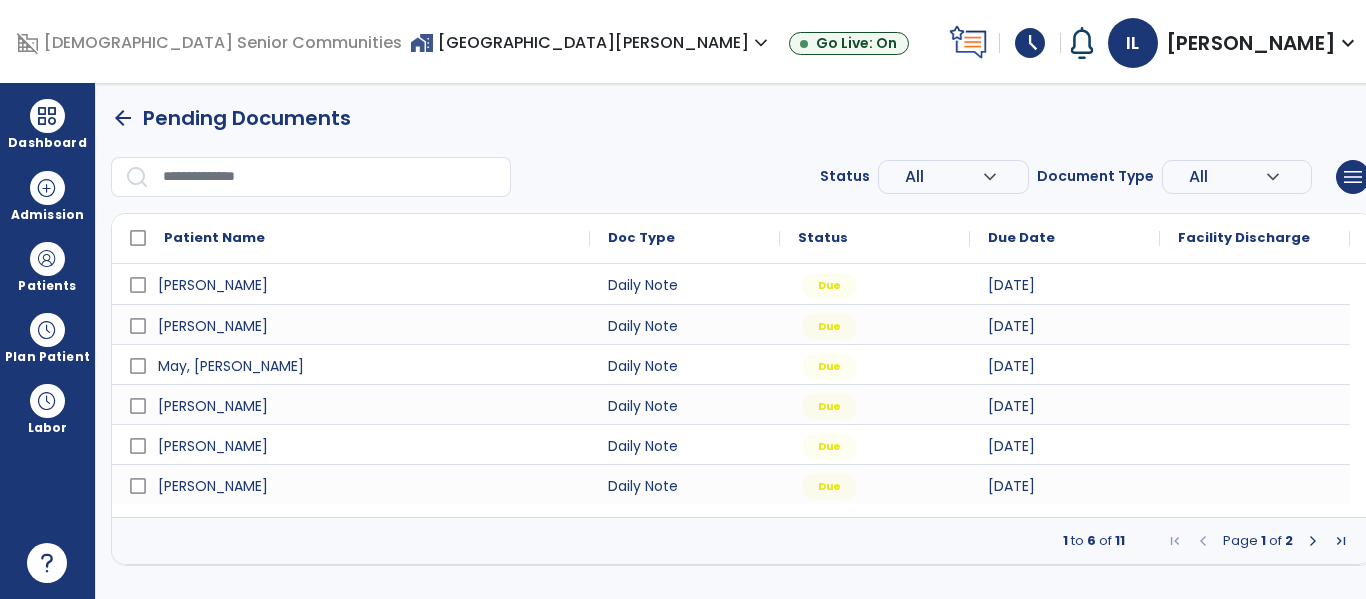 click at bounding box center [1313, 541] 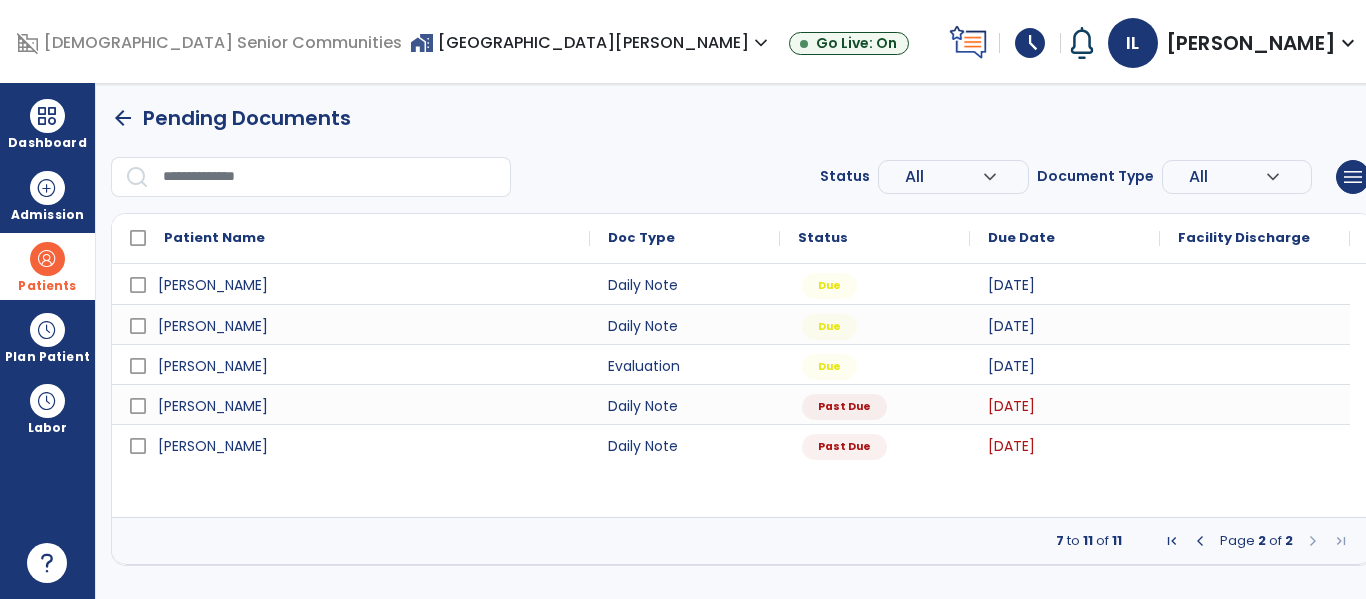 click at bounding box center [47, 259] 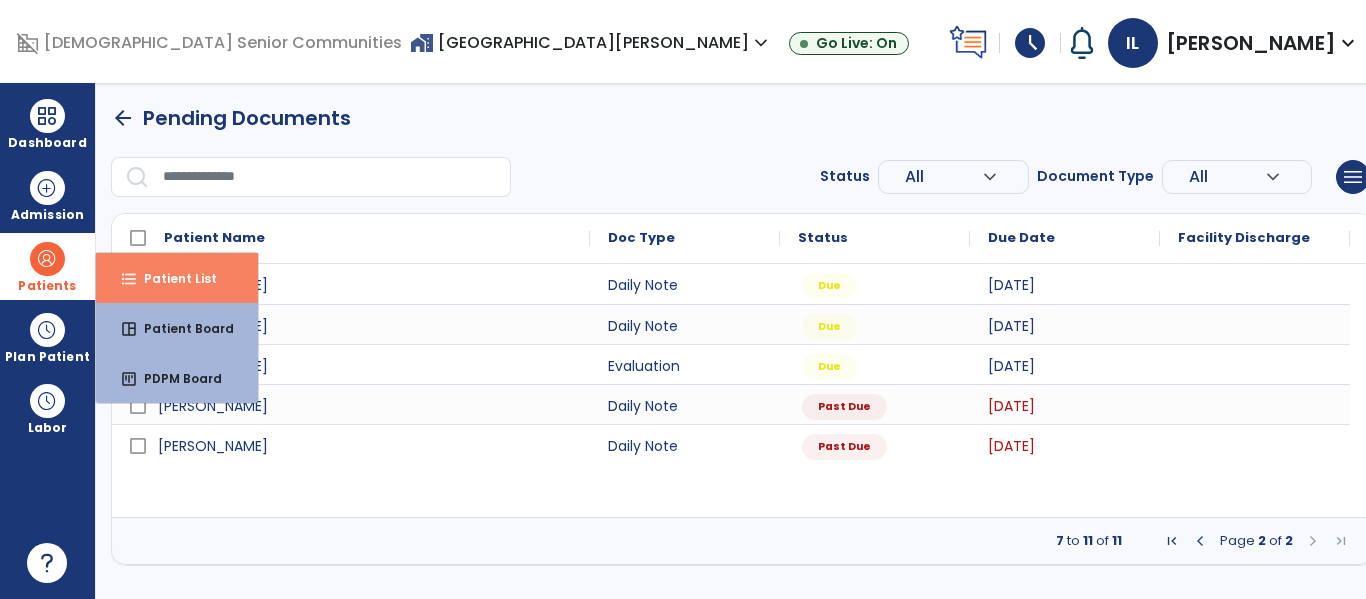 click on "Patient List" at bounding box center (172, 278) 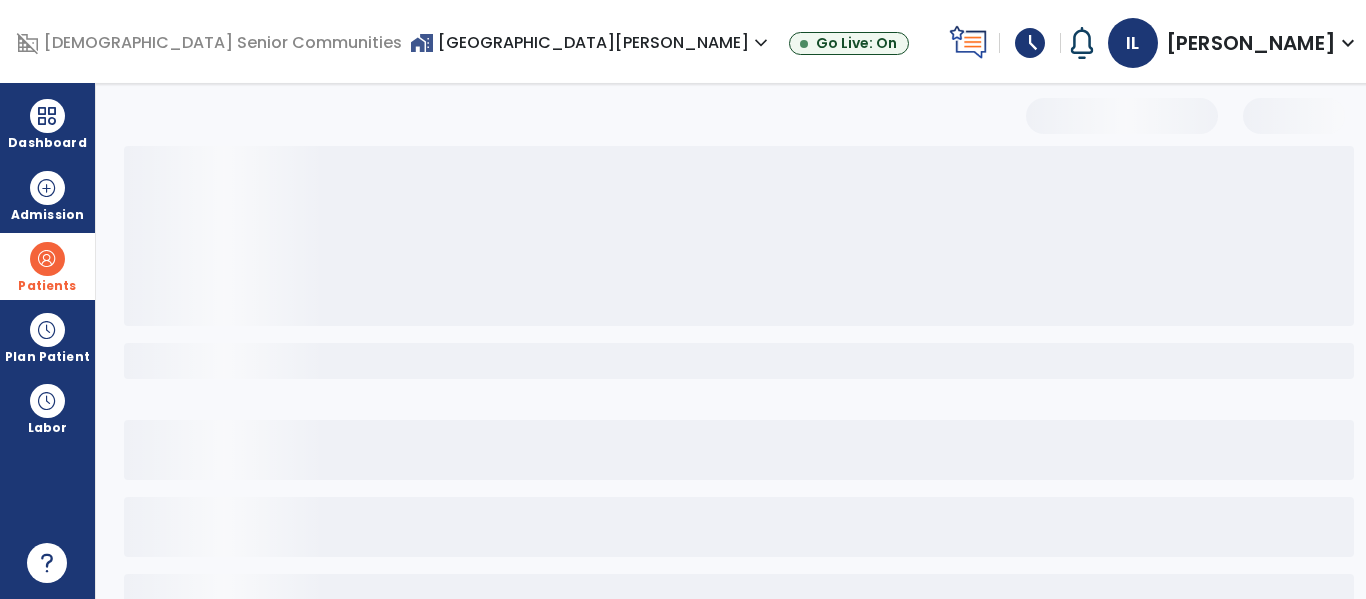 select on "***" 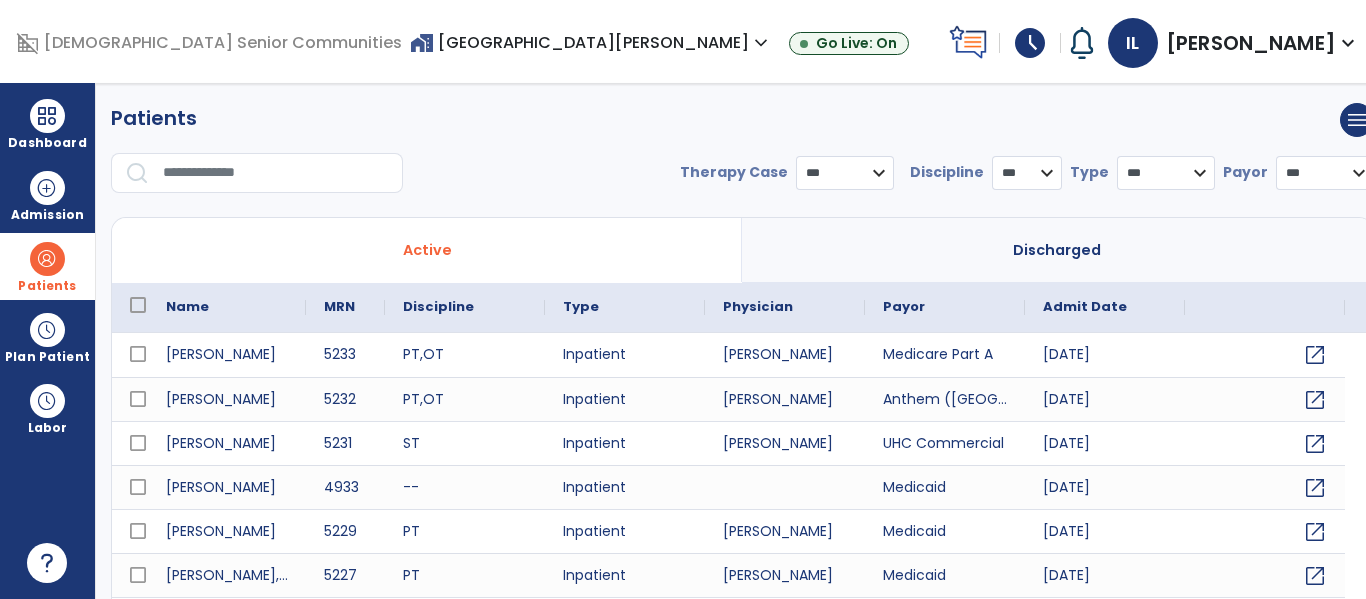 click at bounding box center [276, 173] 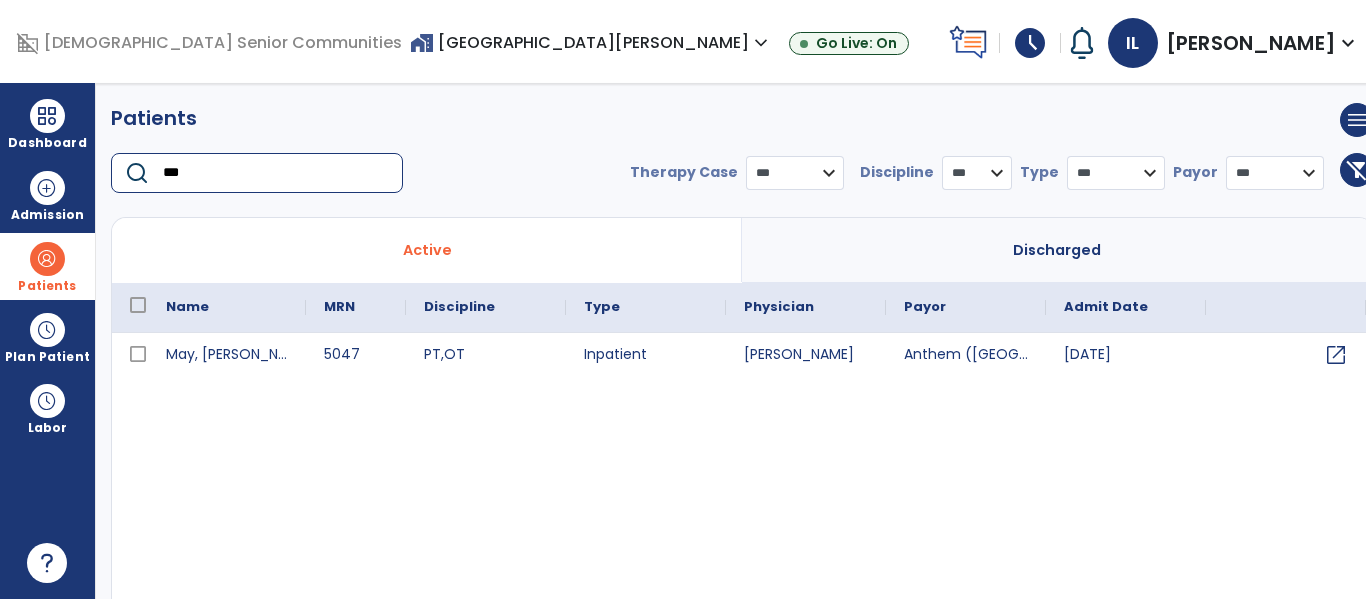 type on "***" 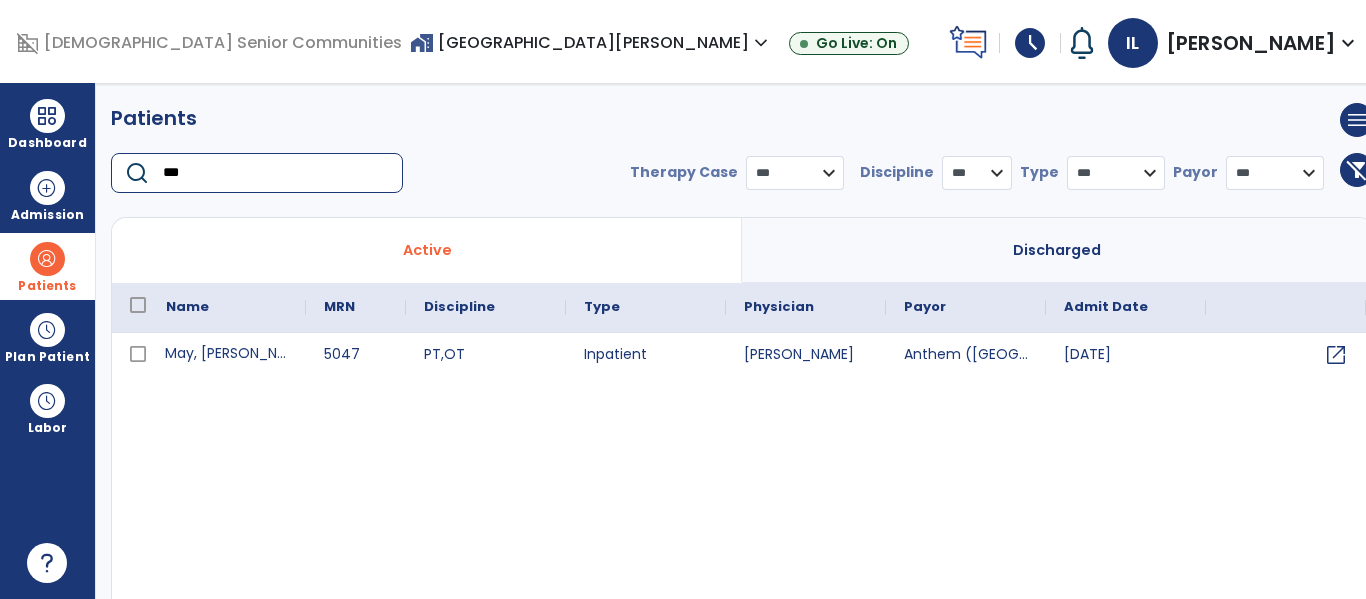 click on "May, [PERSON_NAME]" at bounding box center (227, 355) 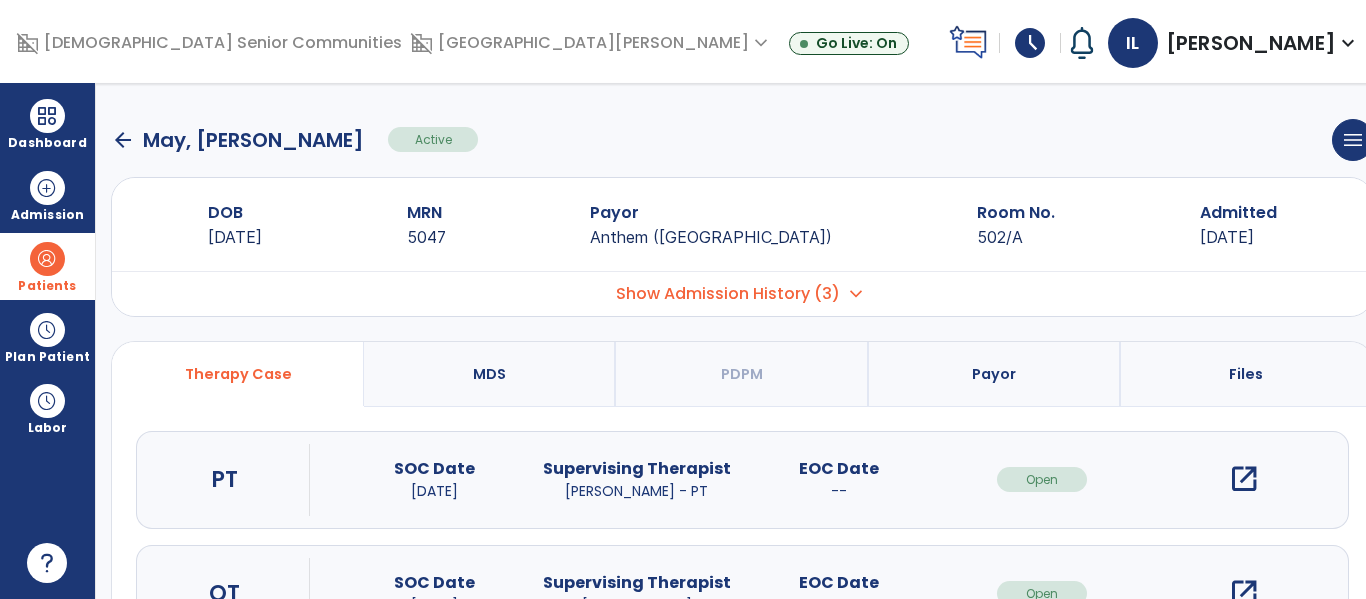 click on "open_in_new" at bounding box center (1244, 479) 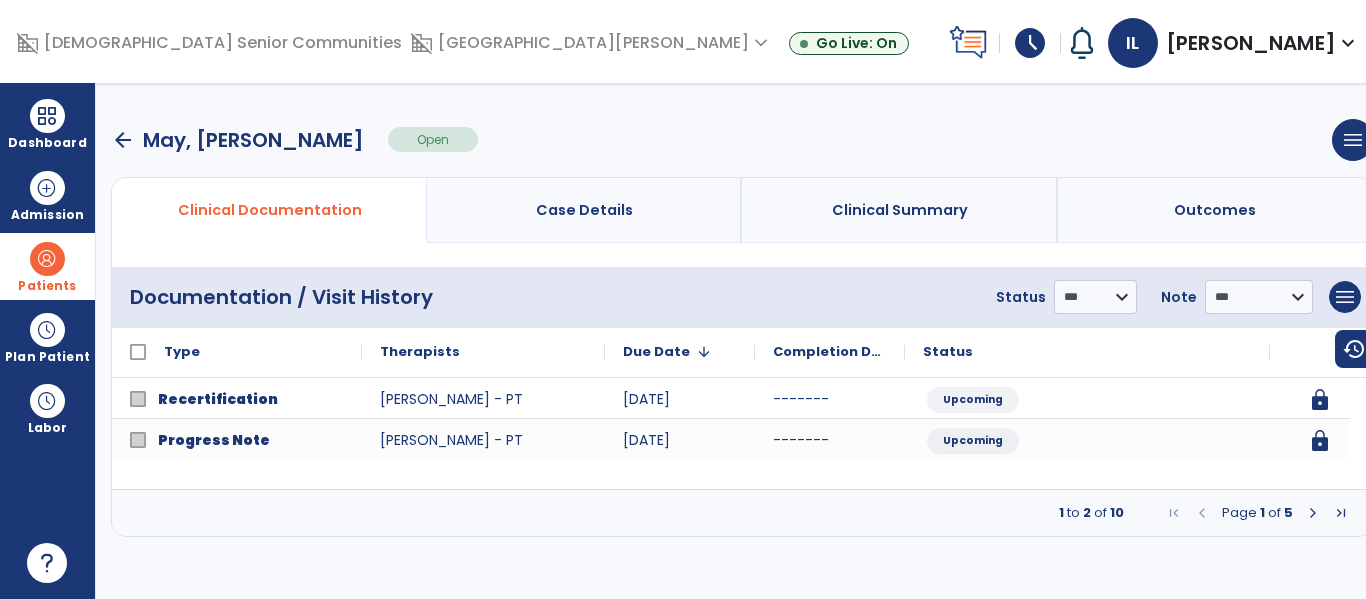 click at bounding box center [1313, 513] 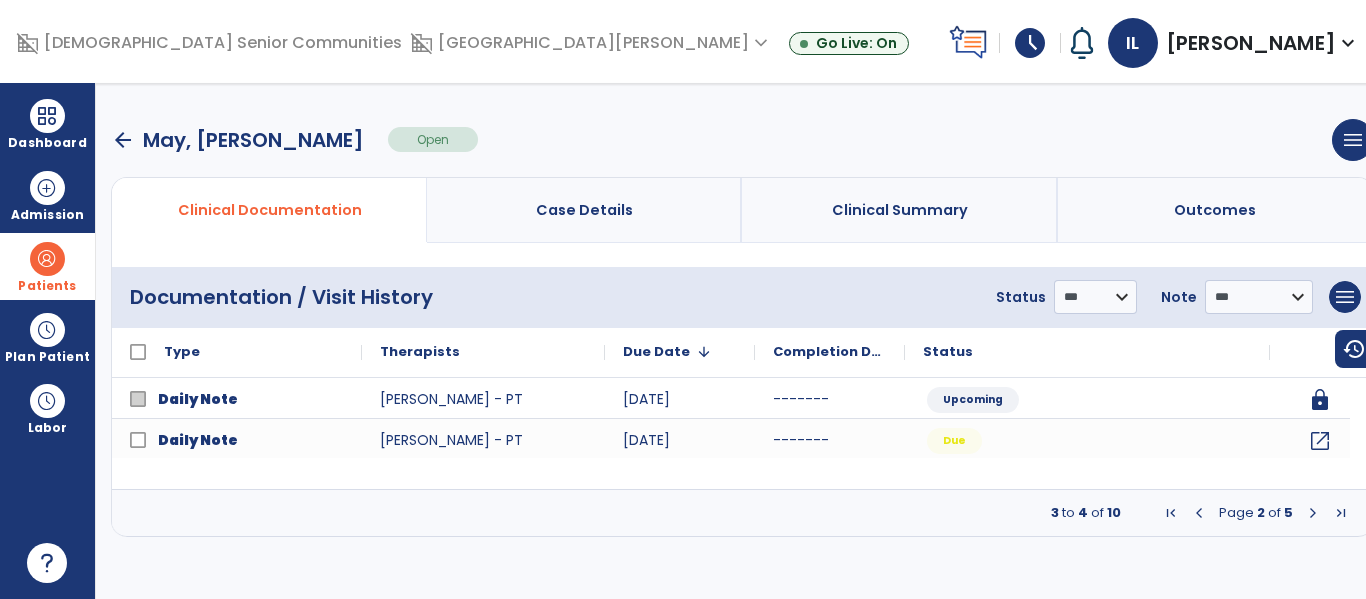 click at bounding box center (1313, 513) 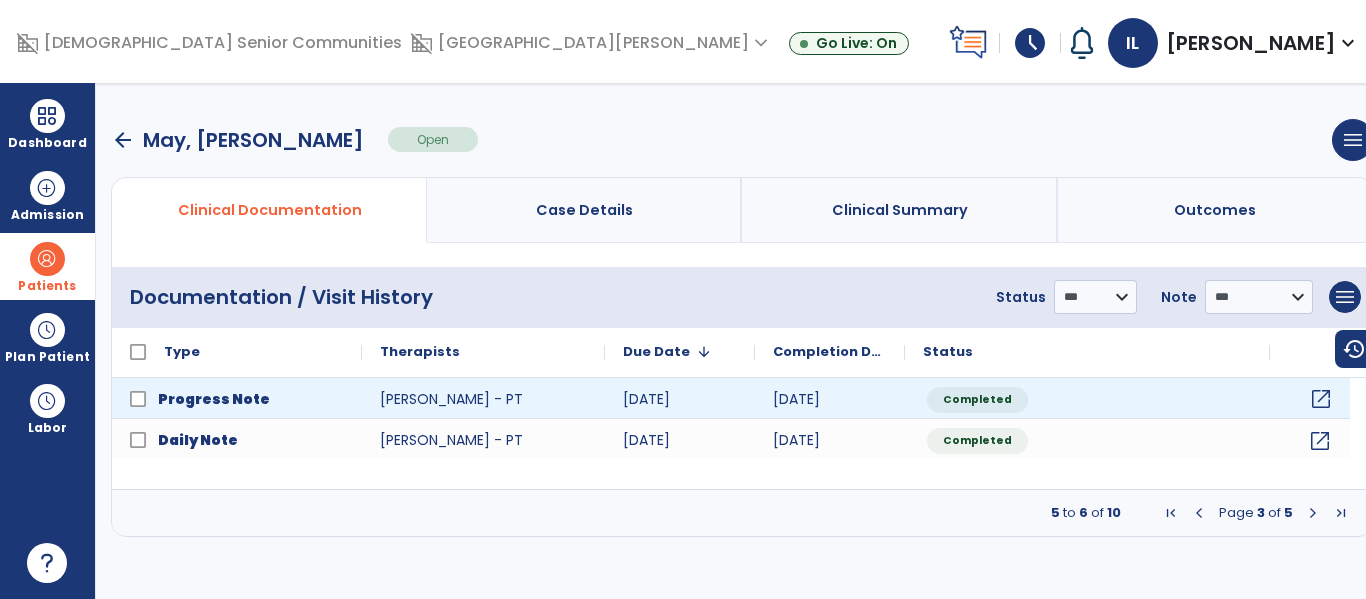 click on "open_in_new" 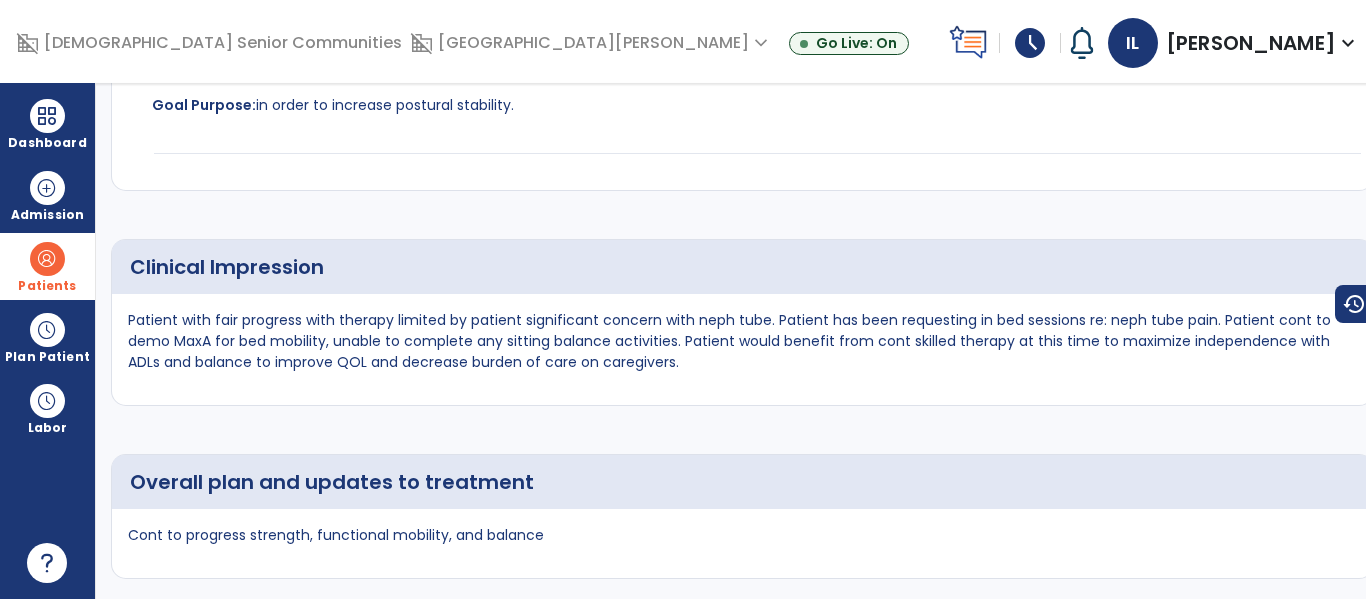 scroll, scrollTop: 0, scrollLeft: 0, axis: both 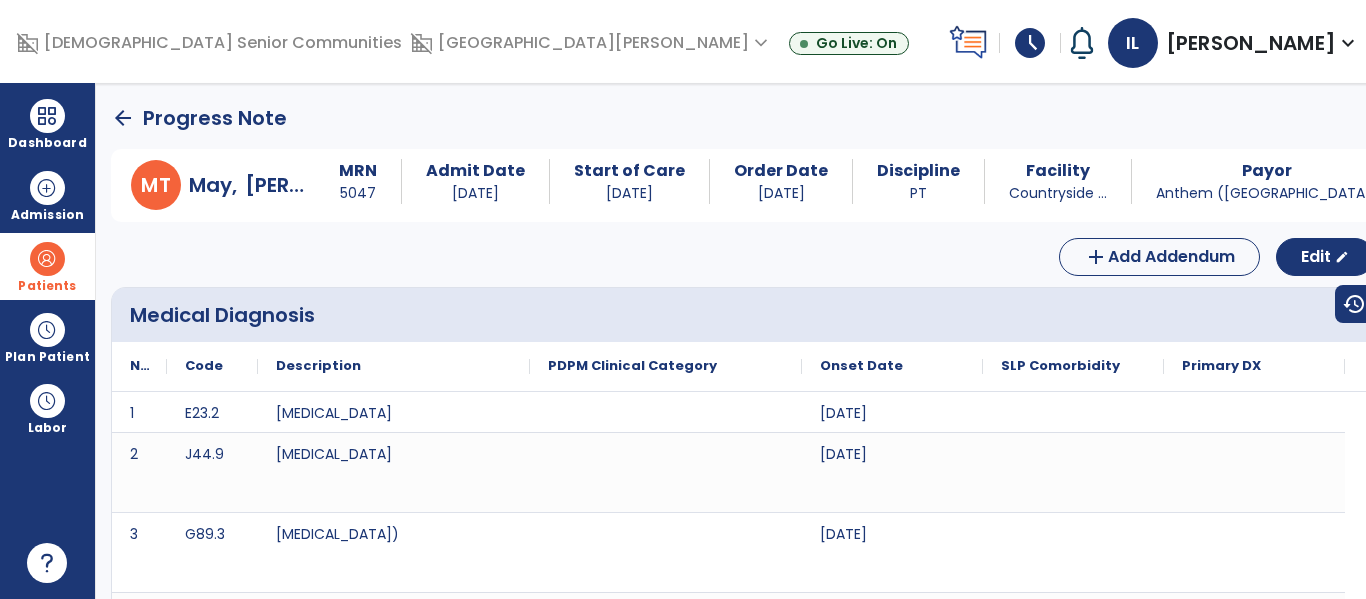 click on "arrow_back" 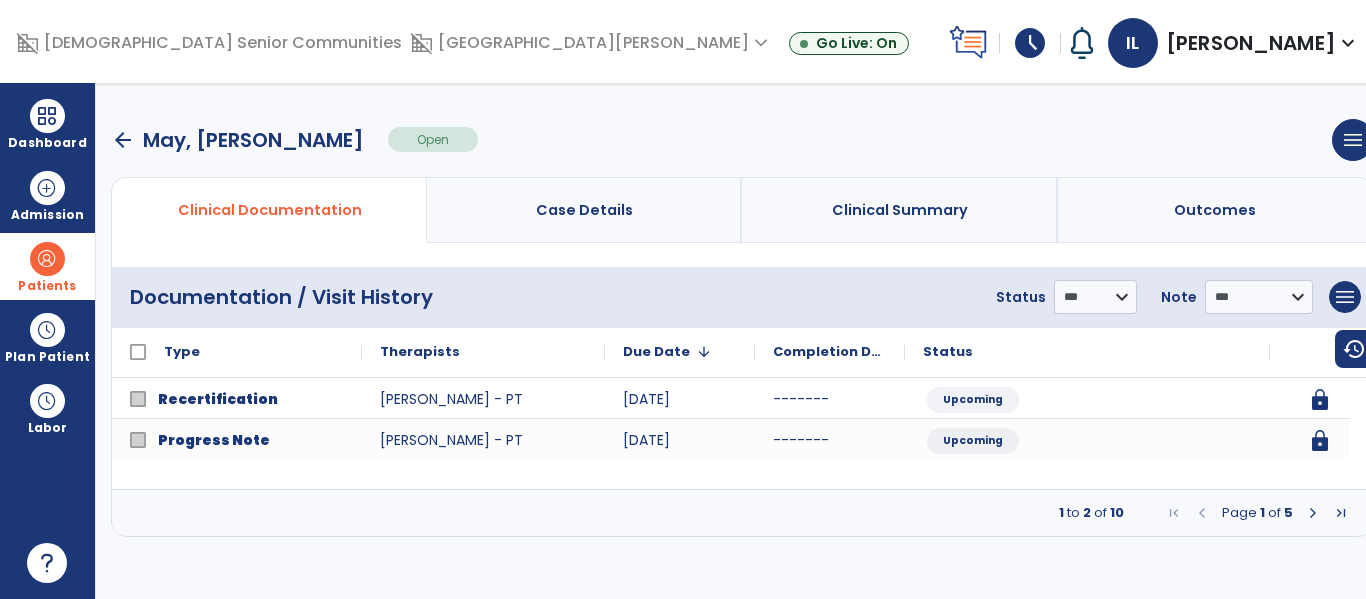 click on "arrow_back" at bounding box center [123, 140] 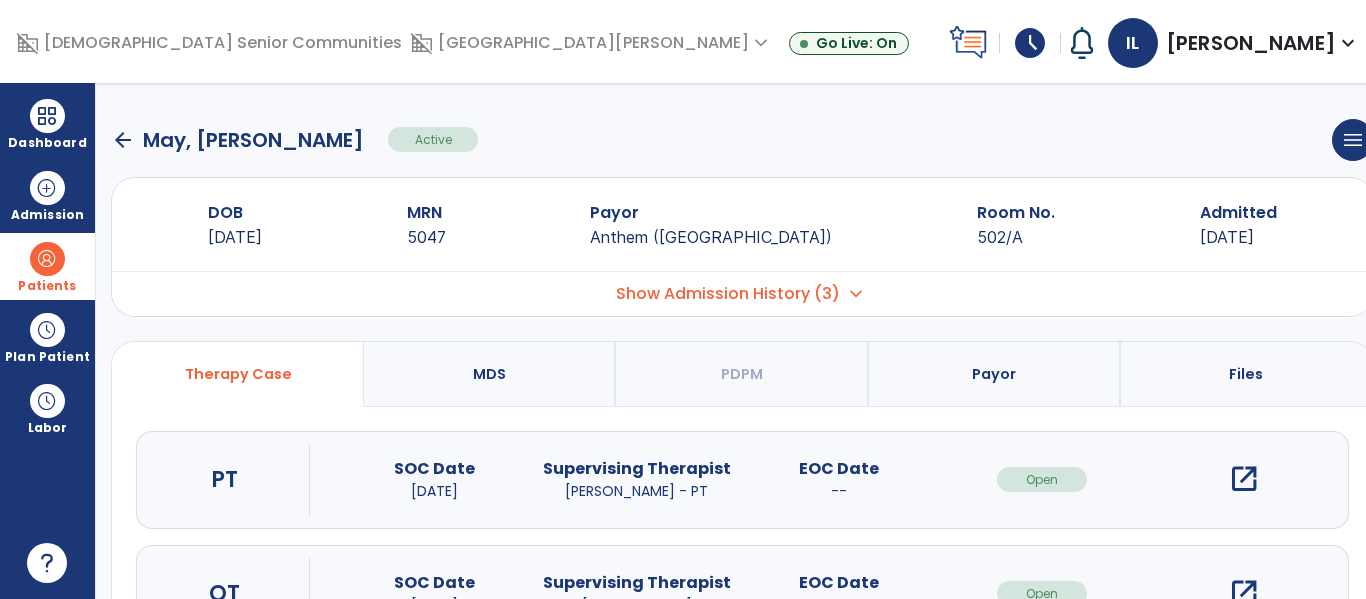 click on "open_in_new" at bounding box center [1244, 479] 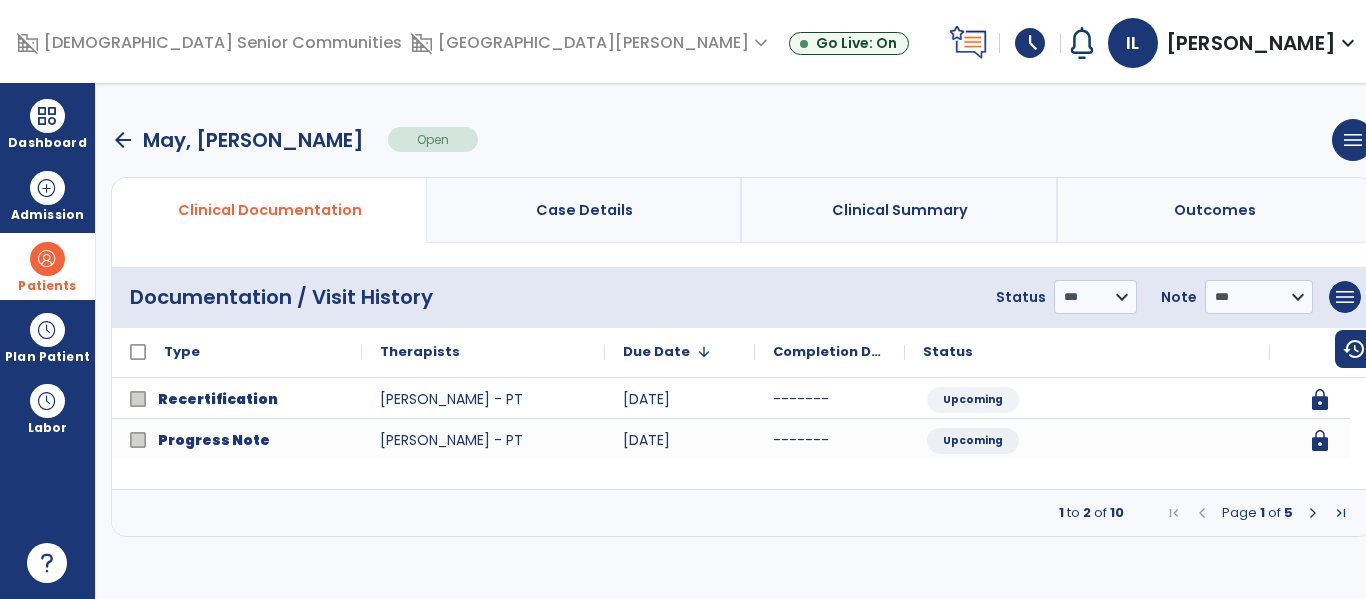 click at bounding box center [1313, 513] 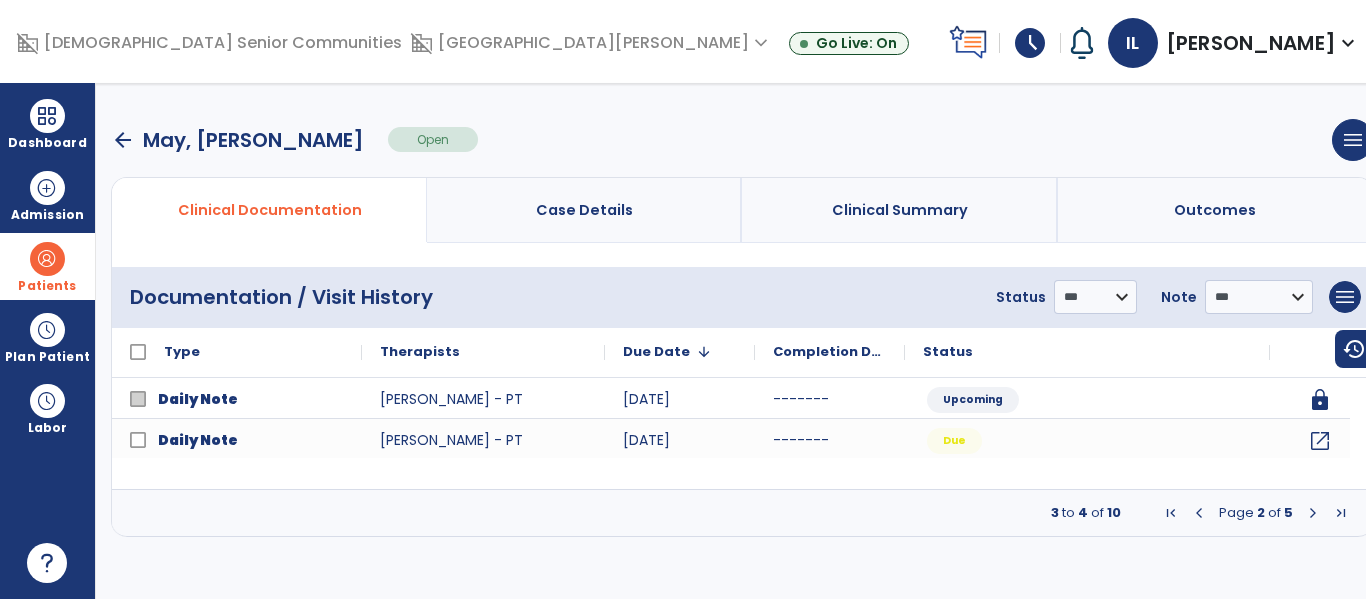 click at bounding box center (1313, 513) 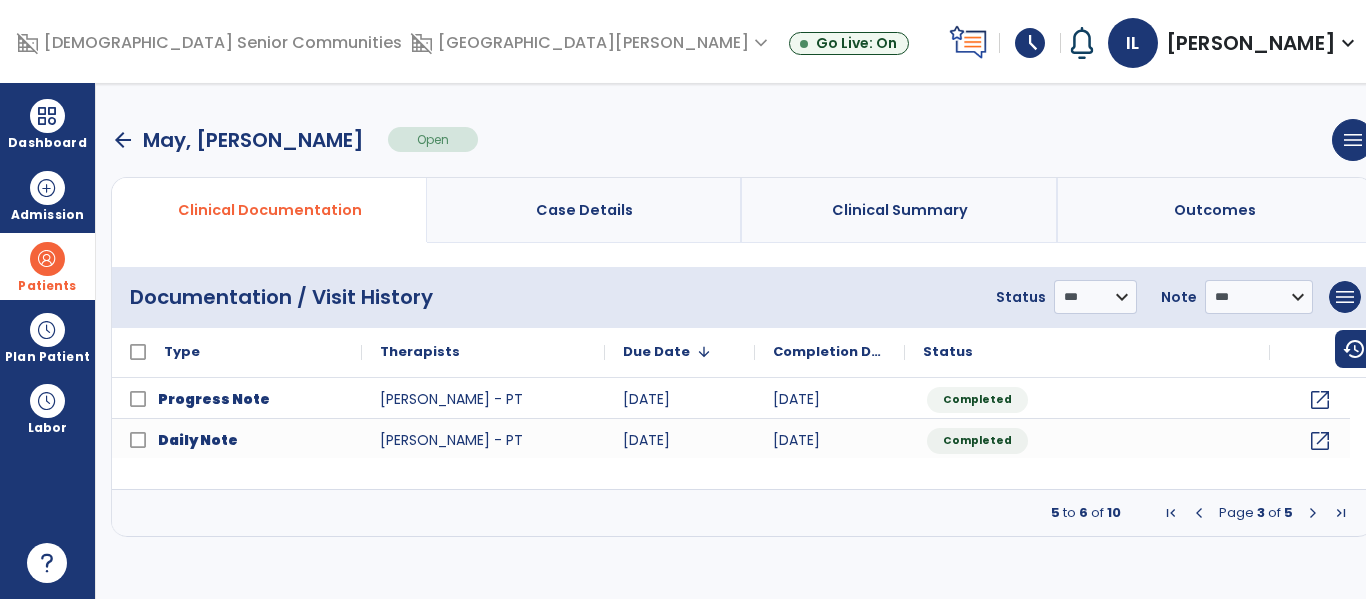 click at bounding box center (1199, 513) 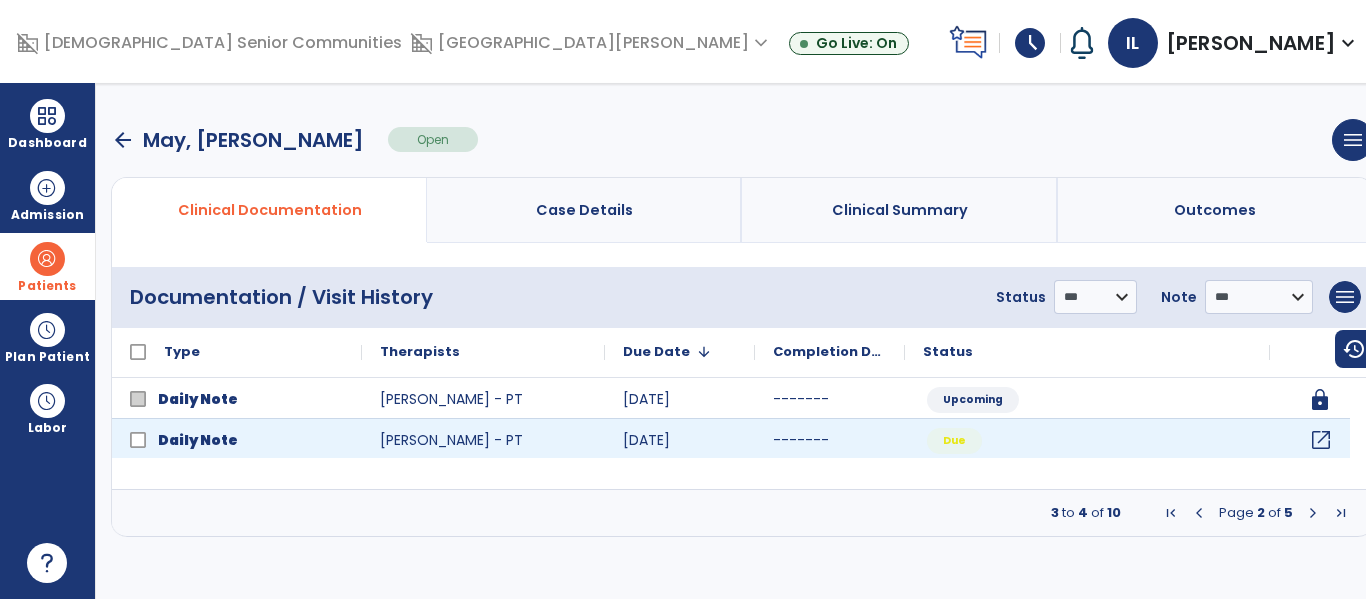 click on "open_in_new" 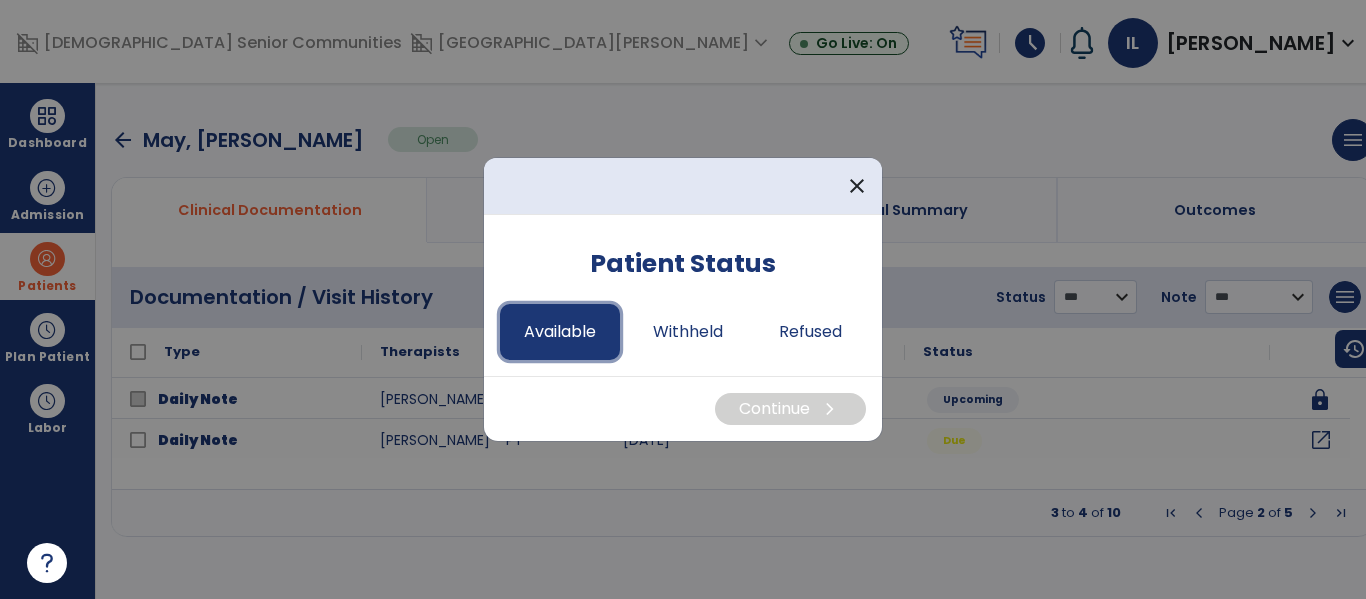 click on "Available" at bounding box center (560, 332) 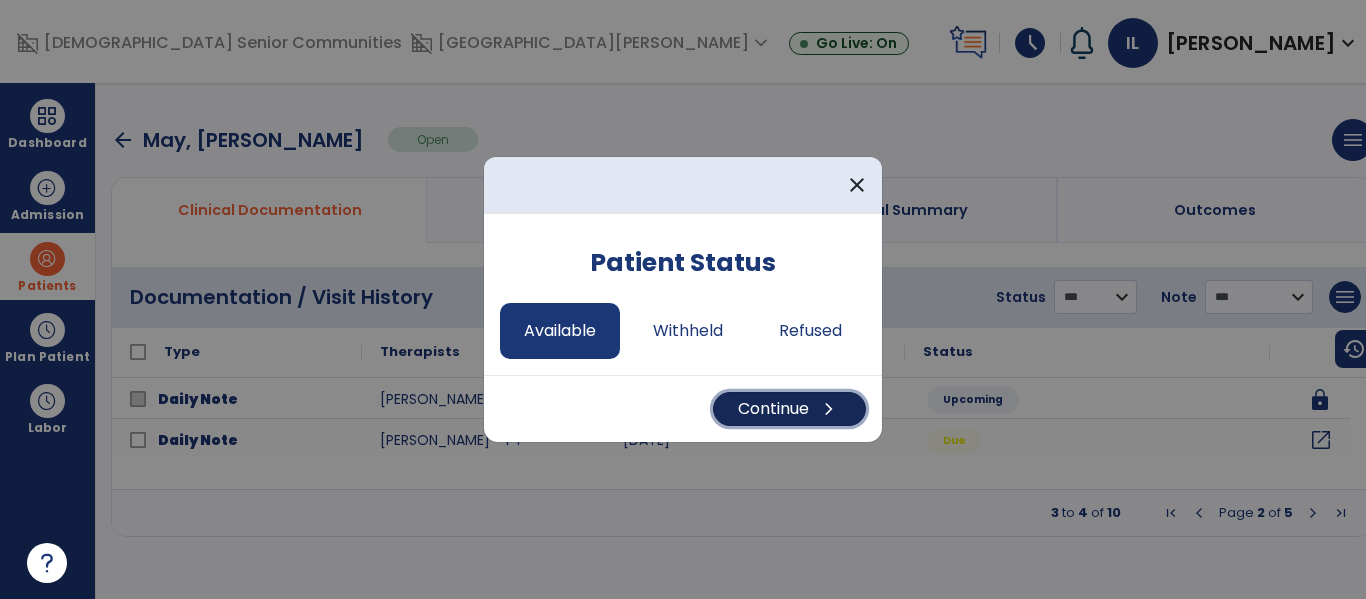 click on "Continue   chevron_right" at bounding box center [789, 409] 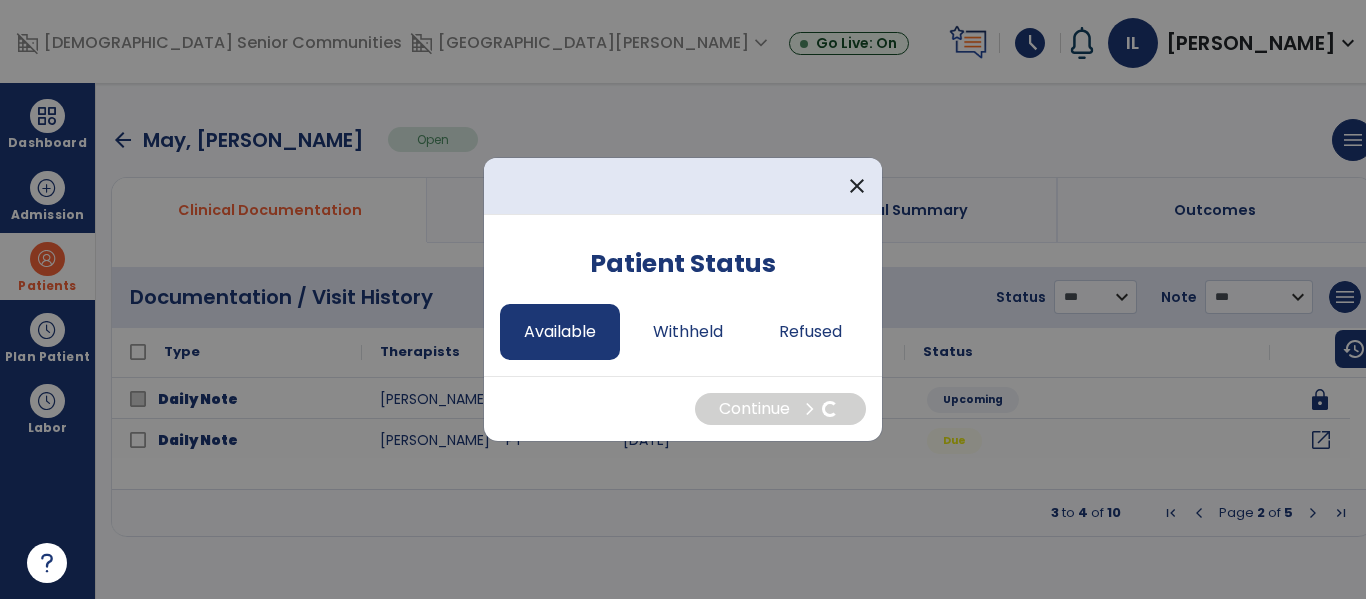 select on "*" 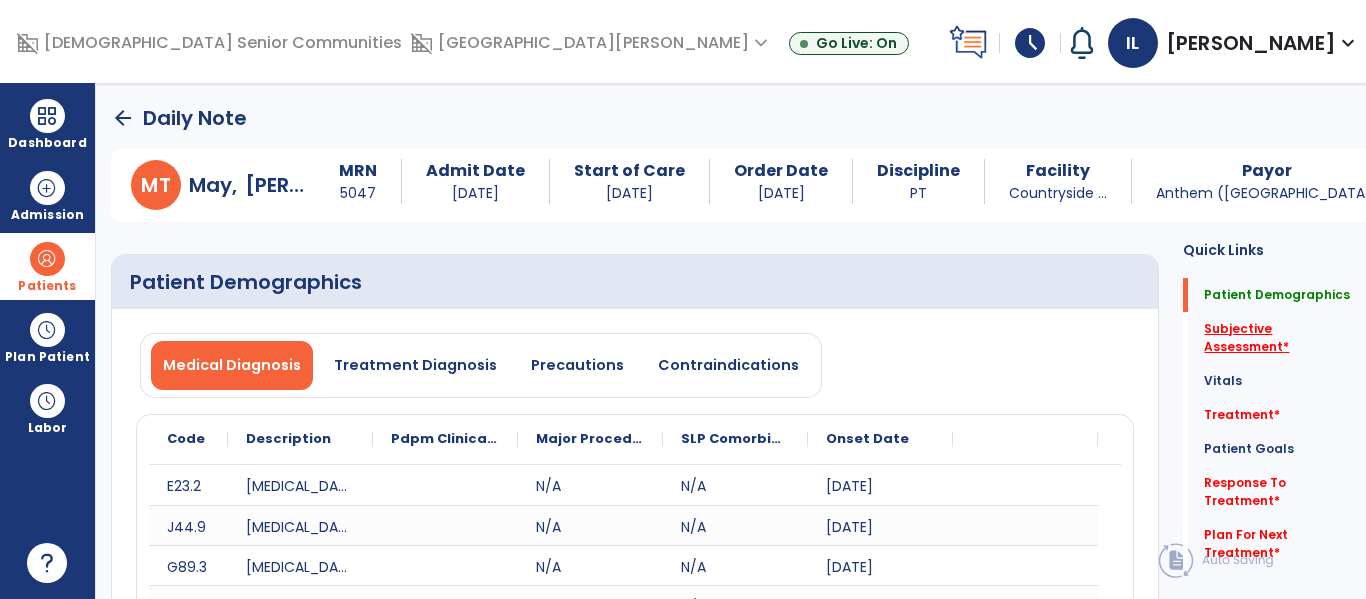 click on "Subjective Assessment   *" 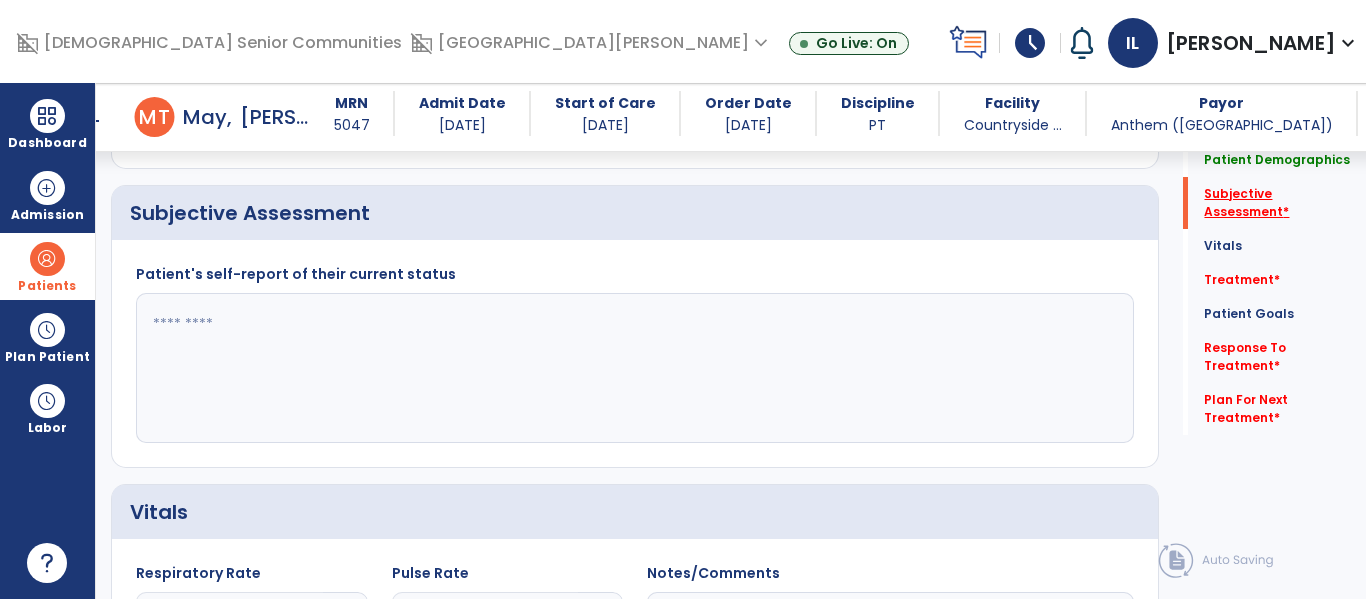 scroll, scrollTop: 507, scrollLeft: 0, axis: vertical 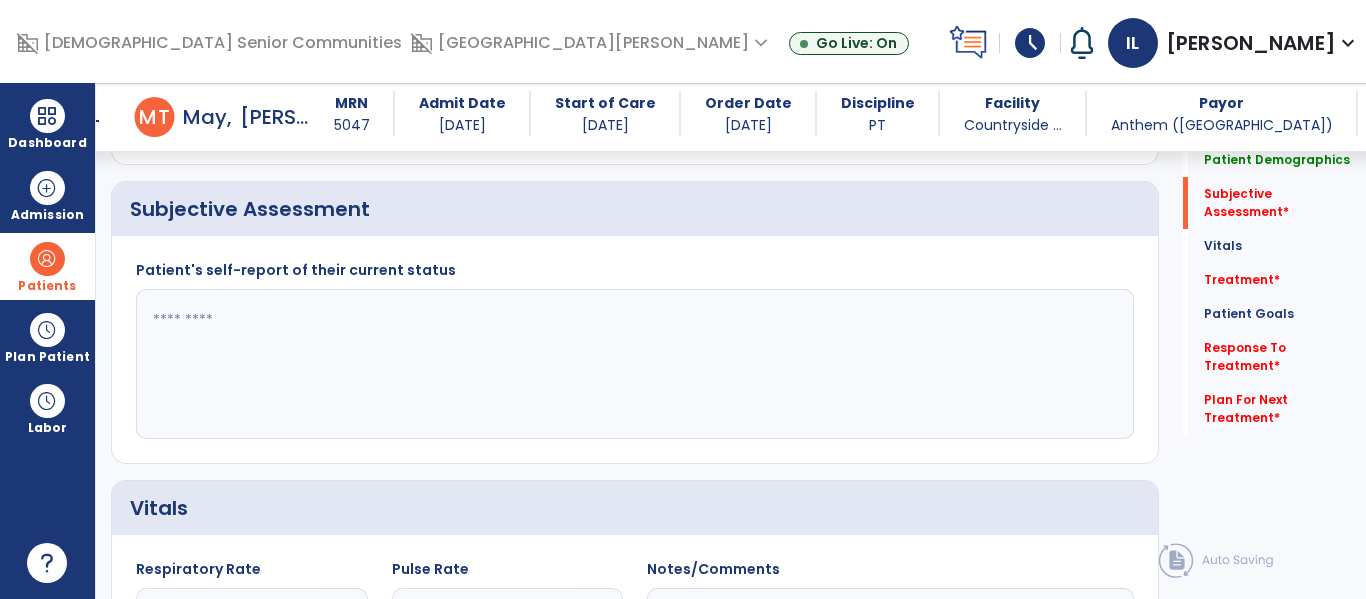 click 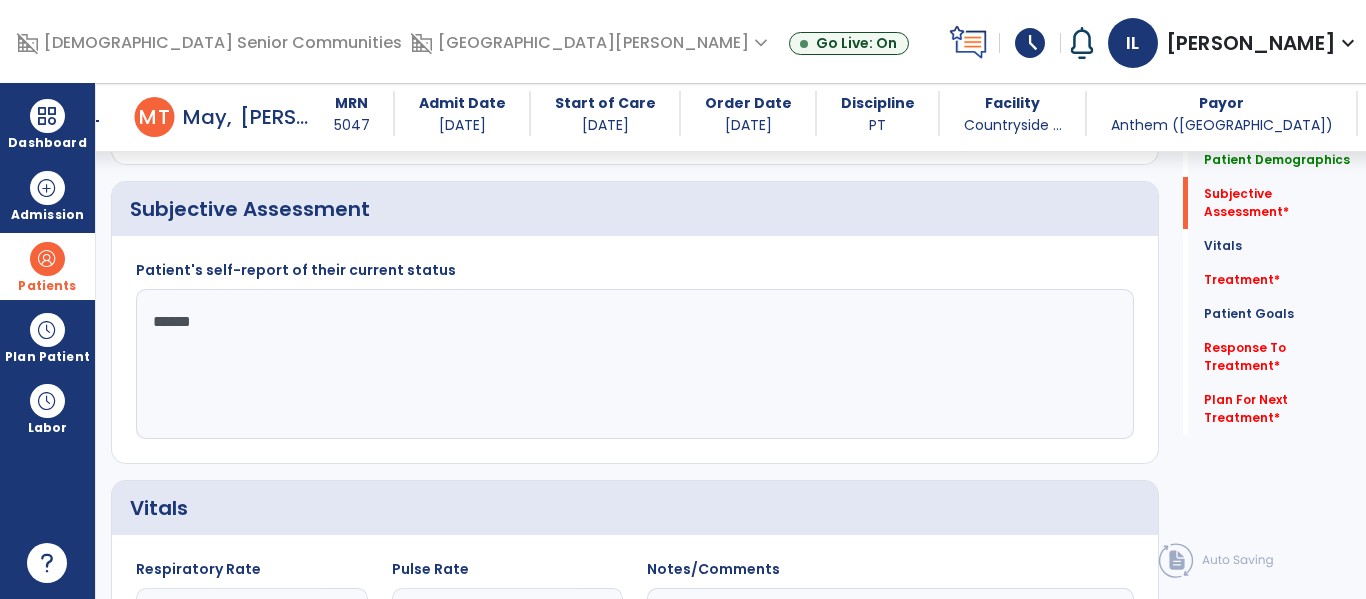 type on "*******" 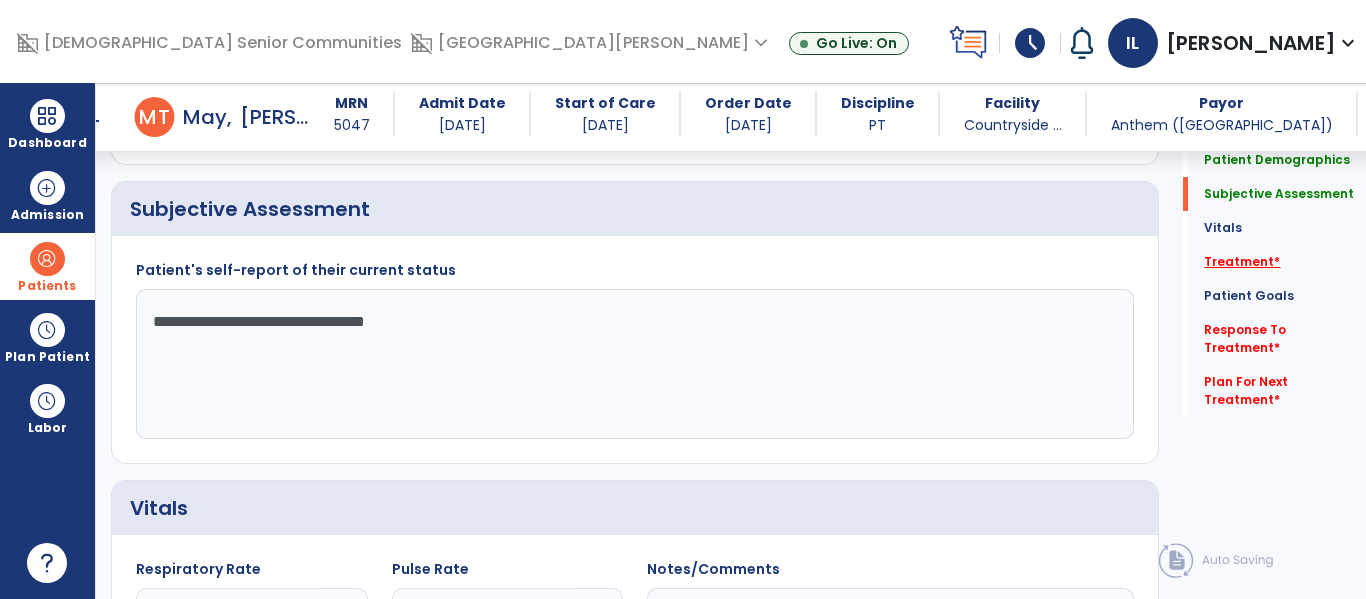 type on "**********" 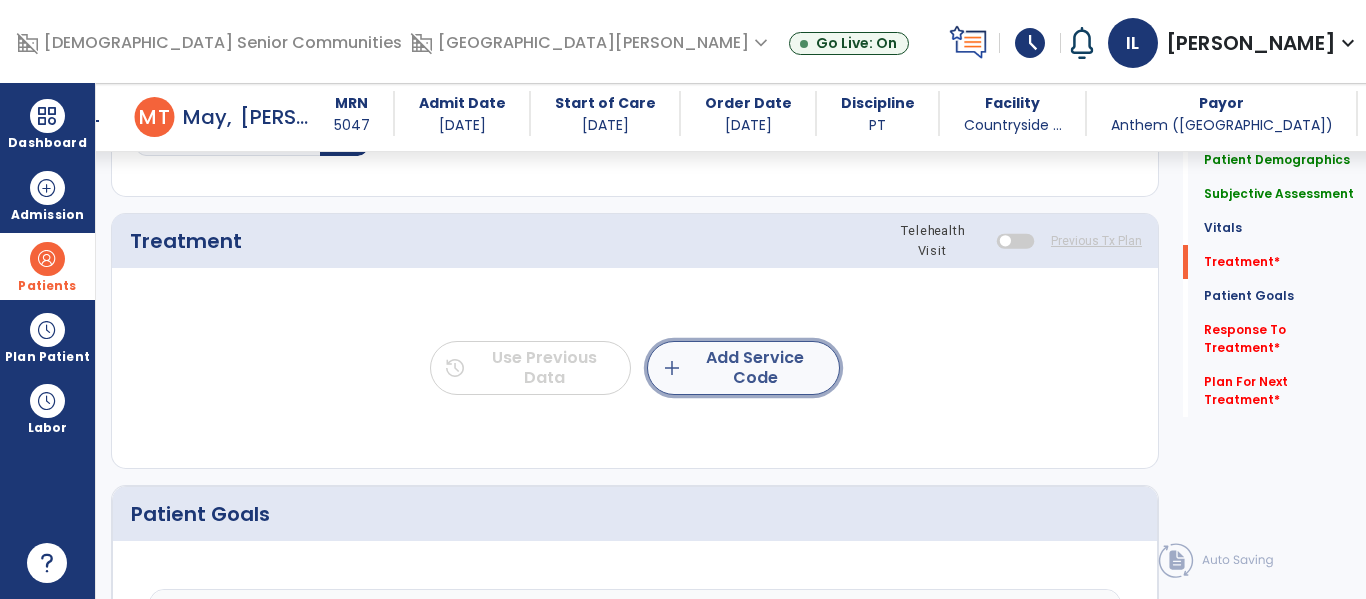 click on "add  Add Service Code" 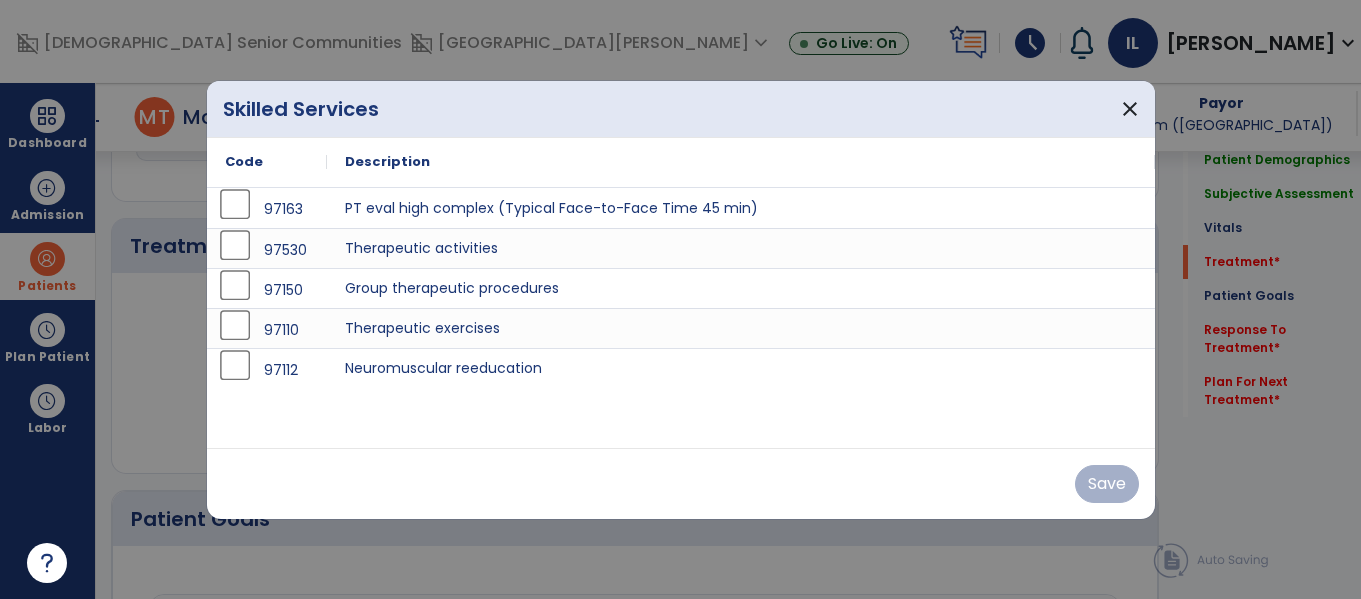 scroll, scrollTop: 1196, scrollLeft: 0, axis: vertical 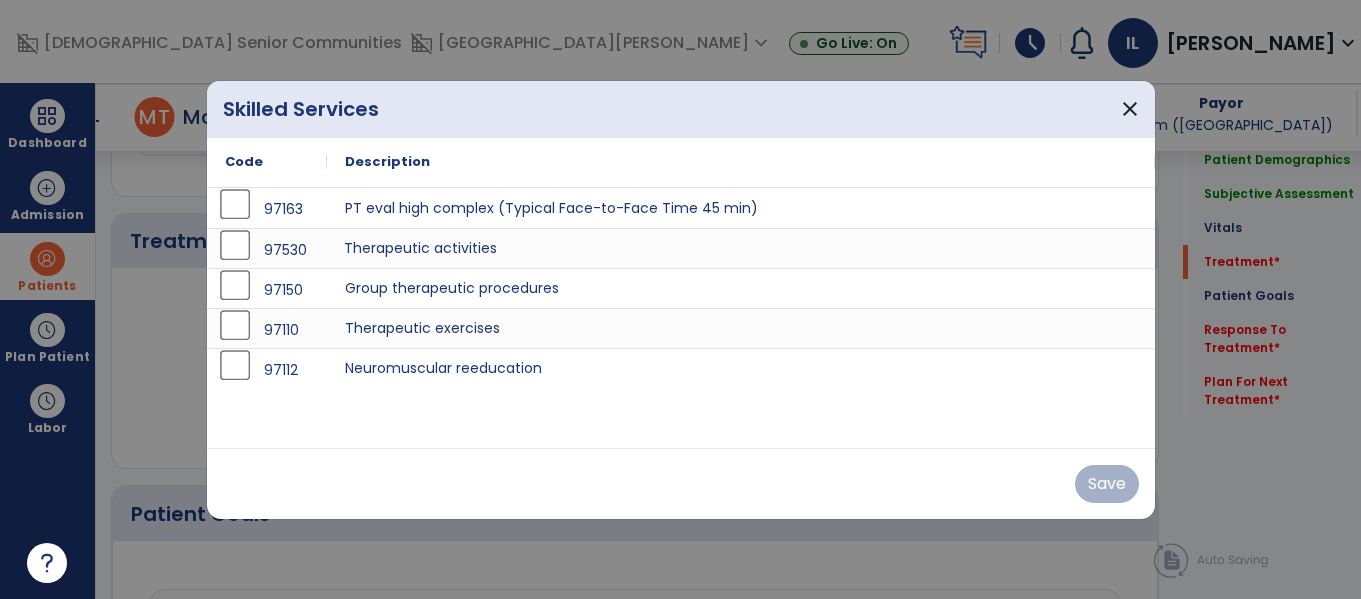 click on "Therapeutic activities" at bounding box center (741, 248) 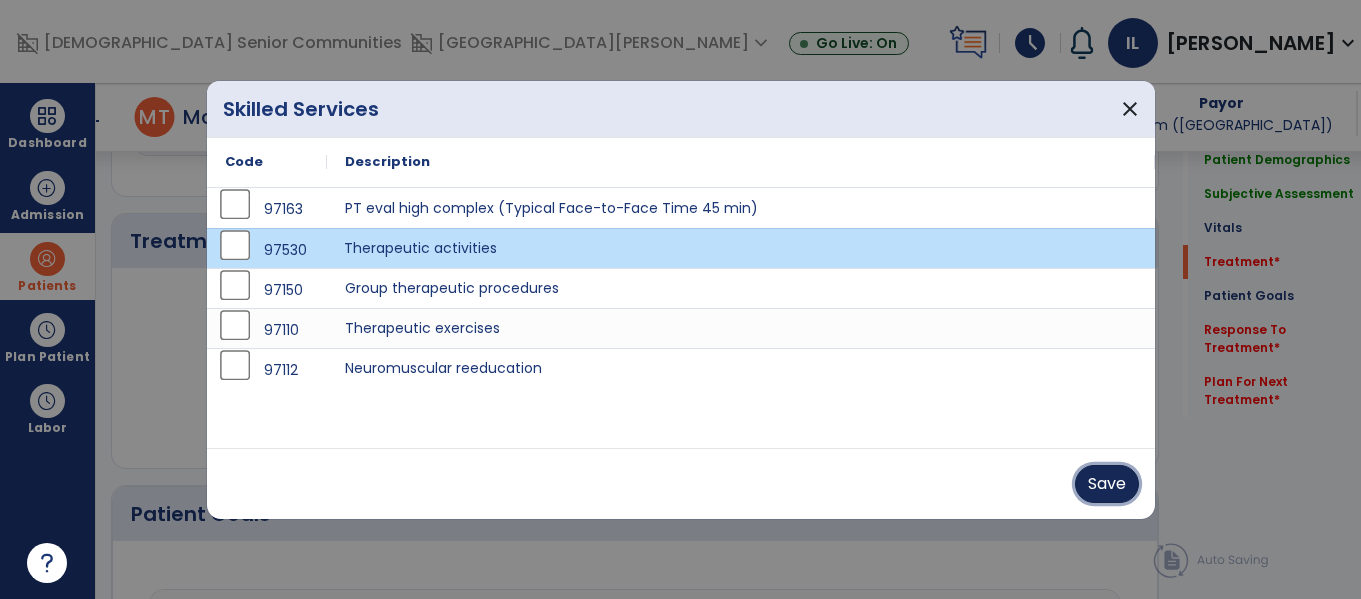 click on "Save" at bounding box center (1107, 484) 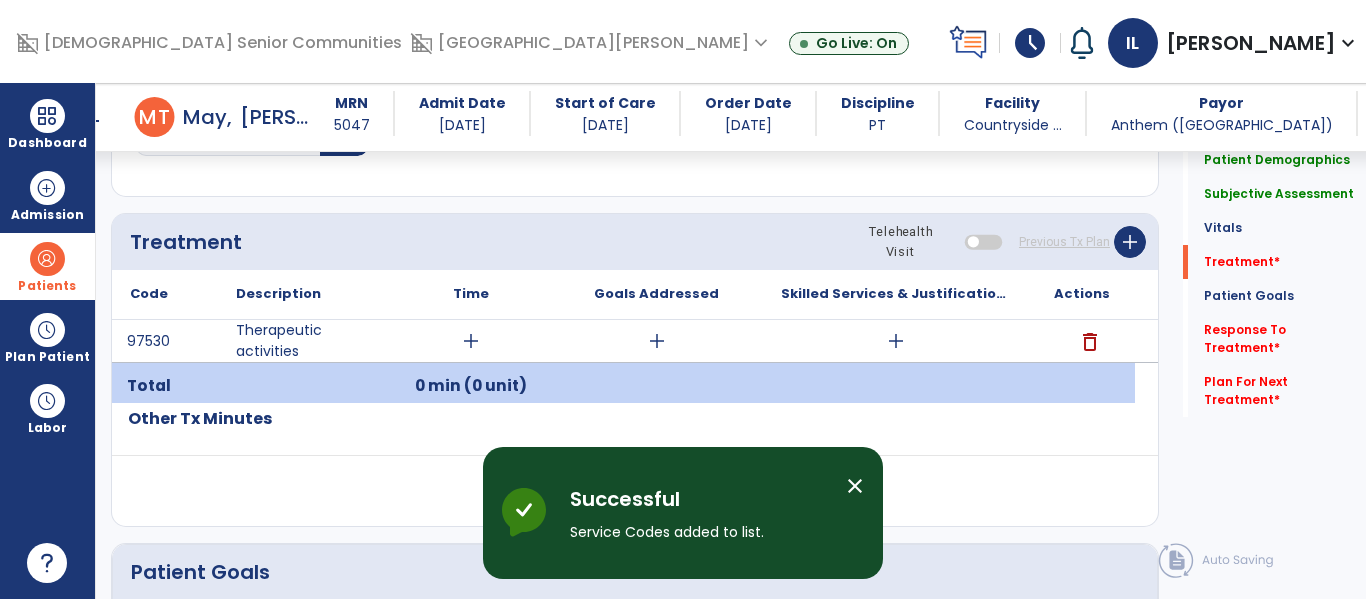 click on "0 min (0 unit)" at bounding box center (471, 386) 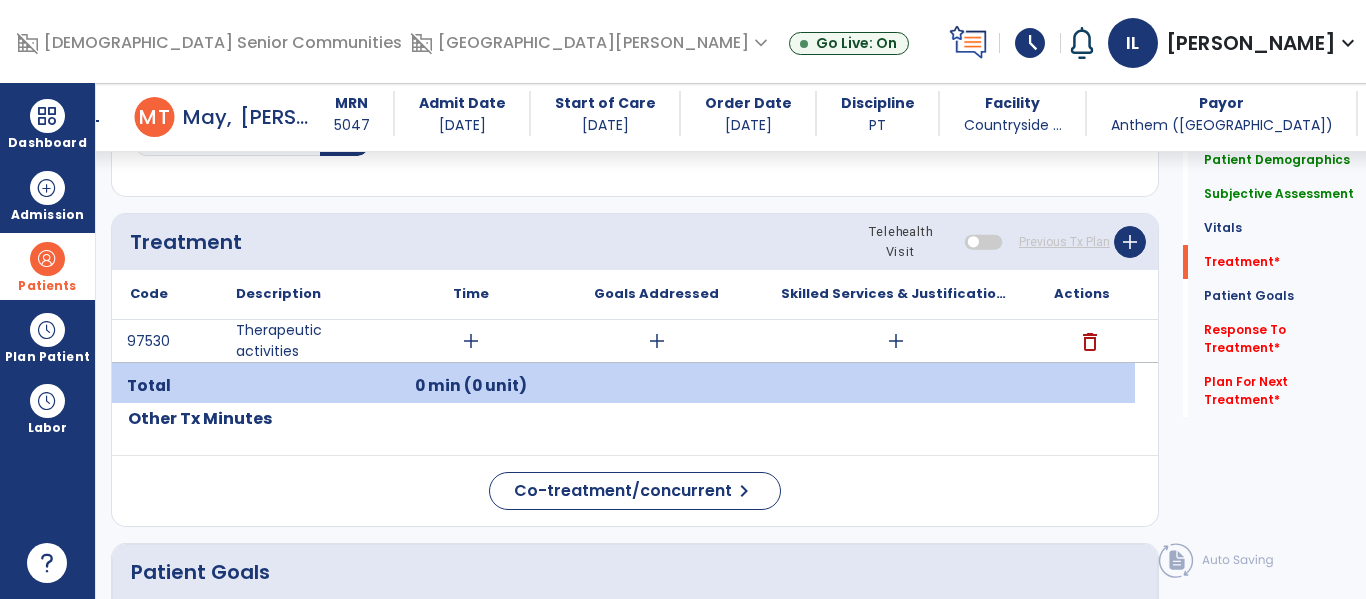 click on "add" at bounding box center (471, 341) 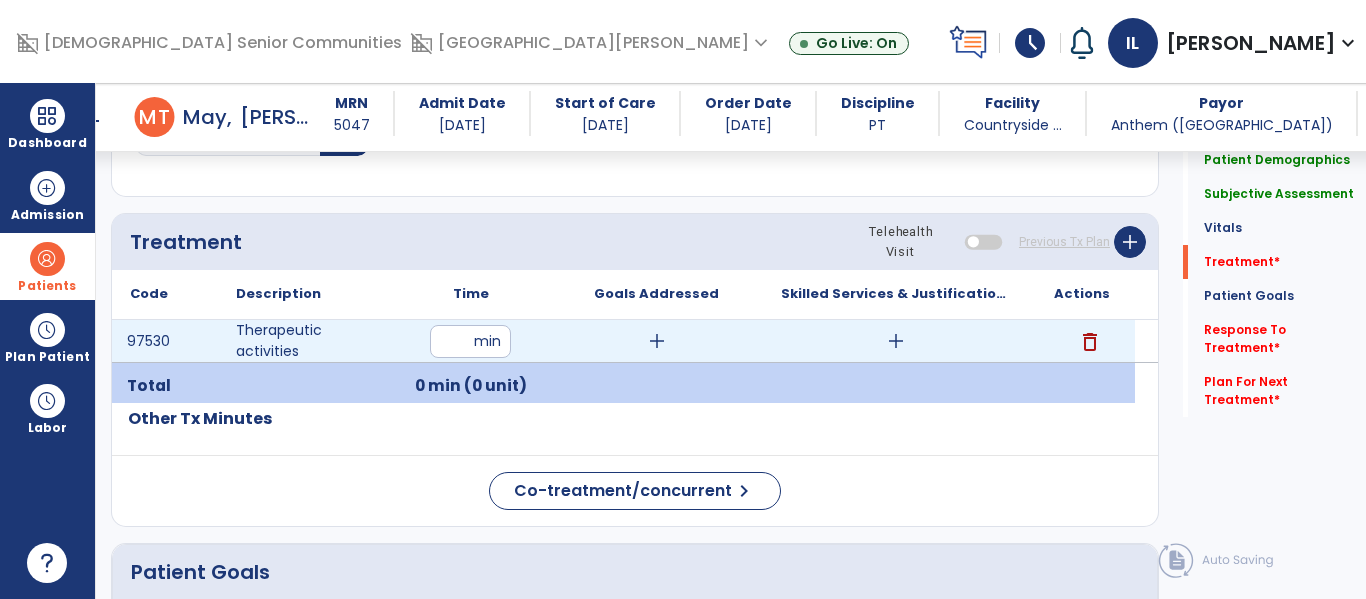 type on "**" 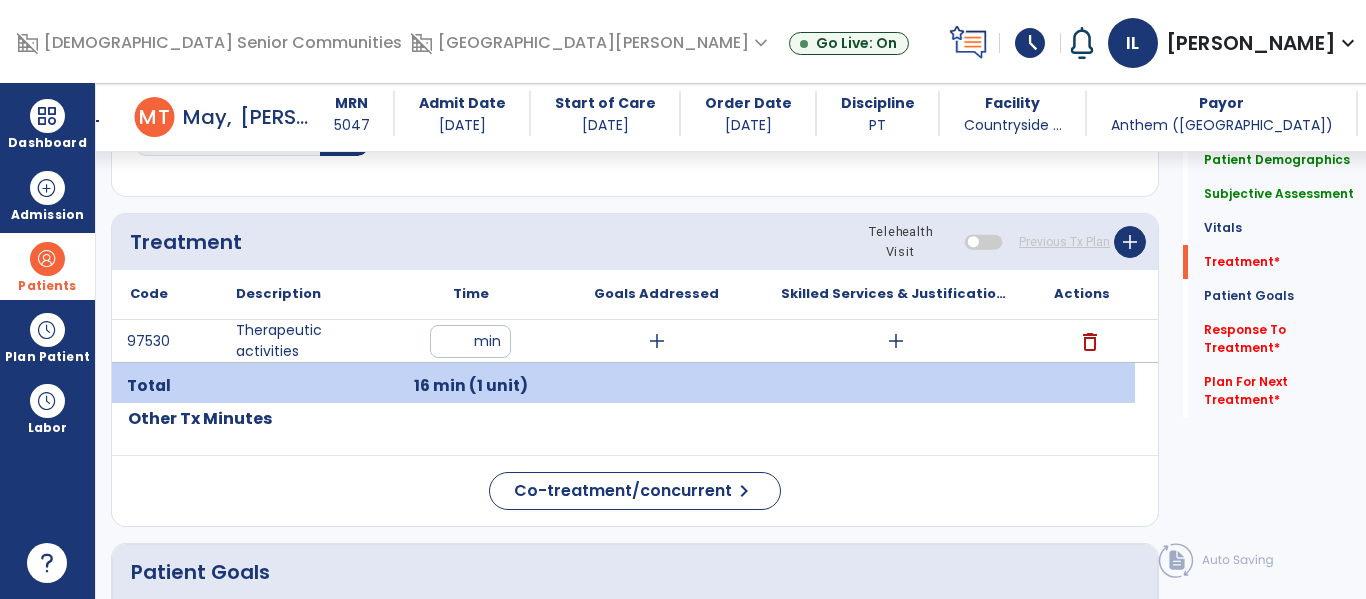 click on "add" at bounding box center (896, 341) 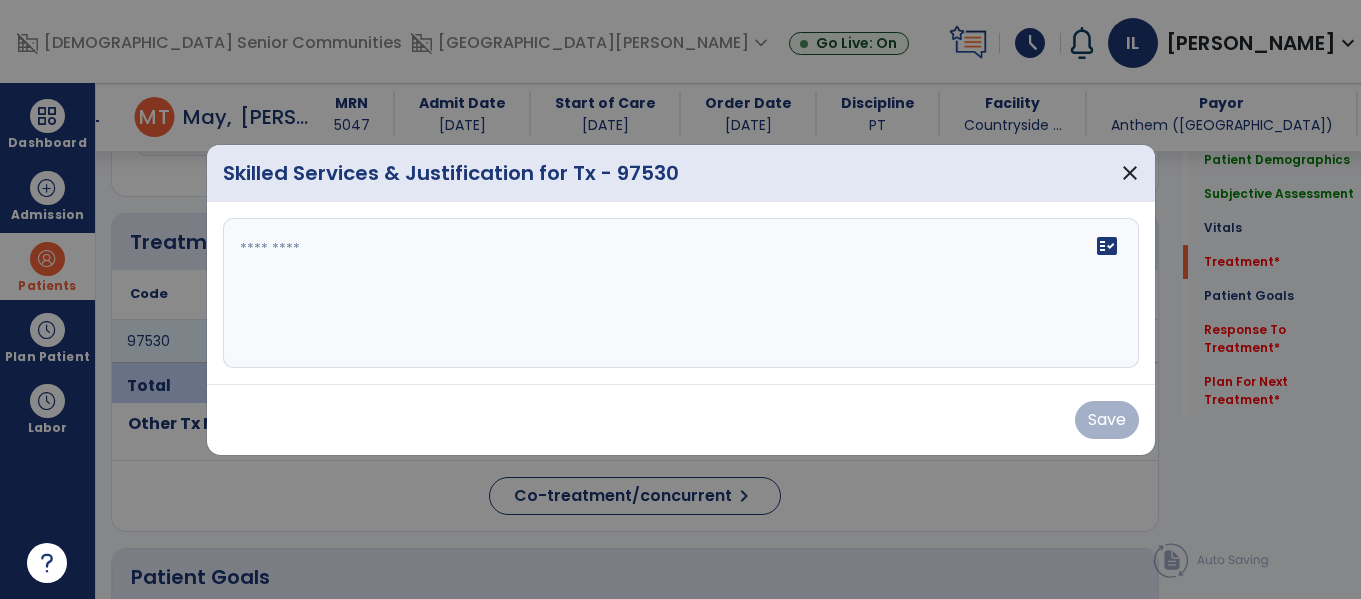 click on "fact_check" at bounding box center [681, 293] 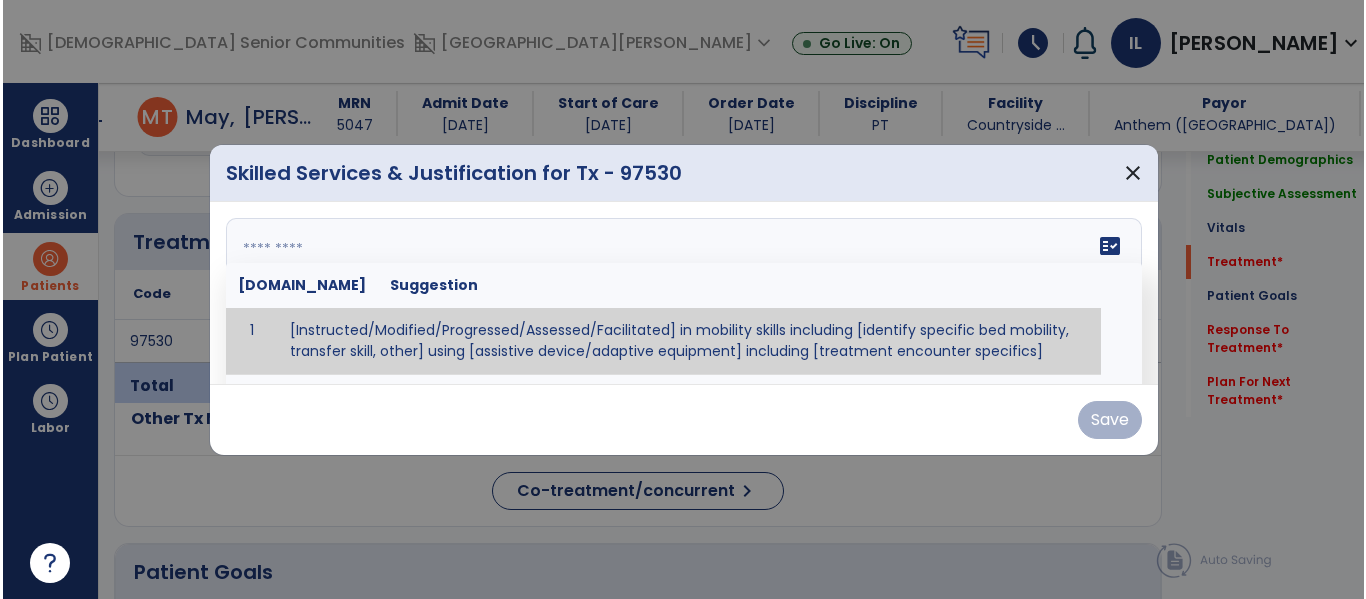 scroll, scrollTop: 1196, scrollLeft: 0, axis: vertical 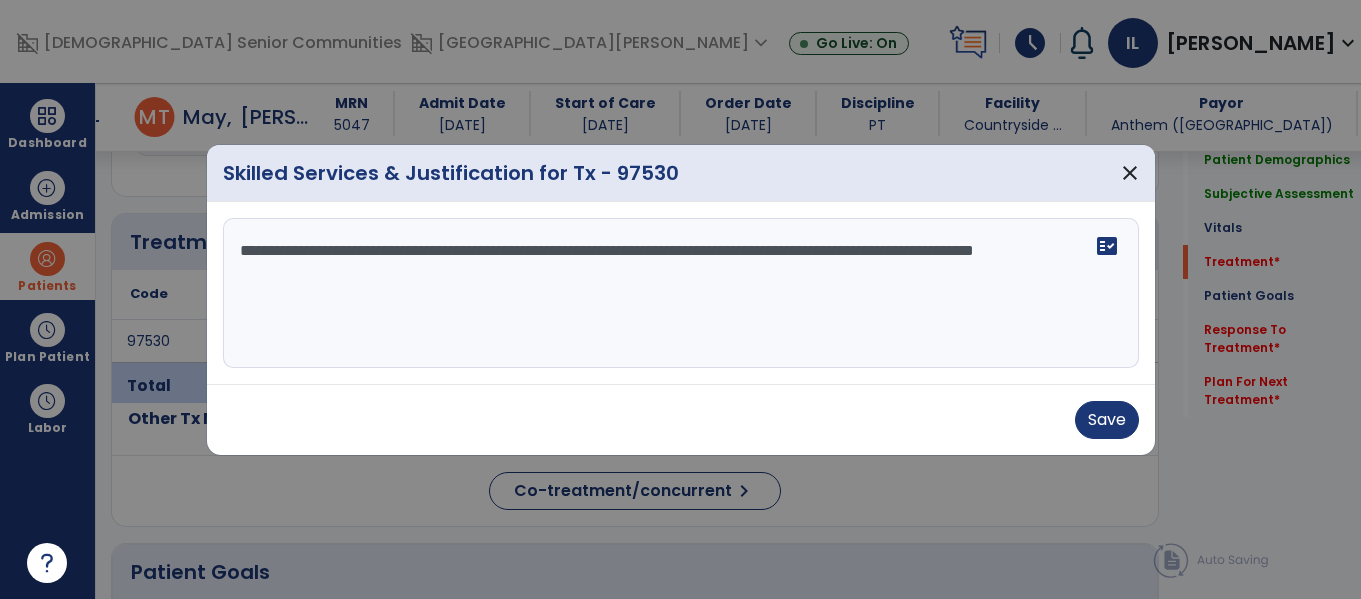 click on "**********" at bounding box center [681, 293] 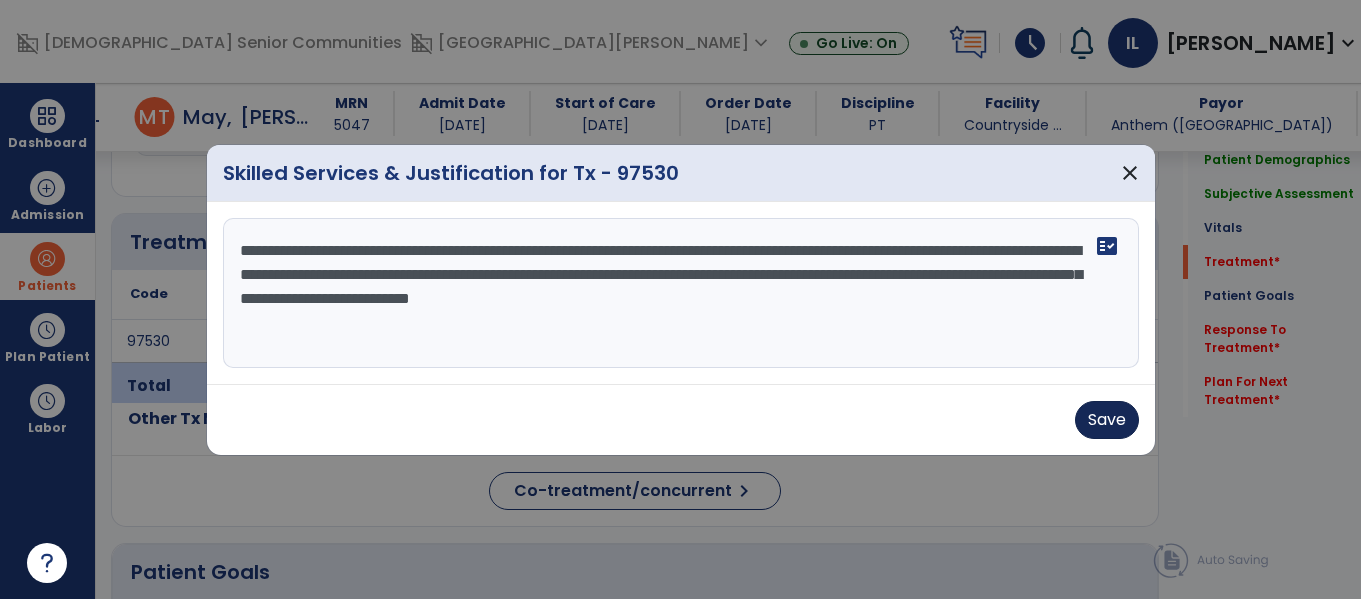 type on "**********" 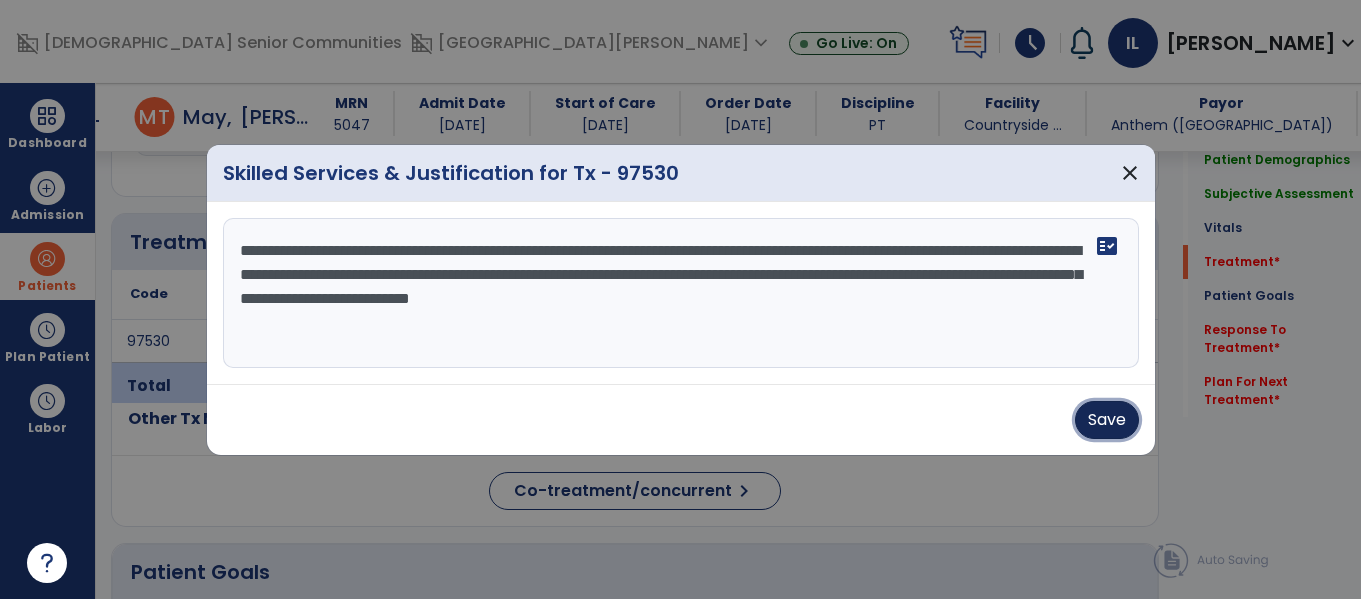click on "Save" at bounding box center [1107, 420] 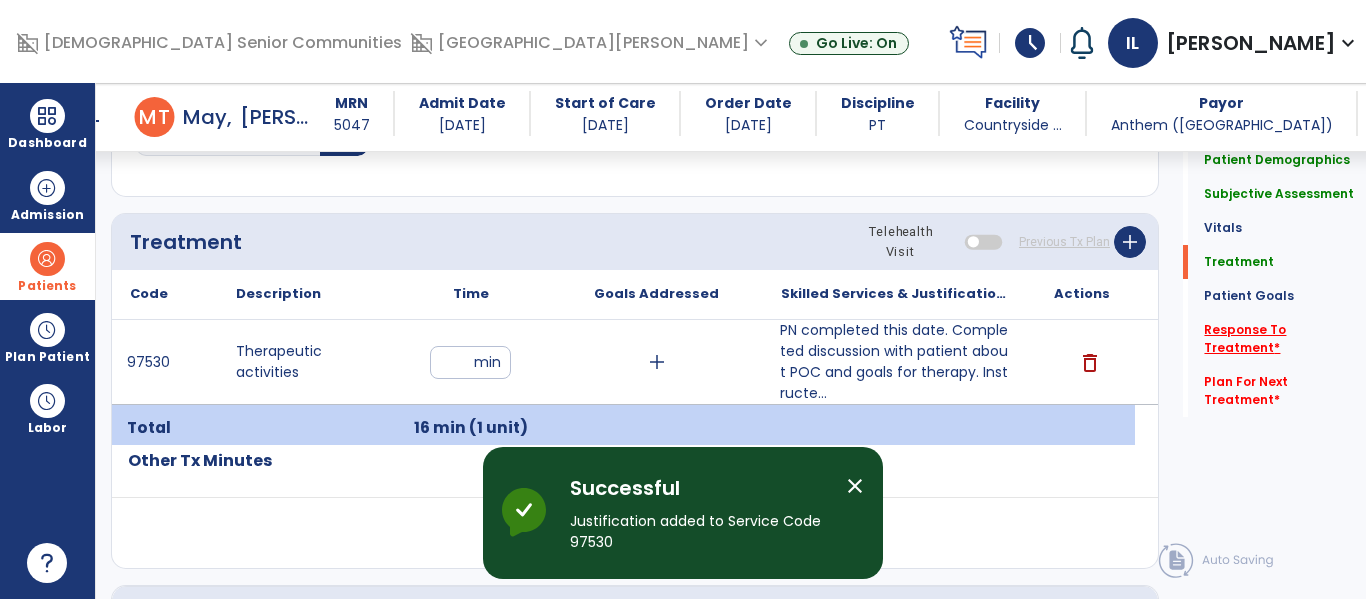 click on "Response To Treatment   *" 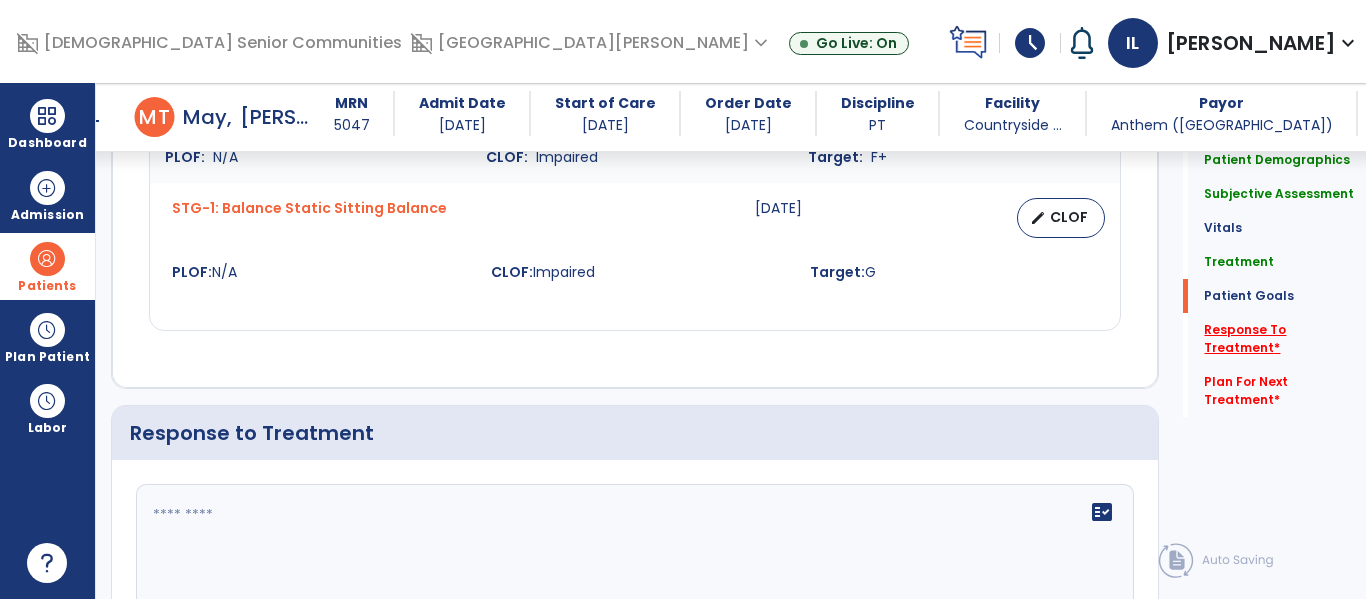 scroll, scrollTop: 2687, scrollLeft: 0, axis: vertical 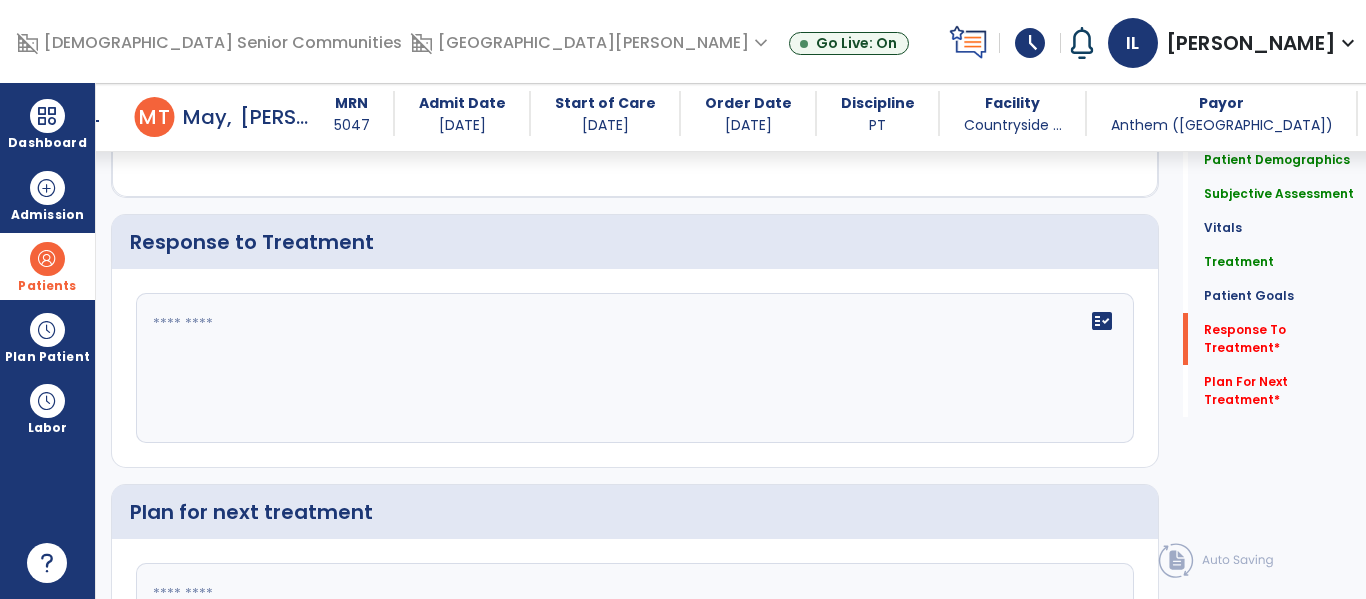 click 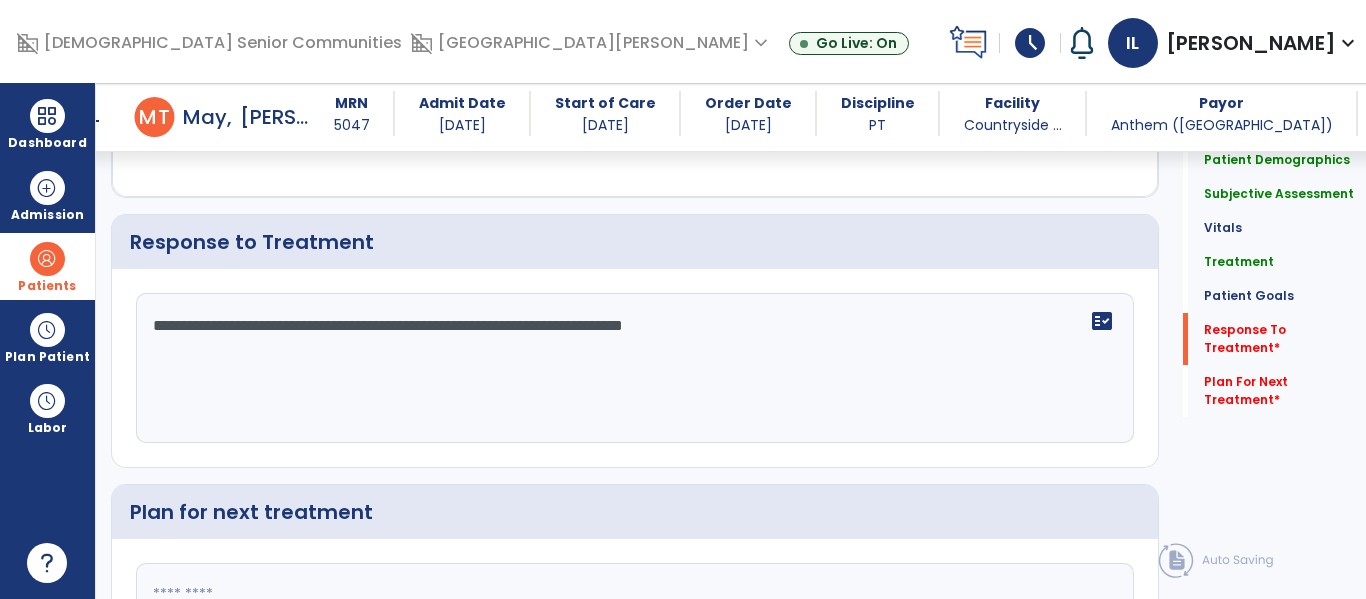 scroll, scrollTop: 2892, scrollLeft: 0, axis: vertical 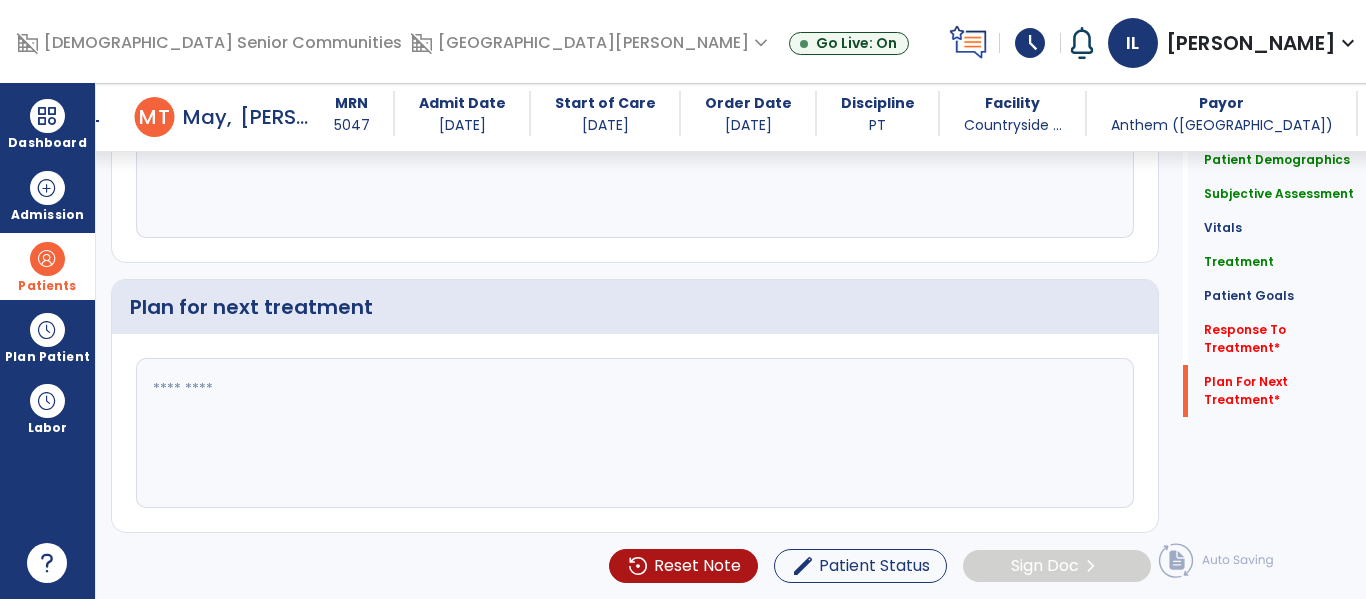 type on "**********" 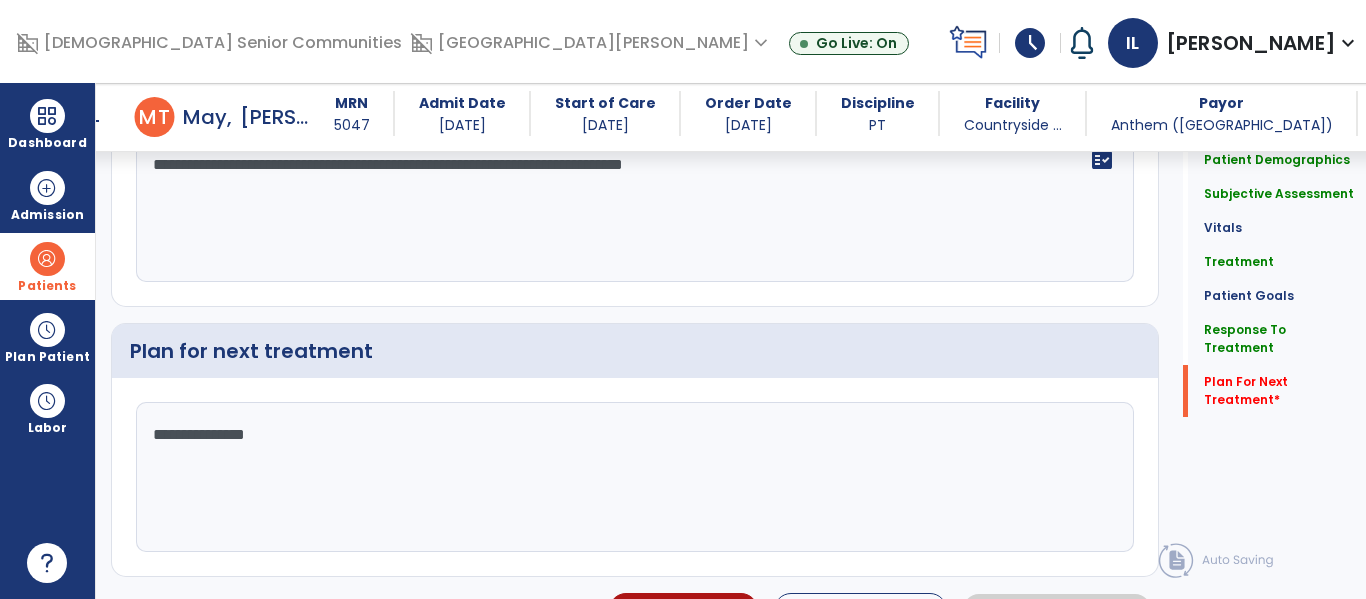 scroll, scrollTop: 2892, scrollLeft: 0, axis: vertical 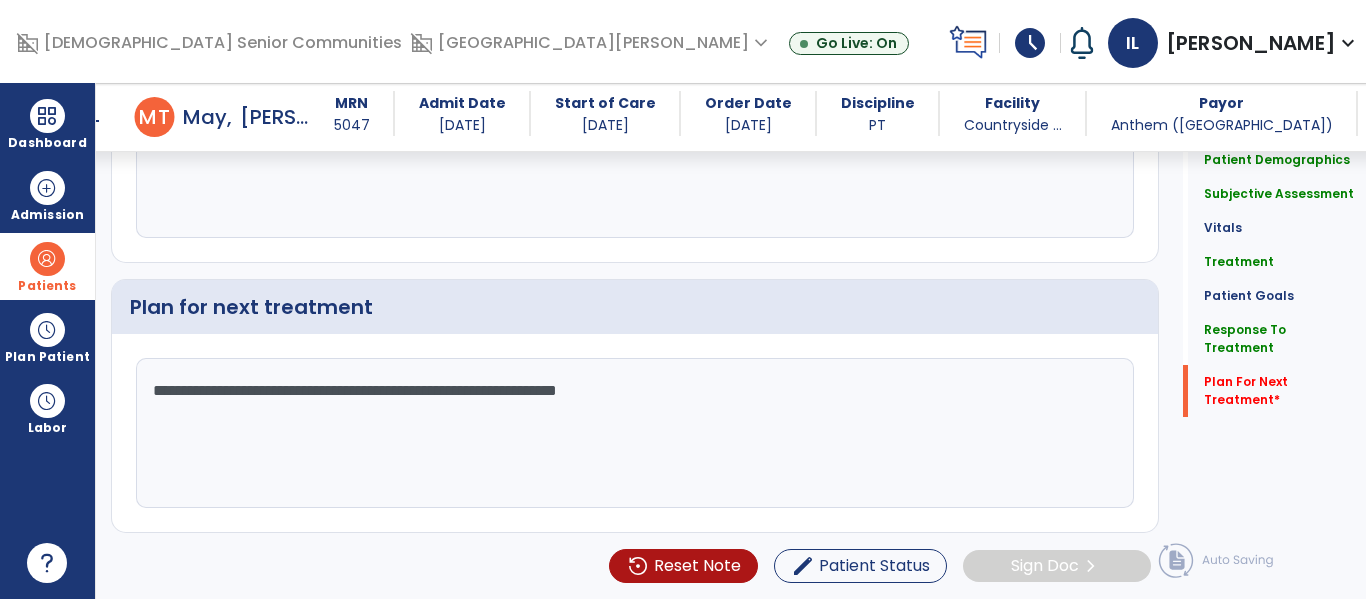 type on "**********" 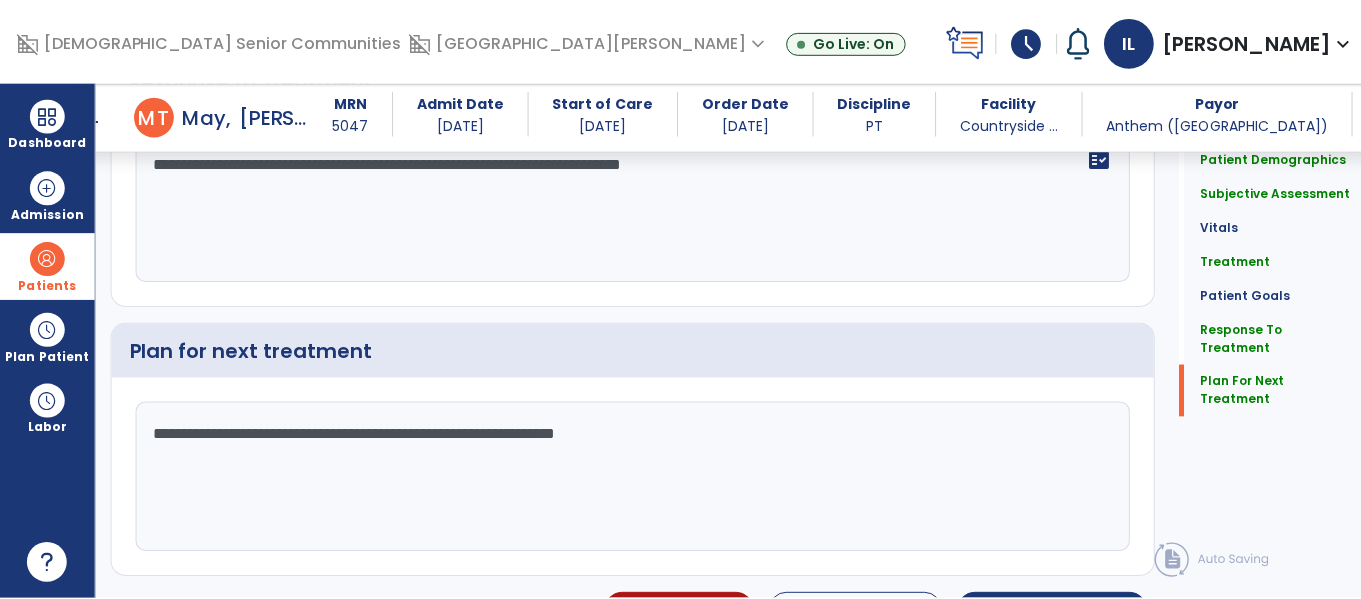 scroll, scrollTop: 2892, scrollLeft: 0, axis: vertical 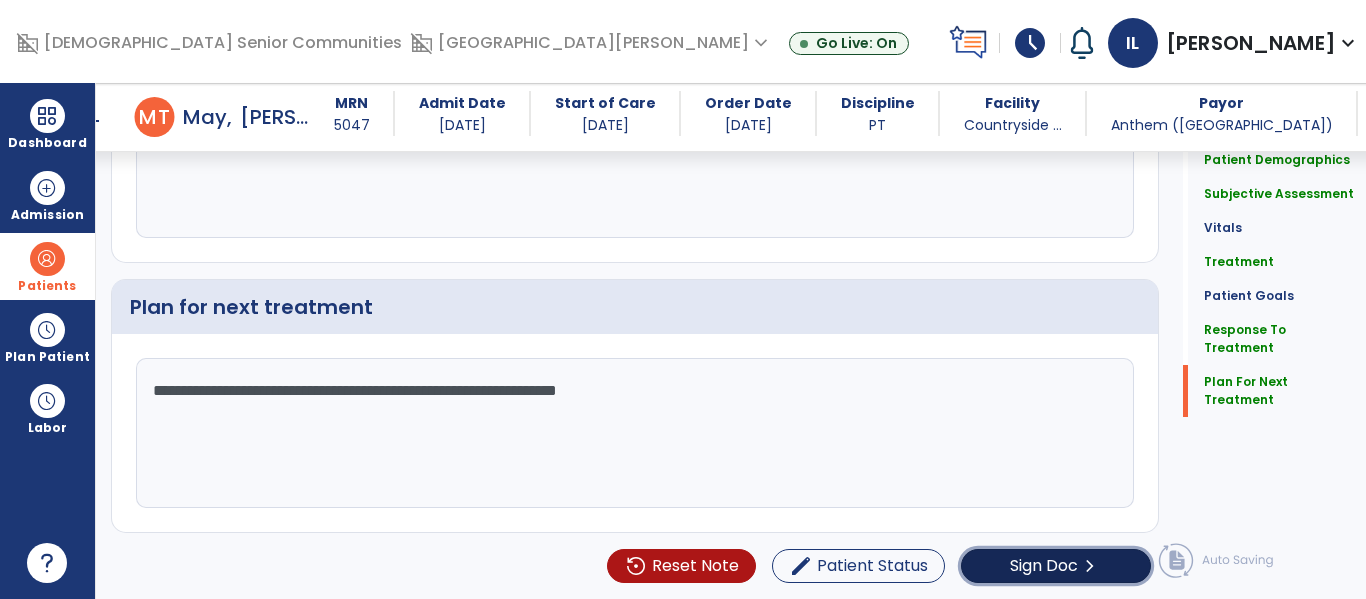 click on "Sign Doc" 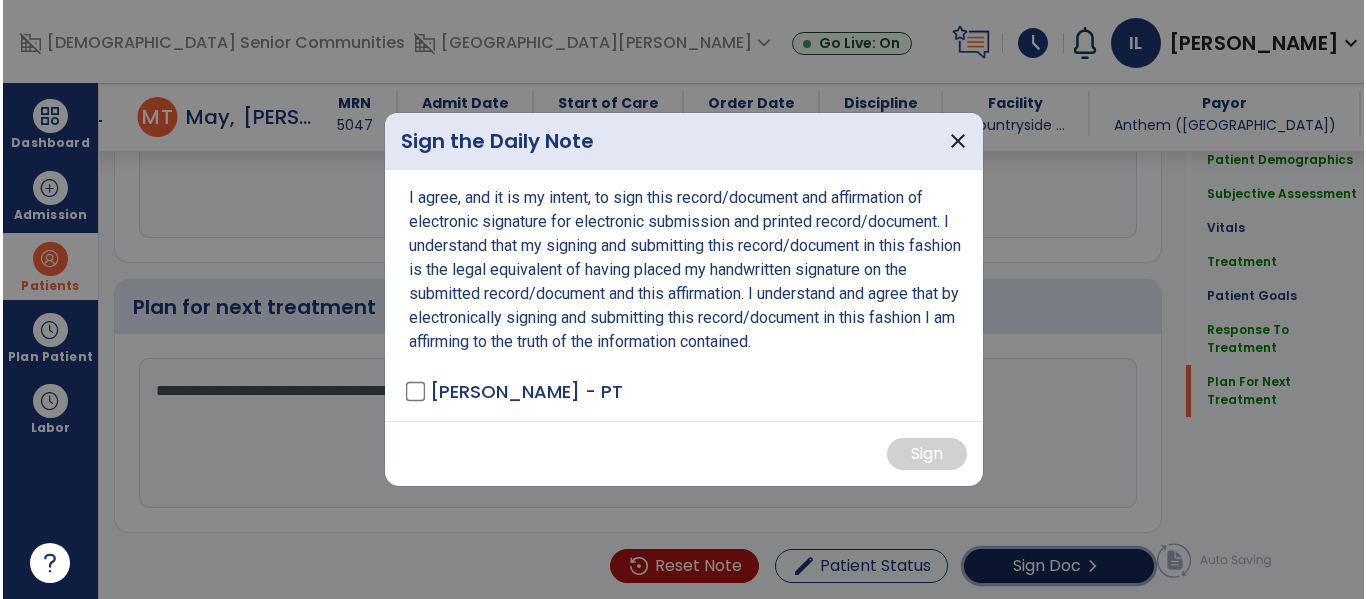scroll, scrollTop: 2892, scrollLeft: 0, axis: vertical 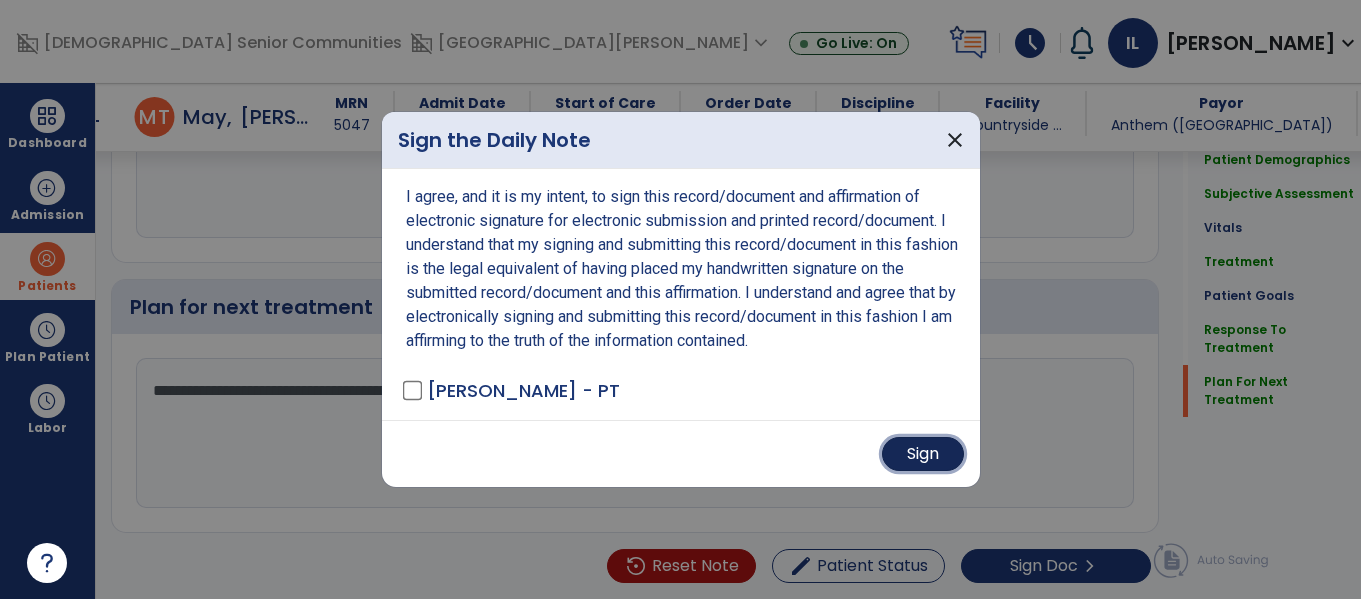click on "Sign" at bounding box center (923, 454) 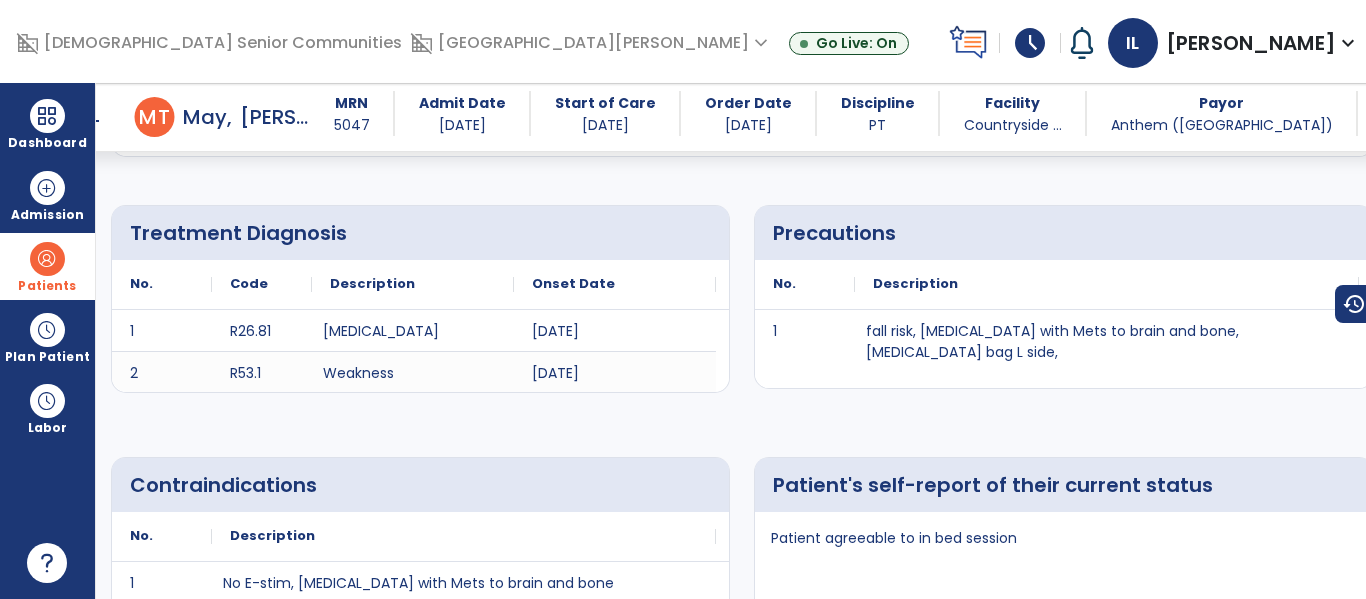 scroll, scrollTop: 0, scrollLeft: 0, axis: both 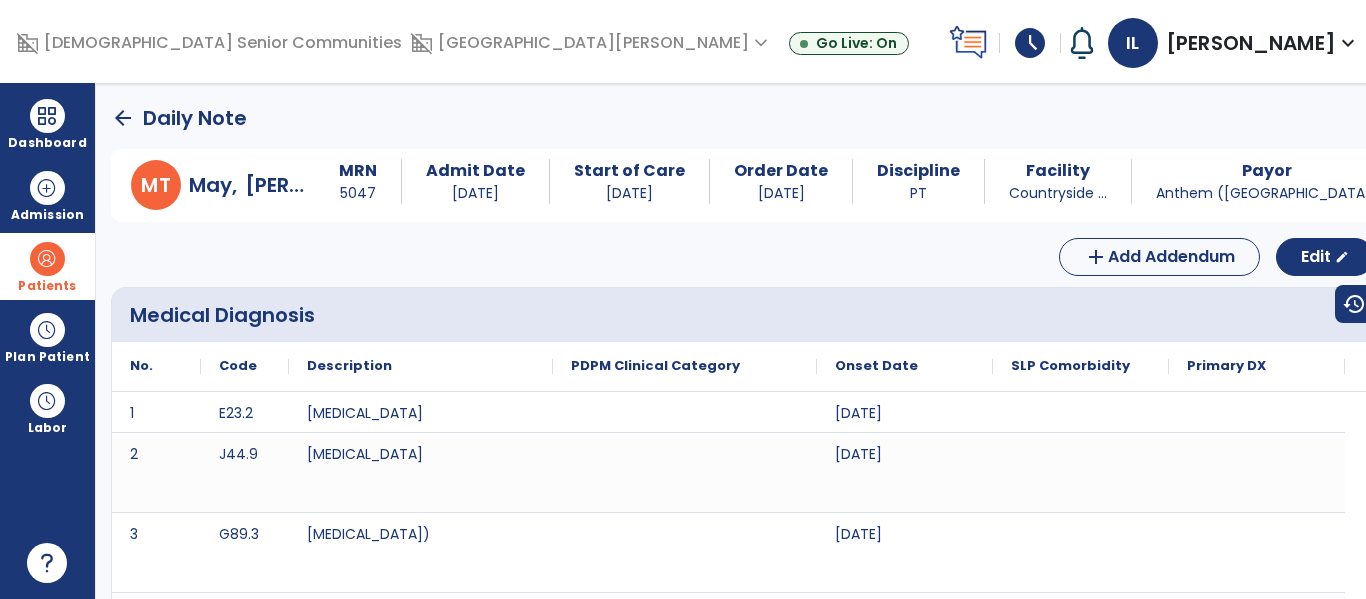 click on "arrow_back" 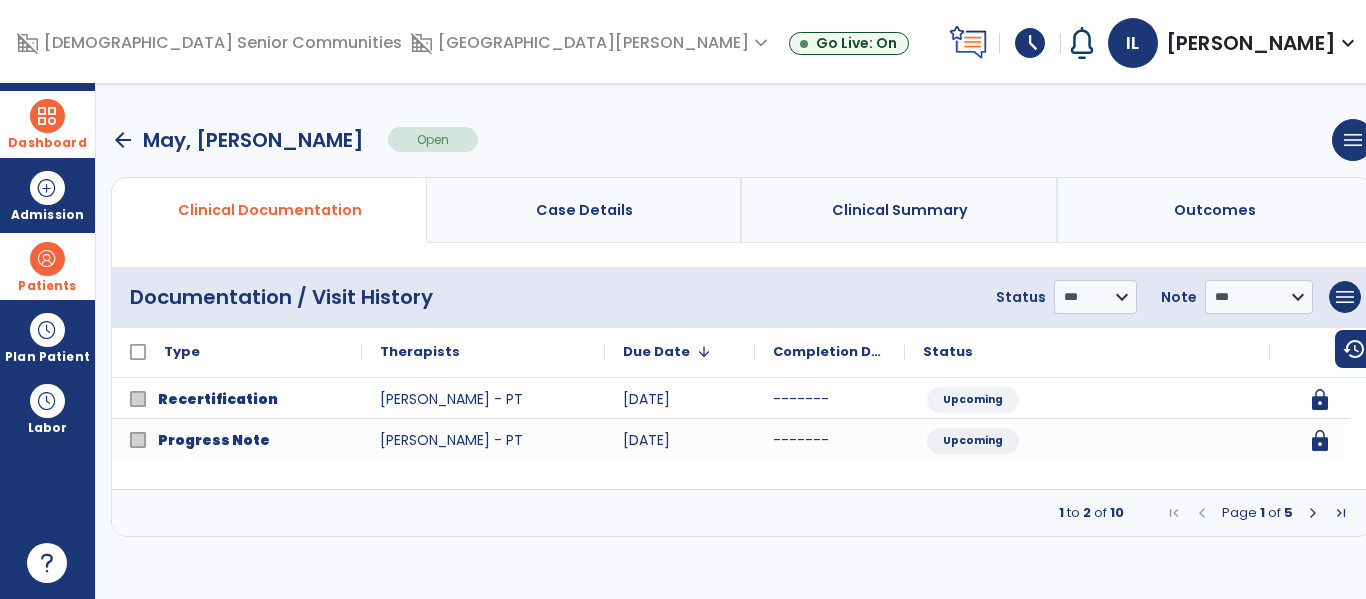click at bounding box center [47, 116] 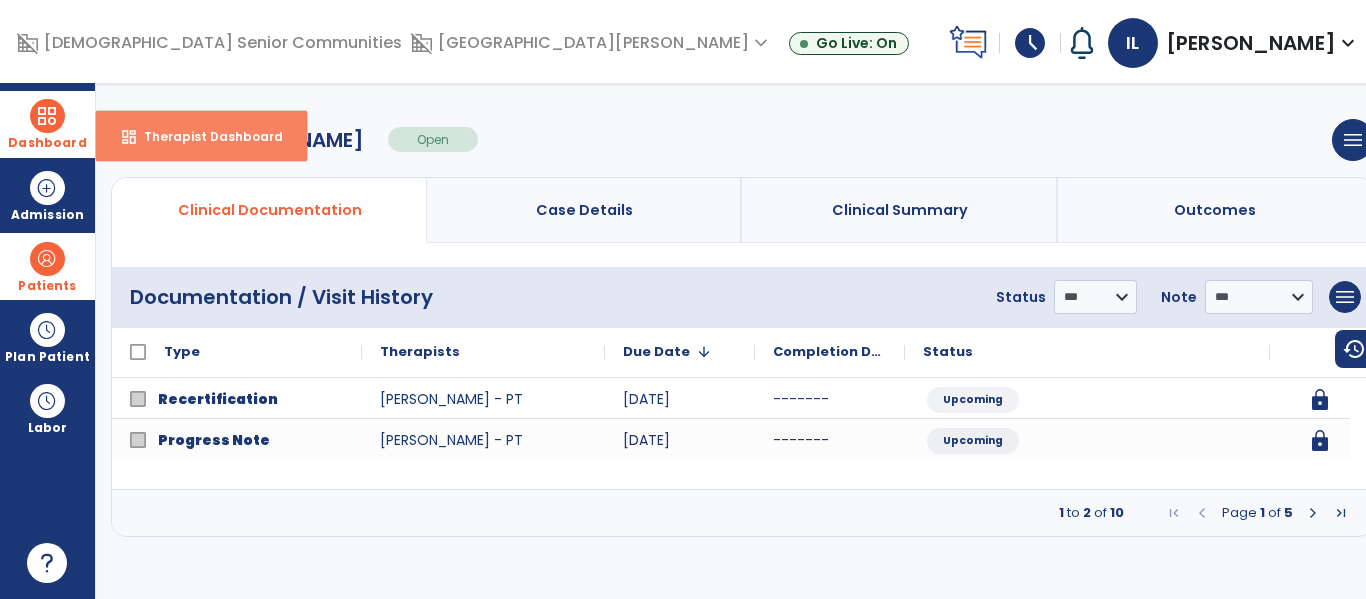click on "Therapist Dashboard" at bounding box center [205, 136] 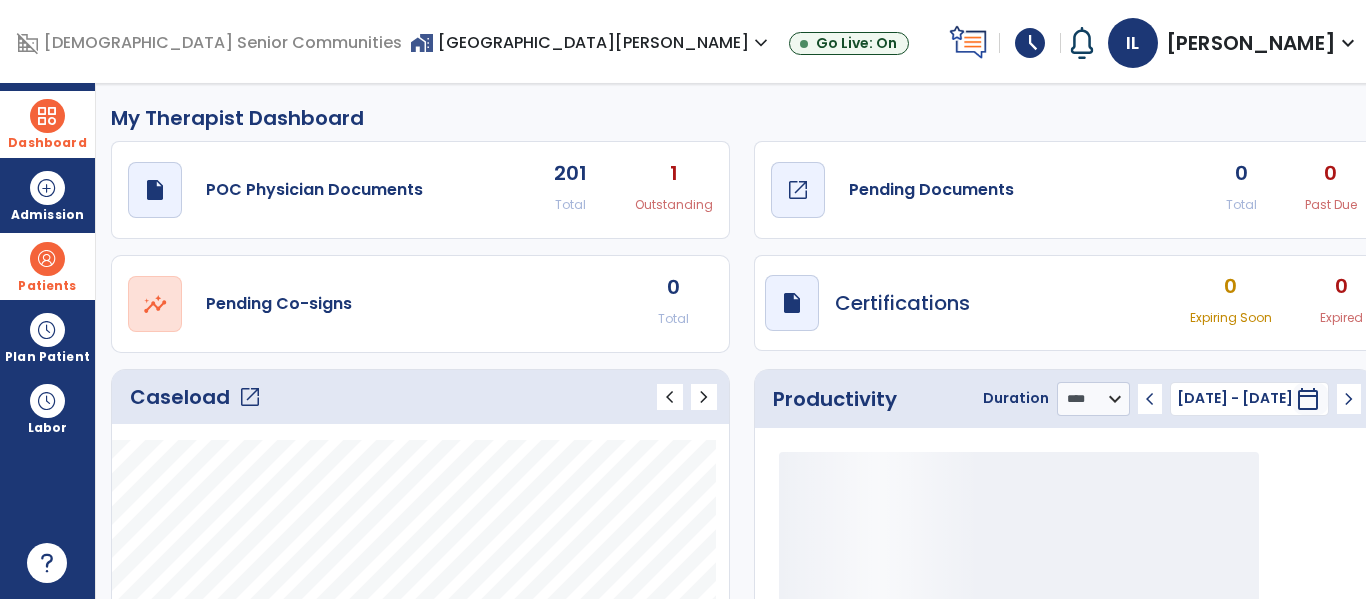 click on "Pending Documents" 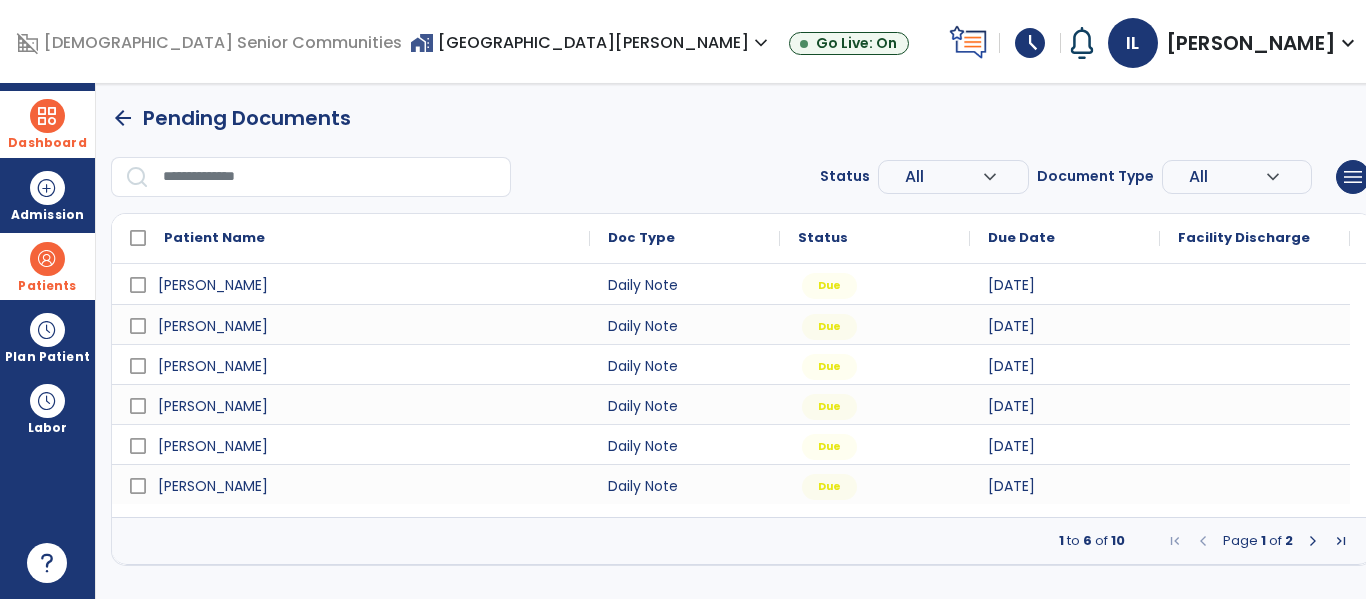 click at bounding box center [1313, 541] 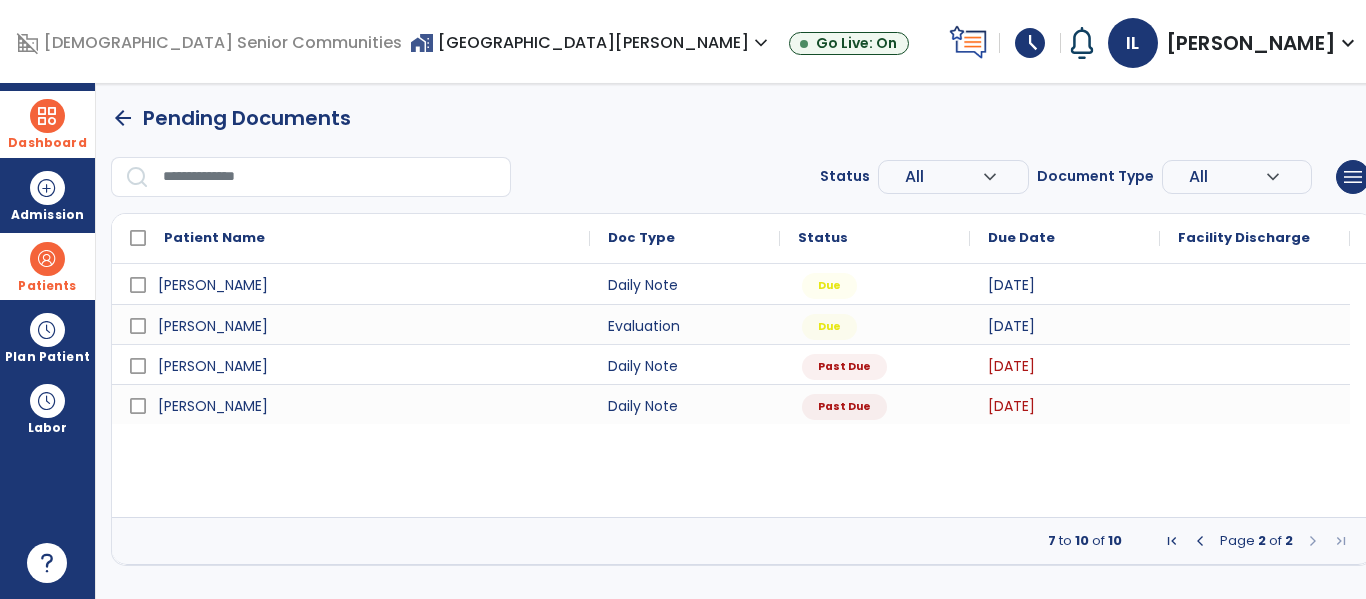 click at bounding box center (1200, 541) 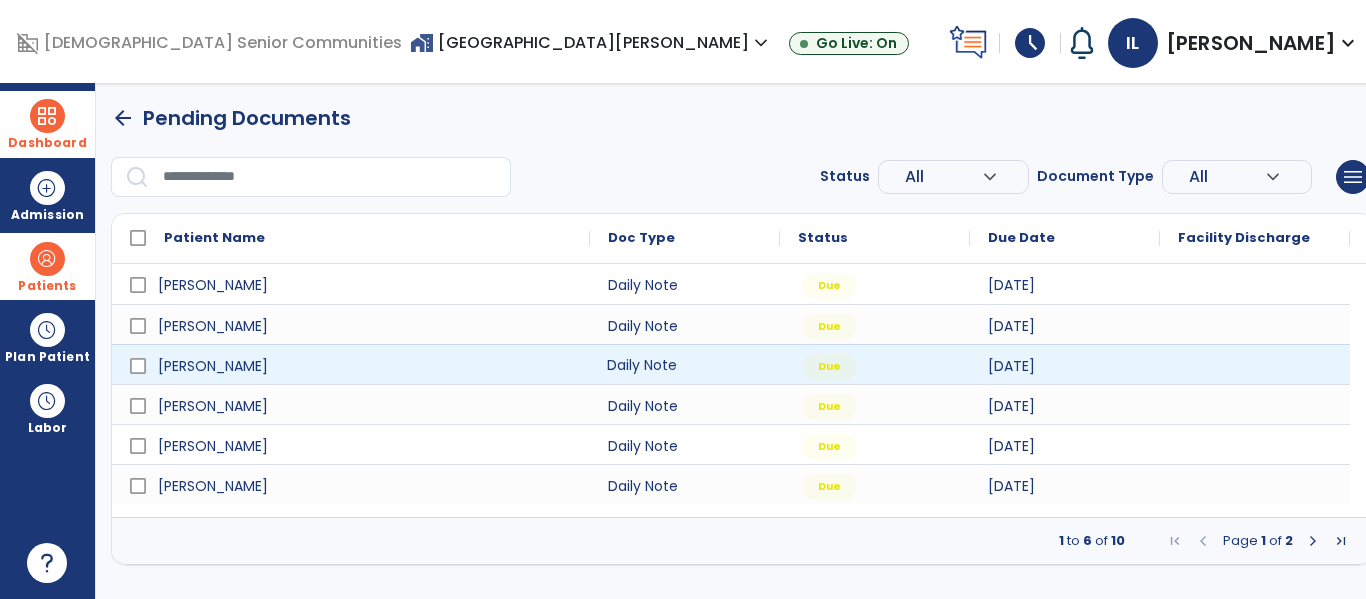 click on "Daily Note" at bounding box center [685, 364] 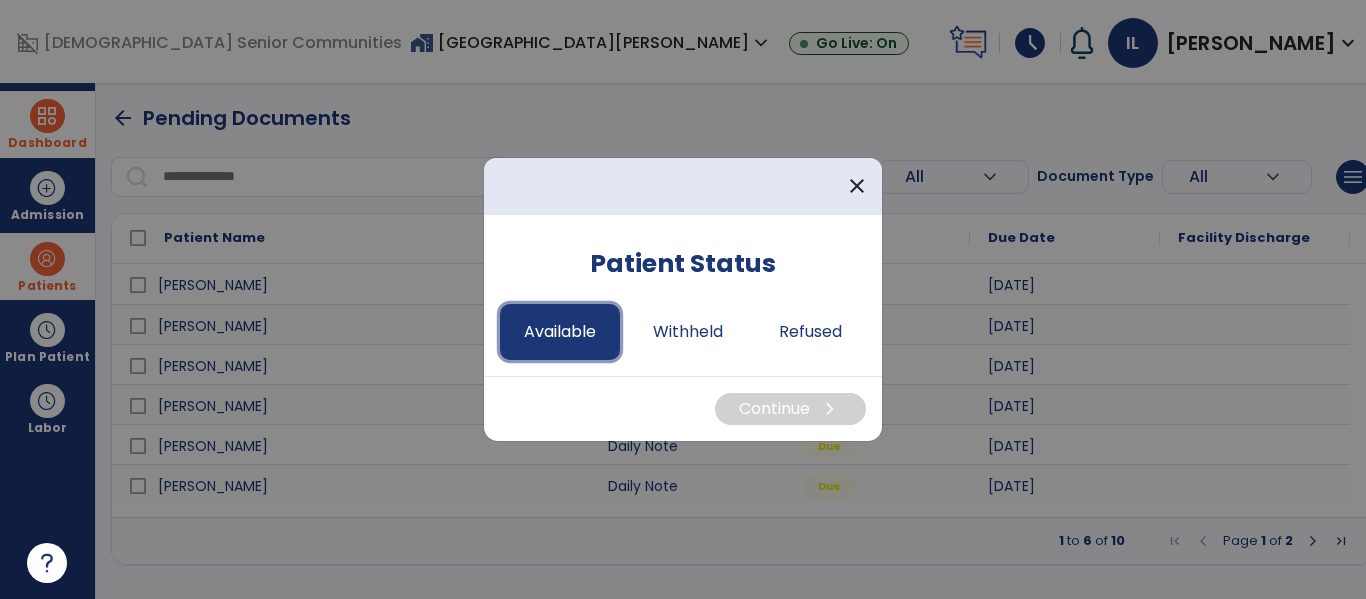 click on "Available" at bounding box center [560, 332] 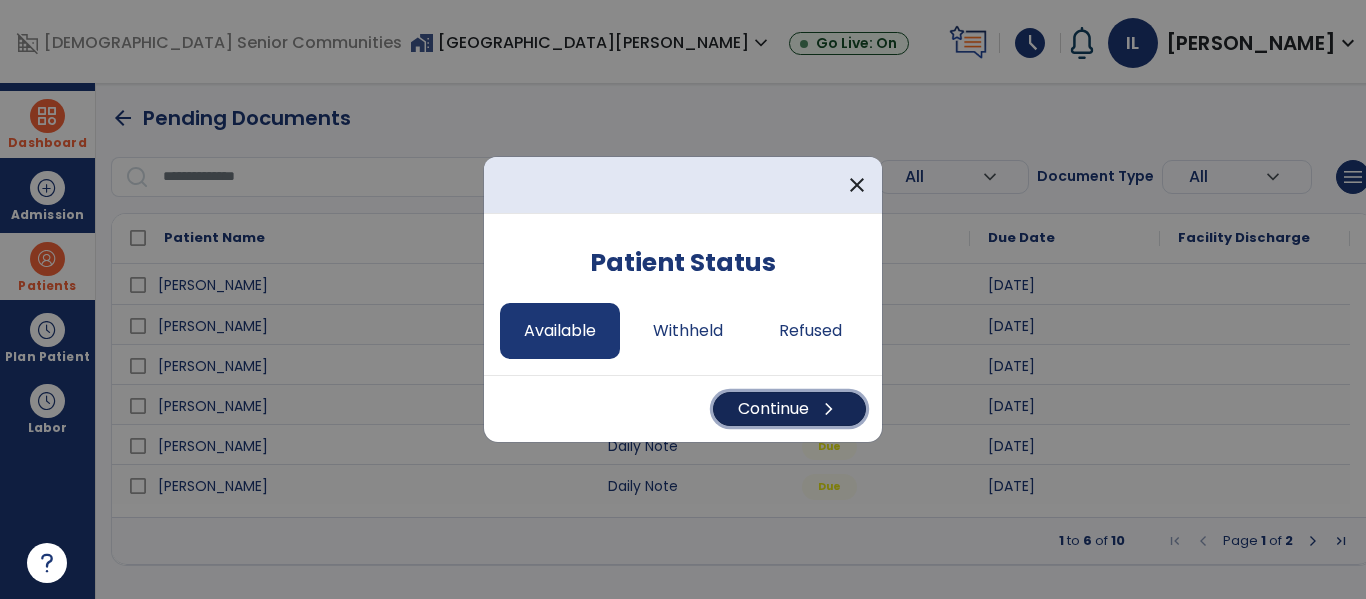 click on "chevron_right" at bounding box center [829, 409] 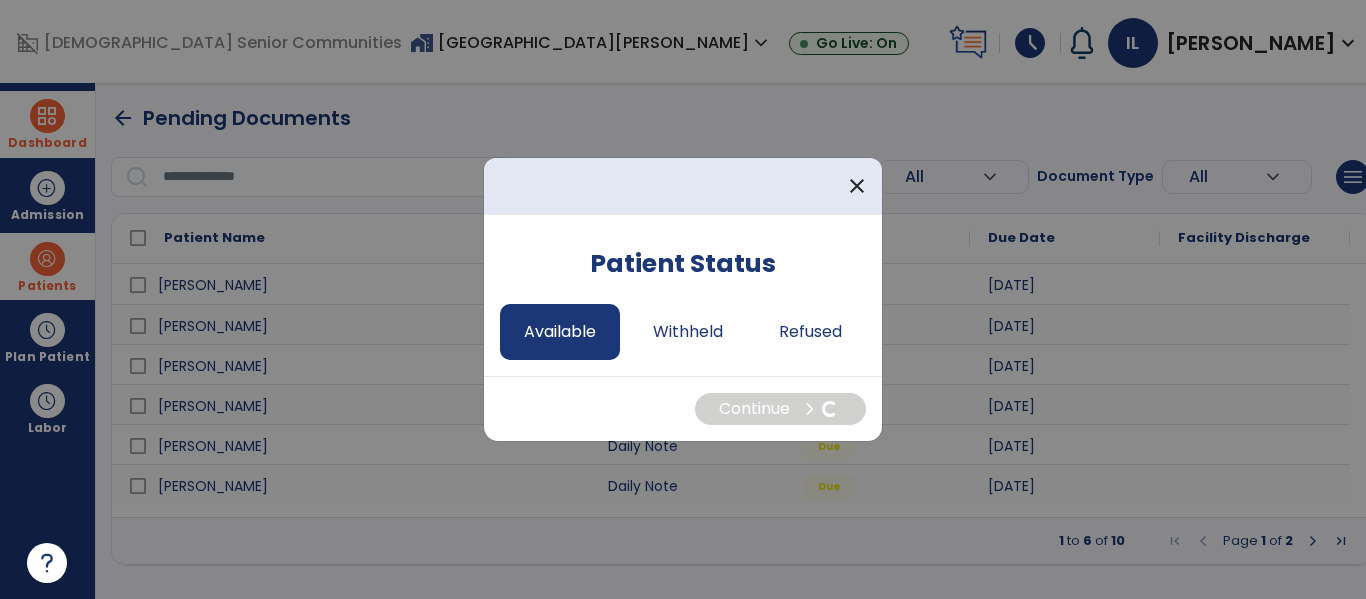 select on "*" 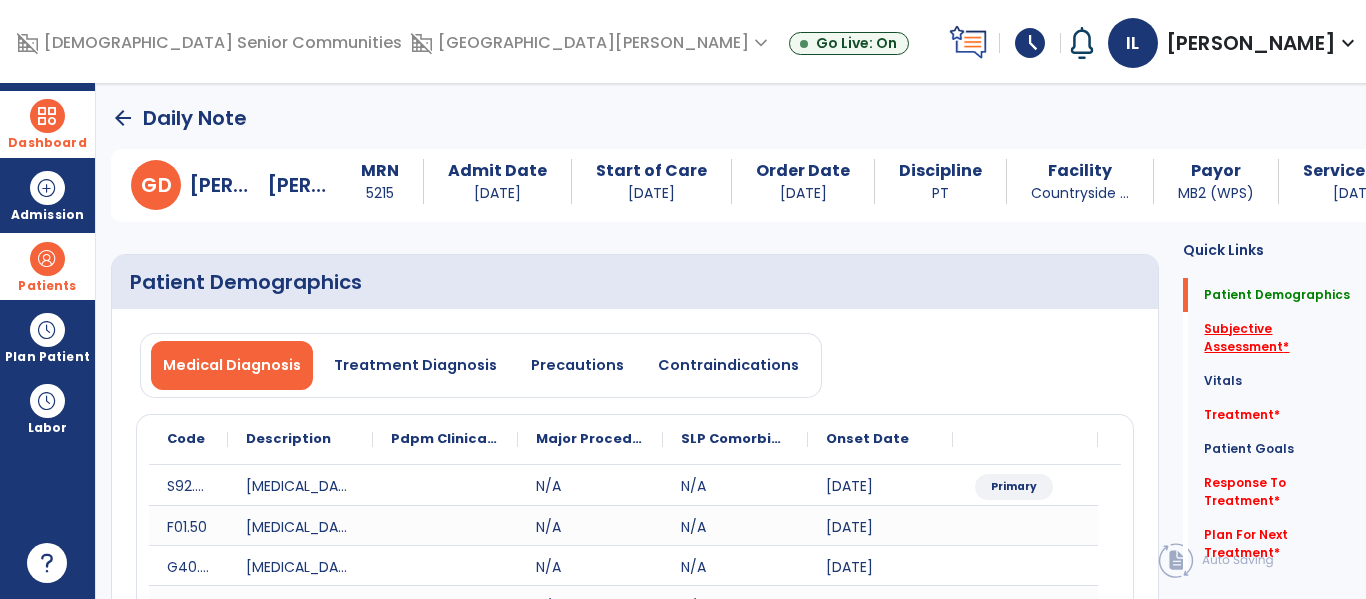 click on "Subjective Assessment   *" 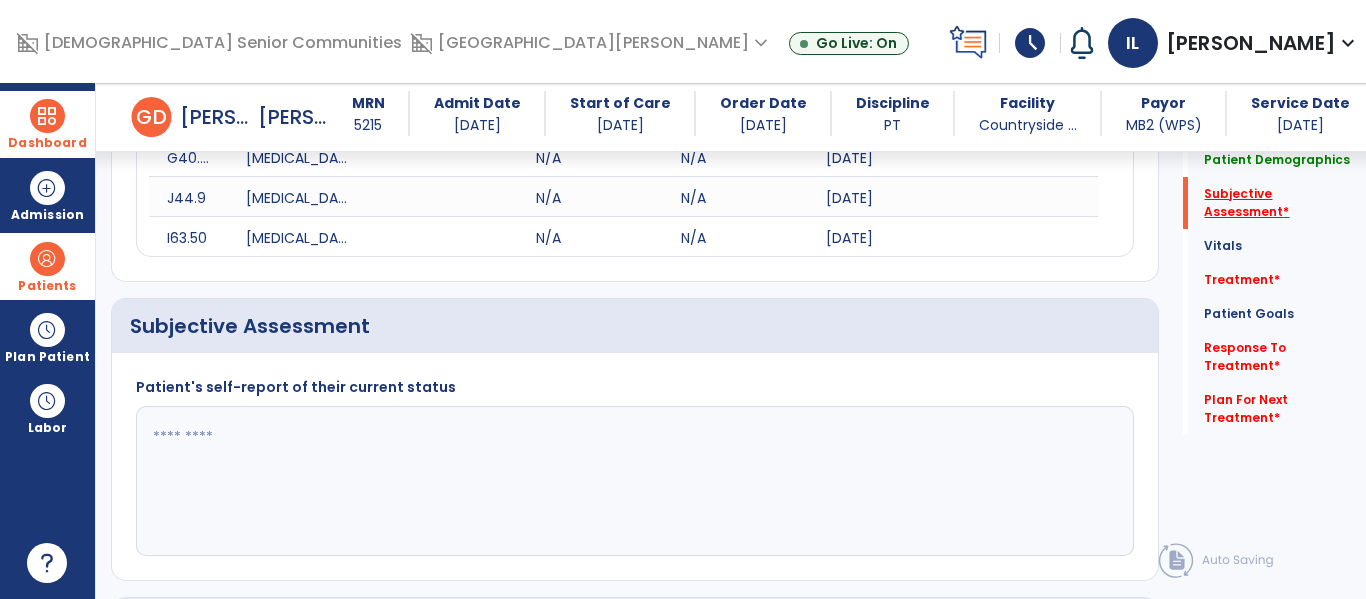 scroll, scrollTop: 507, scrollLeft: 0, axis: vertical 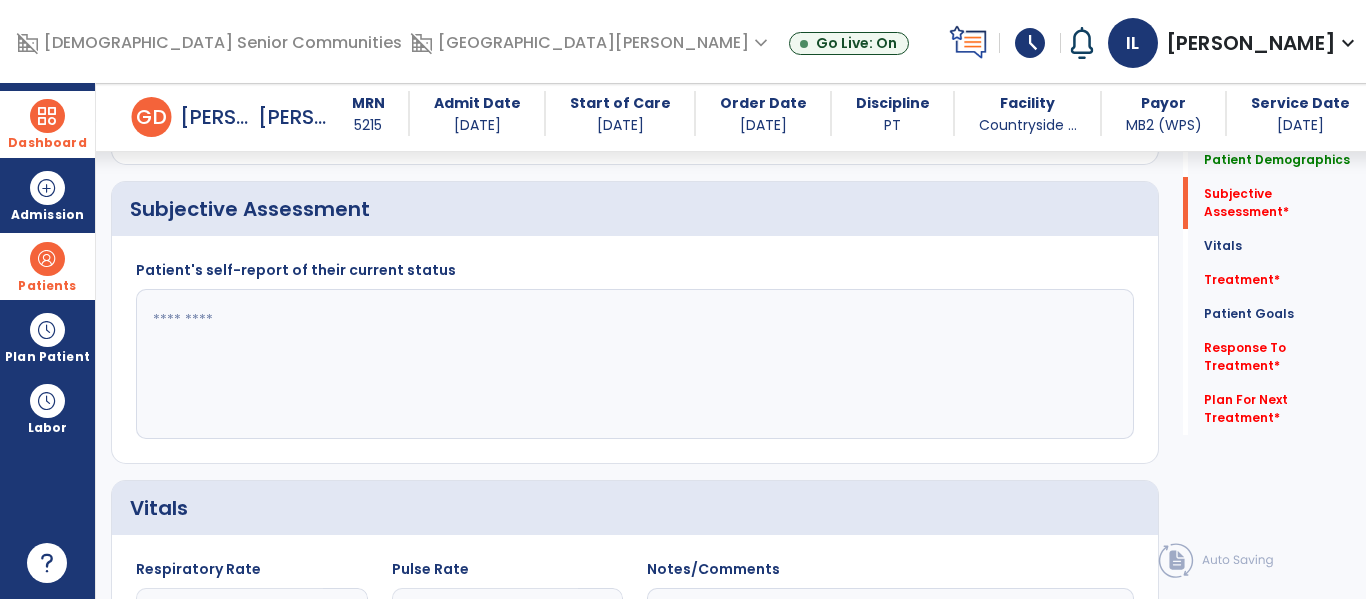 click 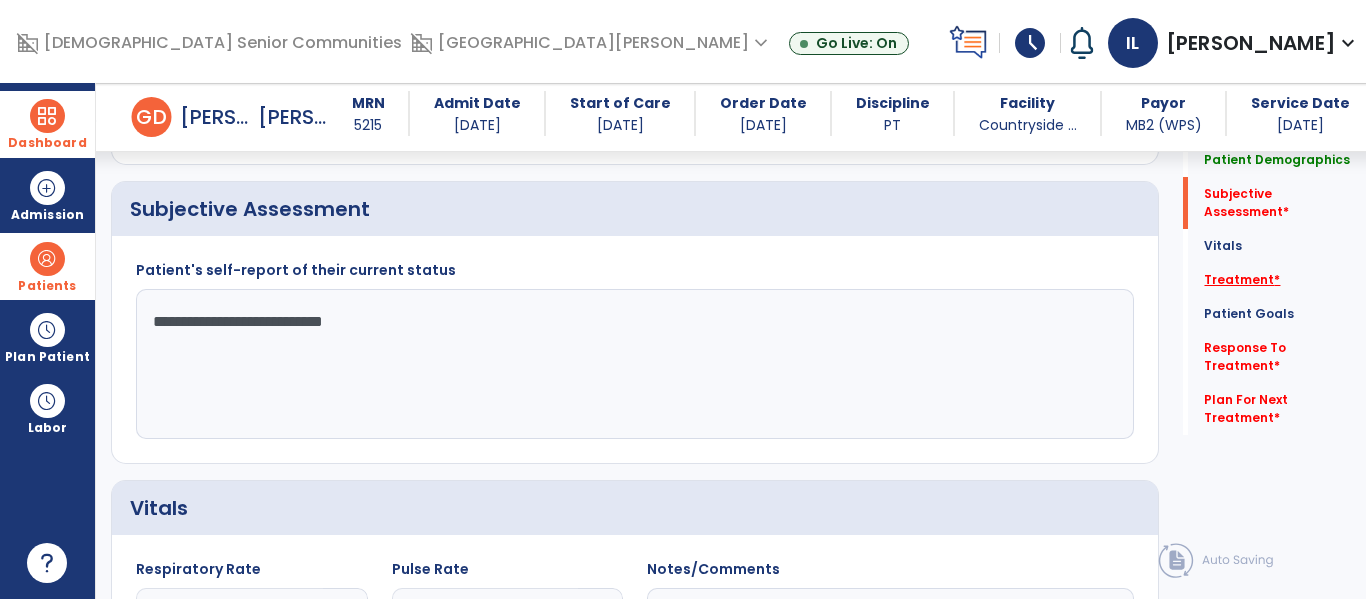 type on "**********" 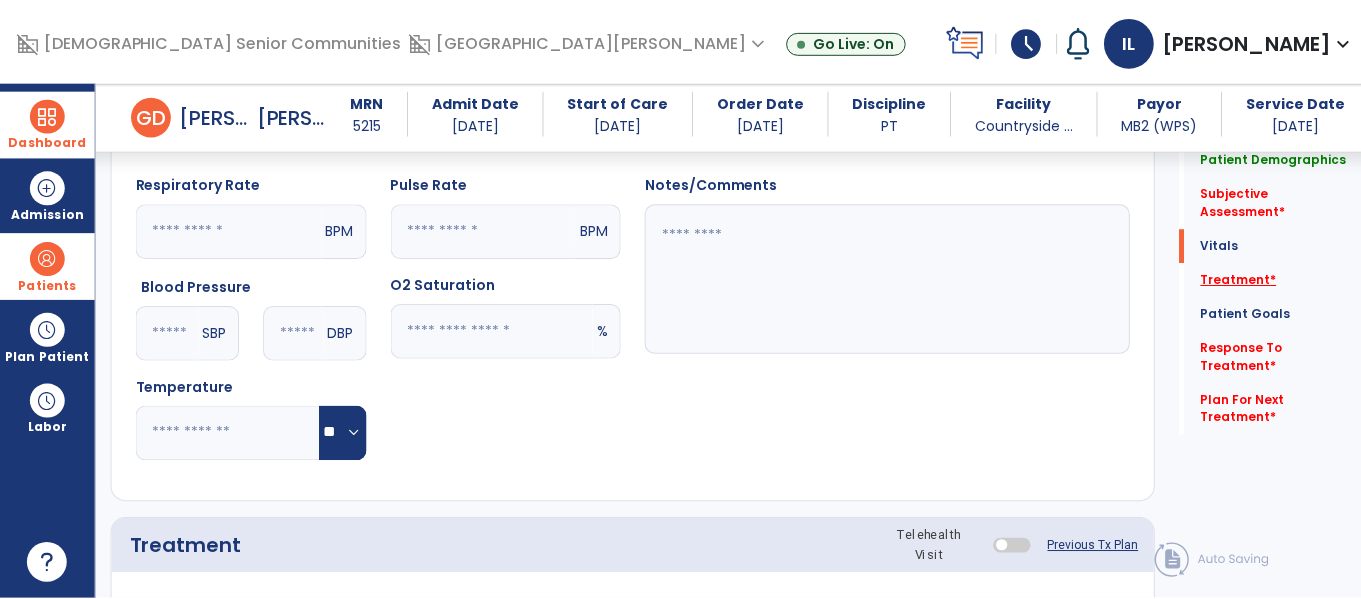 scroll, scrollTop: 1196, scrollLeft: 0, axis: vertical 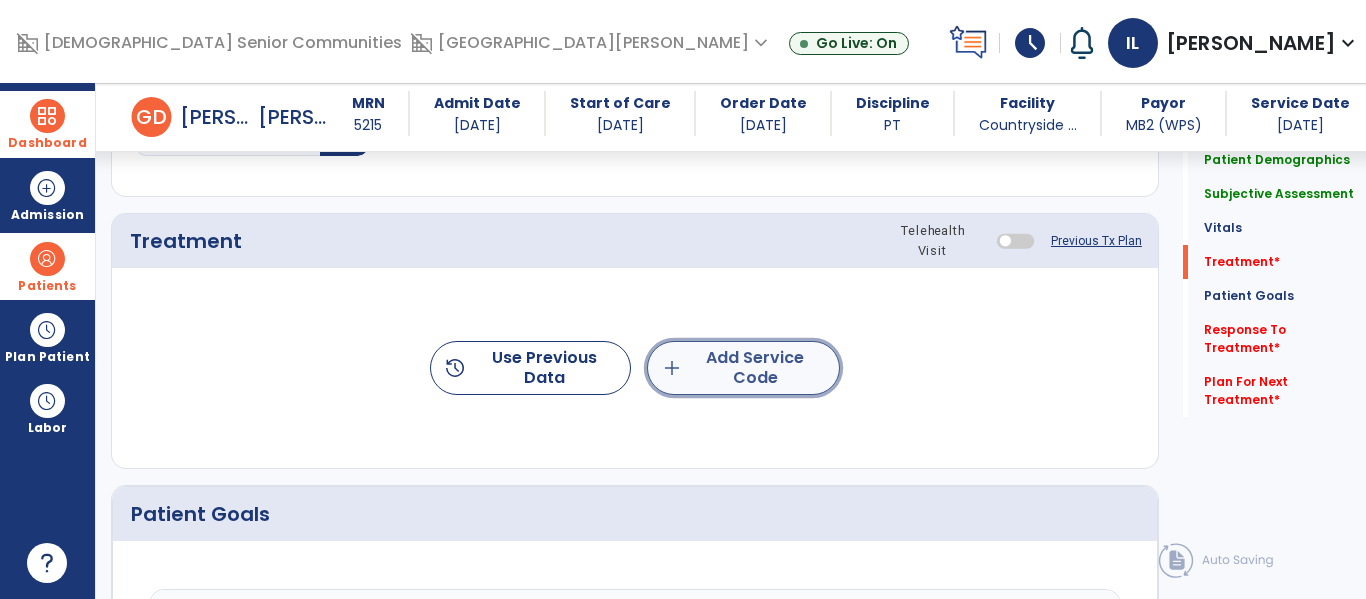 click on "add  Add Service Code" 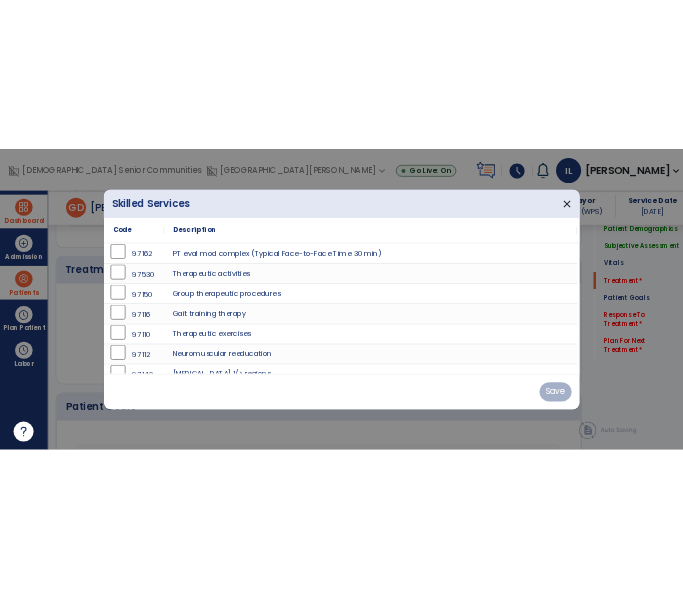 scroll, scrollTop: 1196, scrollLeft: 0, axis: vertical 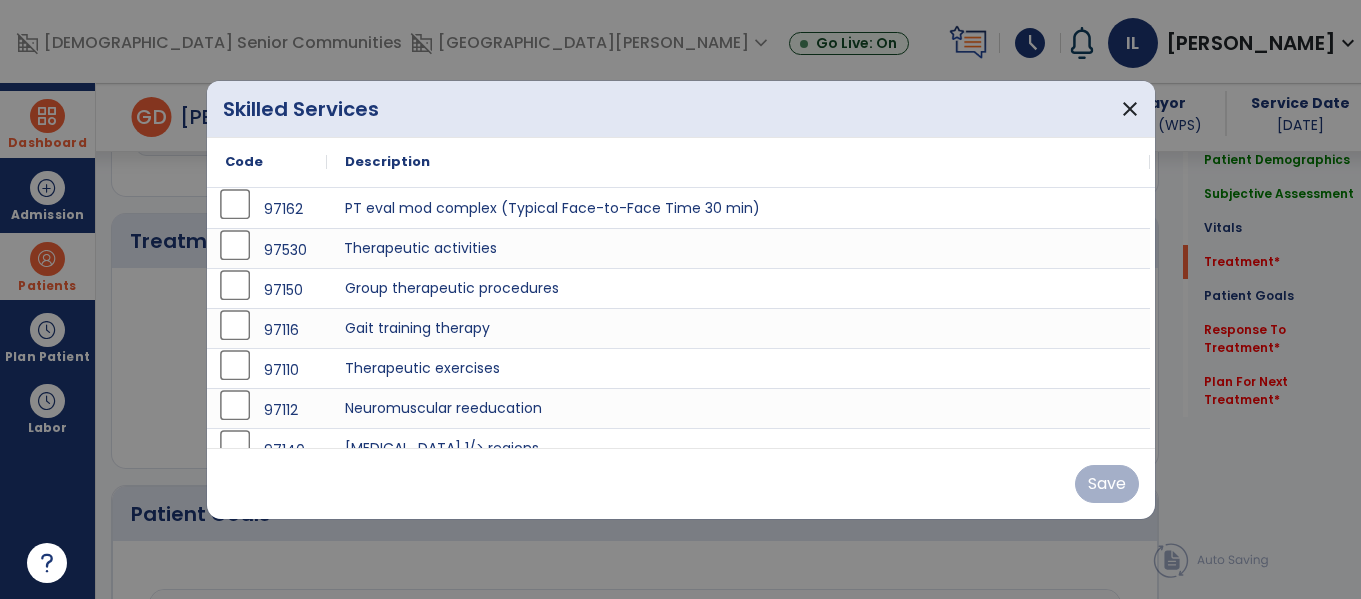 click on "Therapeutic activities" at bounding box center (738, 248) 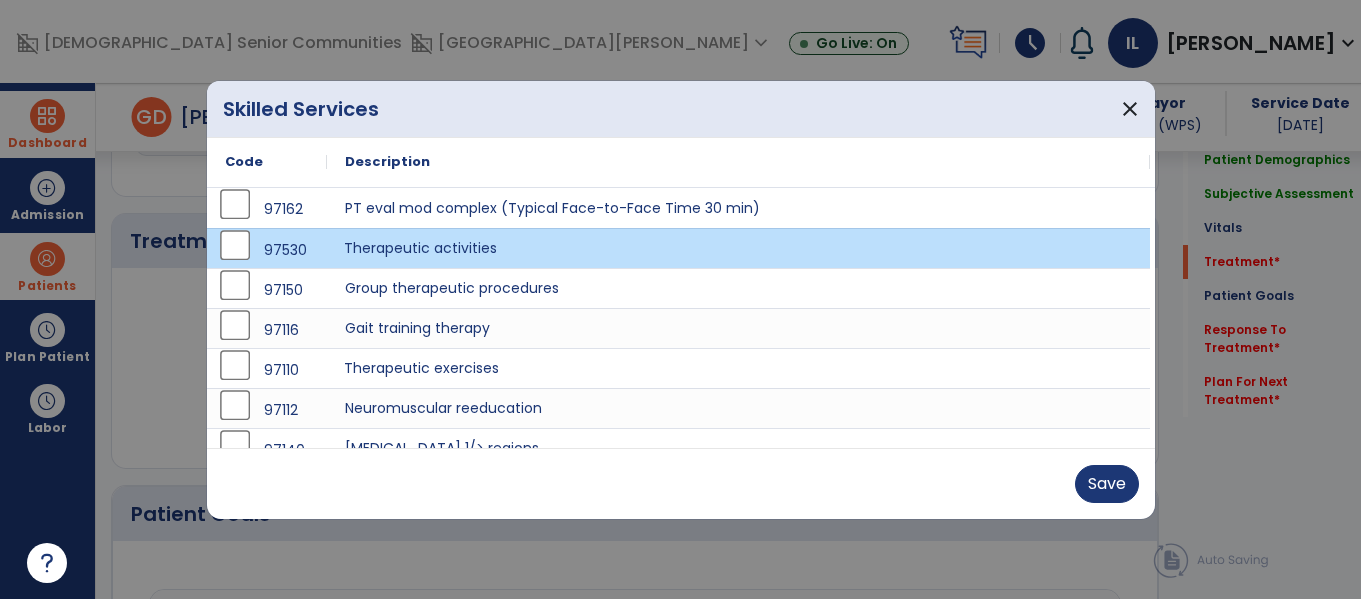 click on "Therapeutic exercises" at bounding box center (738, 368) 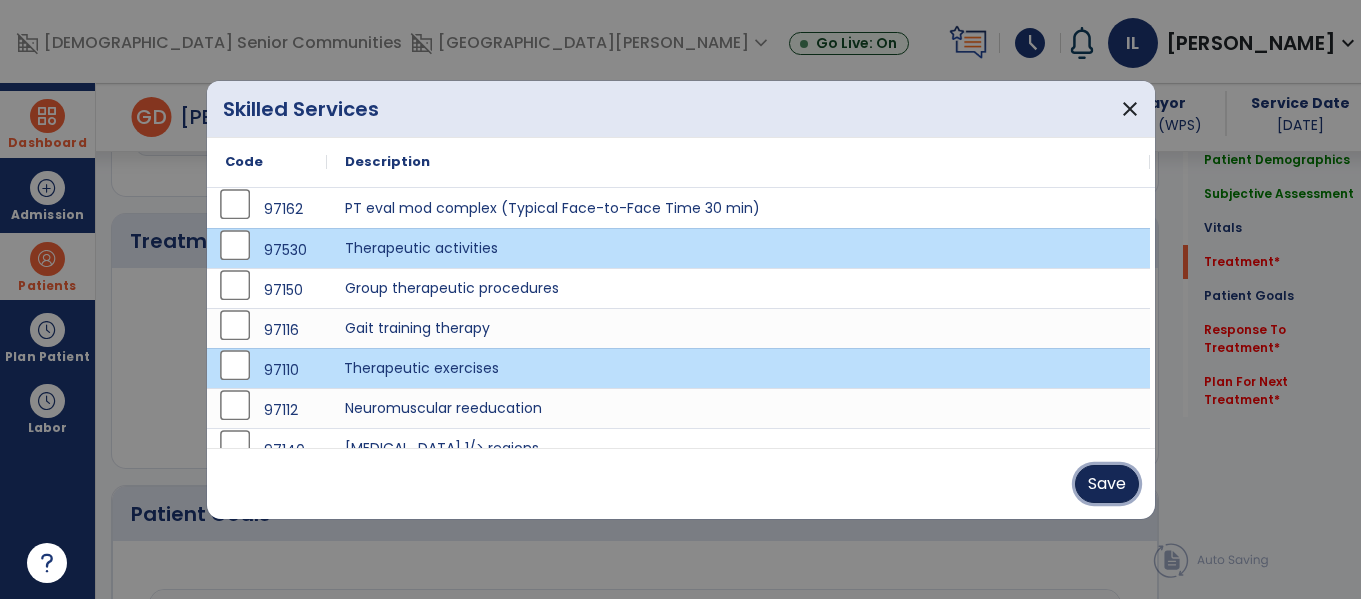 click on "Save" at bounding box center (1107, 484) 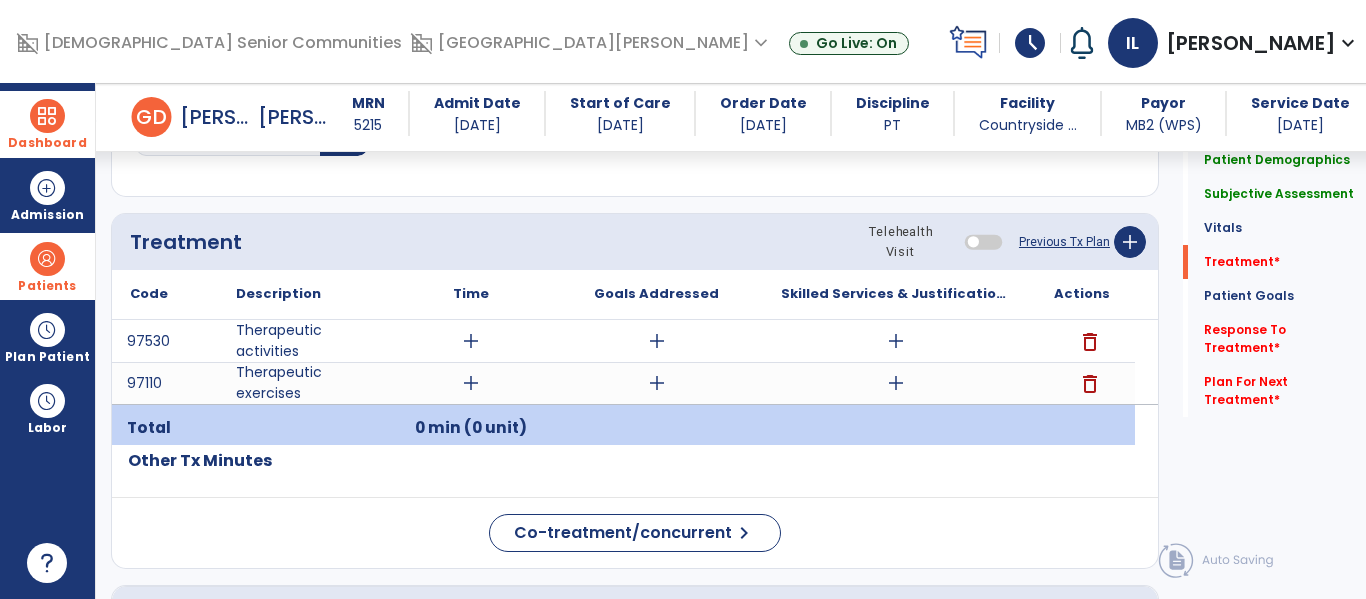click on "add" at bounding box center (471, 383) 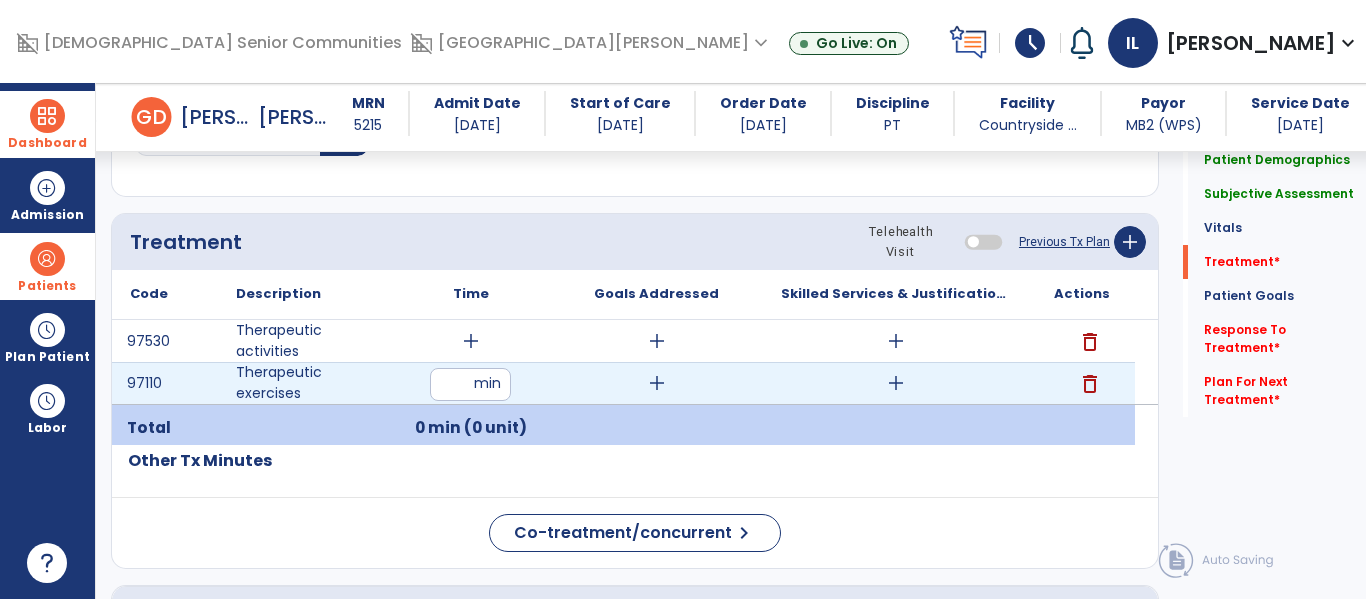 click on "Code
Description
Time" 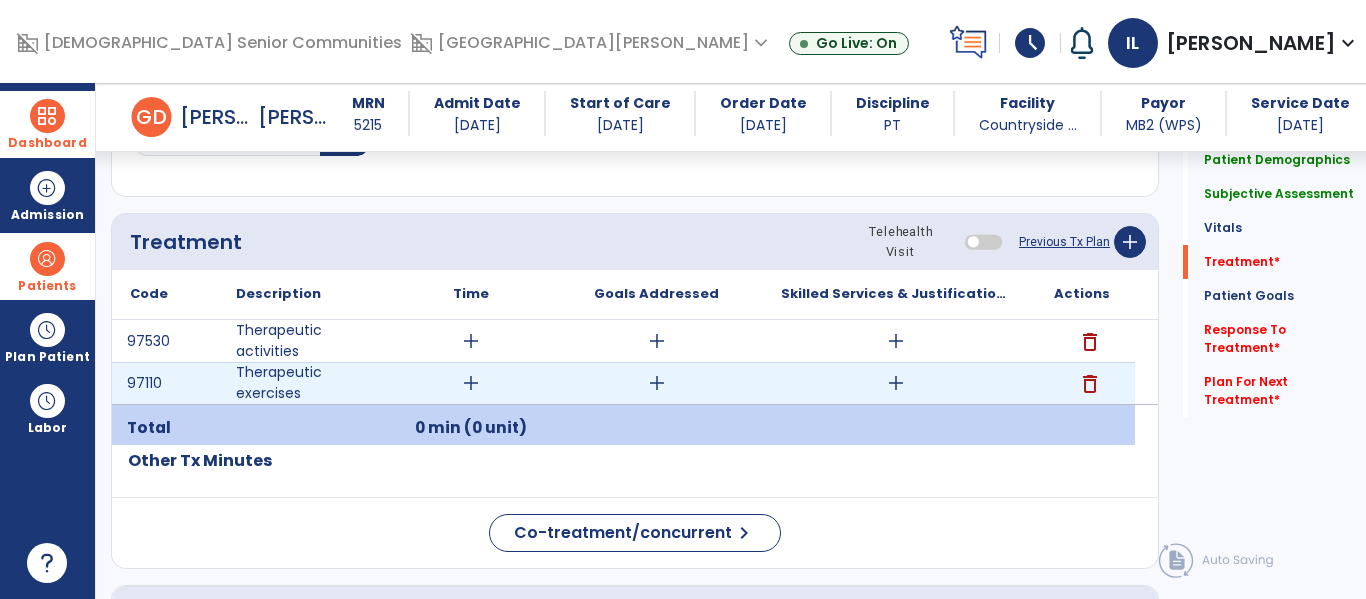 click on "add" at bounding box center (471, 383) 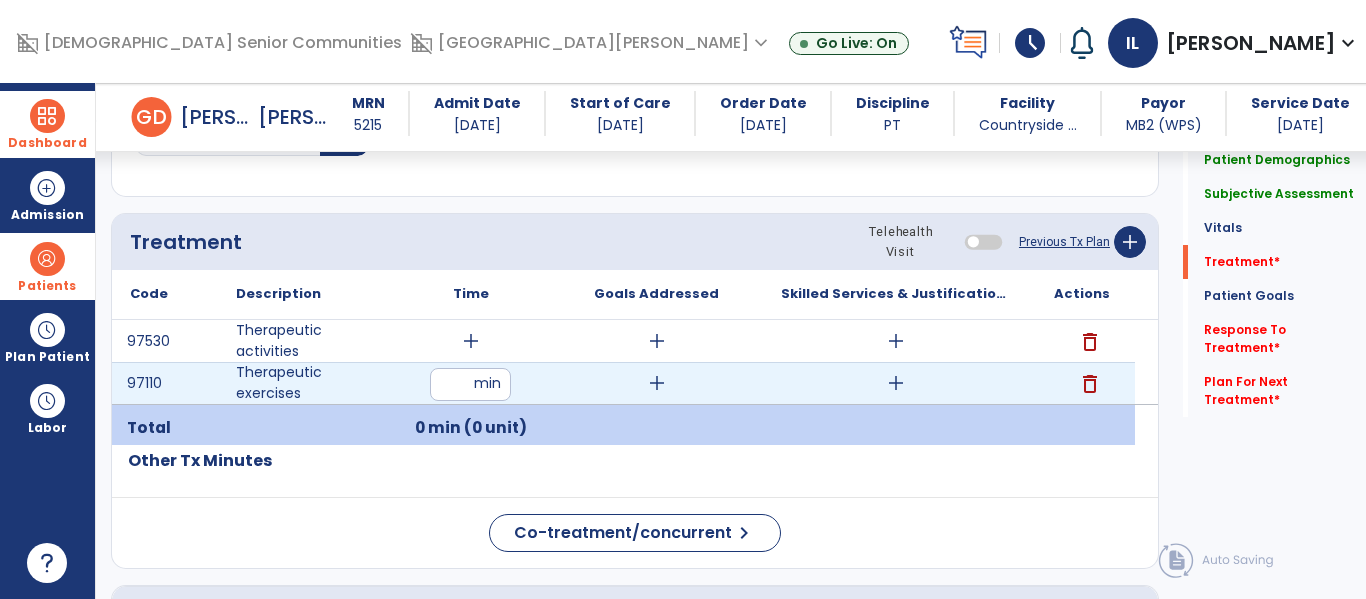 type on "**" 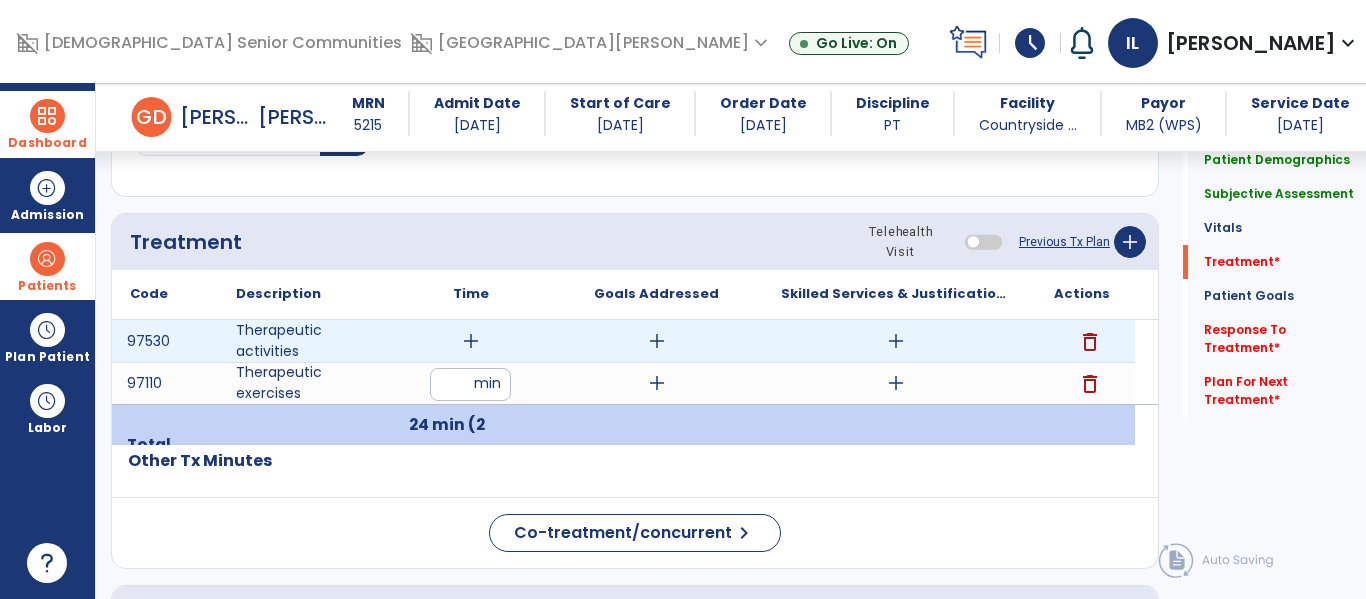 click on "add" at bounding box center (471, 341) 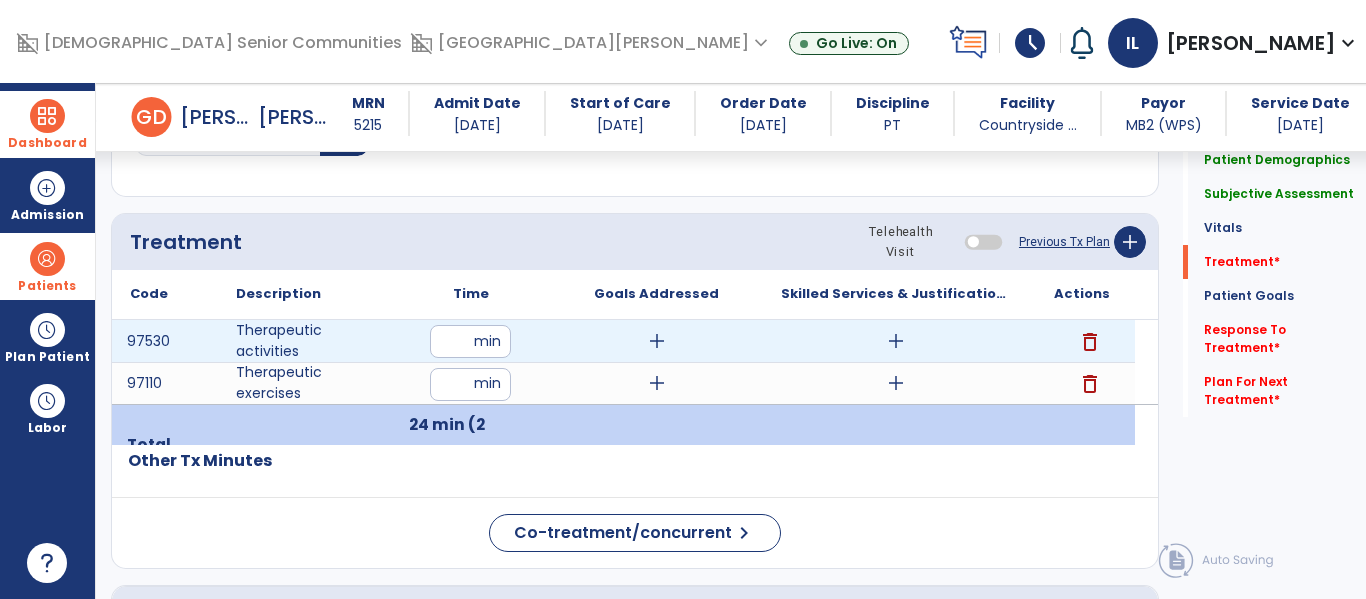 type on "**" 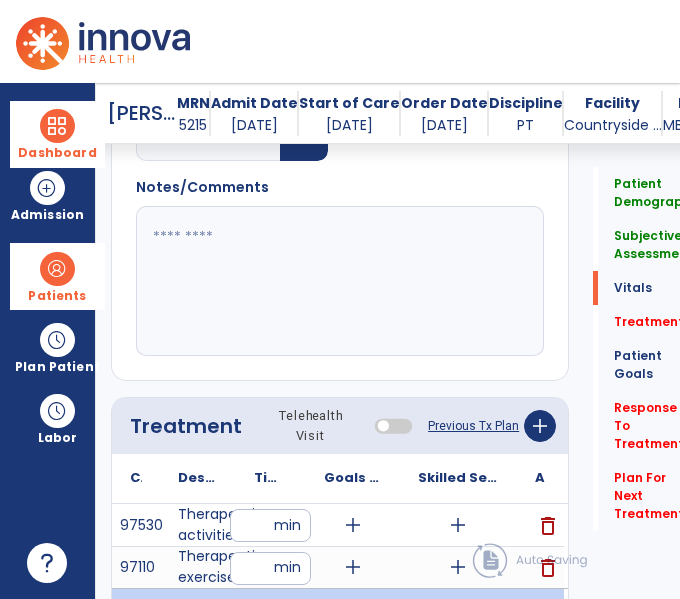 scroll, scrollTop: 1196, scrollLeft: 0, axis: vertical 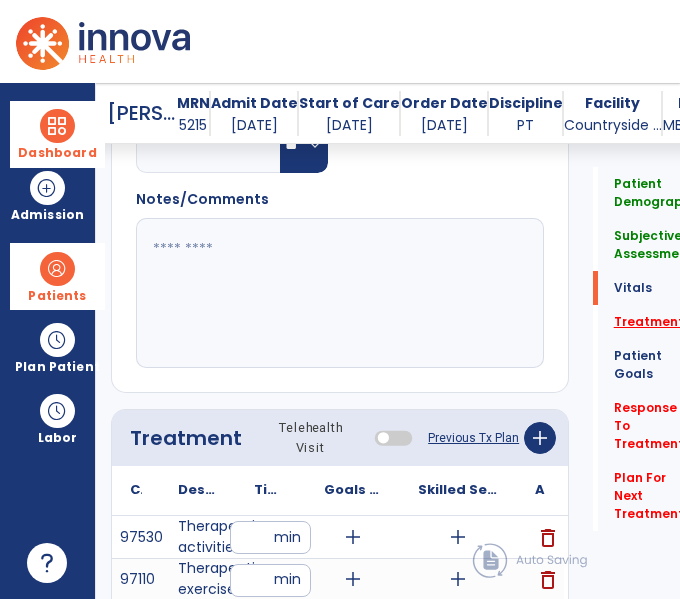 click on "Treatment   *" 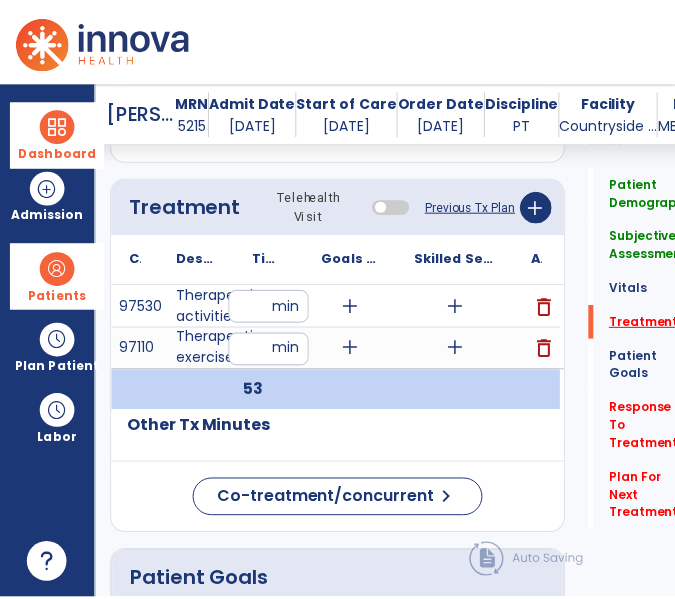 scroll, scrollTop: 1425, scrollLeft: 0, axis: vertical 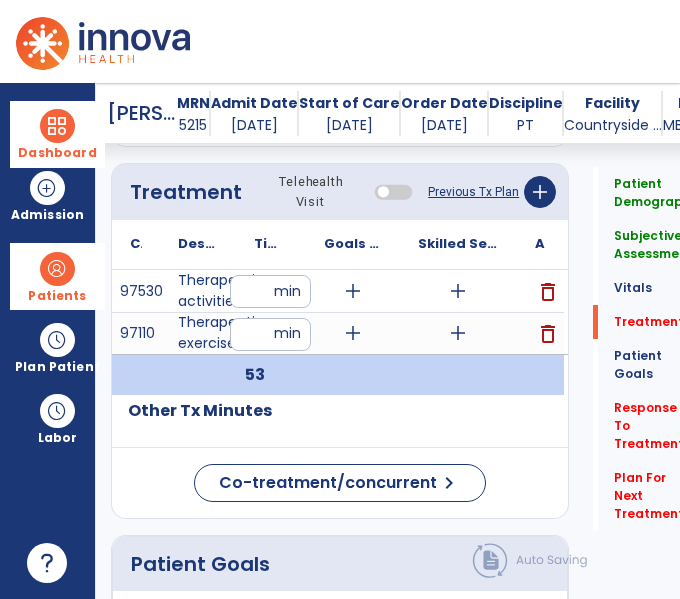 click on "add" at bounding box center [458, 333] 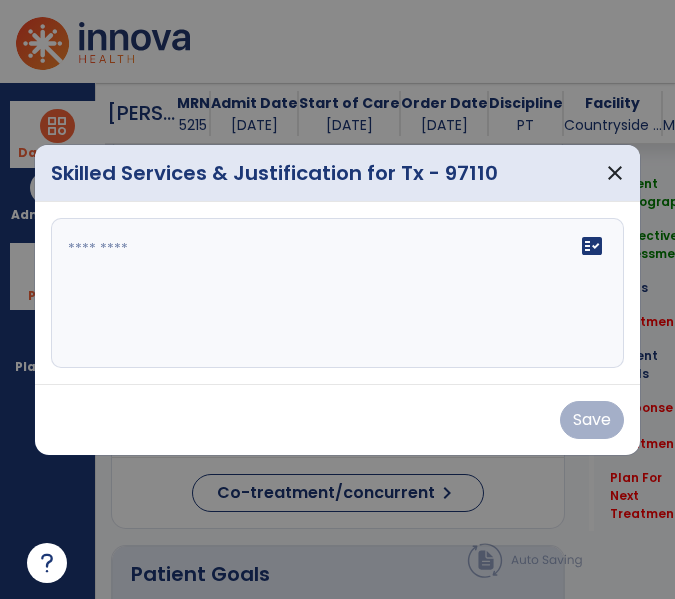 scroll, scrollTop: 1425, scrollLeft: 0, axis: vertical 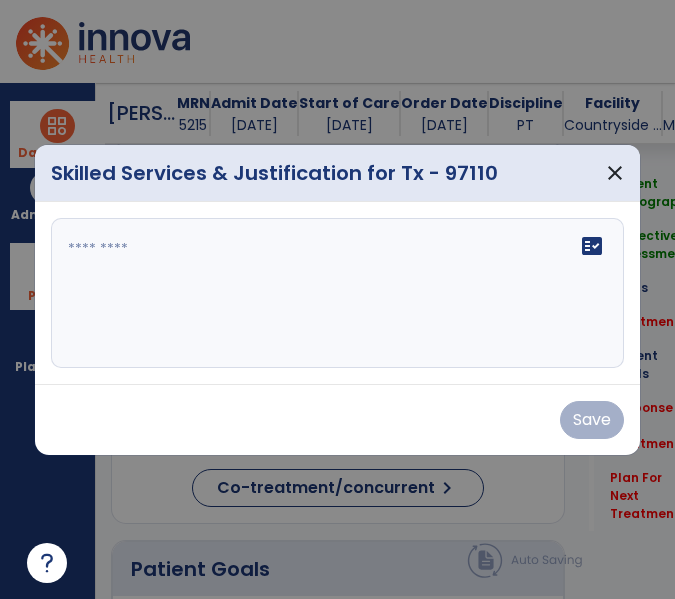 click on "fact_check" at bounding box center [338, 293] 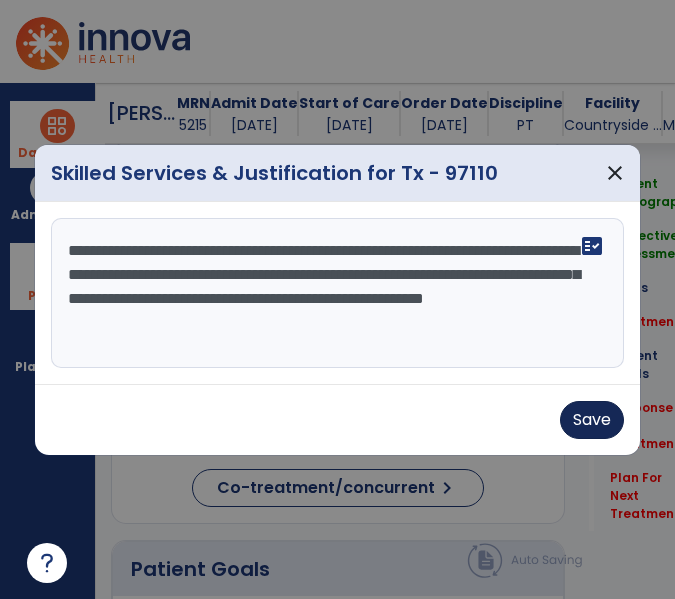 type on "**********" 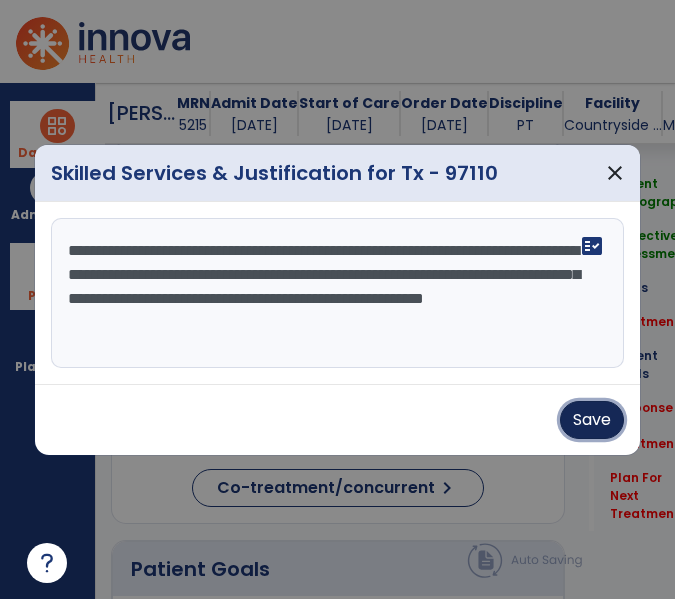 click on "Save" at bounding box center [592, 420] 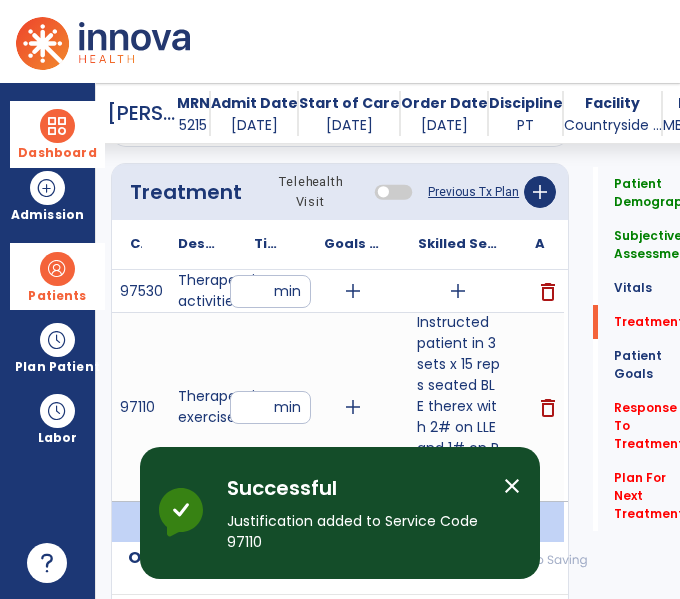 click on "add" at bounding box center [458, 291] 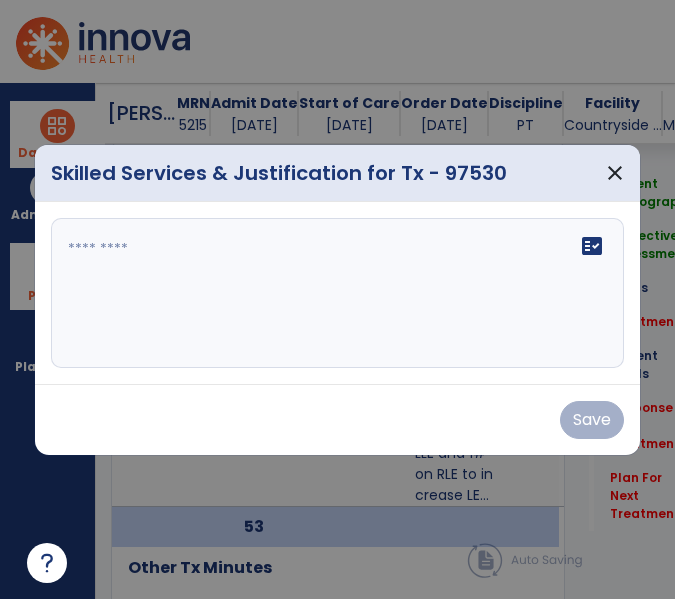 scroll, scrollTop: 1425, scrollLeft: 0, axis: vertical 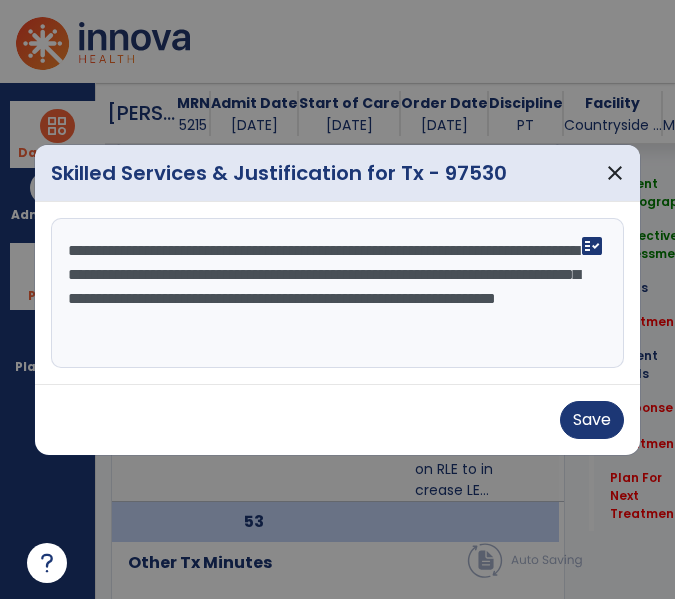 click on "**********" at bounding box center (340, 293) 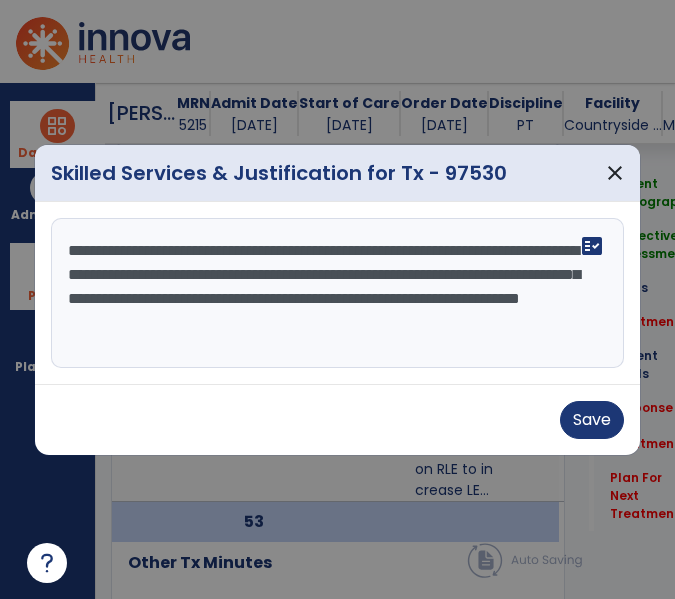 click on "**********" at bounding box center (340, 293) 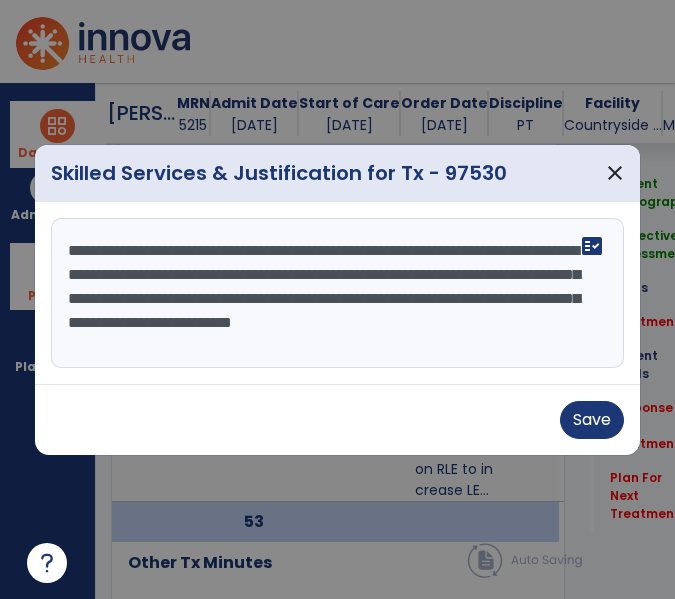 click on "**********" at bounding box center [340, 293] 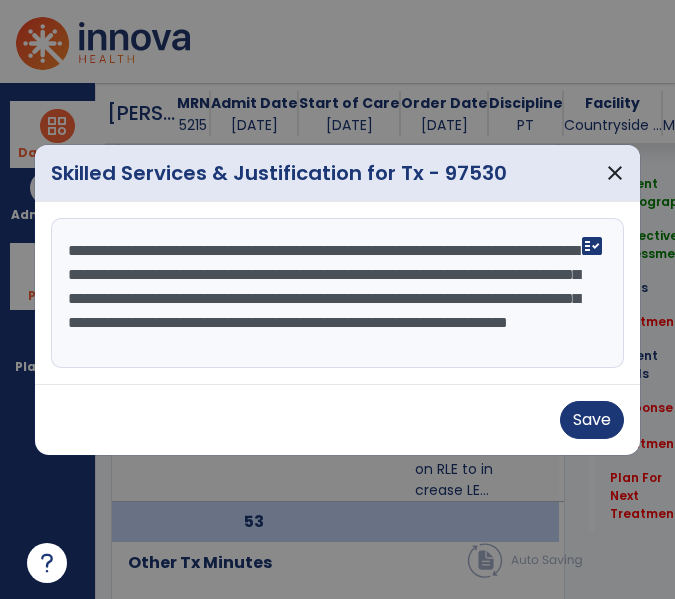 scroll, scrollTop: 16, scrollLeft: 0, axis: vertical 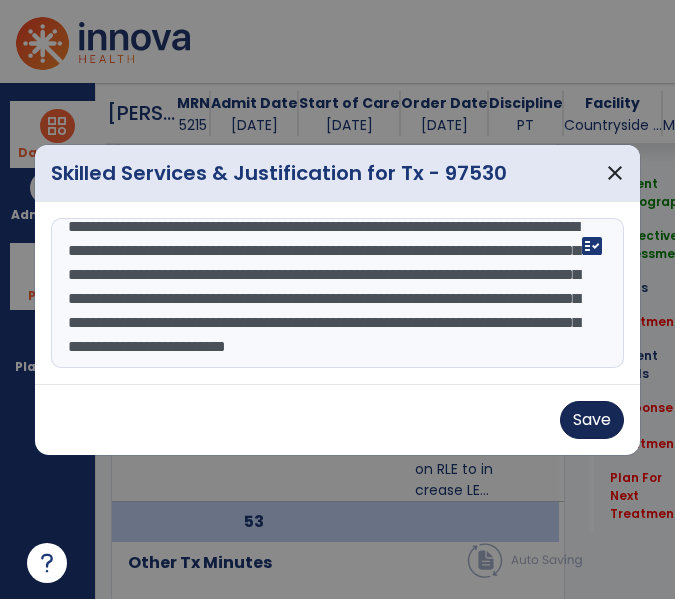 type on "**********" 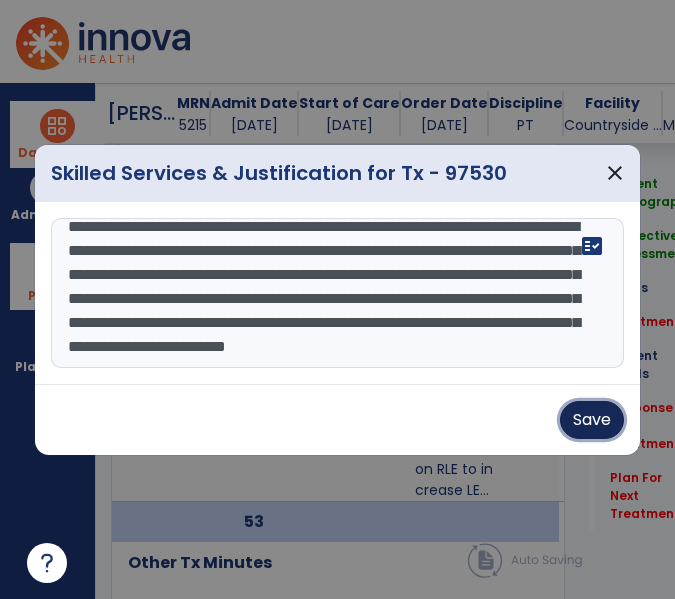 click on "Save" at bounding box center (592, 420) 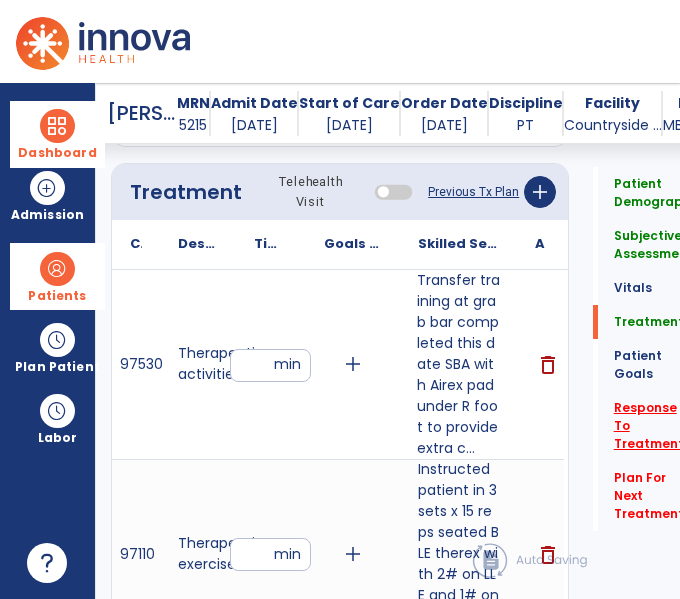 click on "Response To Treatment   *" 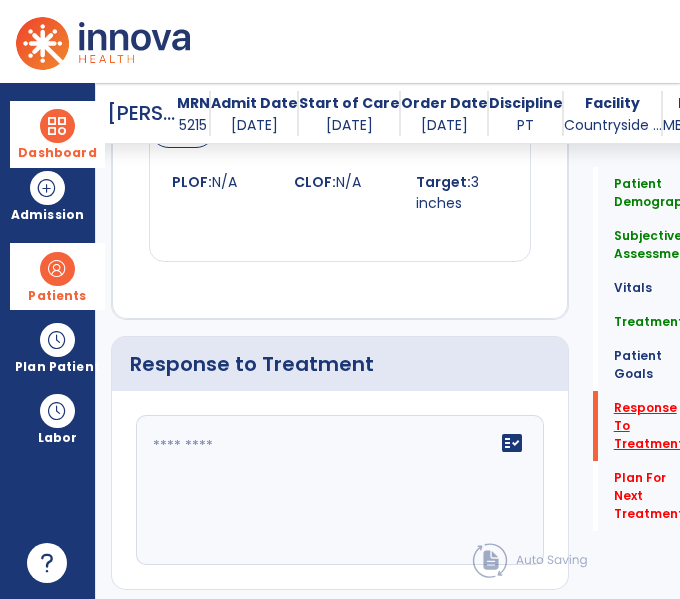 scroll, scrollTop: 4410, scrollLeft: 0, axis: vertical 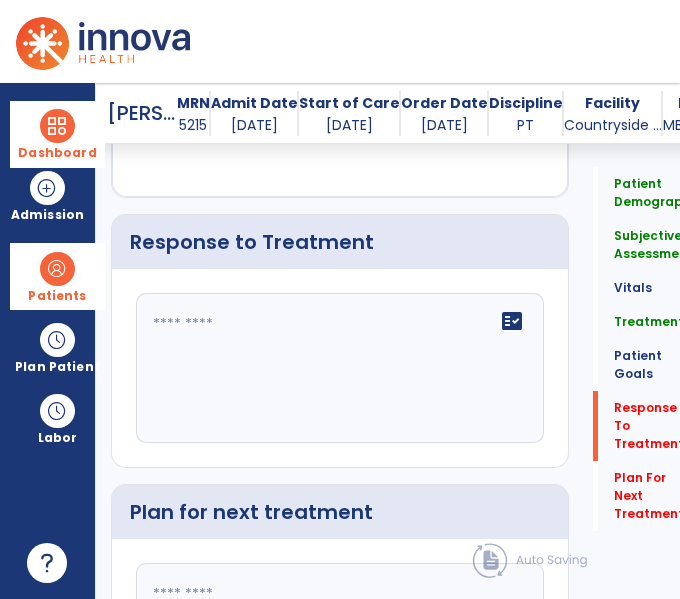 click on "fact_check" 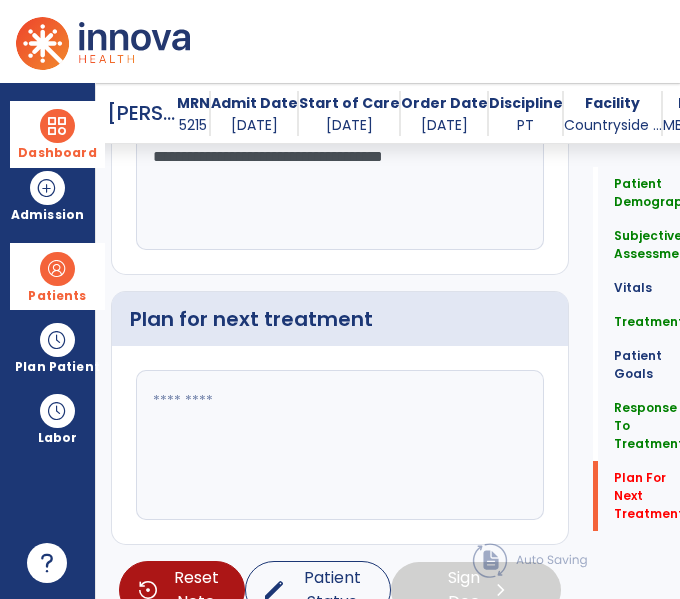 scroll, scrollTop: 4639, scrollLeft: 0, axis: vertical 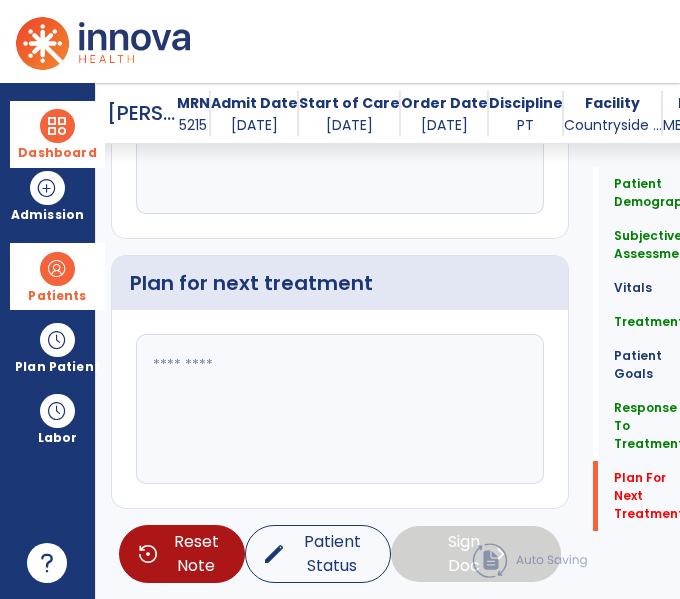 type on "**********" 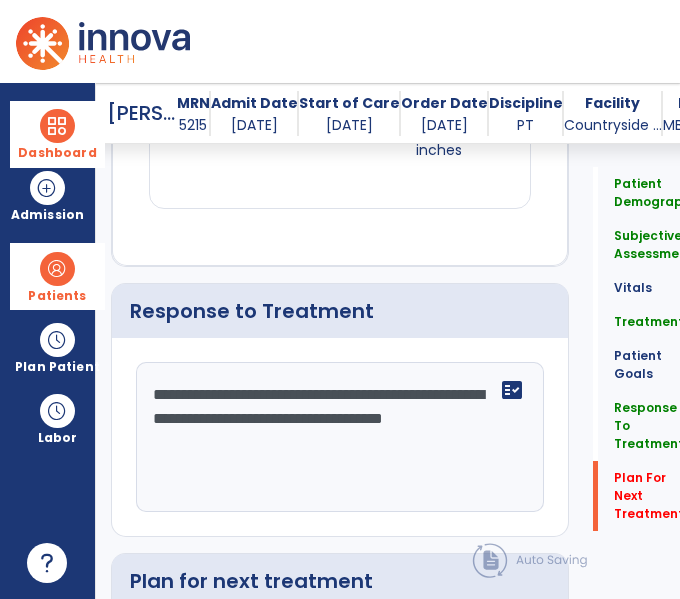 scroll, scrollTop: 4639, scrollLeft: 0, axis: vertical 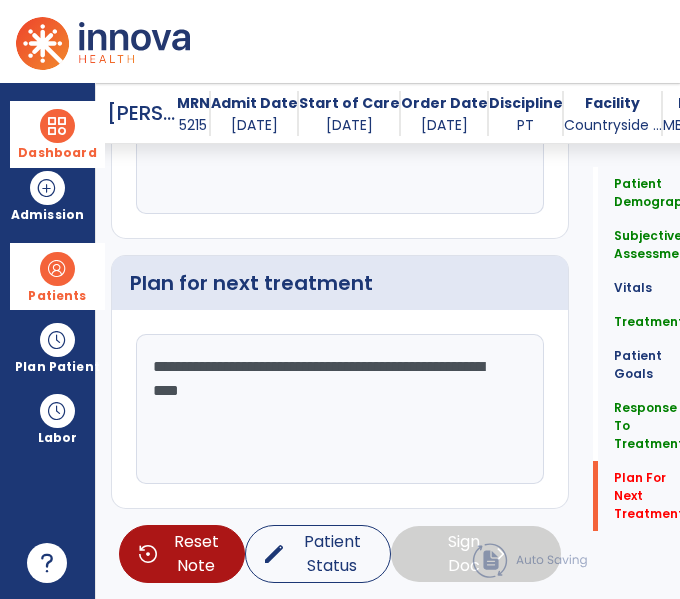 type on "**********" 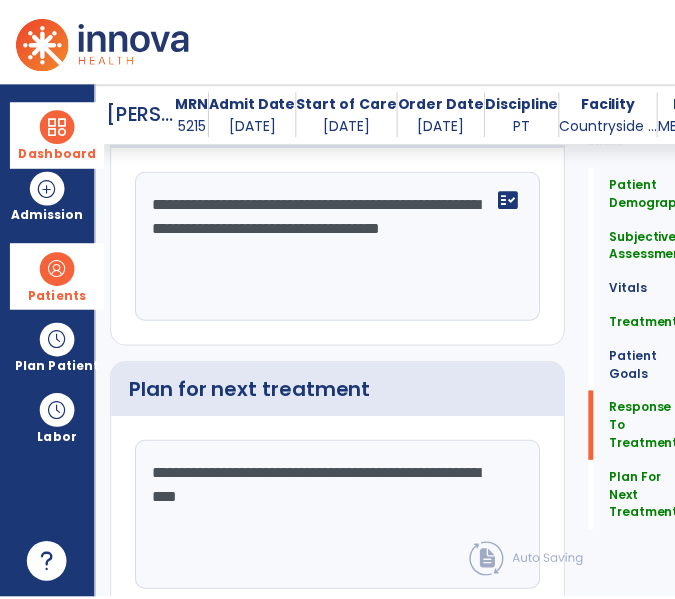 scroll, scrollTop: 4639, scrollLeft: 0, axis: vertical 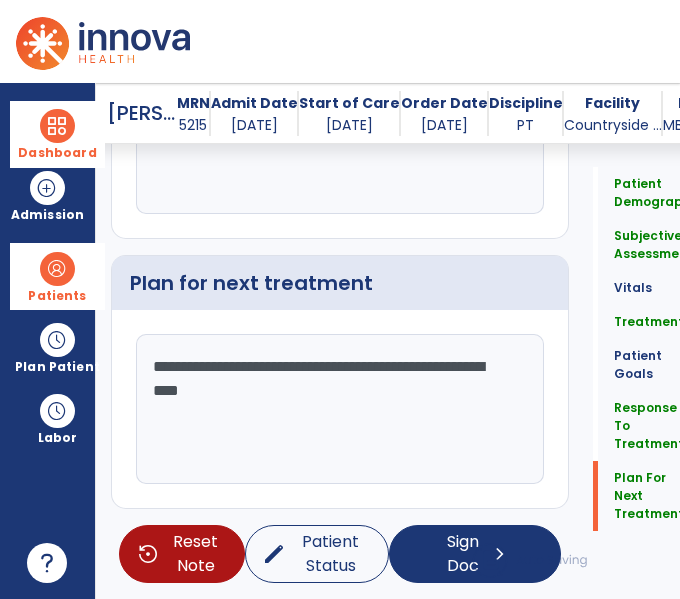 click 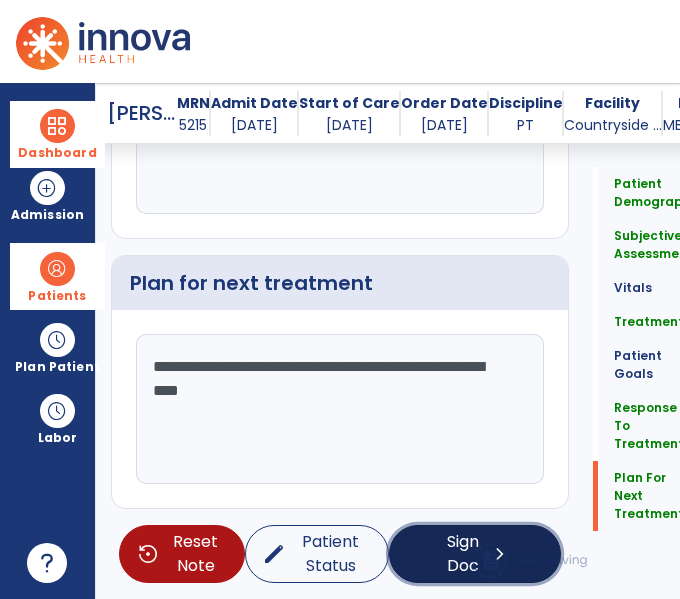click on "Sign Doc" 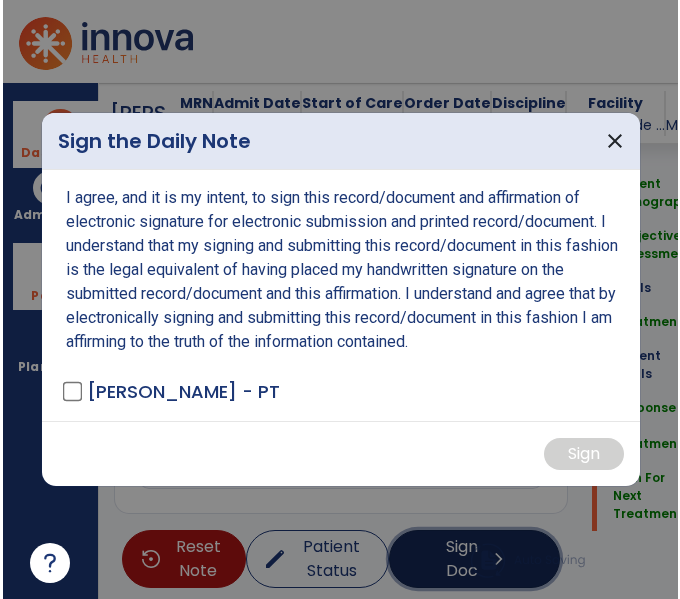 scroll, scrollTop: 4644, scrollLeft: 0, axis: vertical 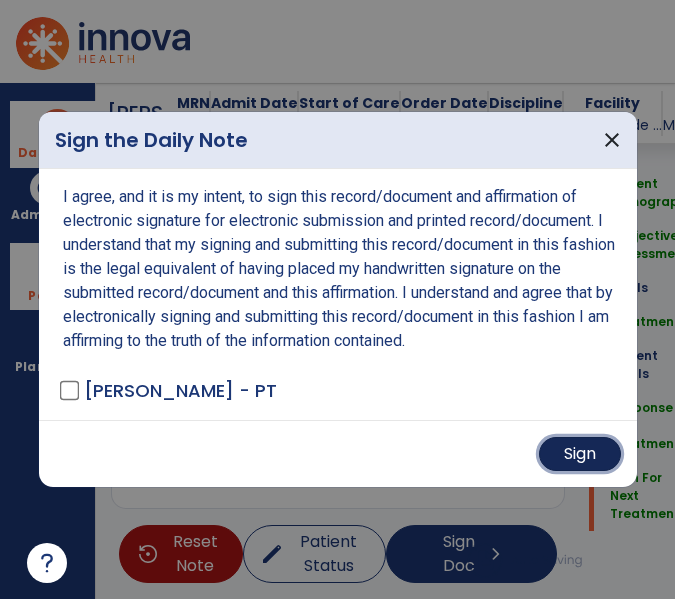 click on "Sign" at bounding box center (580, 454) 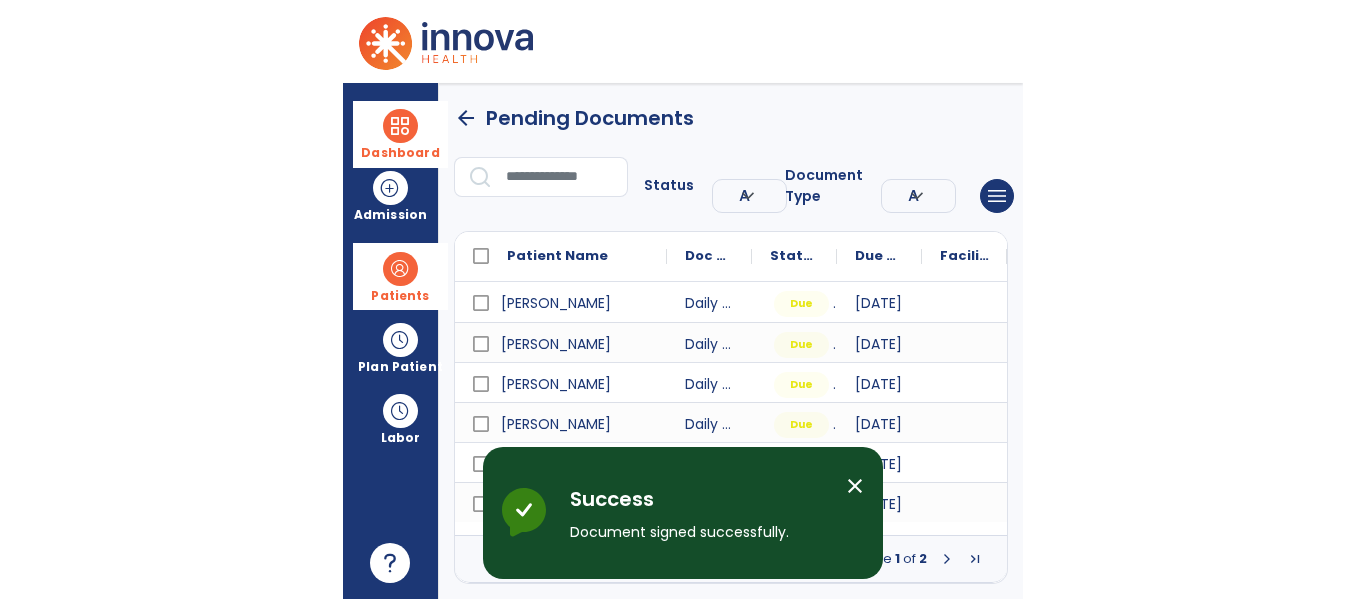 scroll, scrollTop: 0, scrollLeft: 0, axis: both 